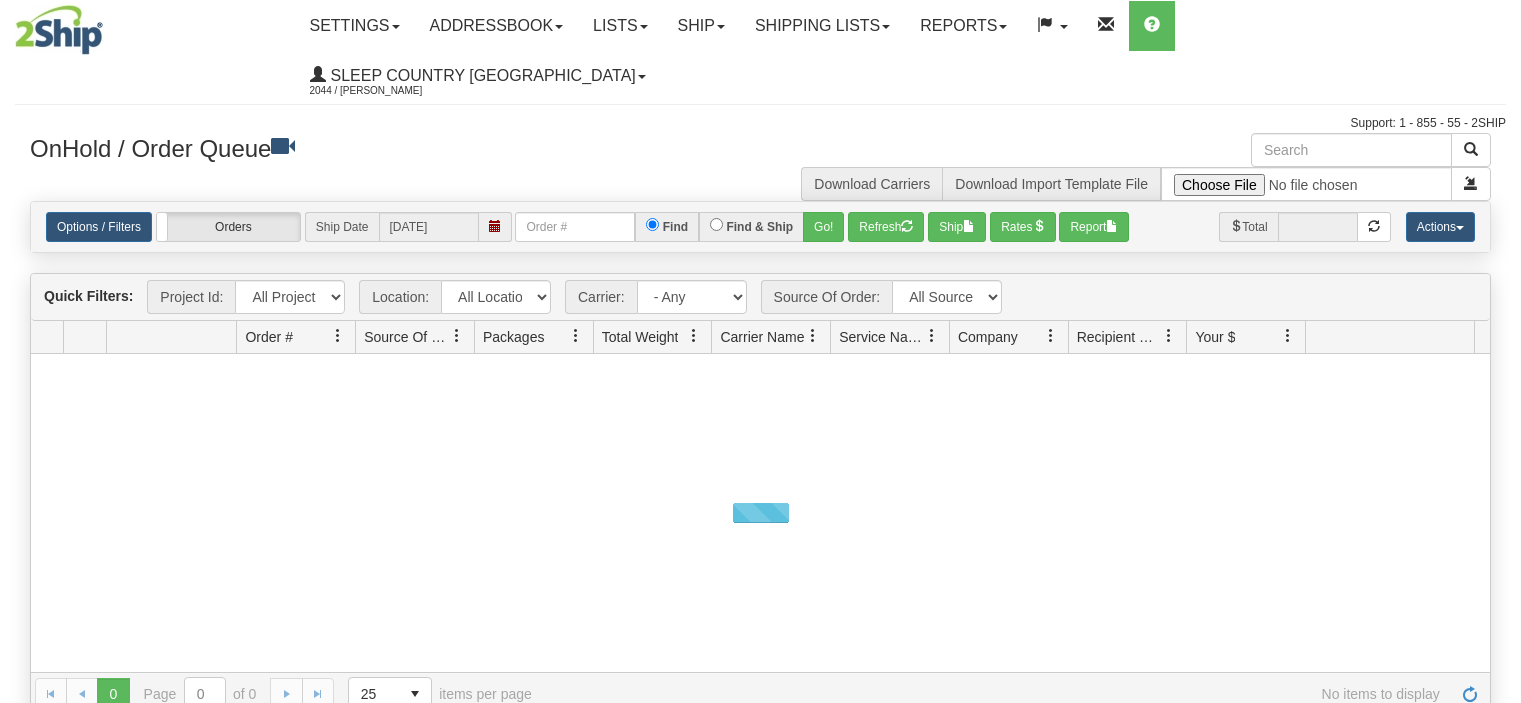 scroll, scrollTop: 0, scrollLeft: 0, axis: both 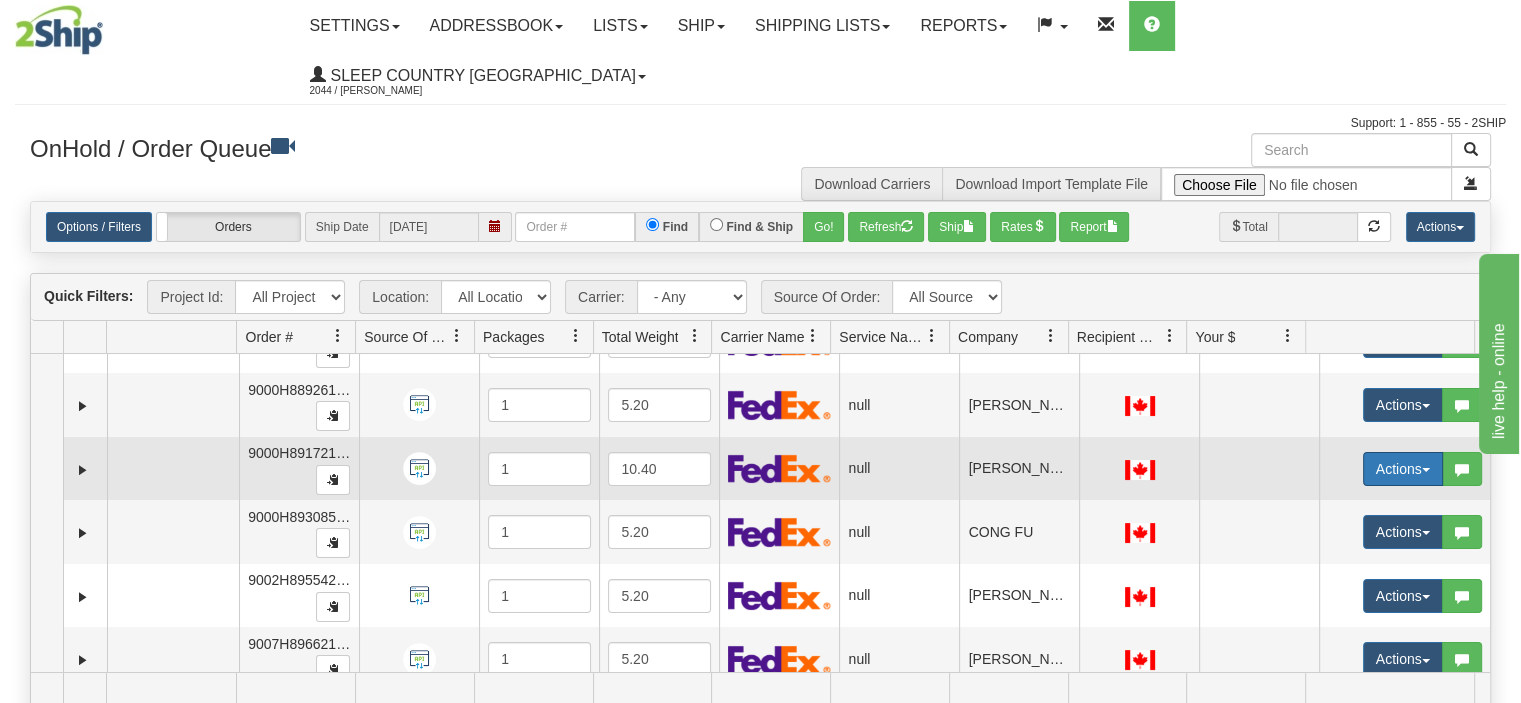 click on "Actions" at bounding box center (1403, 469) 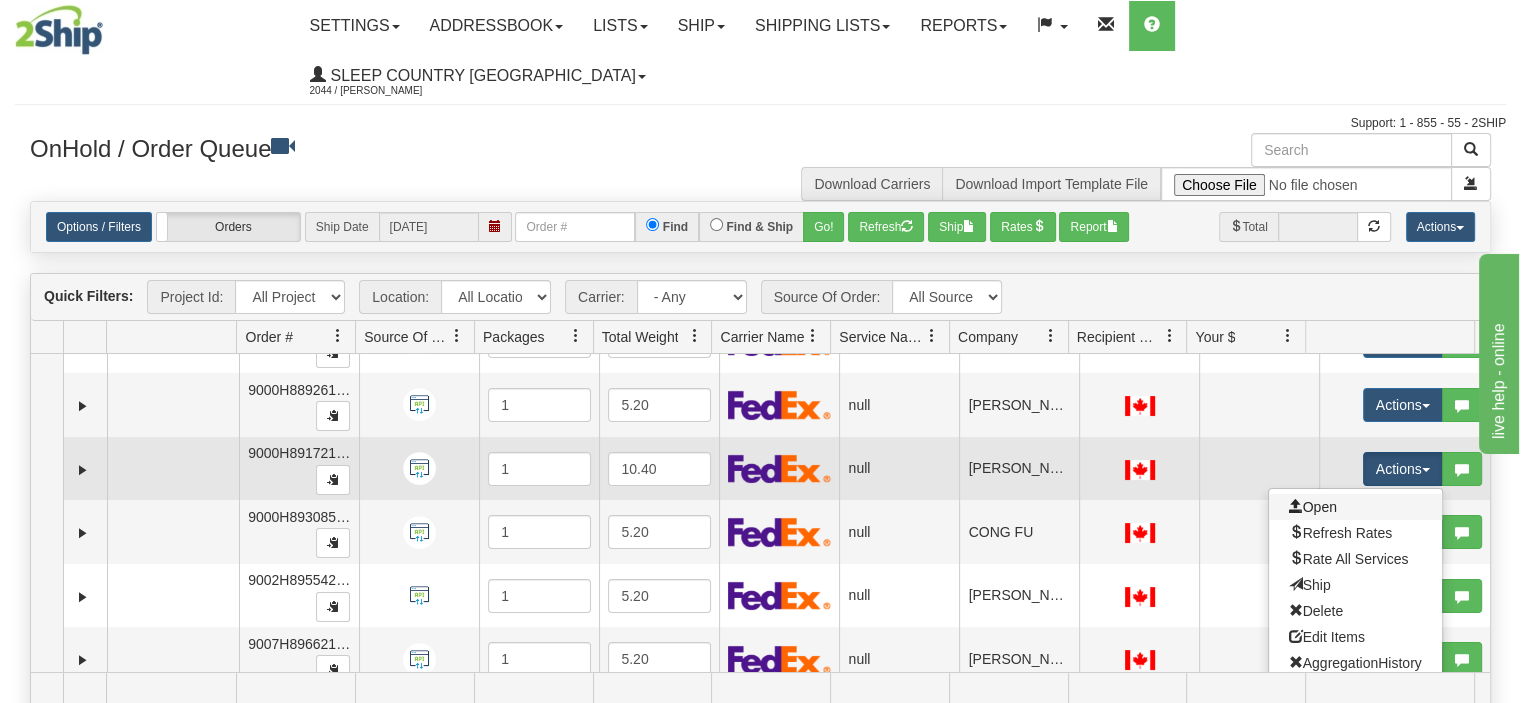 click on "Open" at bounding box center [1355, 507] 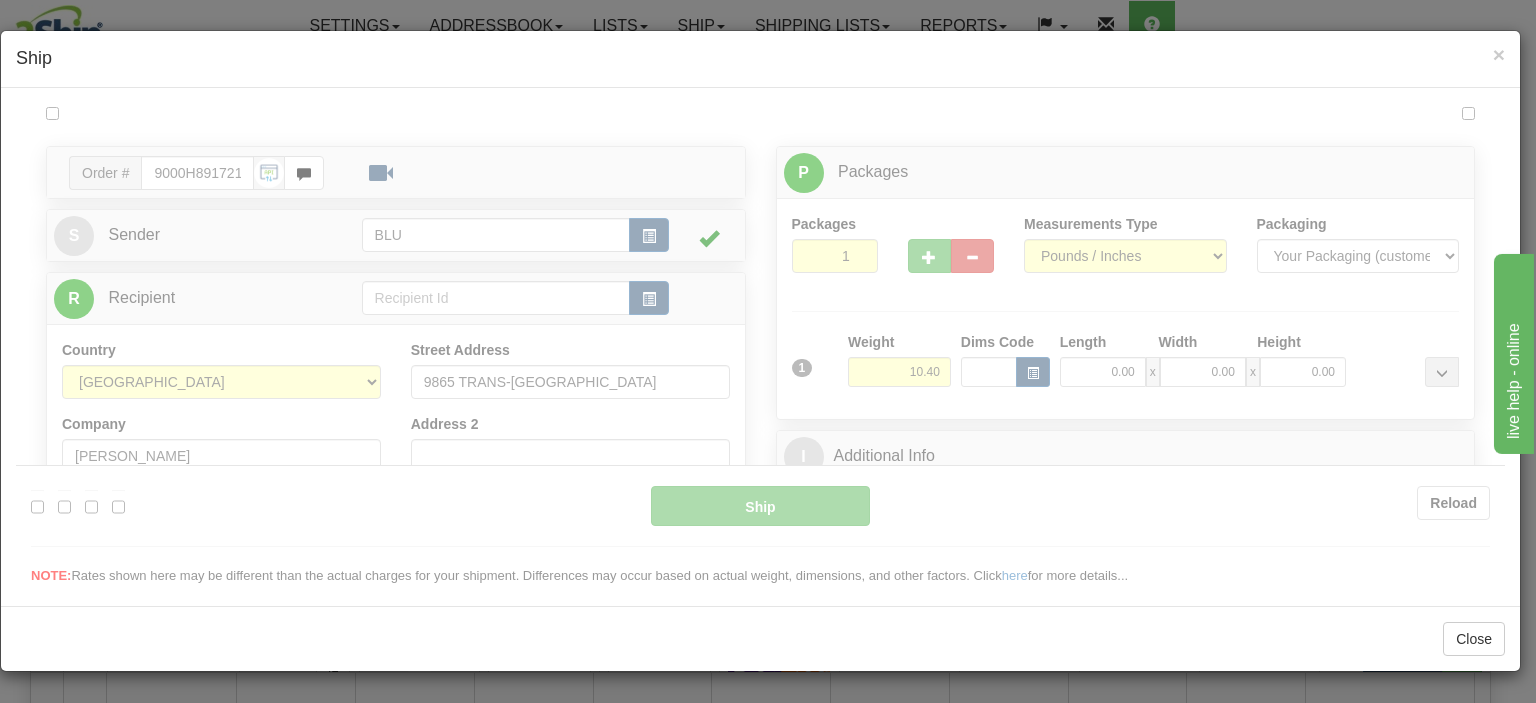 scroll, scrollTop: 0, scrollLeft: 0, axis: both 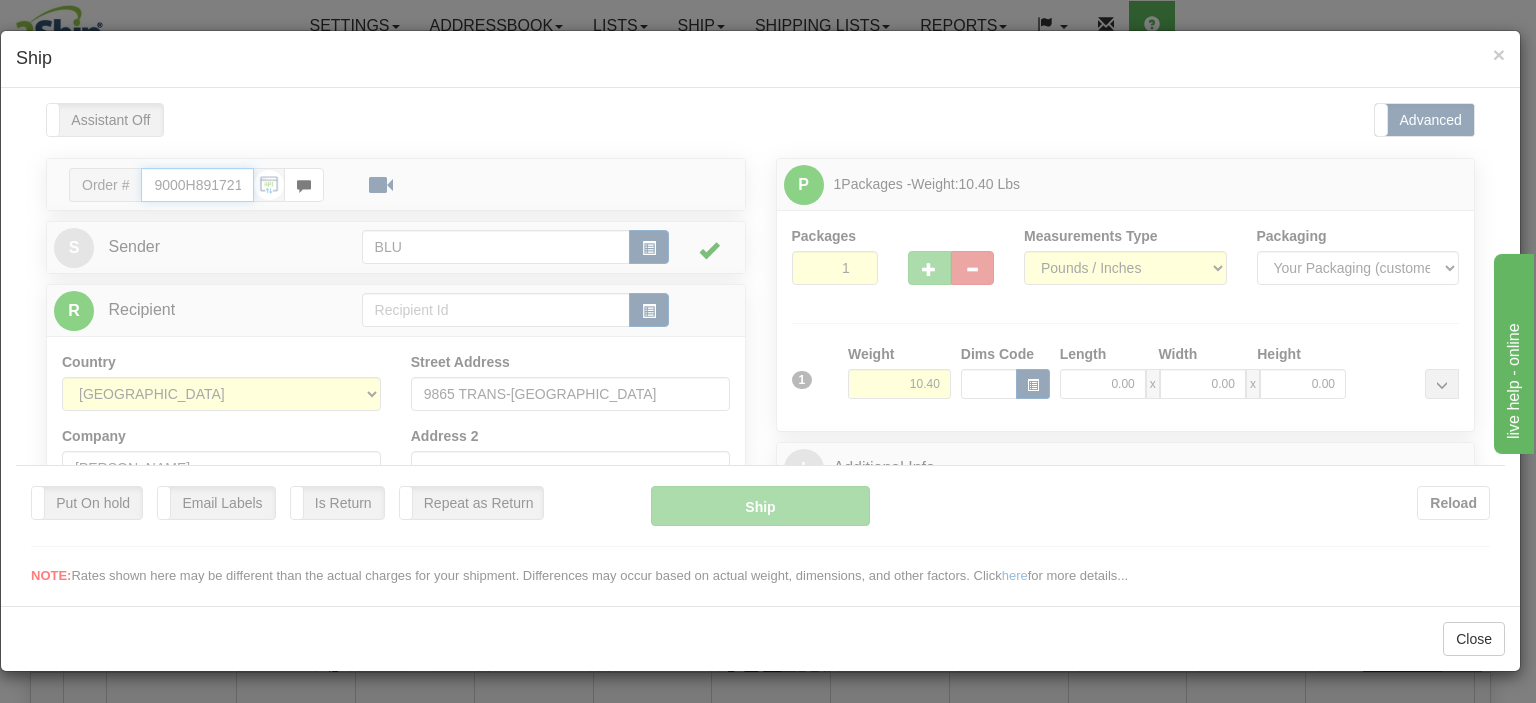 type on "09:15" 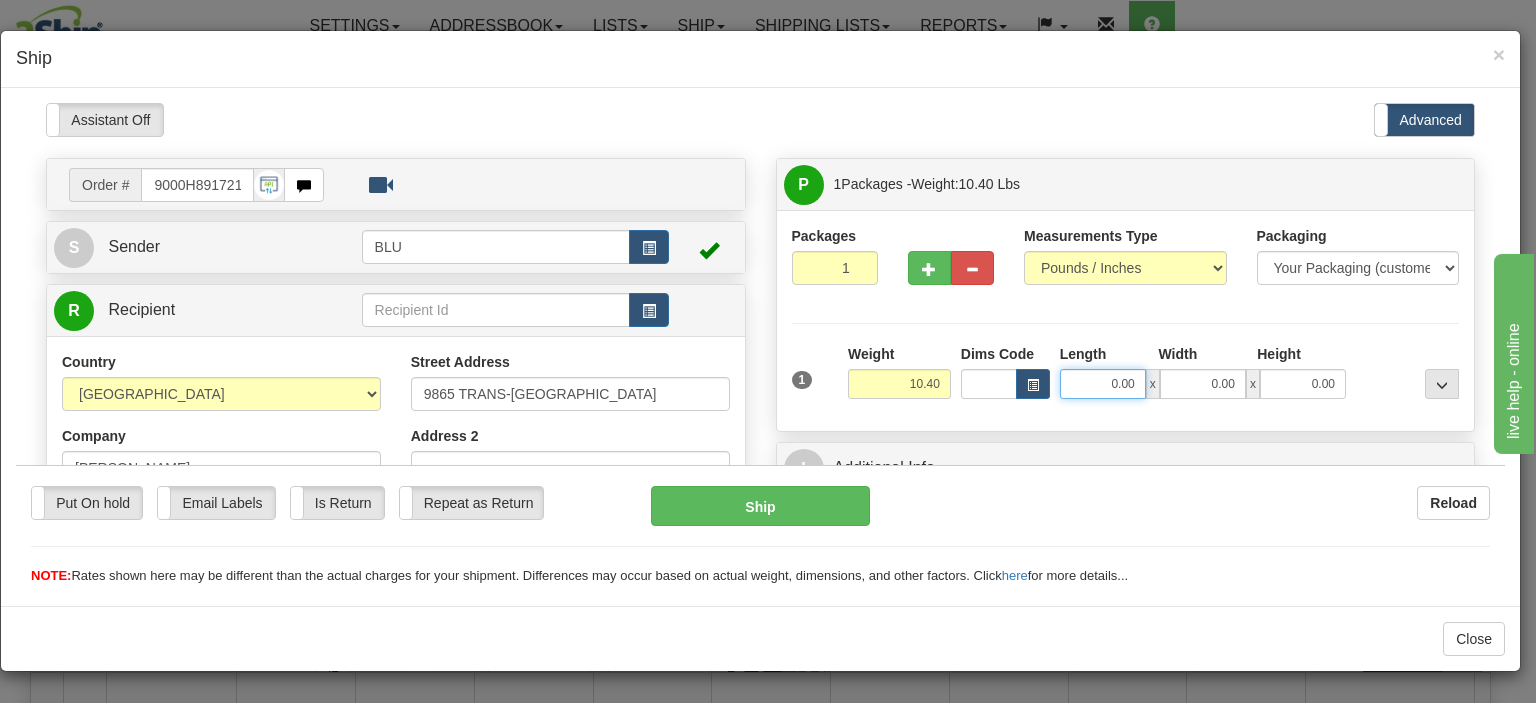 click on "0.00" at bounding box center [1103, 383] 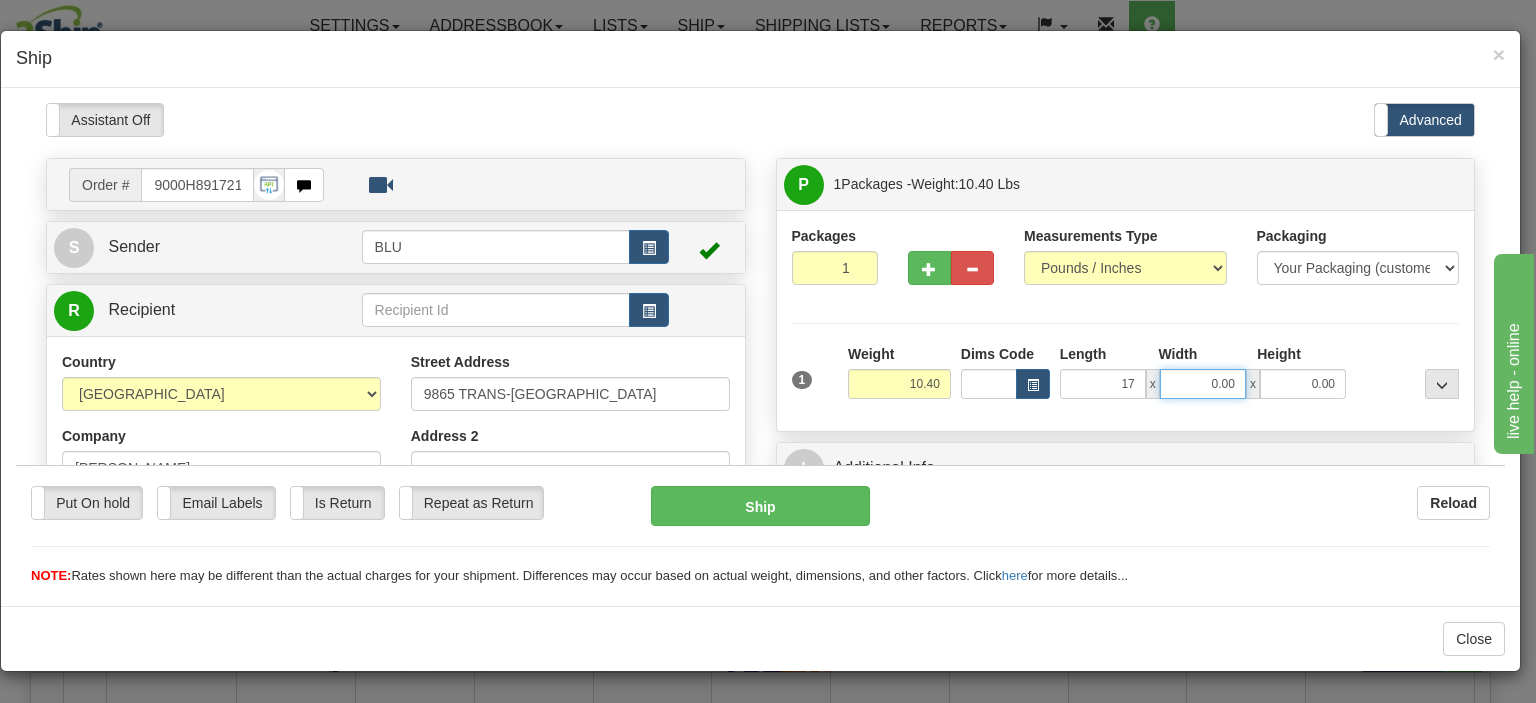type on "17.00" 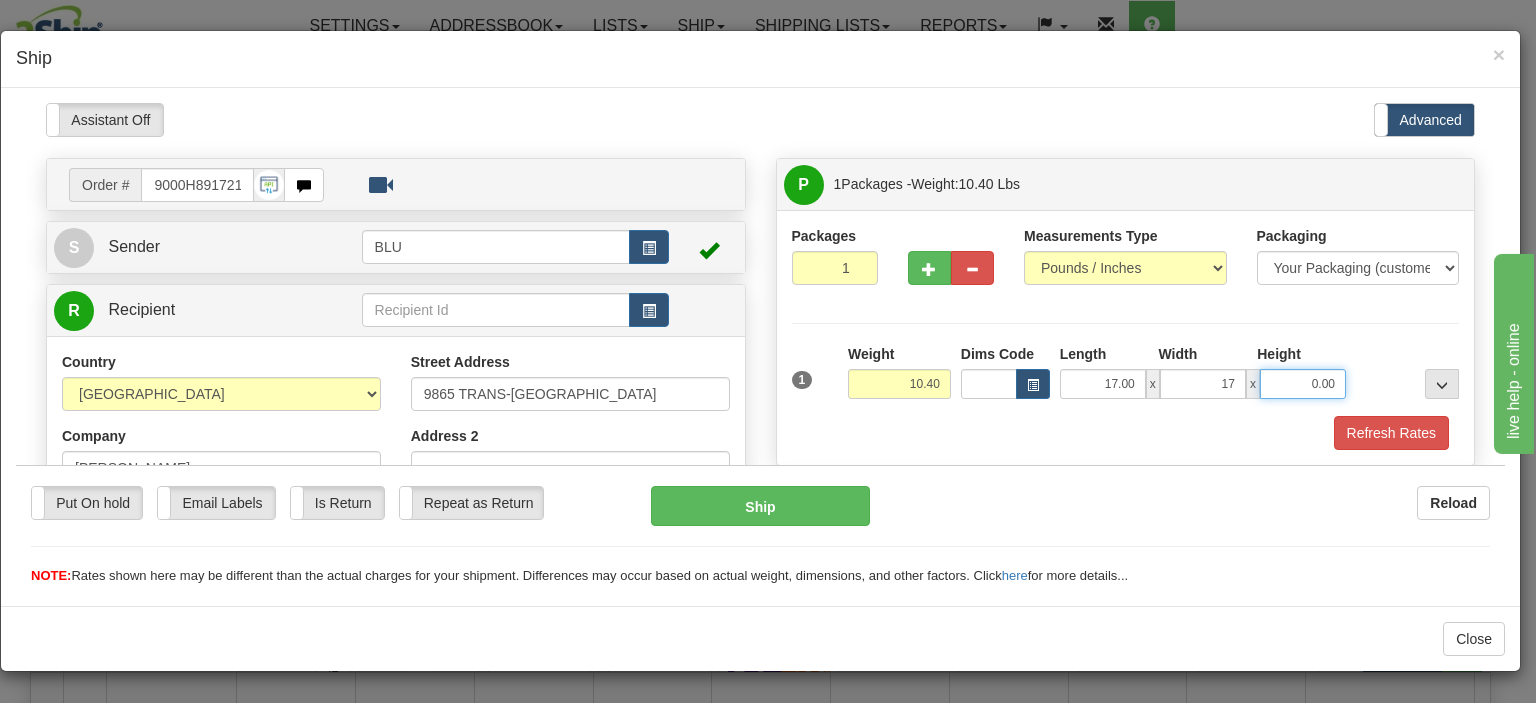 type on "17.00" 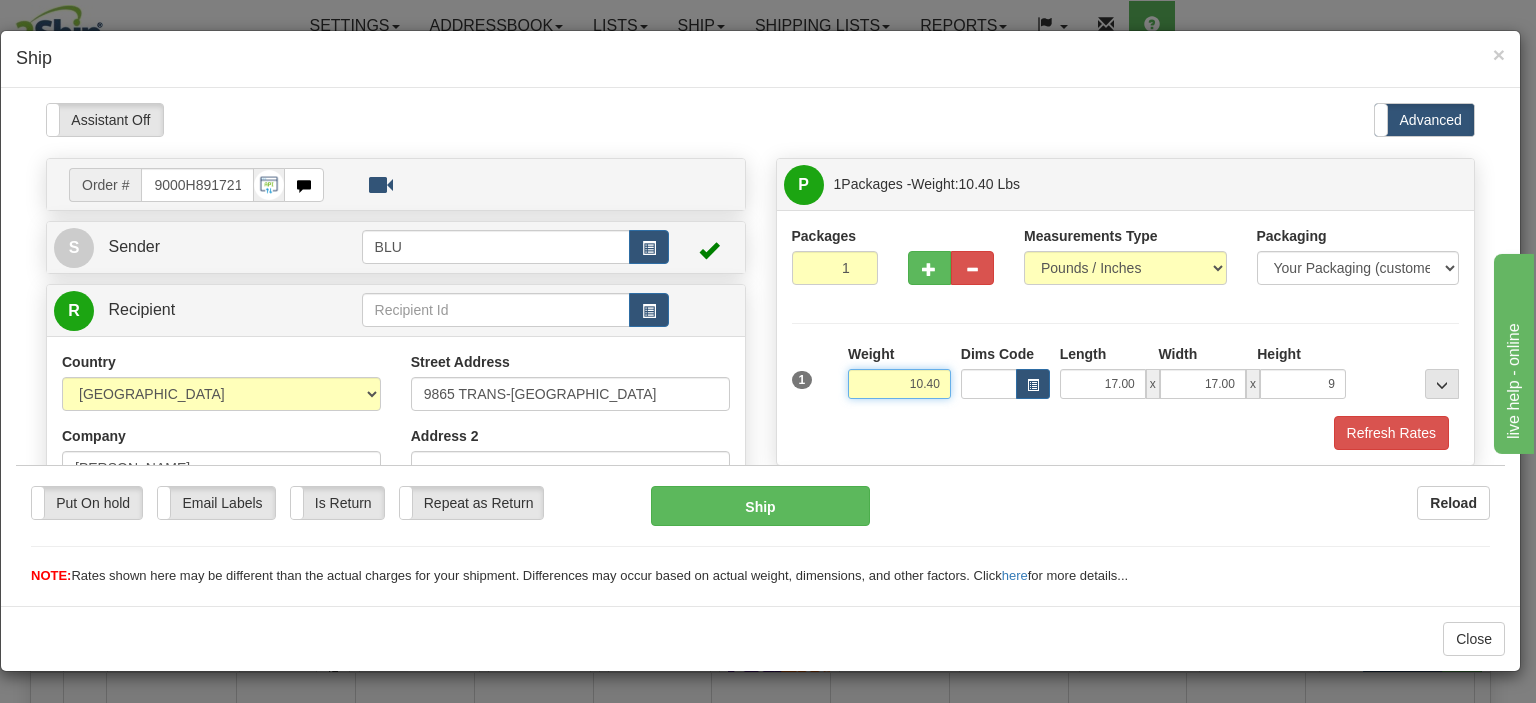 type on "9.00" 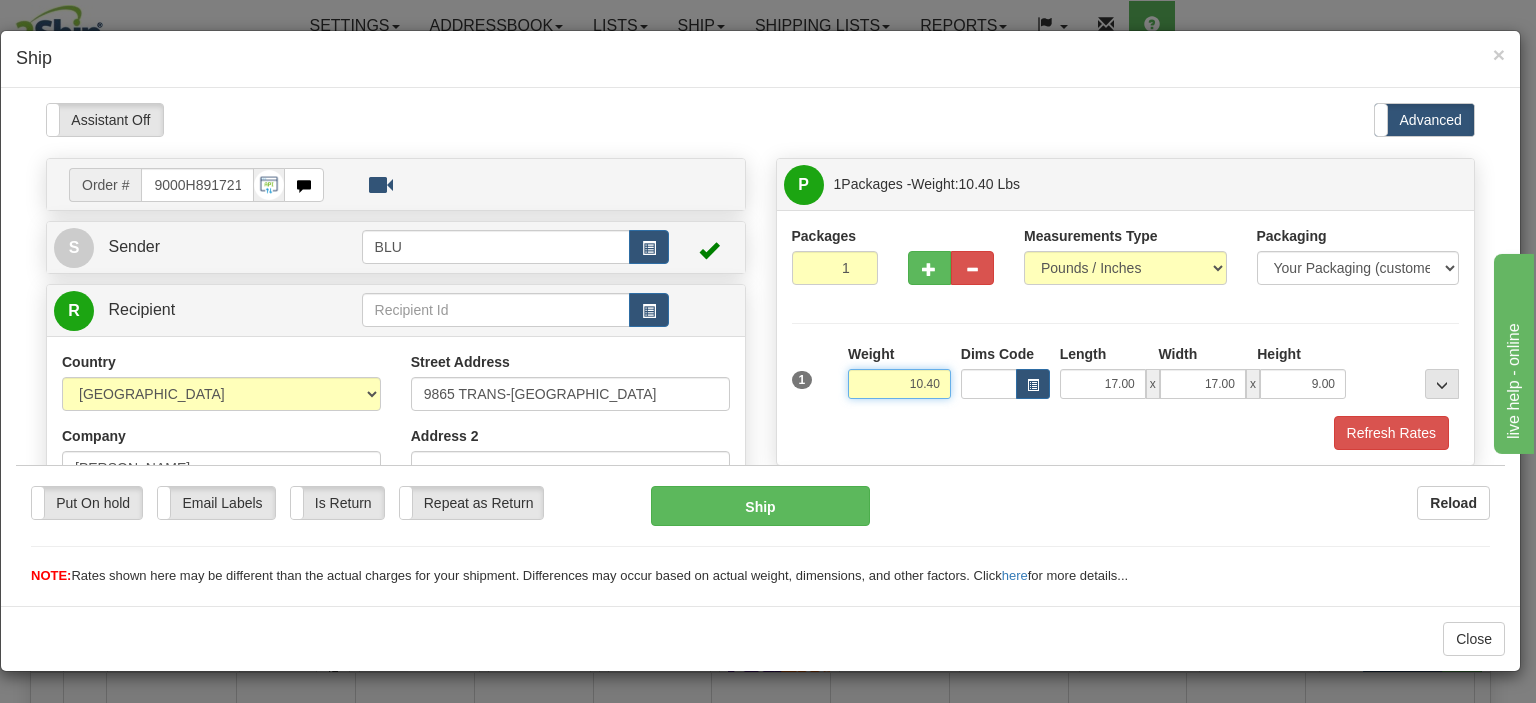 click on "10.40" at bounding box center (899, 383) 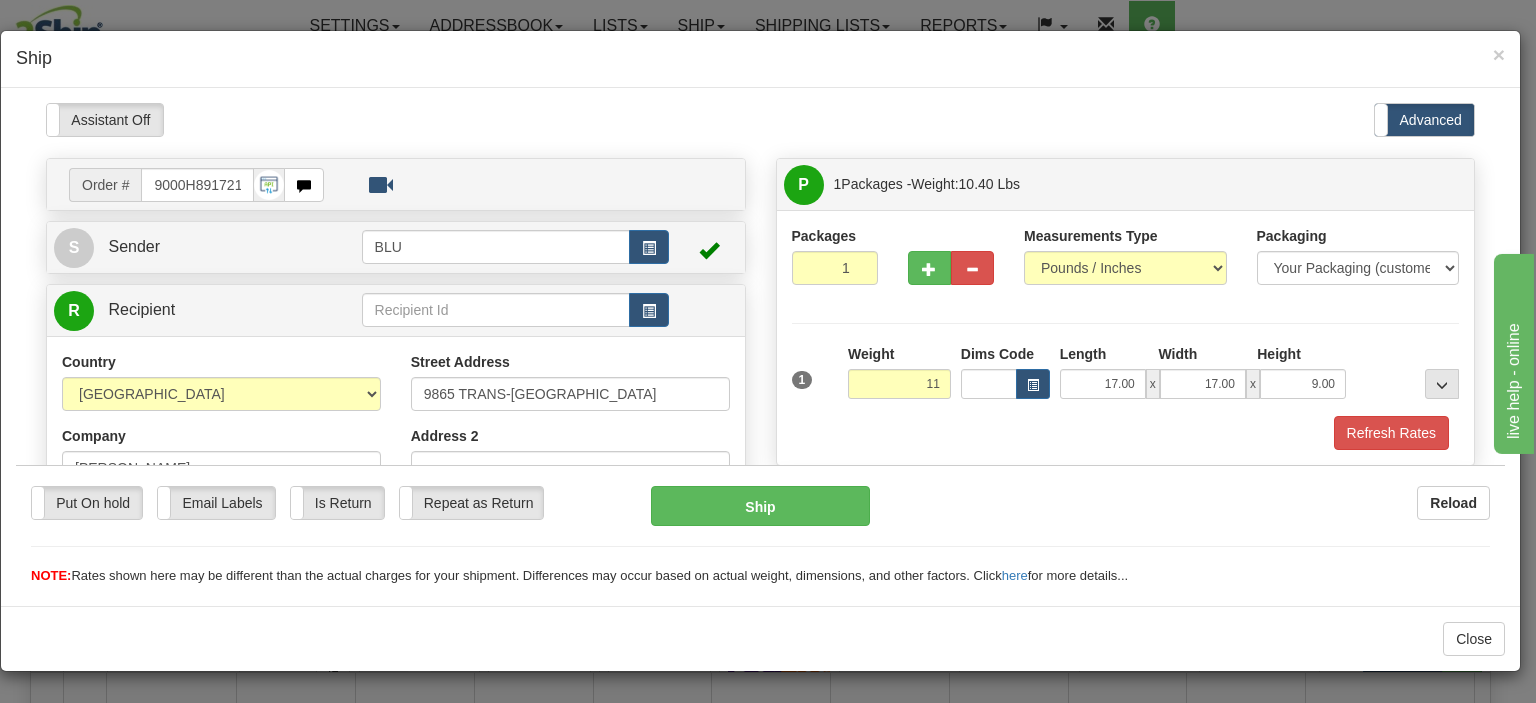 type on "11.00" 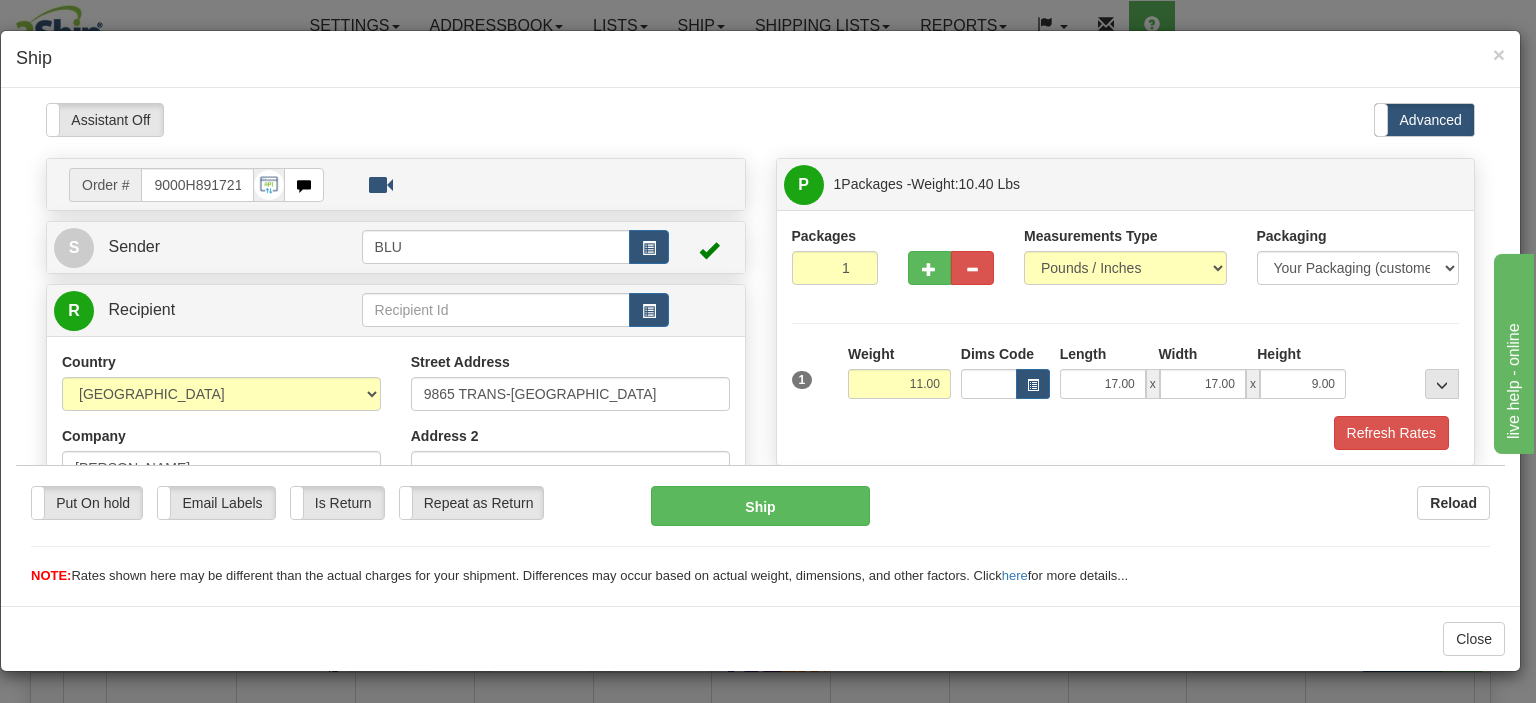 click on "Refresh Rates" at bounding box center (1126, 432) 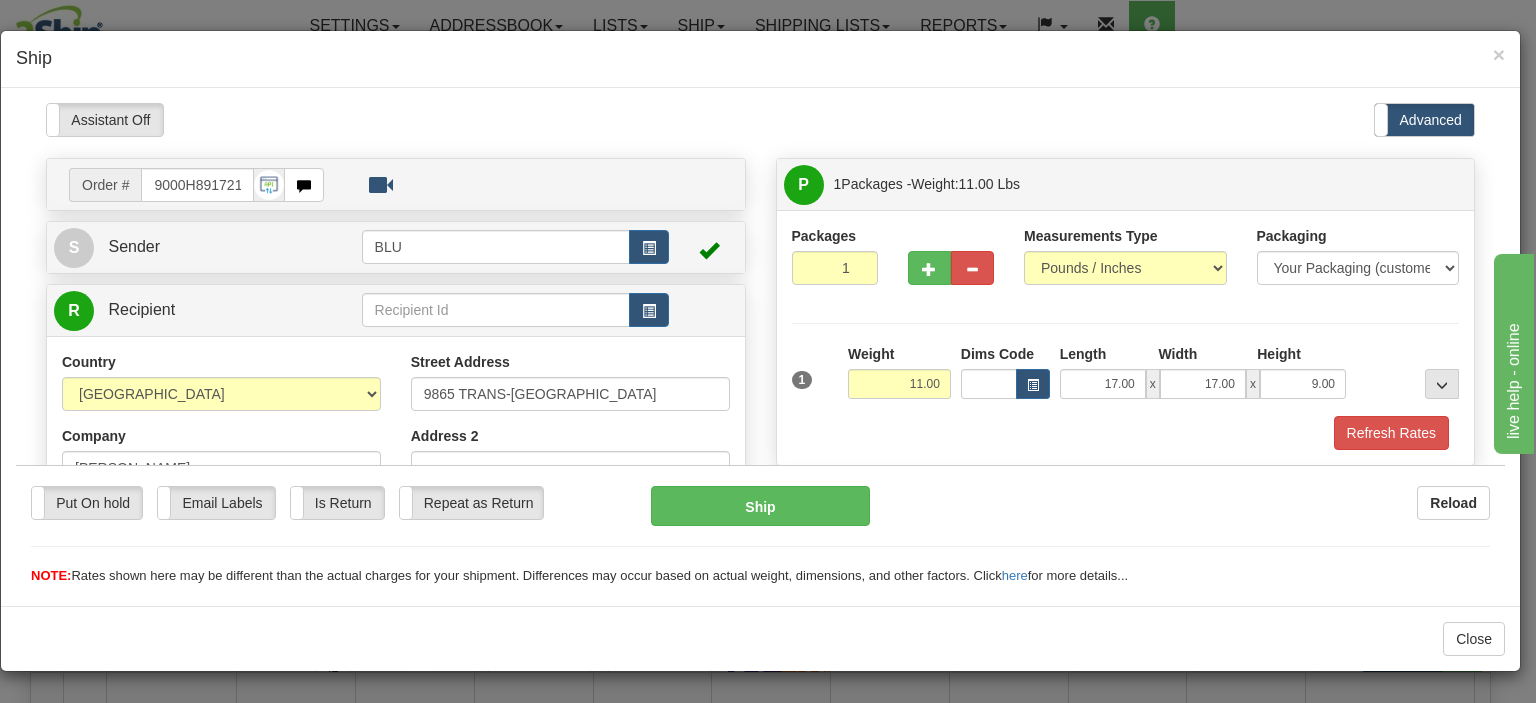 click on "Packages                                              1
1
Measurements Type" at bounding box center (1126, 336) 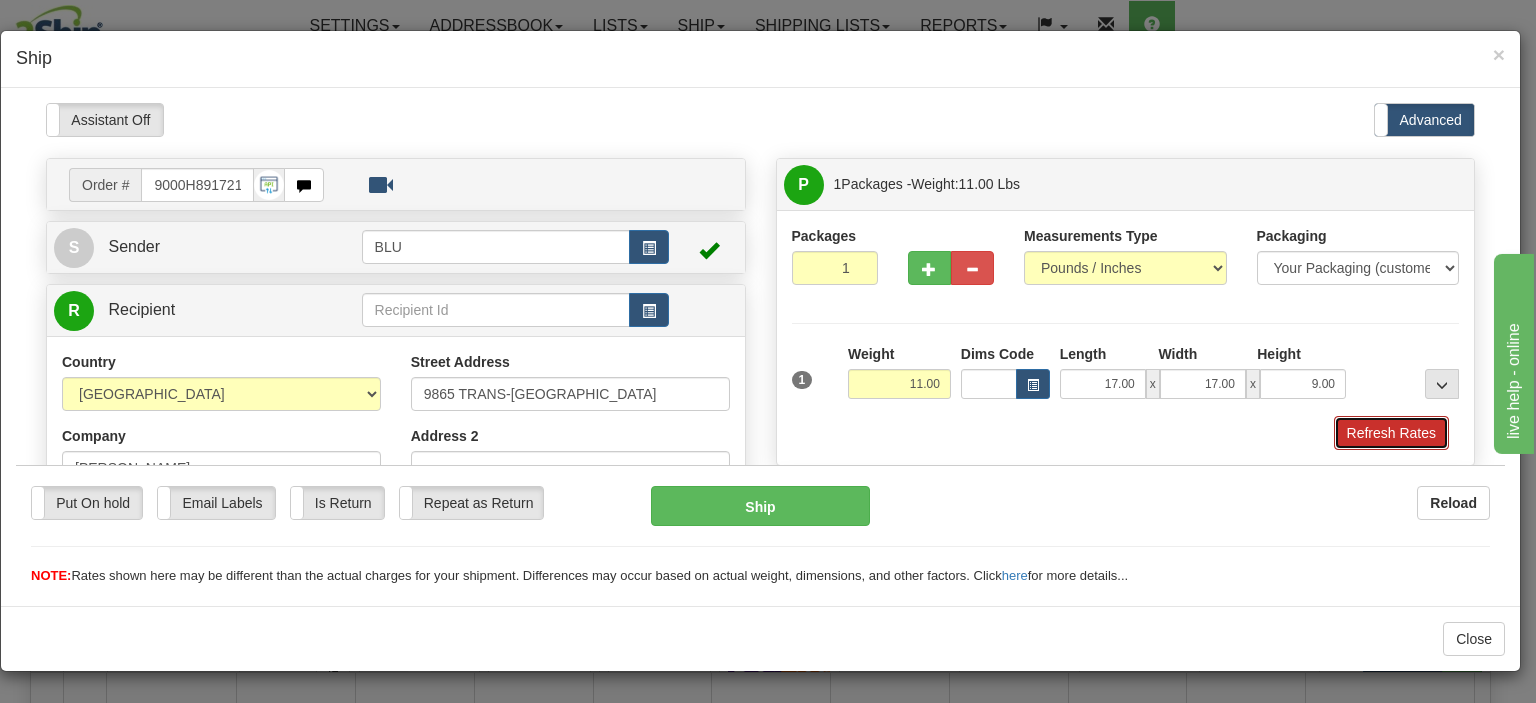 click on "Refresh Rates" at bounding box center [1391, 432] 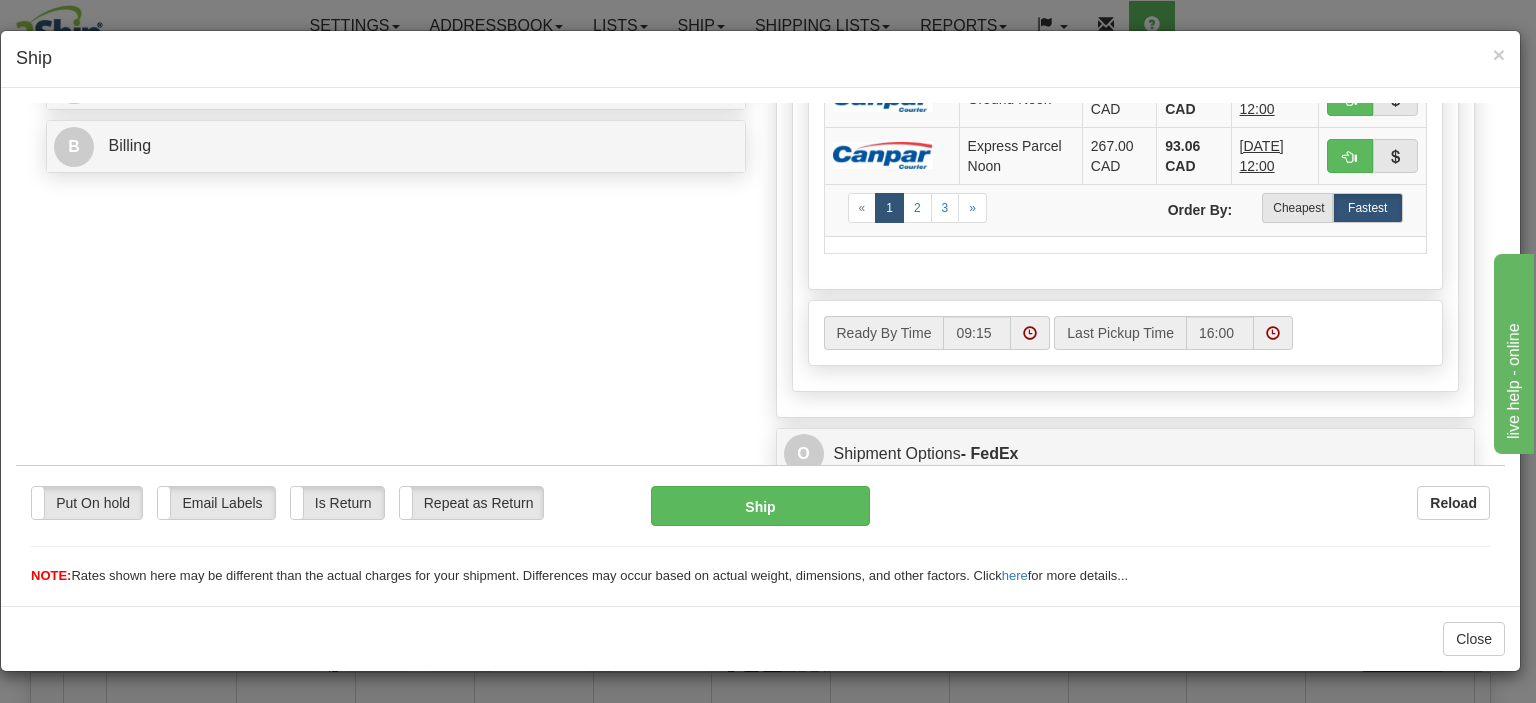 scroll, scrollTop: 800, scrollLeft: 0, axis: vertical 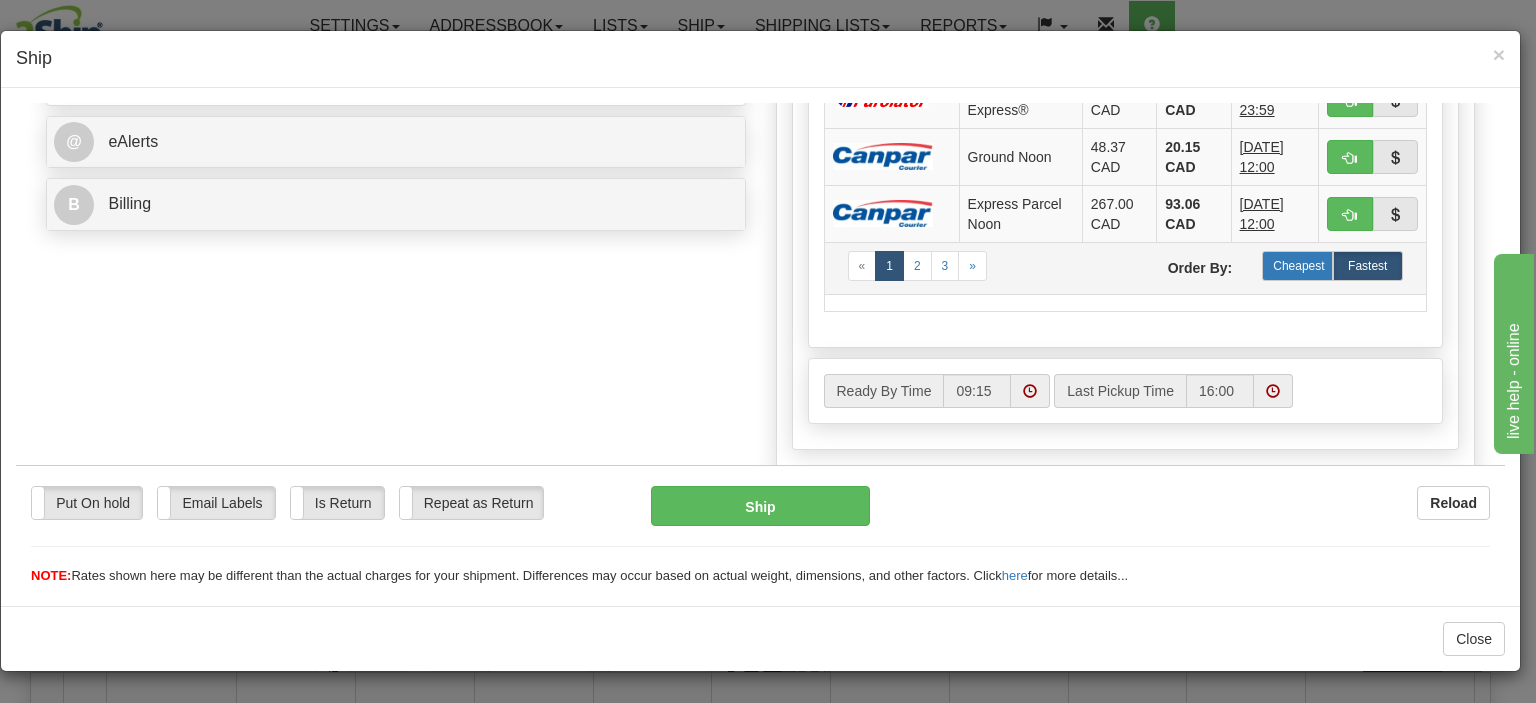 click on "Cheapest" at bounding box center (1297, 265) 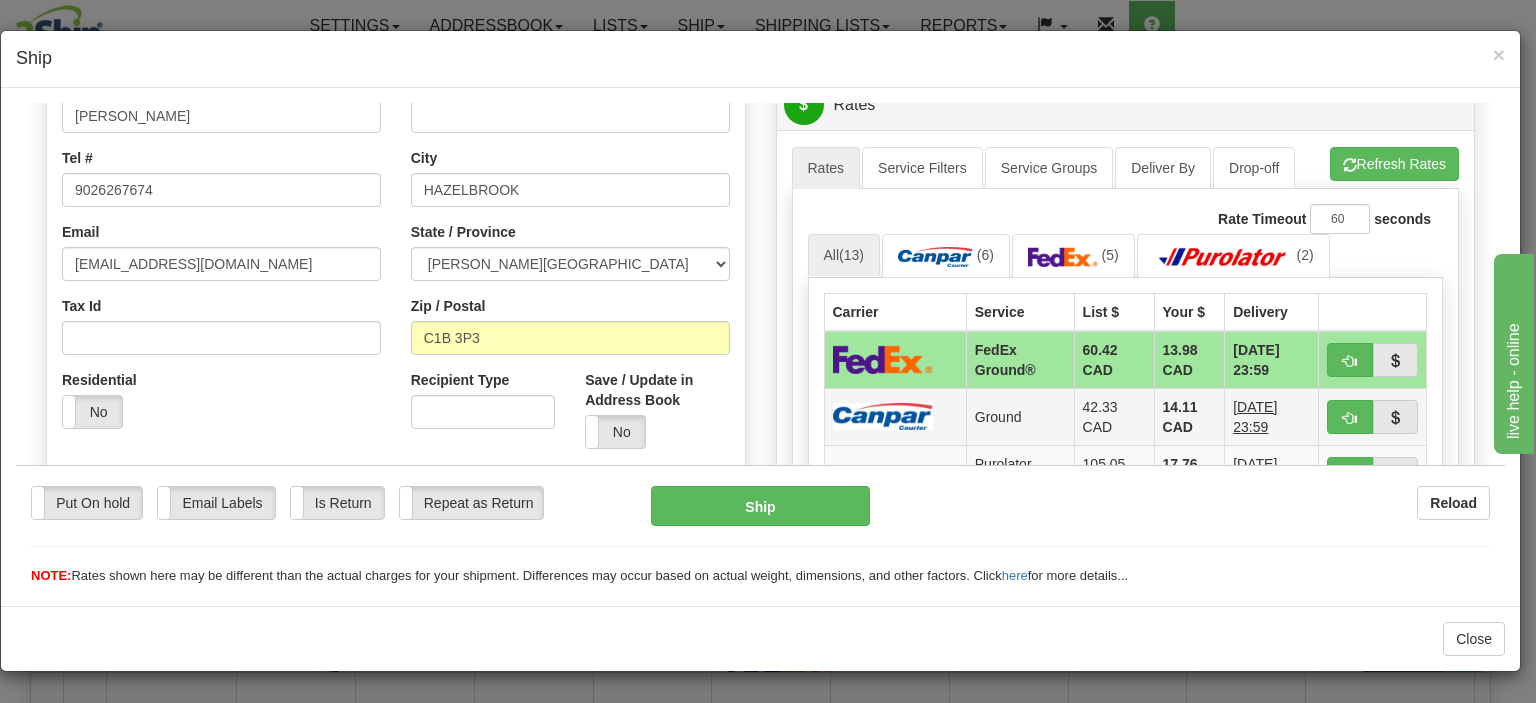 scroll, scrollTop: 500, scrollLeft: 0, axis: vertical 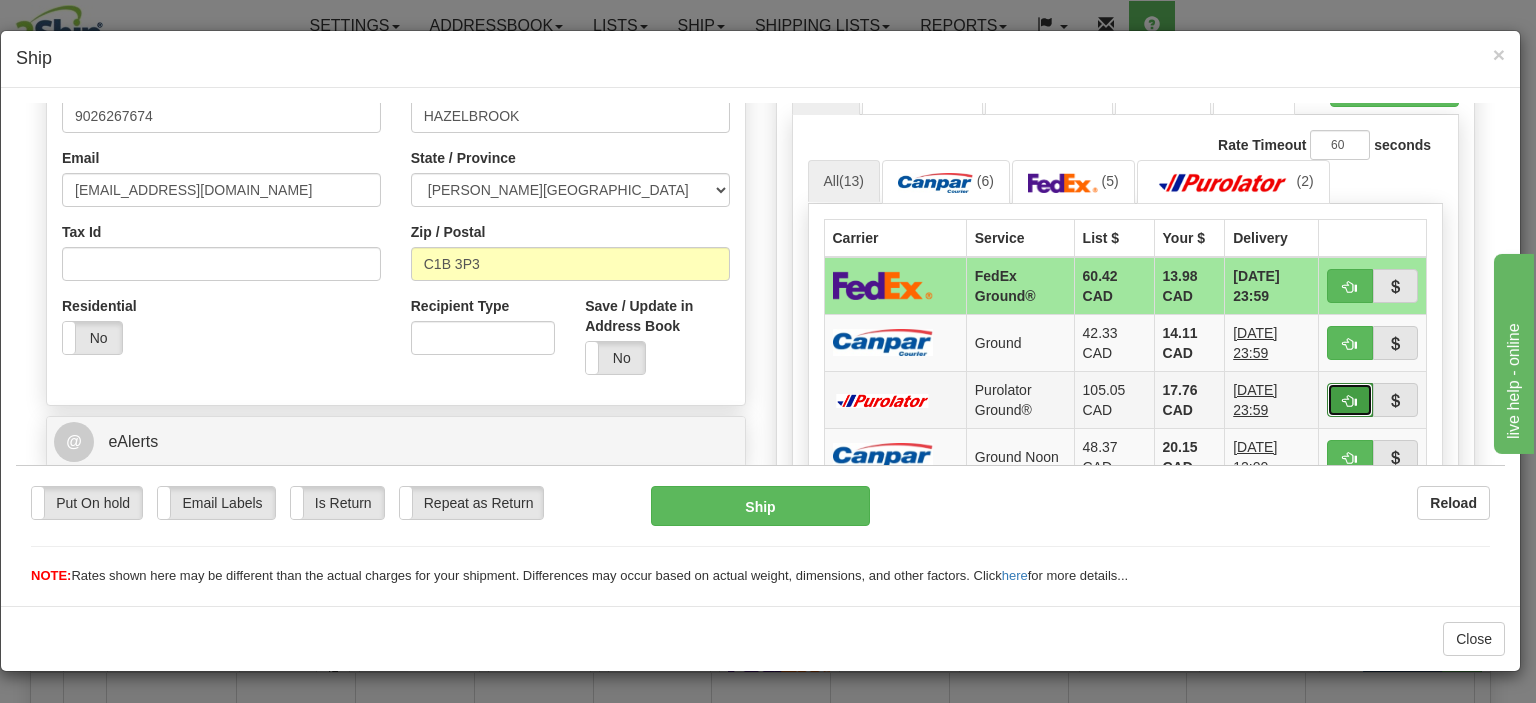 click at bounding box center (1350, 399) 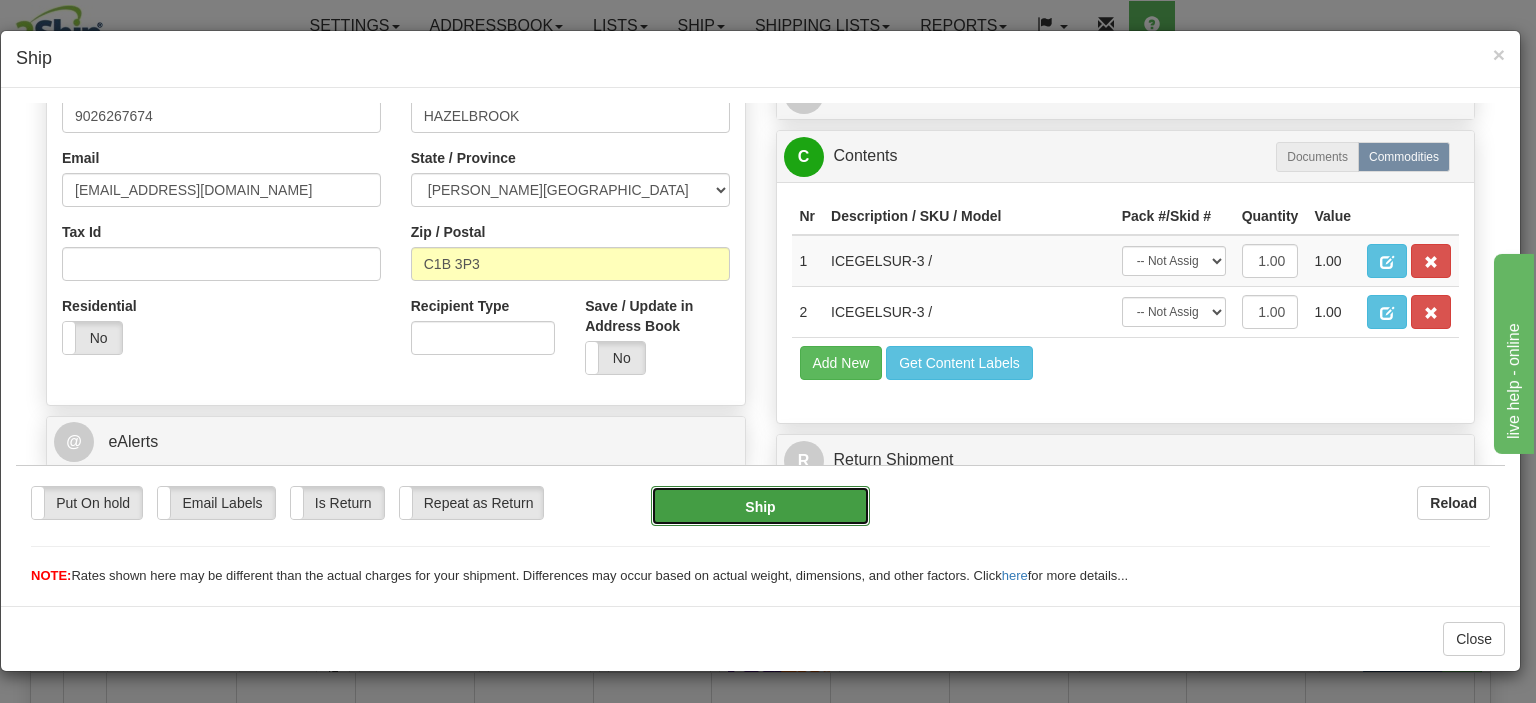 click on "Ship" at bounding box center [760, 505] 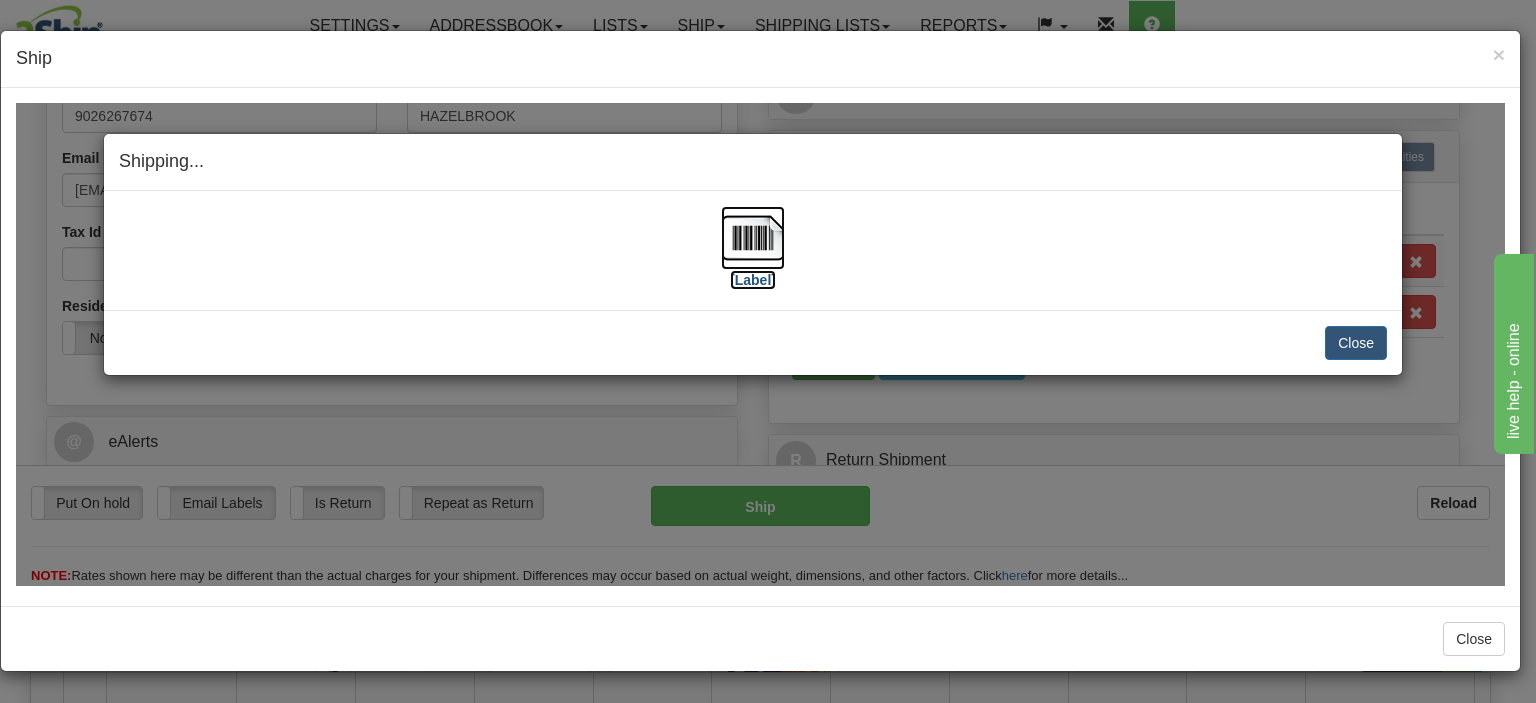 click at bounding box center (753, 237) 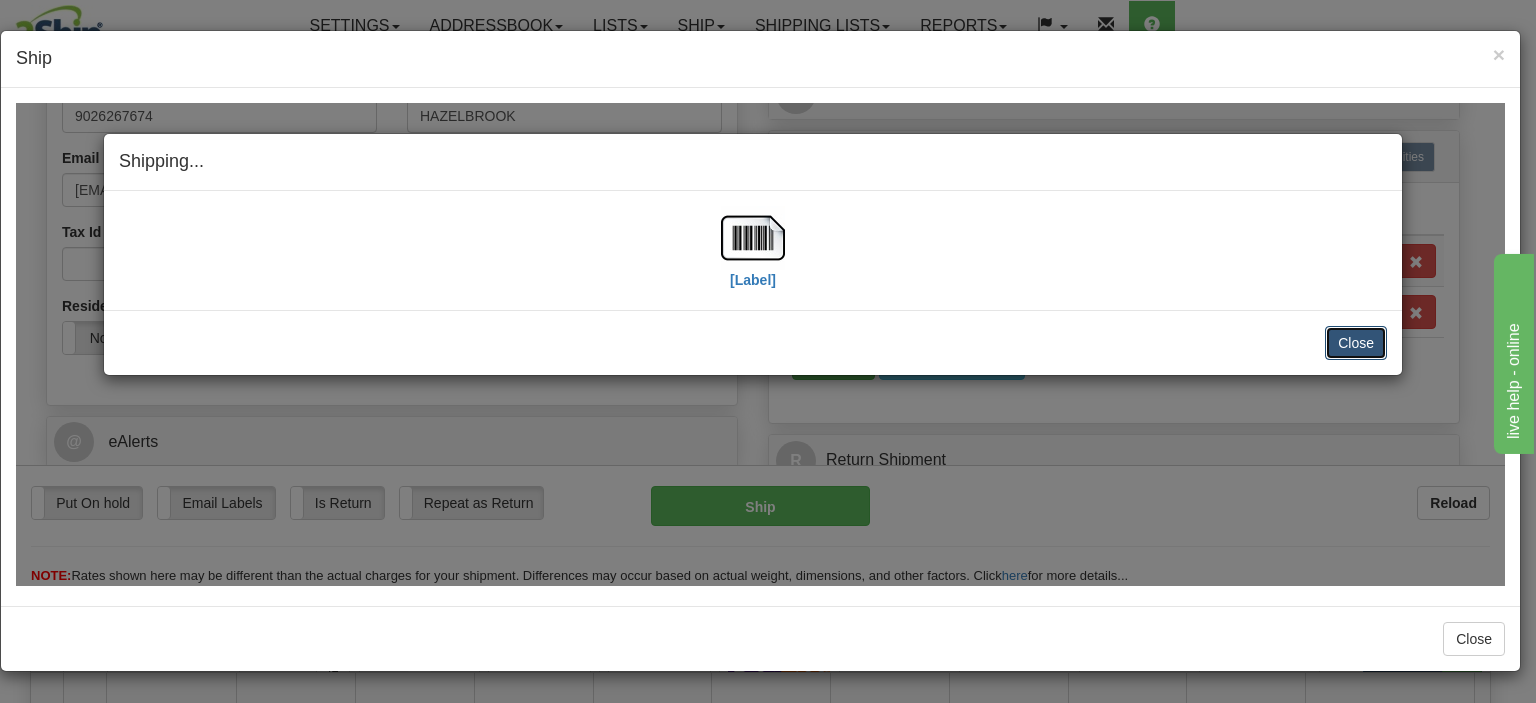 click on "Close" at bounding box center (1356, 342) 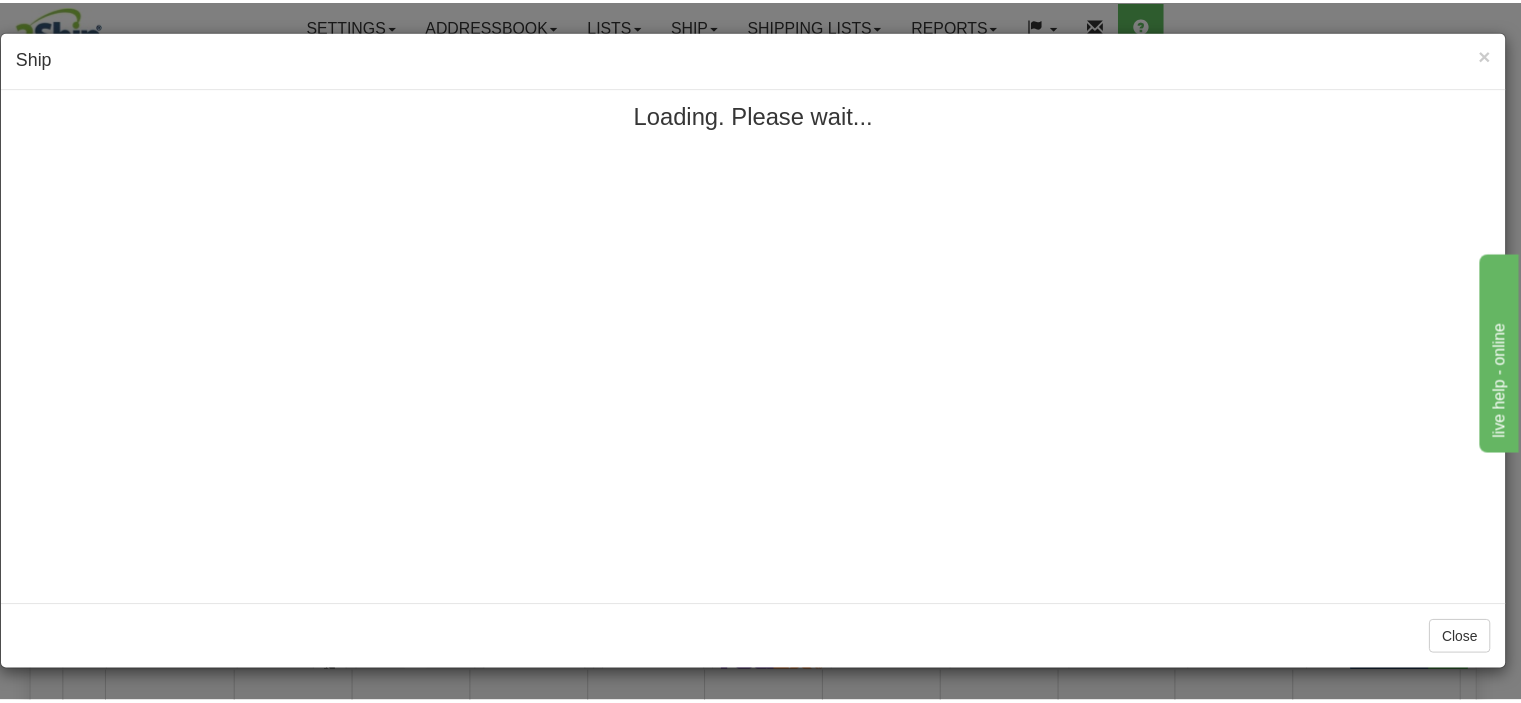 scroll, scrollTop: 0, scrollLeft: 0, axis: both 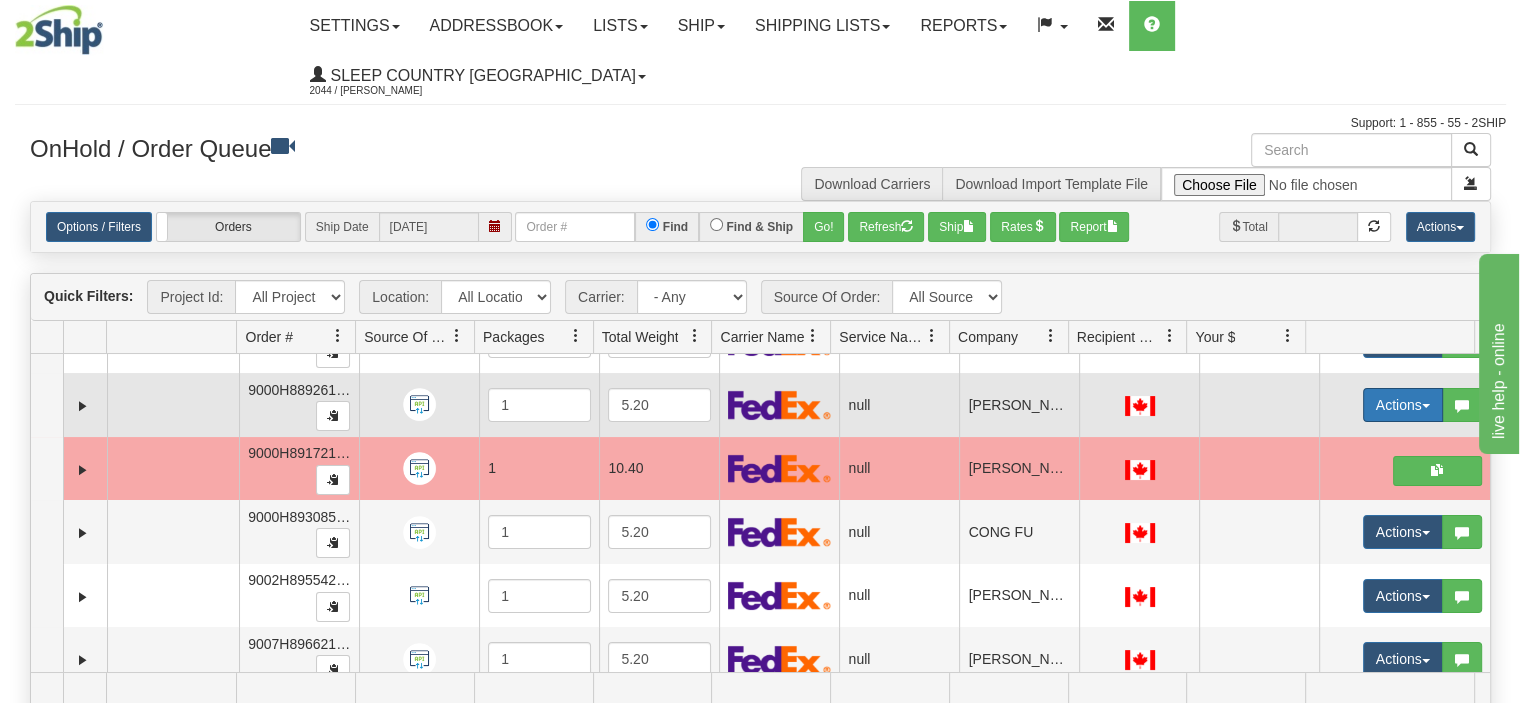 click on "Actions" at bounding box center (1403, 405) 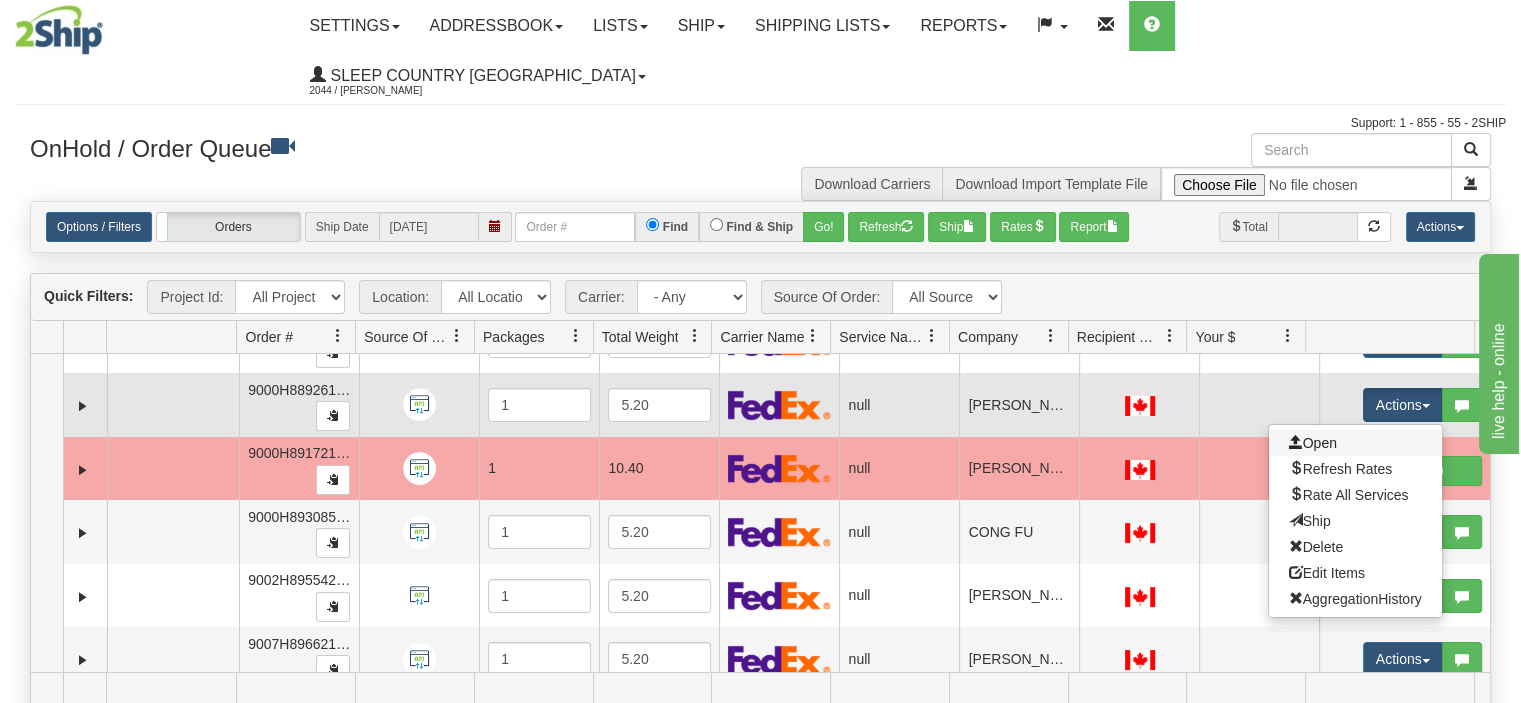 click on "Open" at bounding box center [1355, 443] 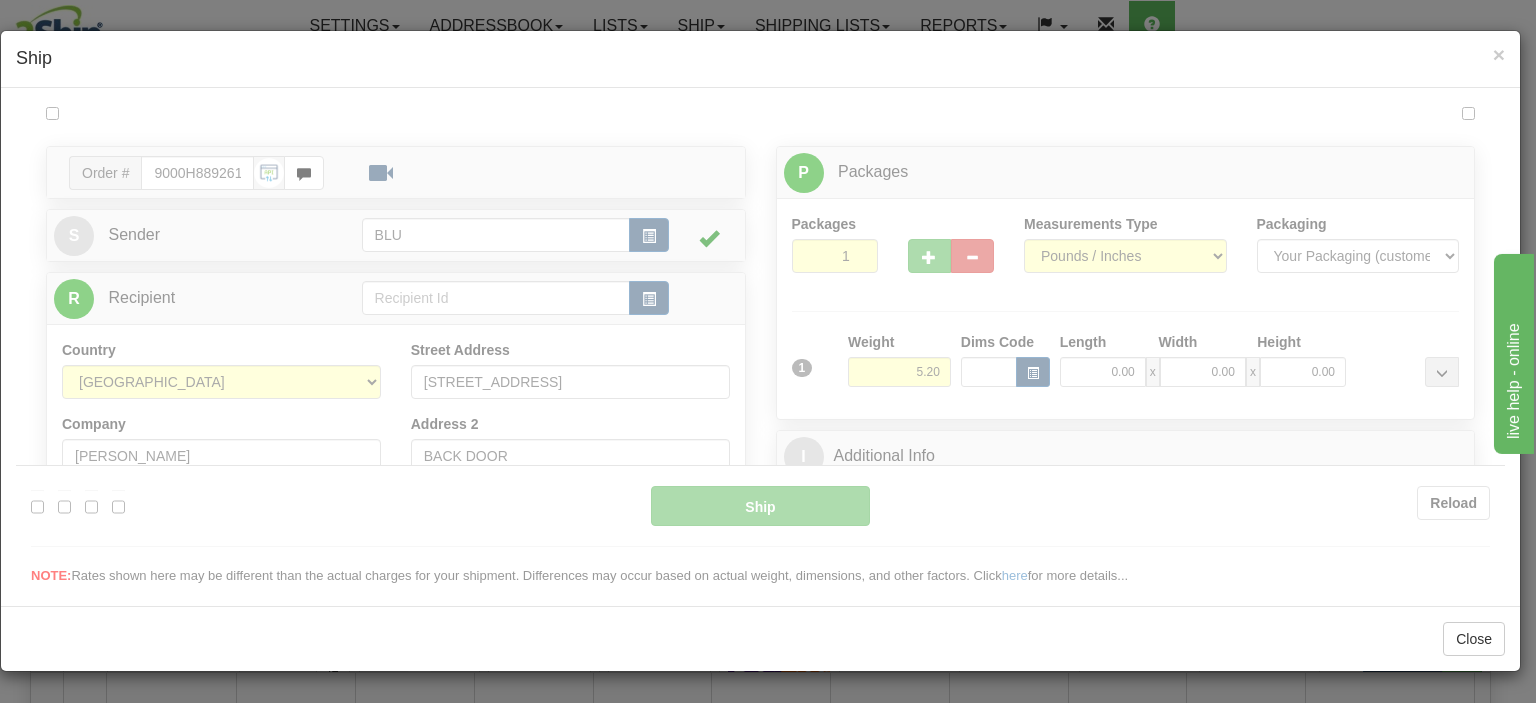 scroll, scrollTop: 0, scrollLeft: 0, axis: both 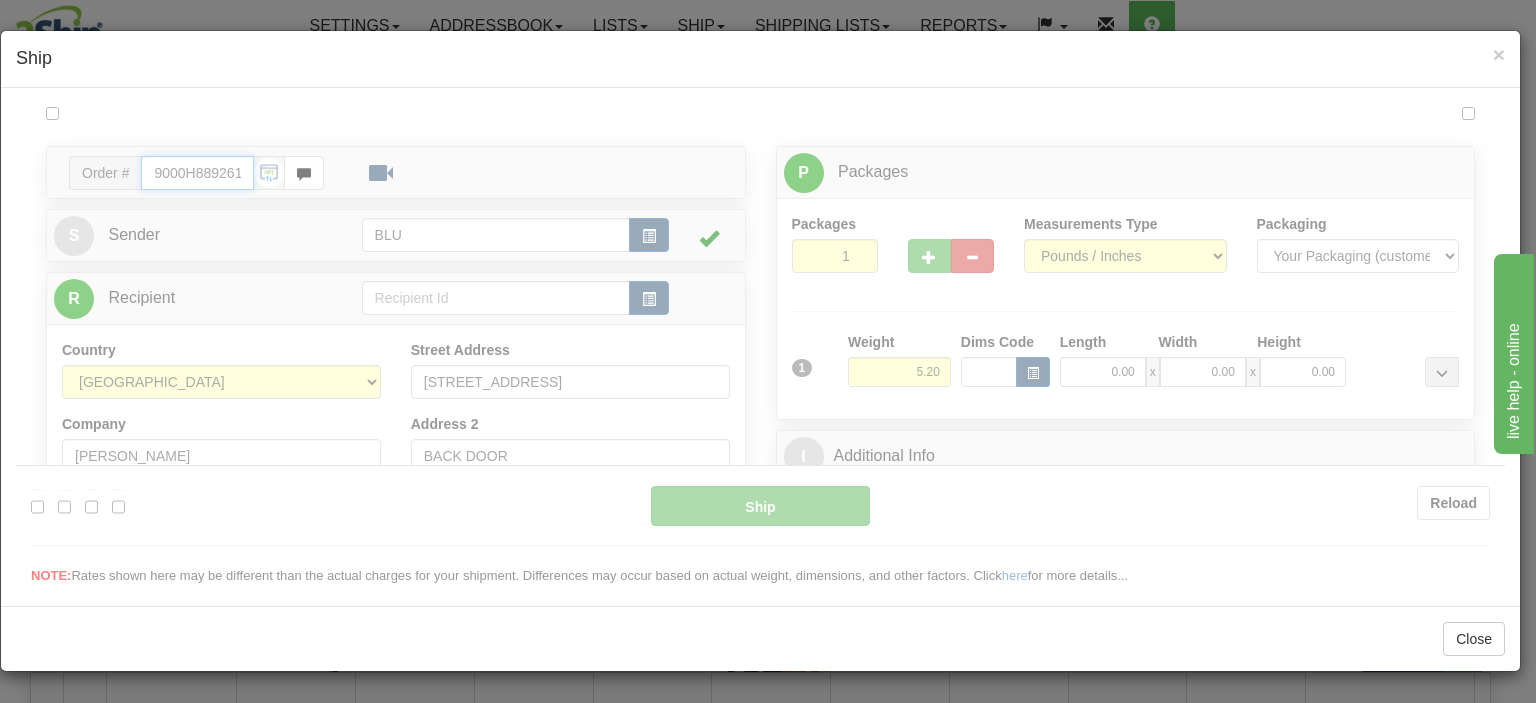 type on "09:22" 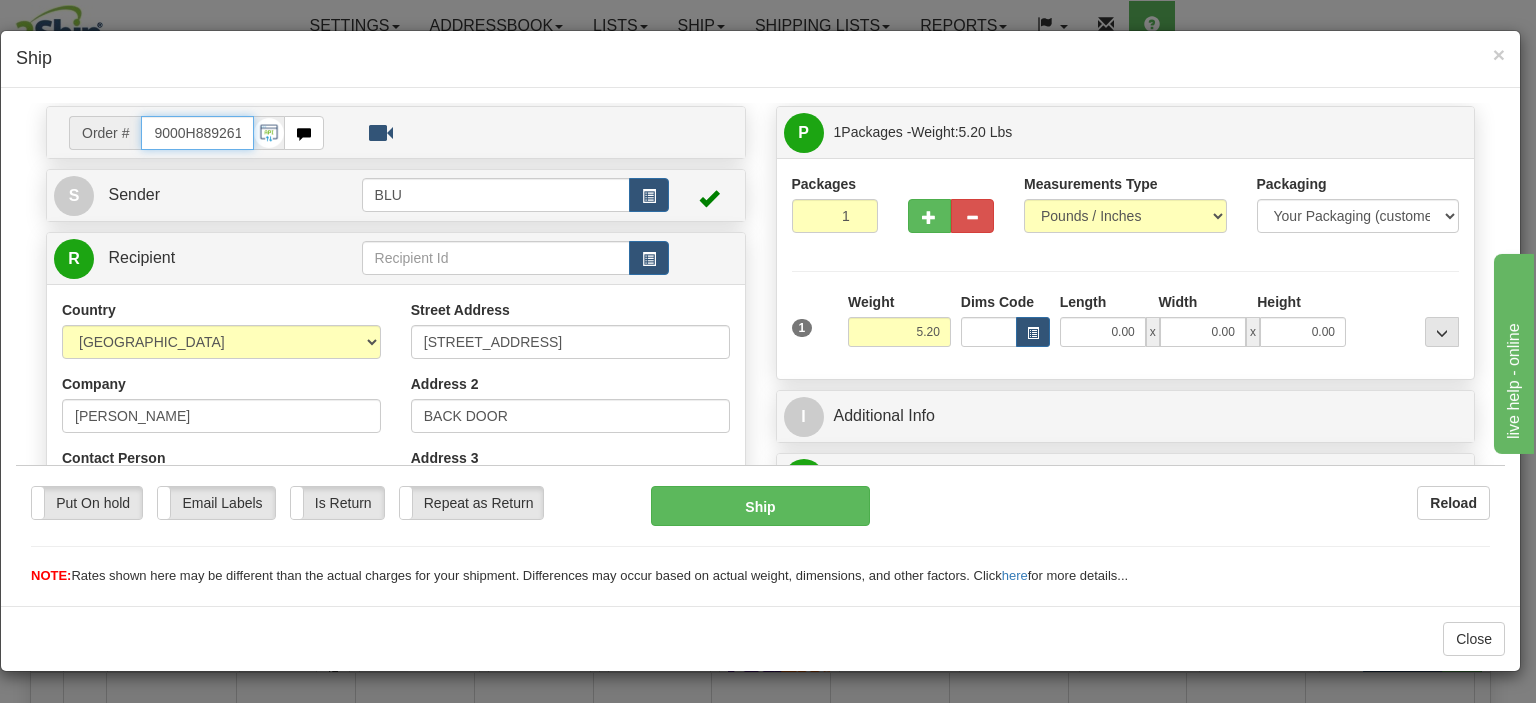 scroll, scrollTop: 100, scrollLeft: 0, axis: vertical 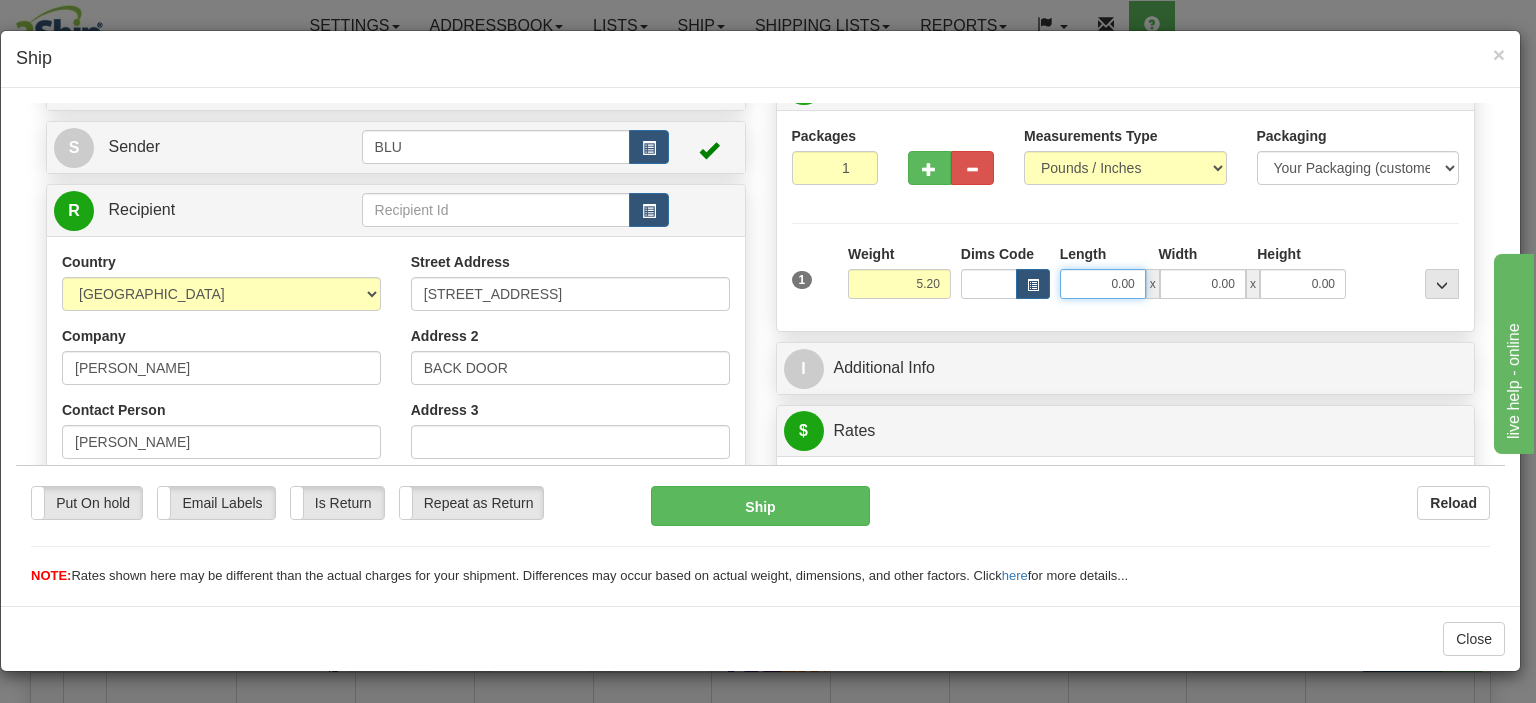 click on "0.00" at bounding box center [1103, 283] 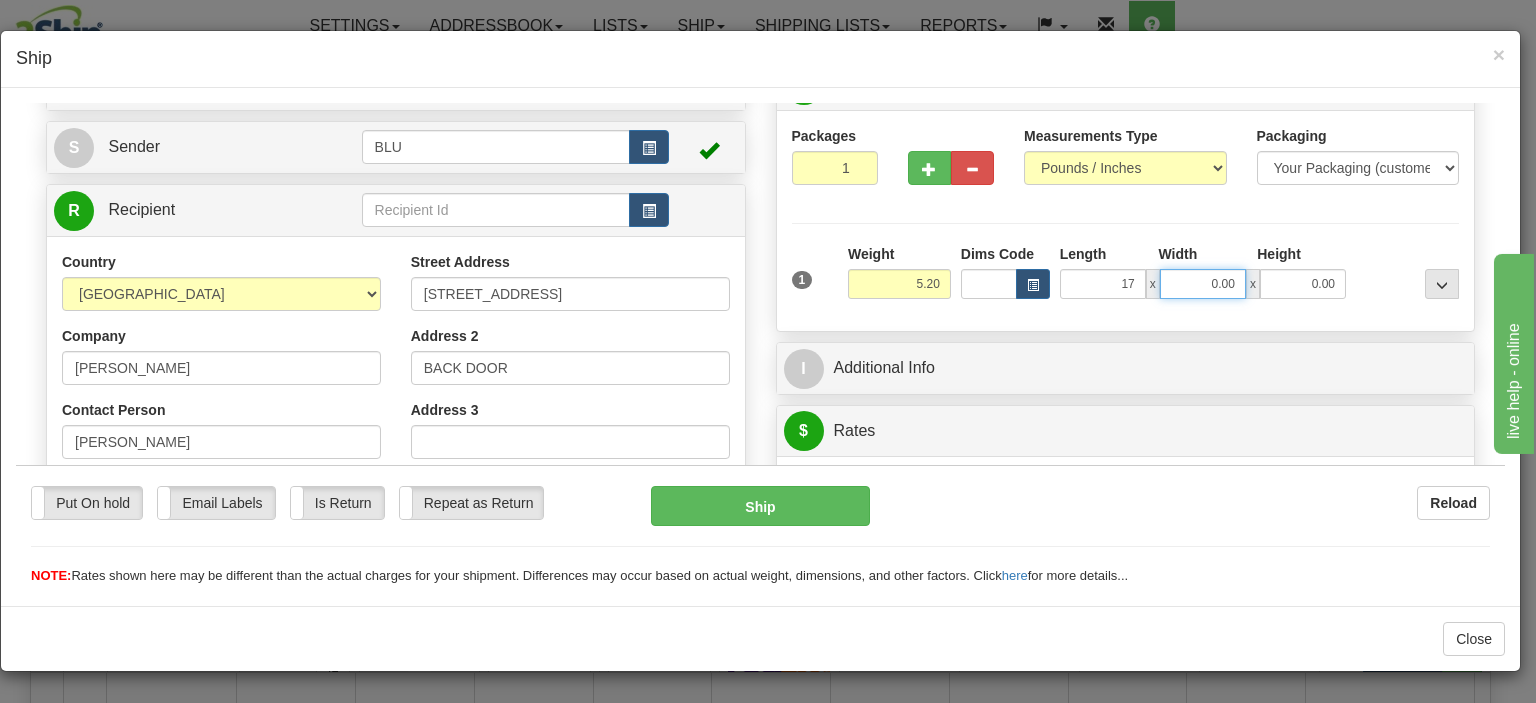 type on "17.00" 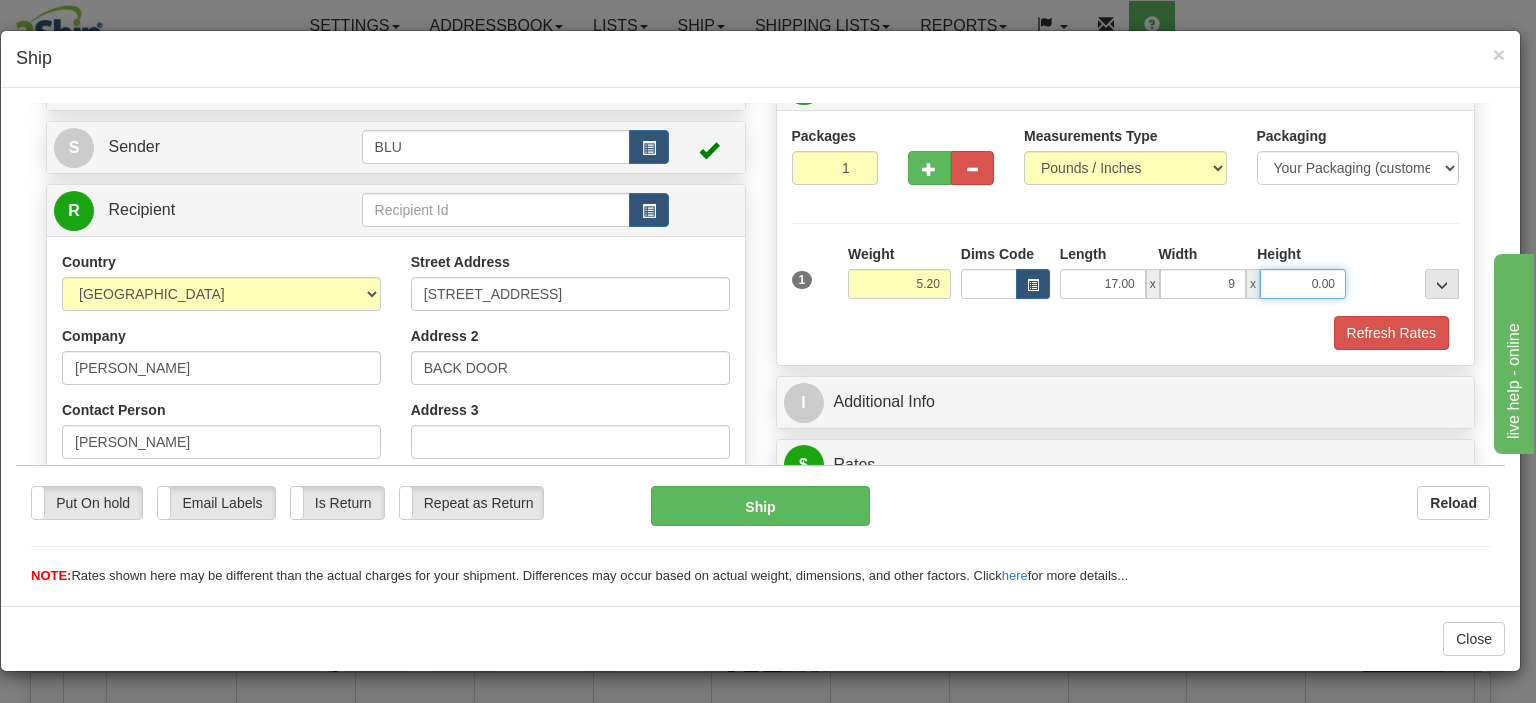 type on "9.00" 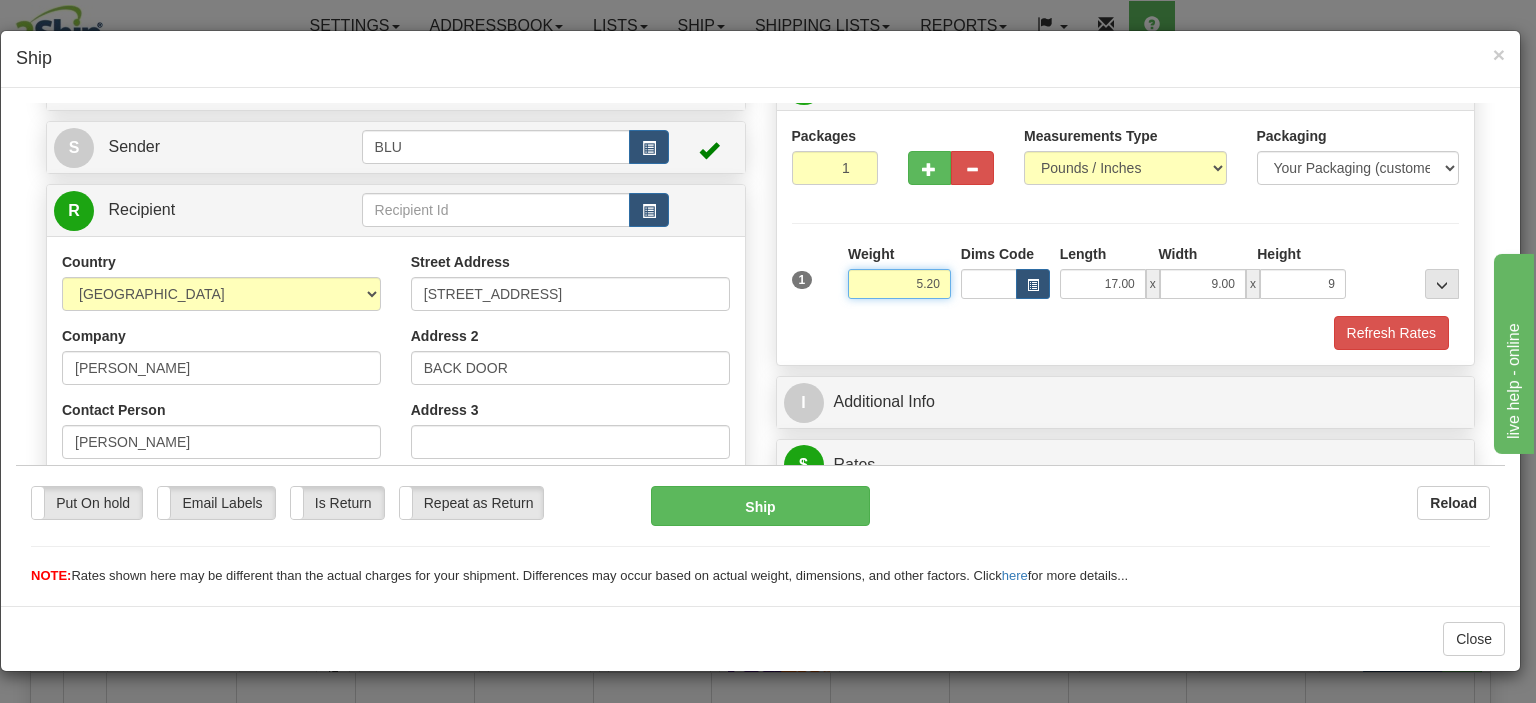 type on "9.00" 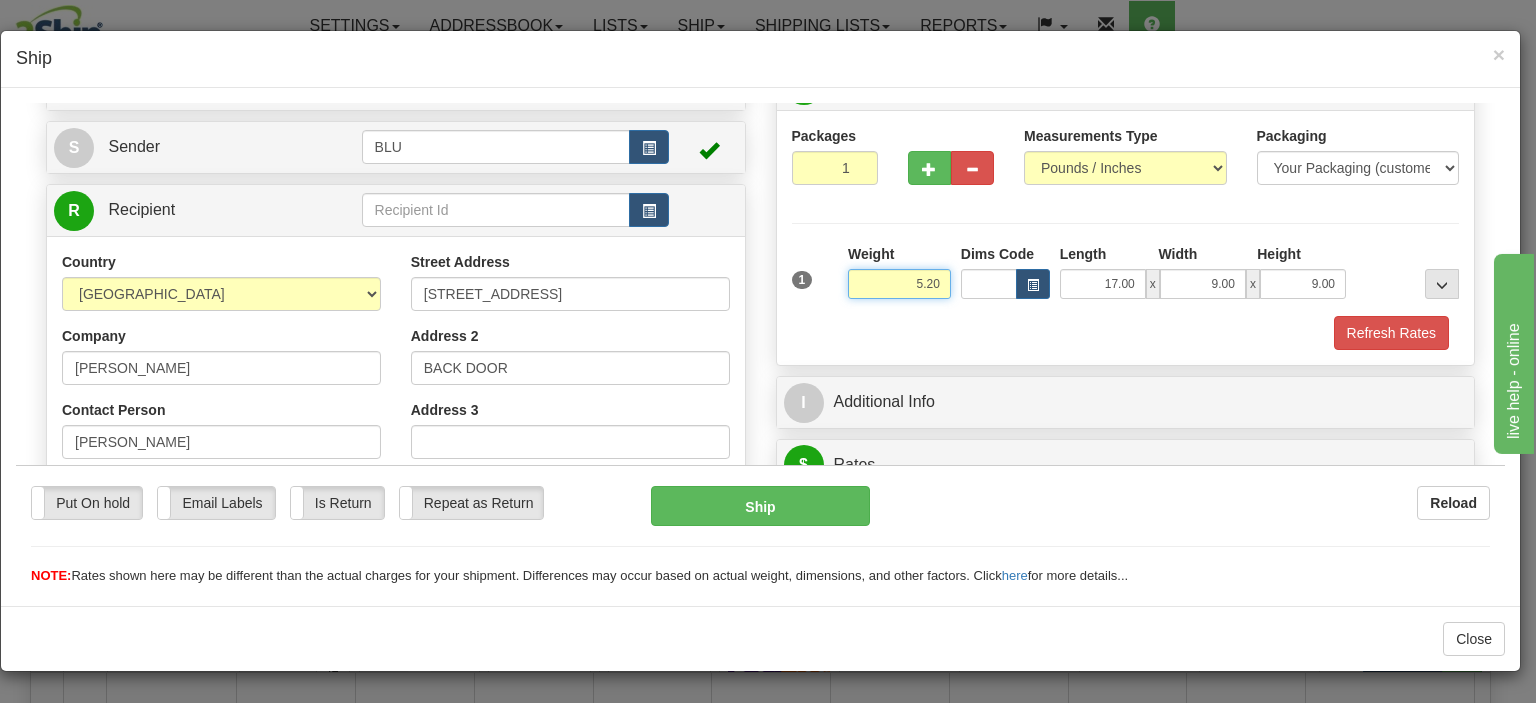 drag, startPoint x: 908, startPoint y: 277, endPoint x: 968, endPoint y: 275, distance: 60.033325 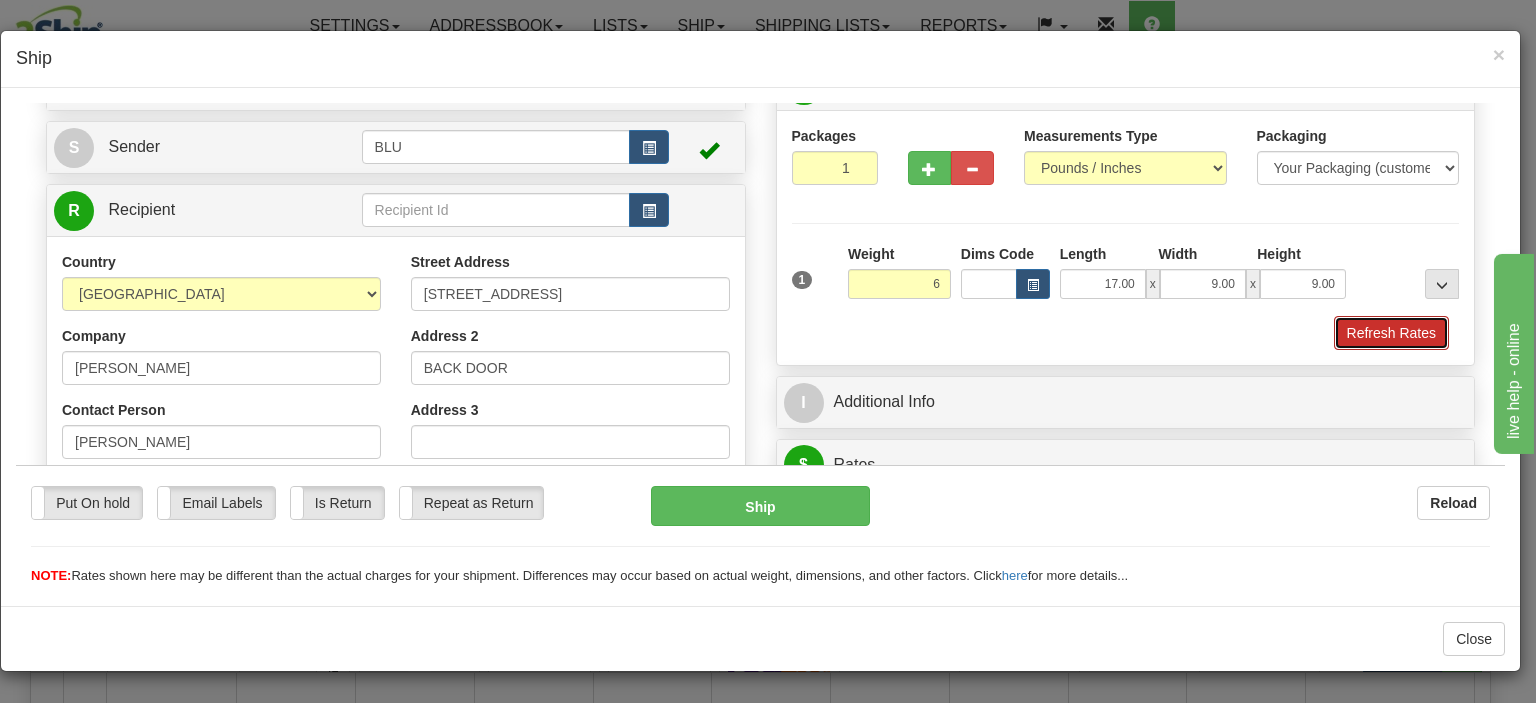 type on "6.00" 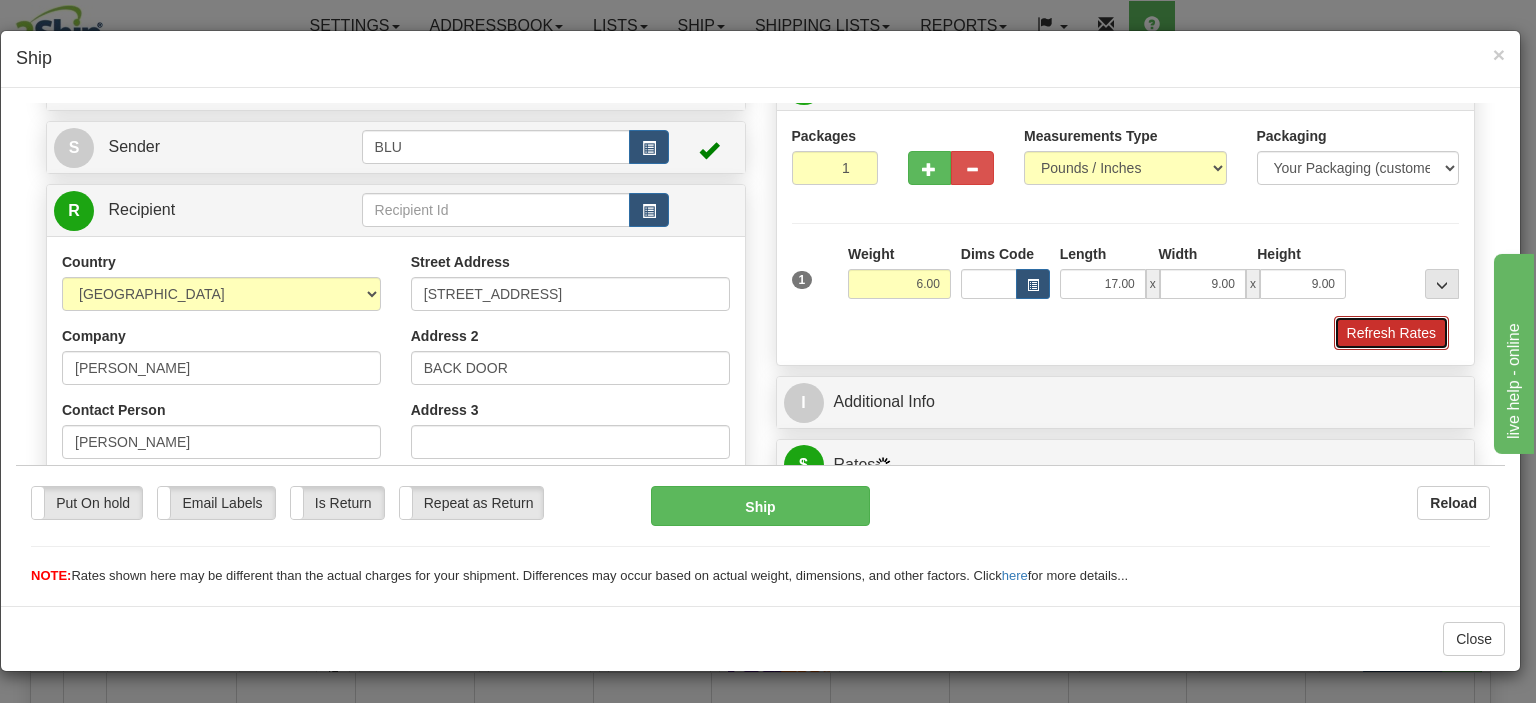 click on "Refresh Rates" at bounding box center [1391, 332] 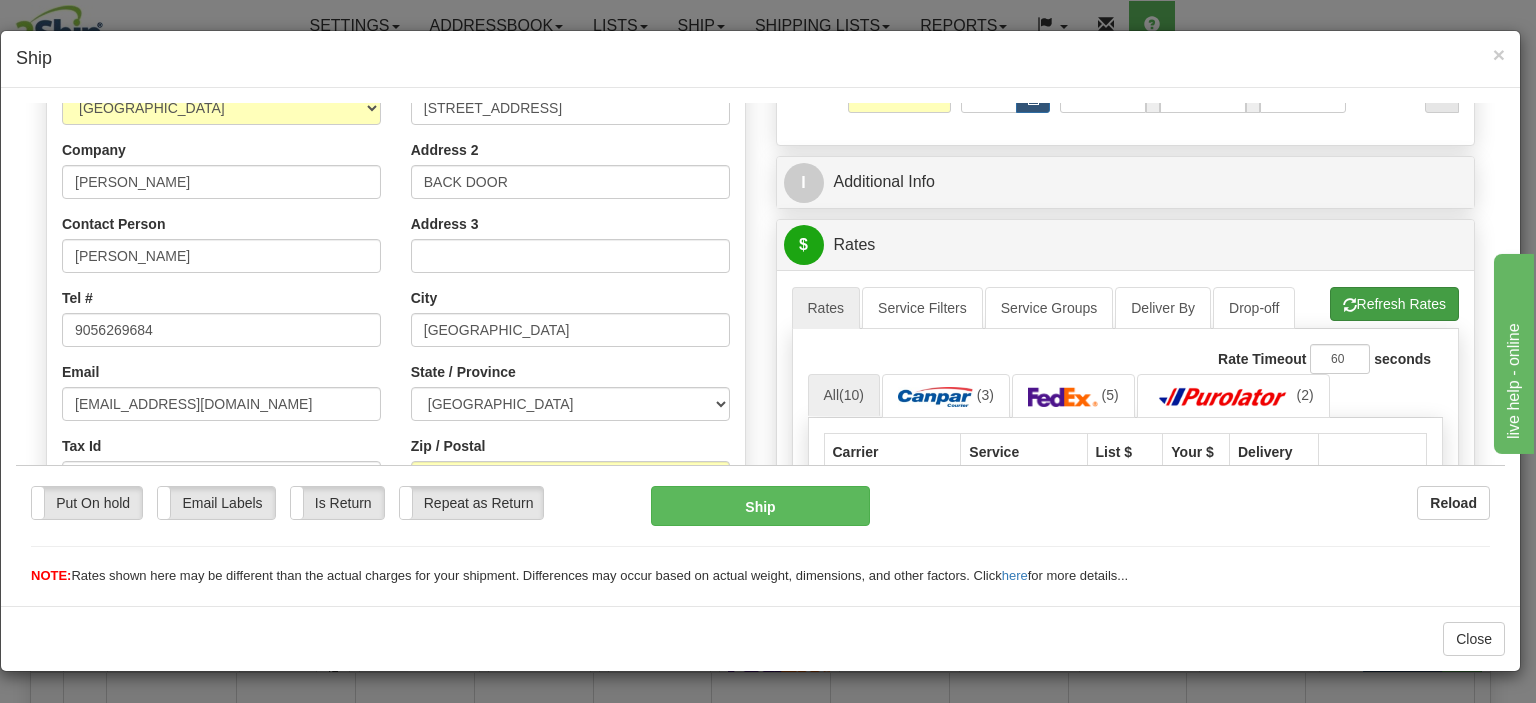 scroll, scrollTop: 200, scrollLeft: 0, axis: vertical 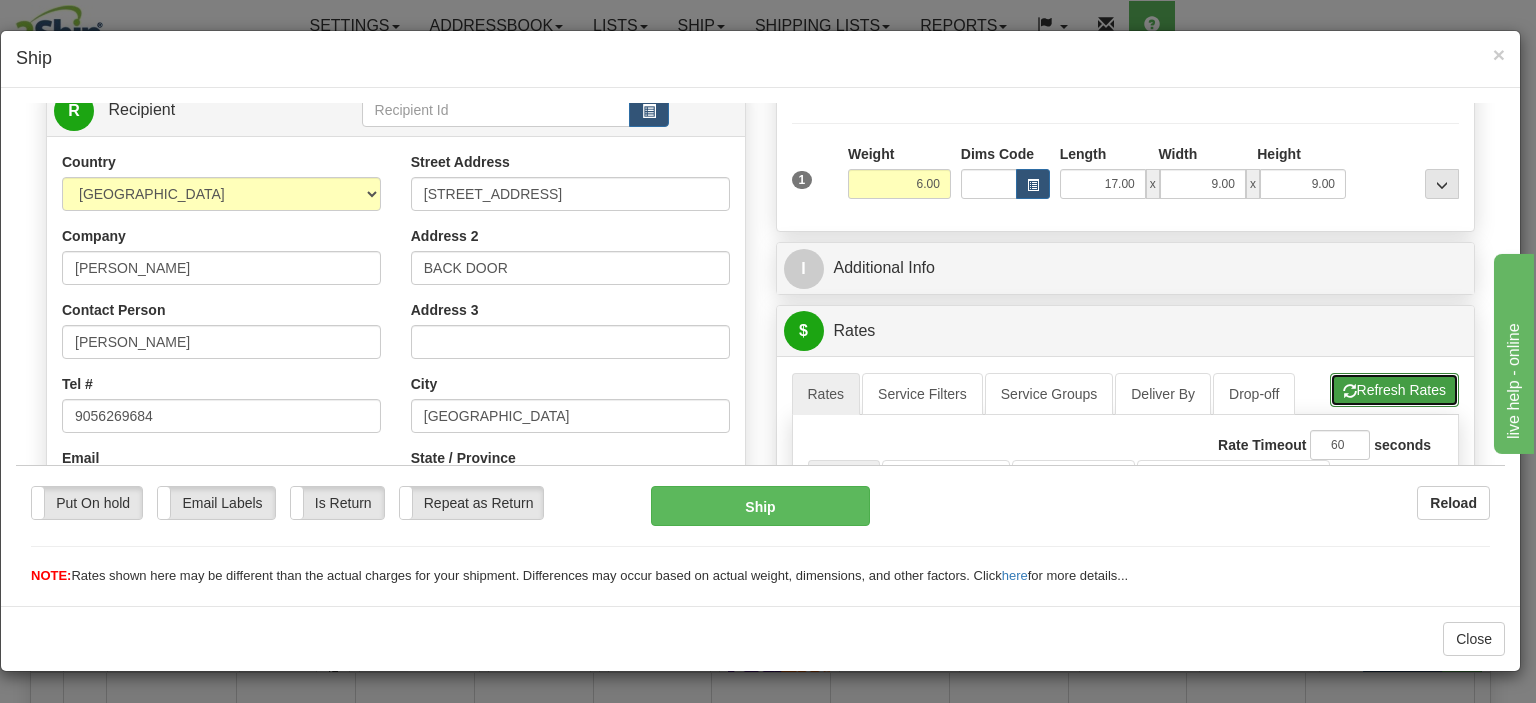 click on "Refresh Rates" at bounding box center (1394, 389) 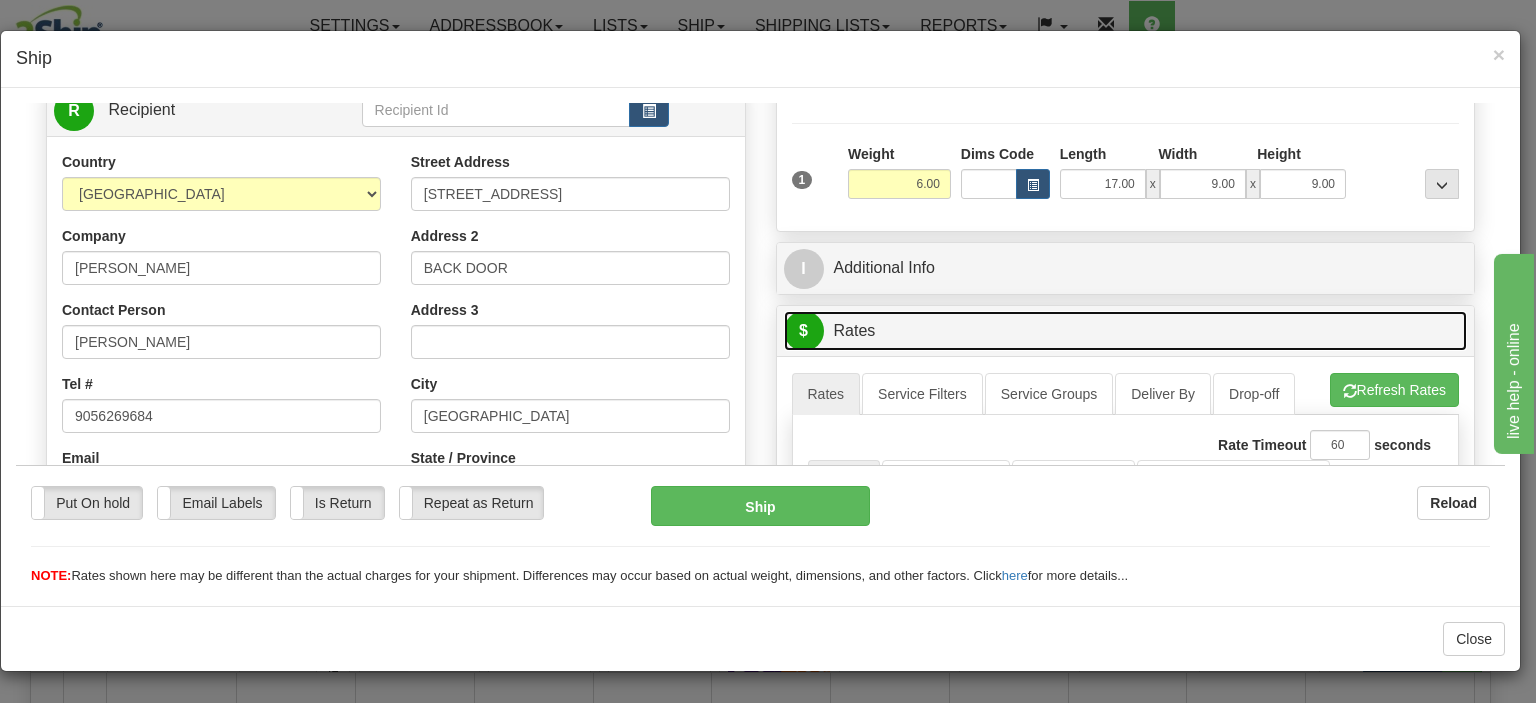 drag, startPoint x: 1377, startPoint y: 348, endPoint x: 1226, endPoint y: 331, distance: 151.95393 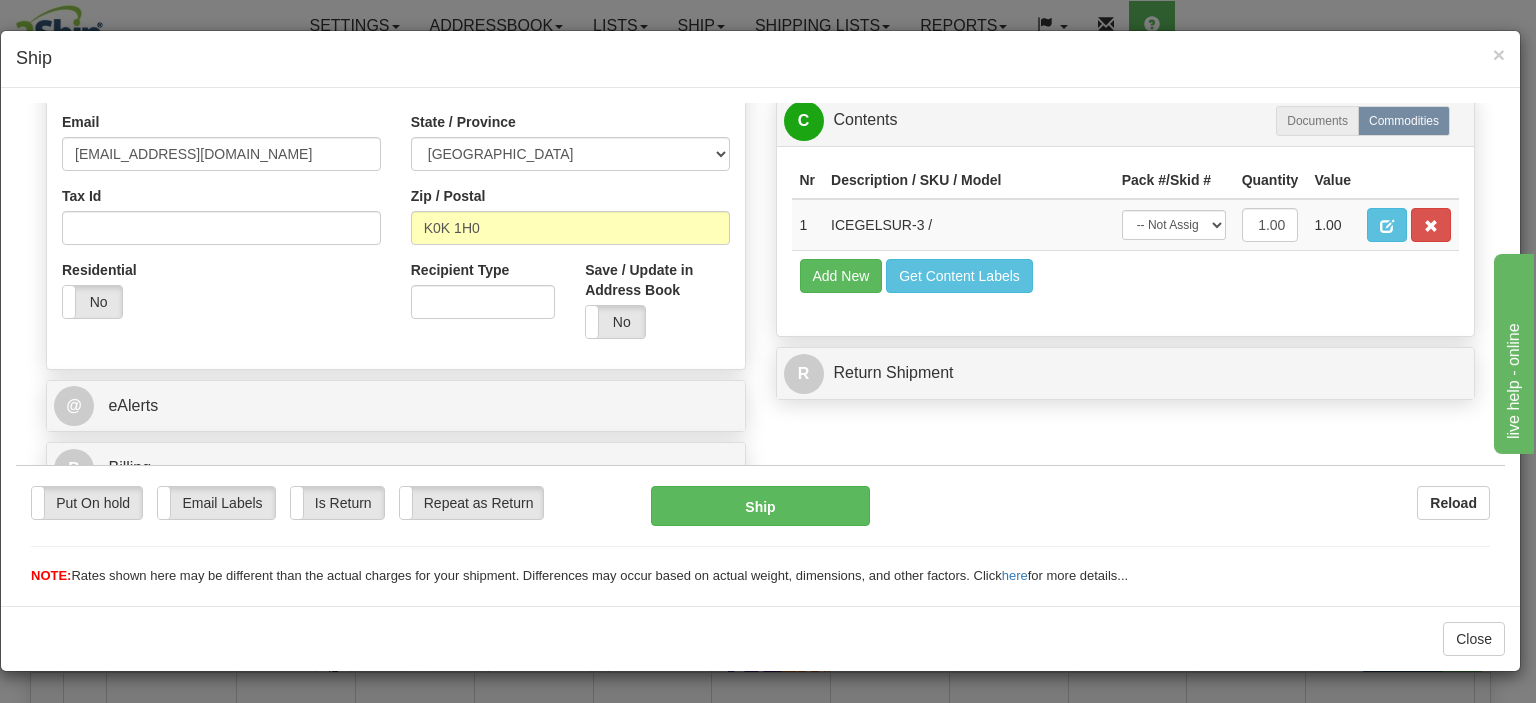 scroll, scrollTop: 557, scrollLeft: 0, axis: vertical 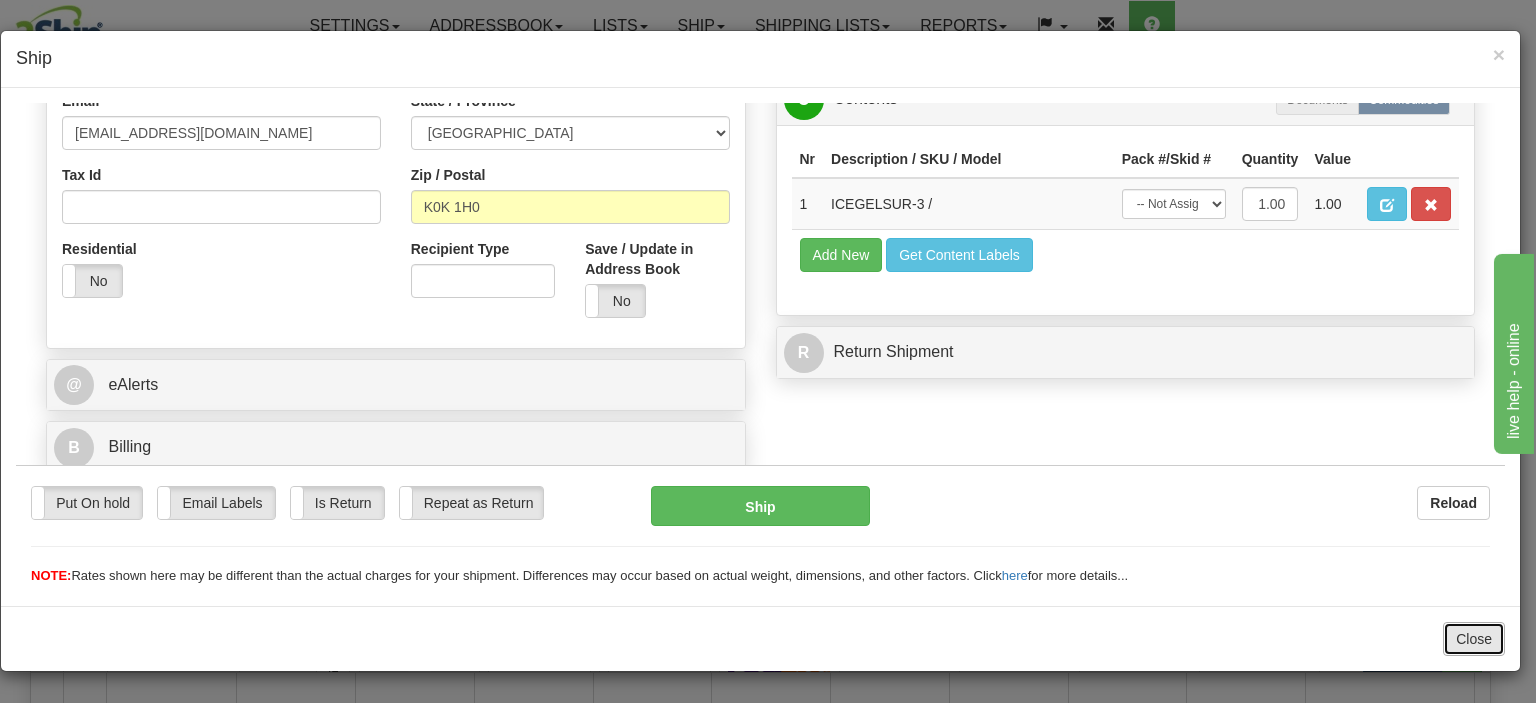 click on "Close" at bounding box center (1474, 639) 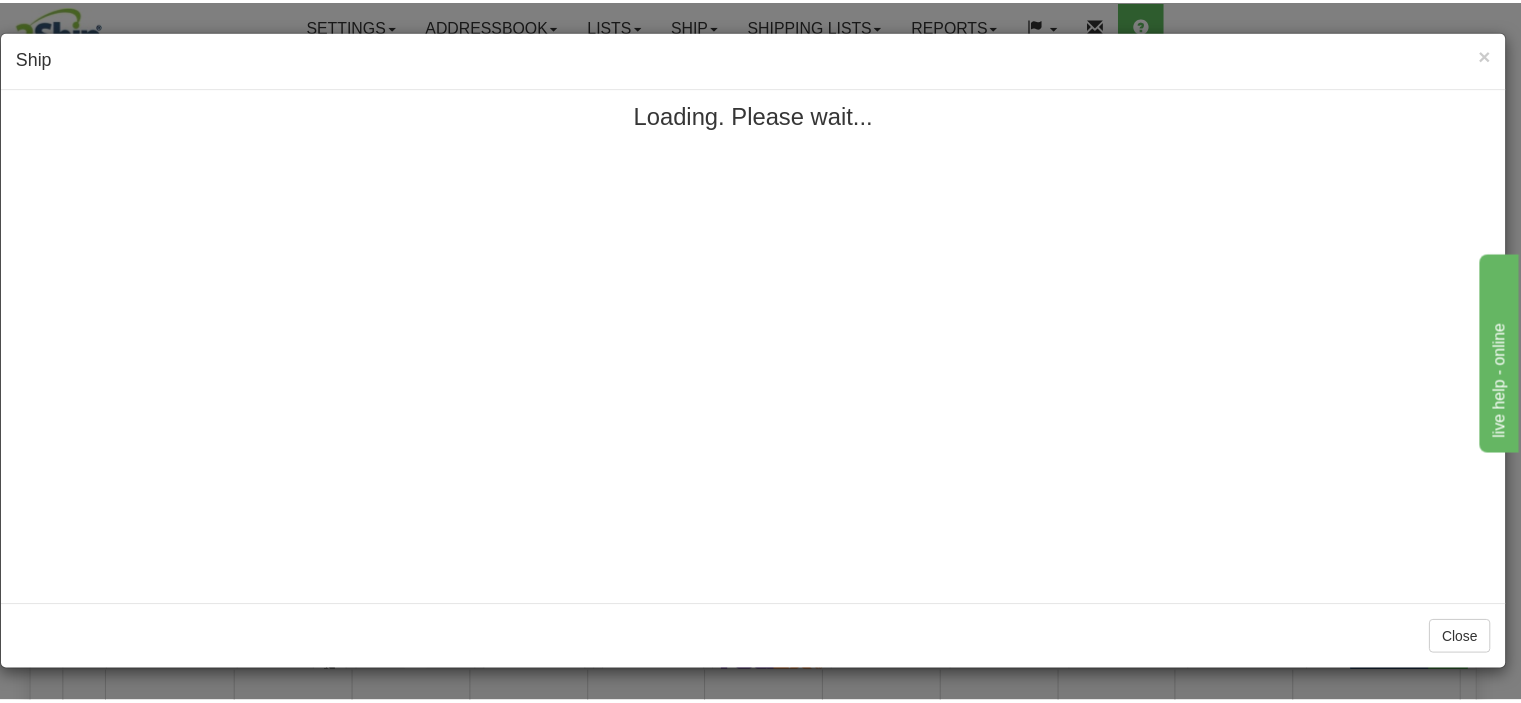 scroll, scrollTop: 0, scrollLeft: 0, axis: both 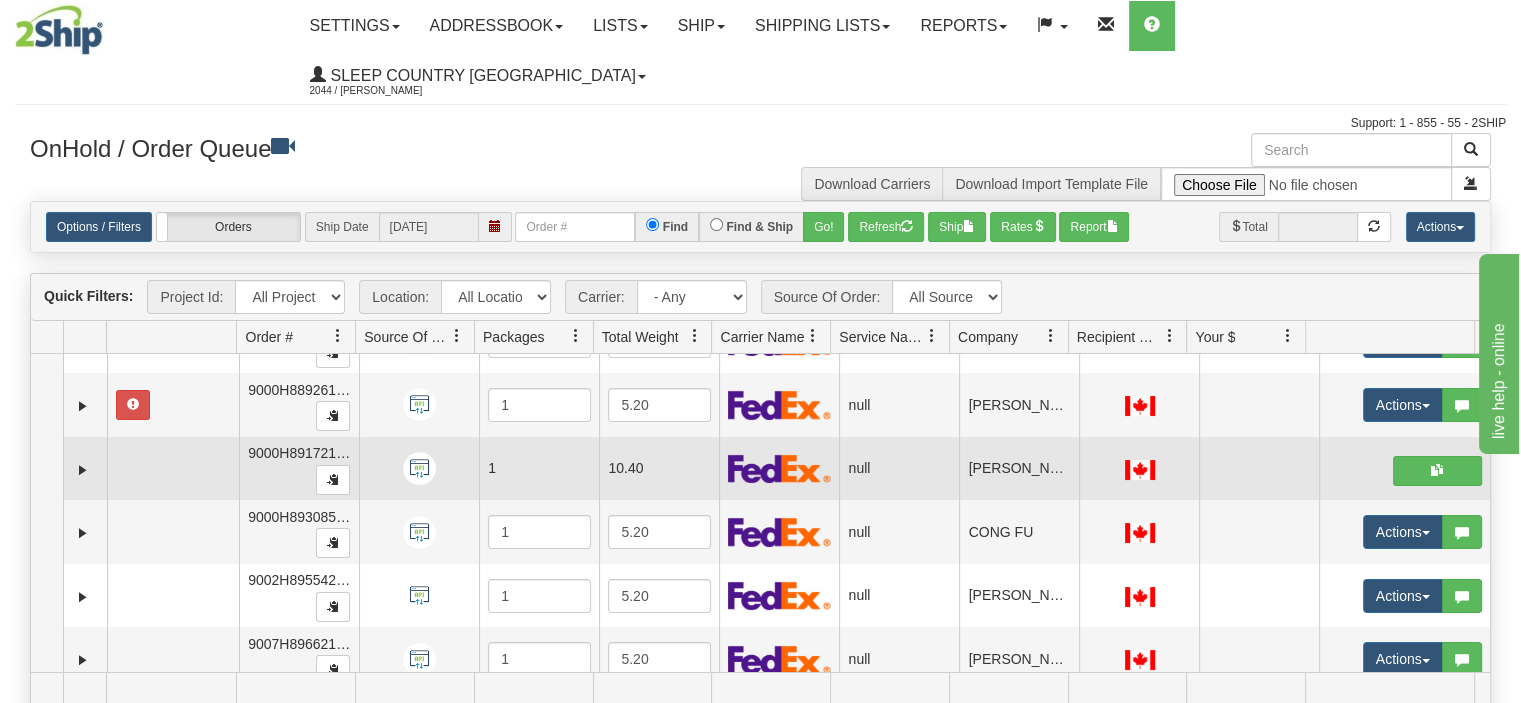 click at bounding box center [1259, 469] 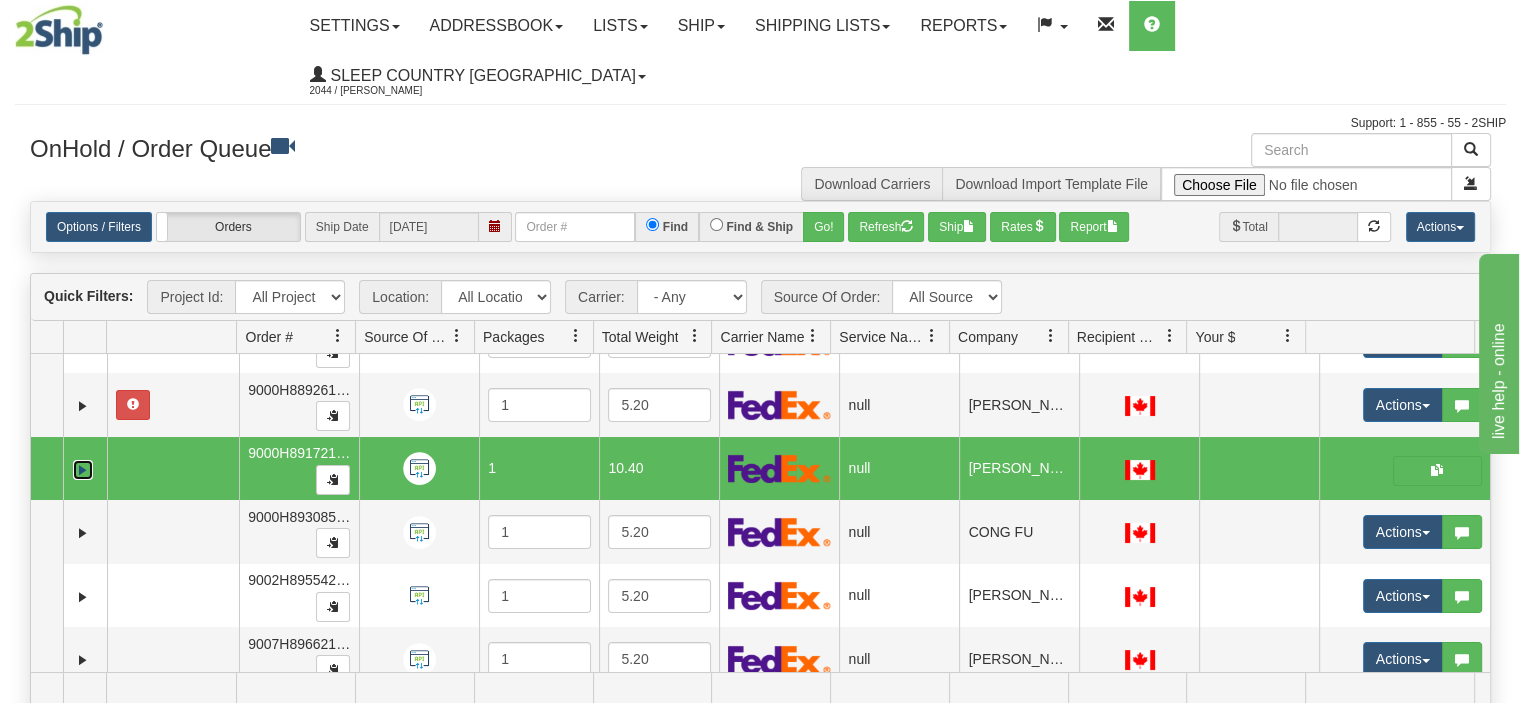 click at bounding box center [83, 470] 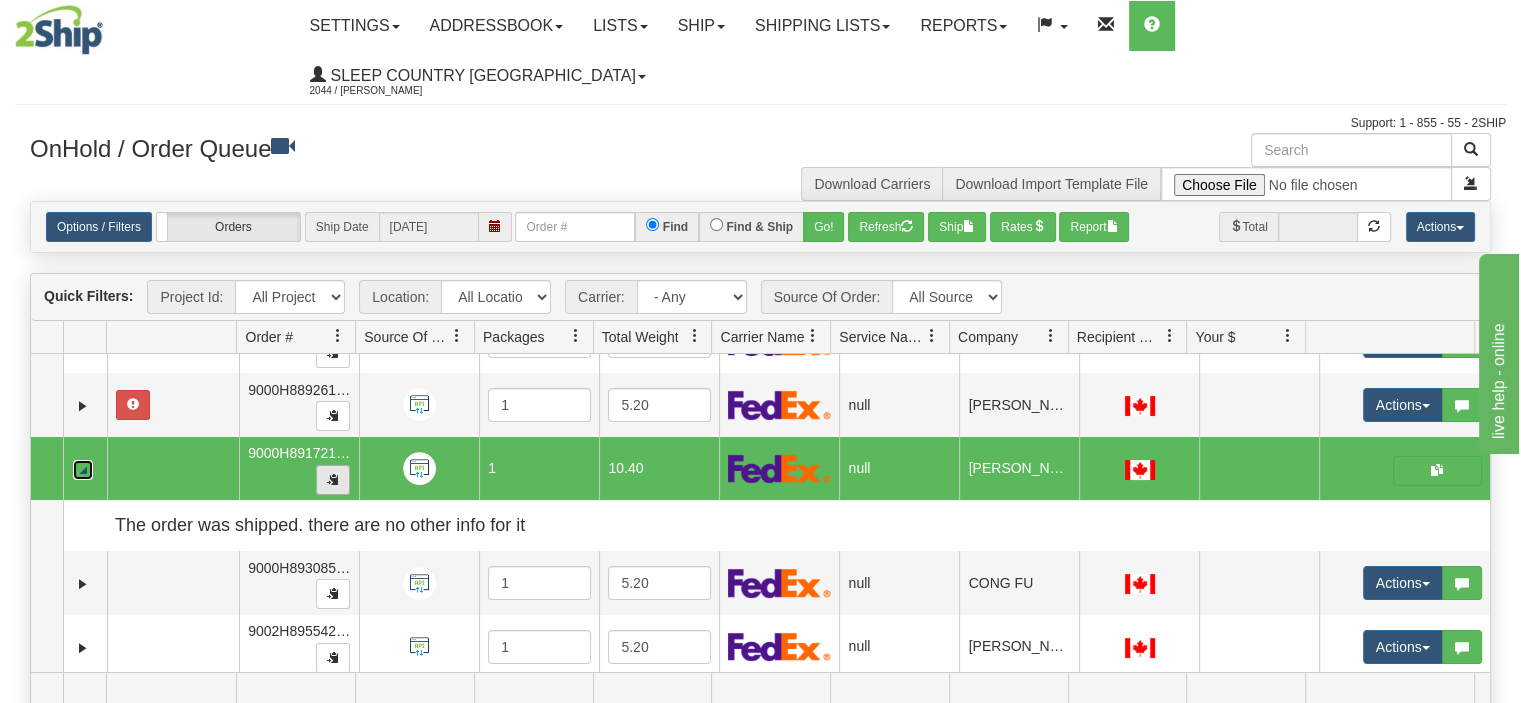 click at bounding box center [333, 479] 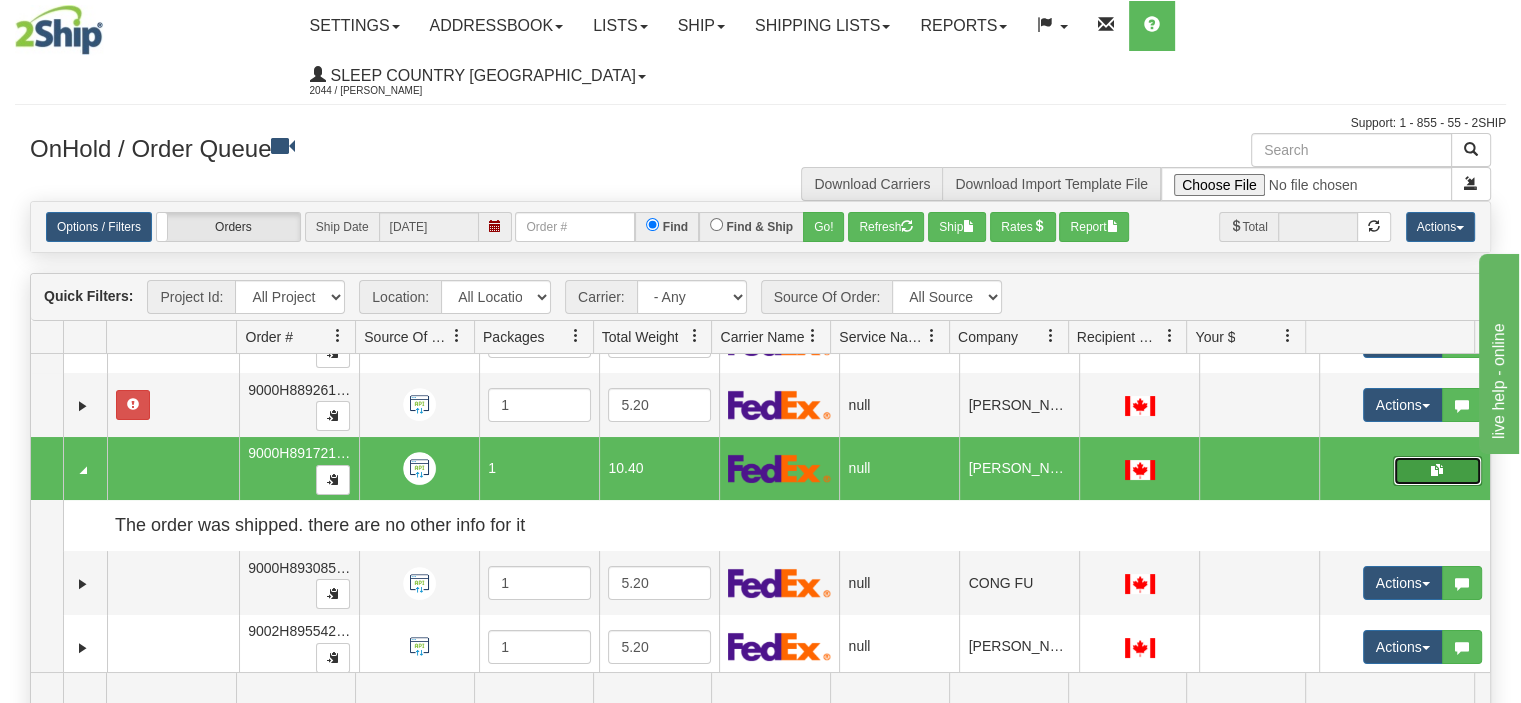 click at bounding box center [1437, 471] 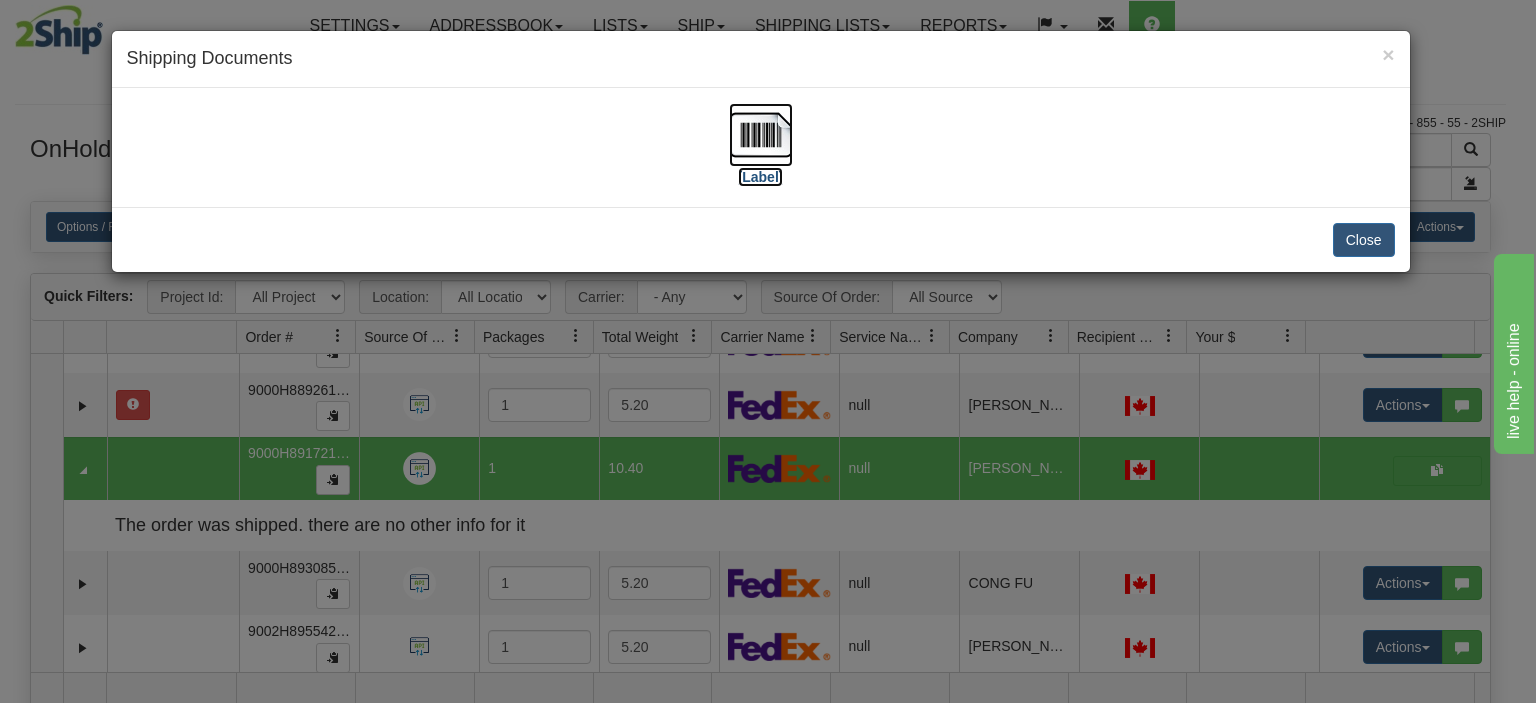 click at bounding box center [761, 135] 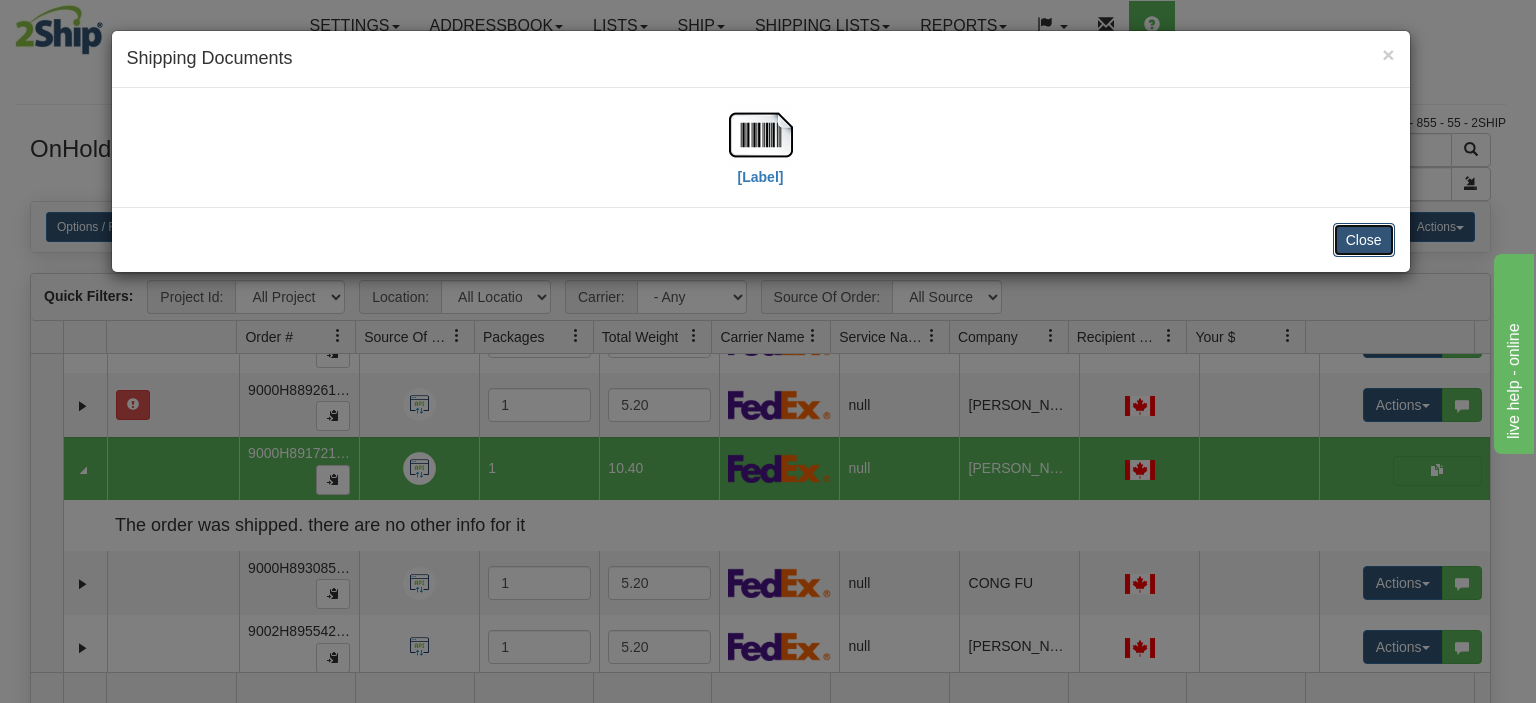click on "Close" at bounding box center (1364, 240) 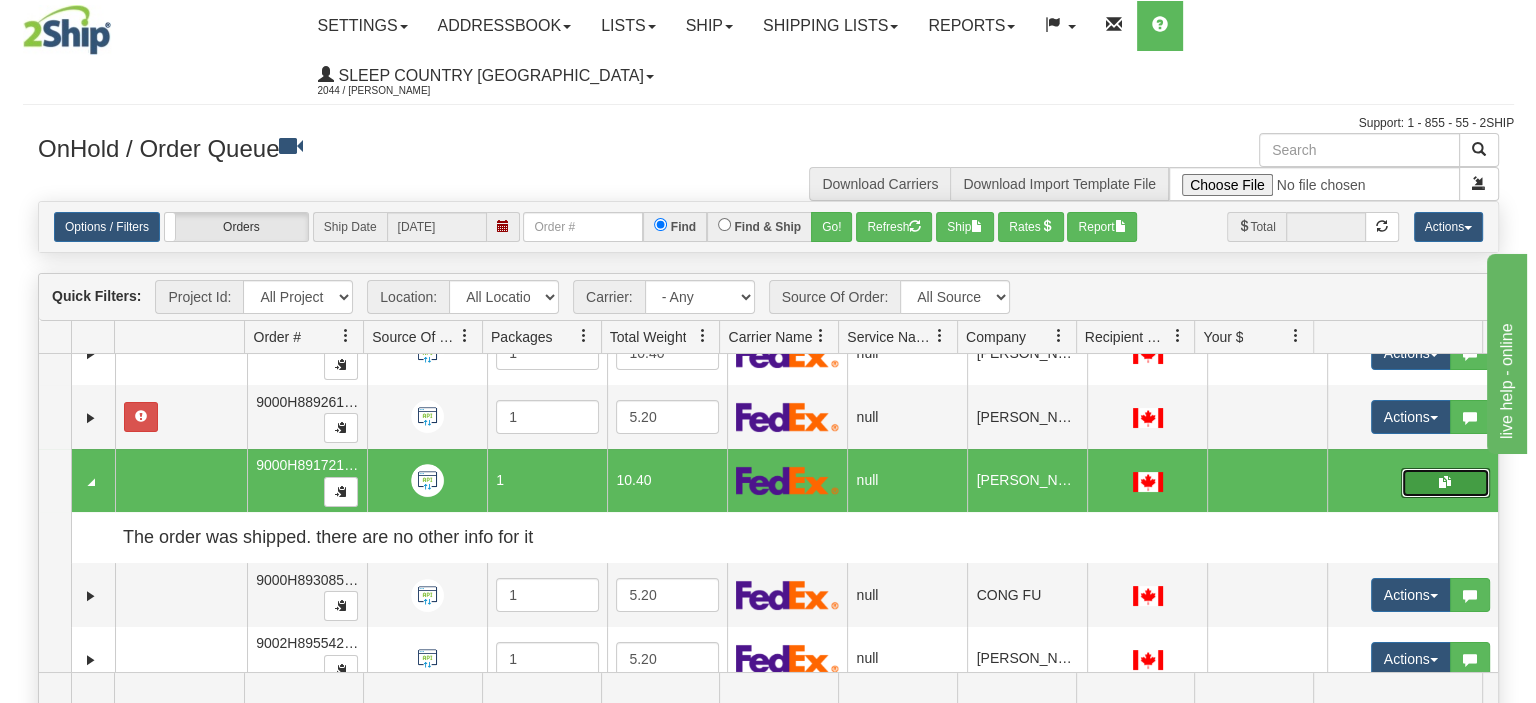 scroll, scrollTop: 300, scrollLeft: 0, axis: vertical 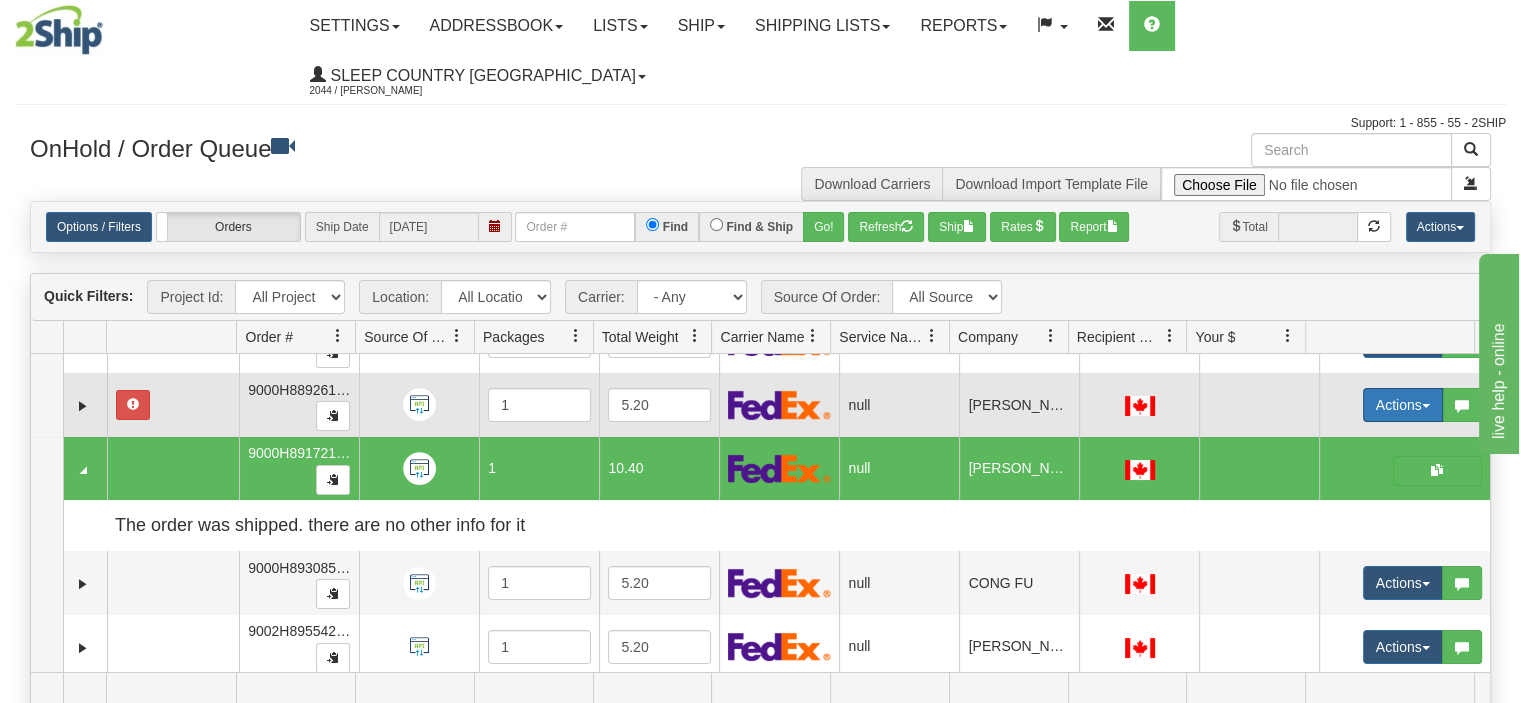 click on "Actions" at bounding box center [1403, 405] 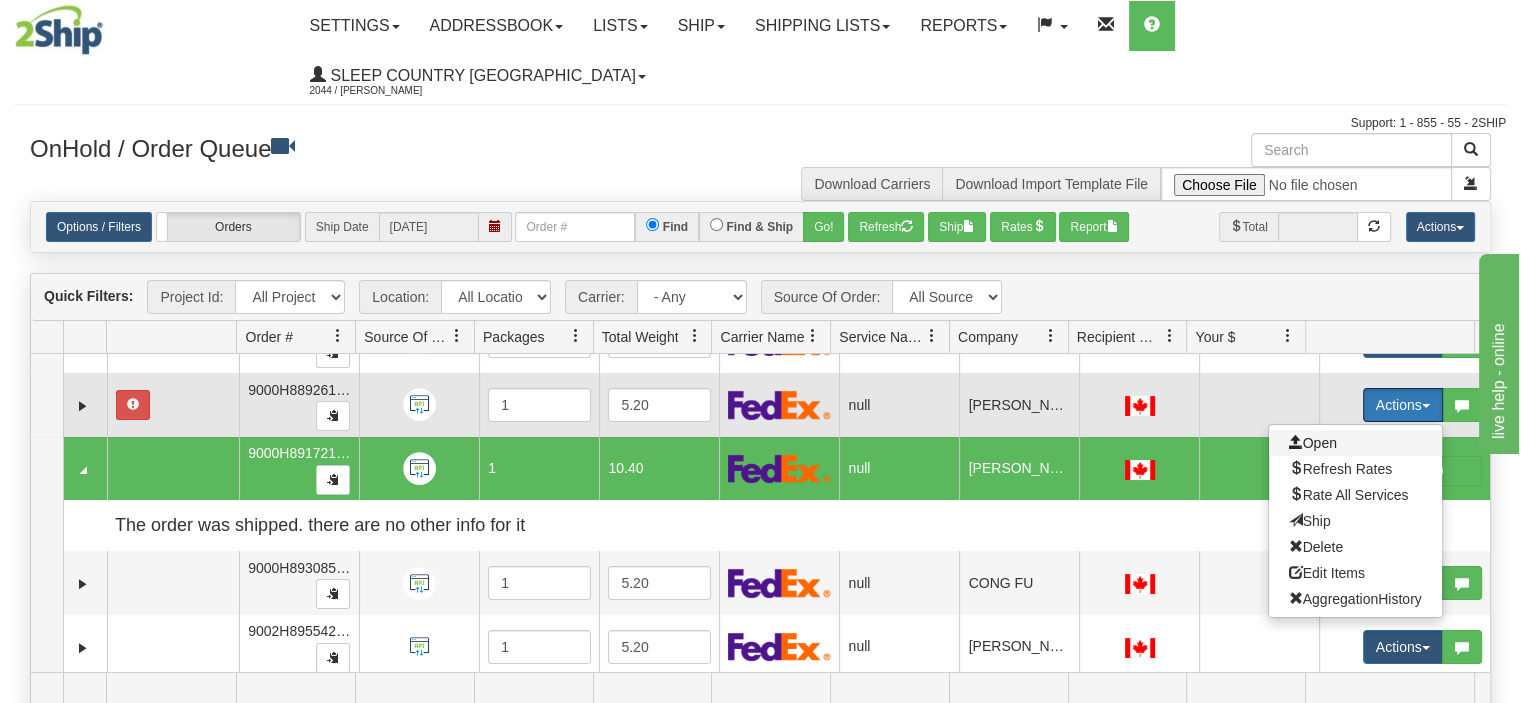 click on "Open" at bounding box center (1313, 443) 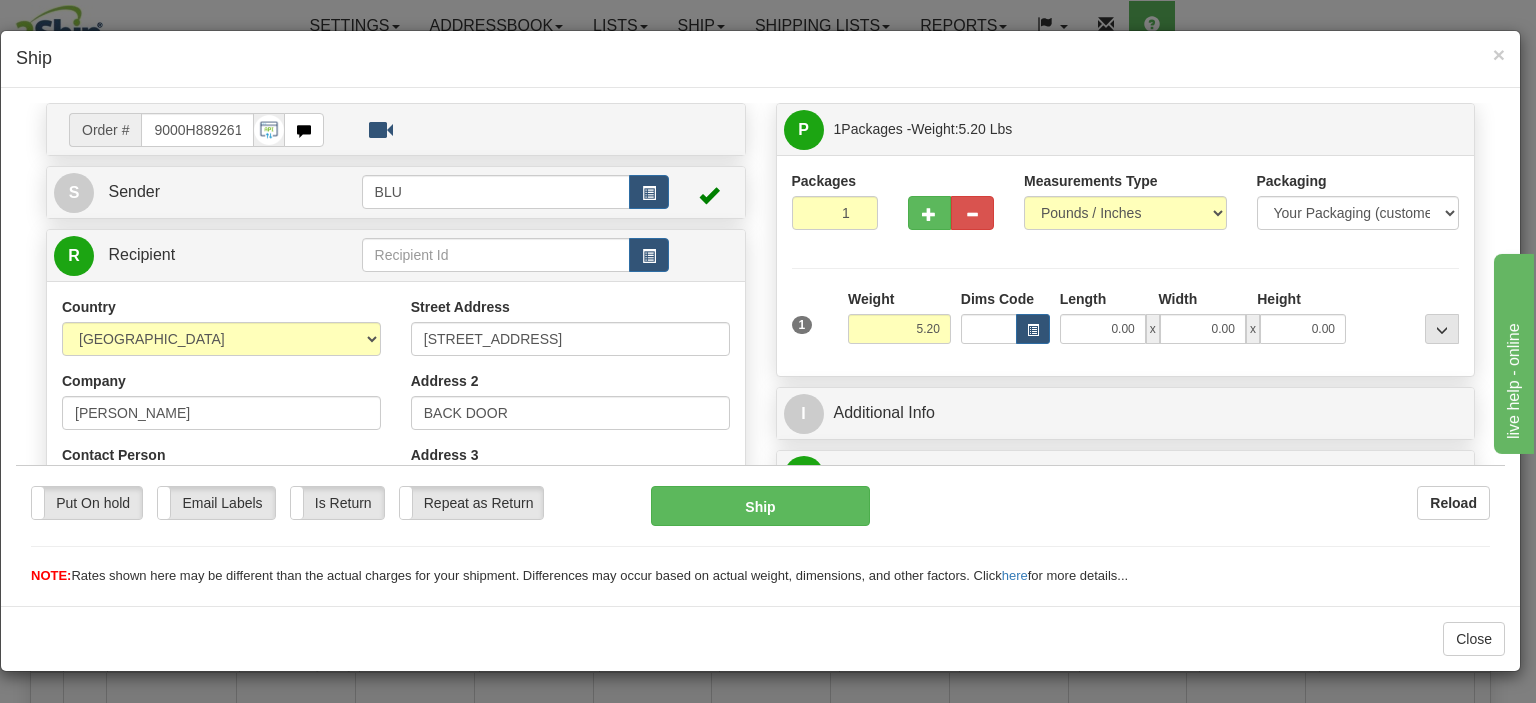 scroll, scrollTop: 100, scrollLeft: 0, axis: vertical 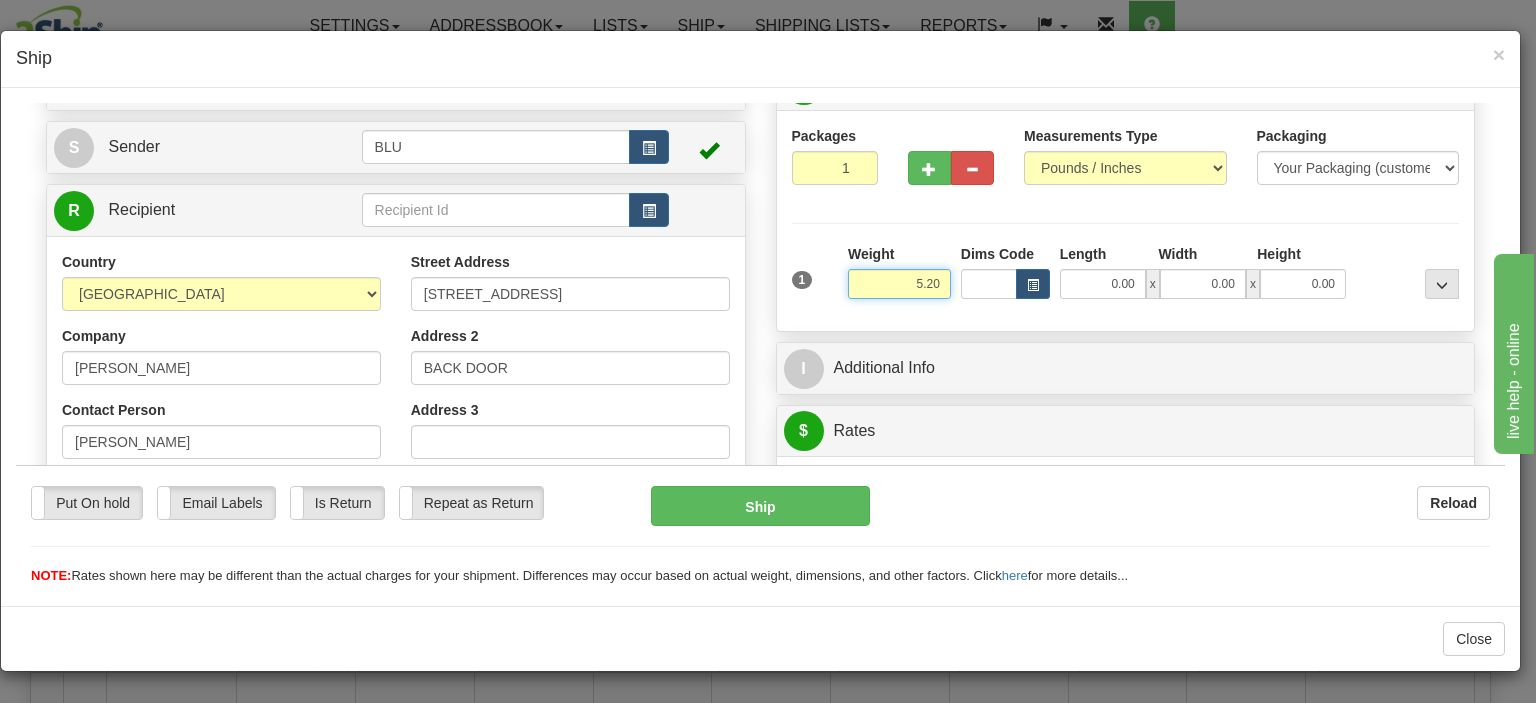 drag, startPoint x: 912, startPoint y: 282, endPoint x: 949, endPoint y: 288, distance: 37.48333 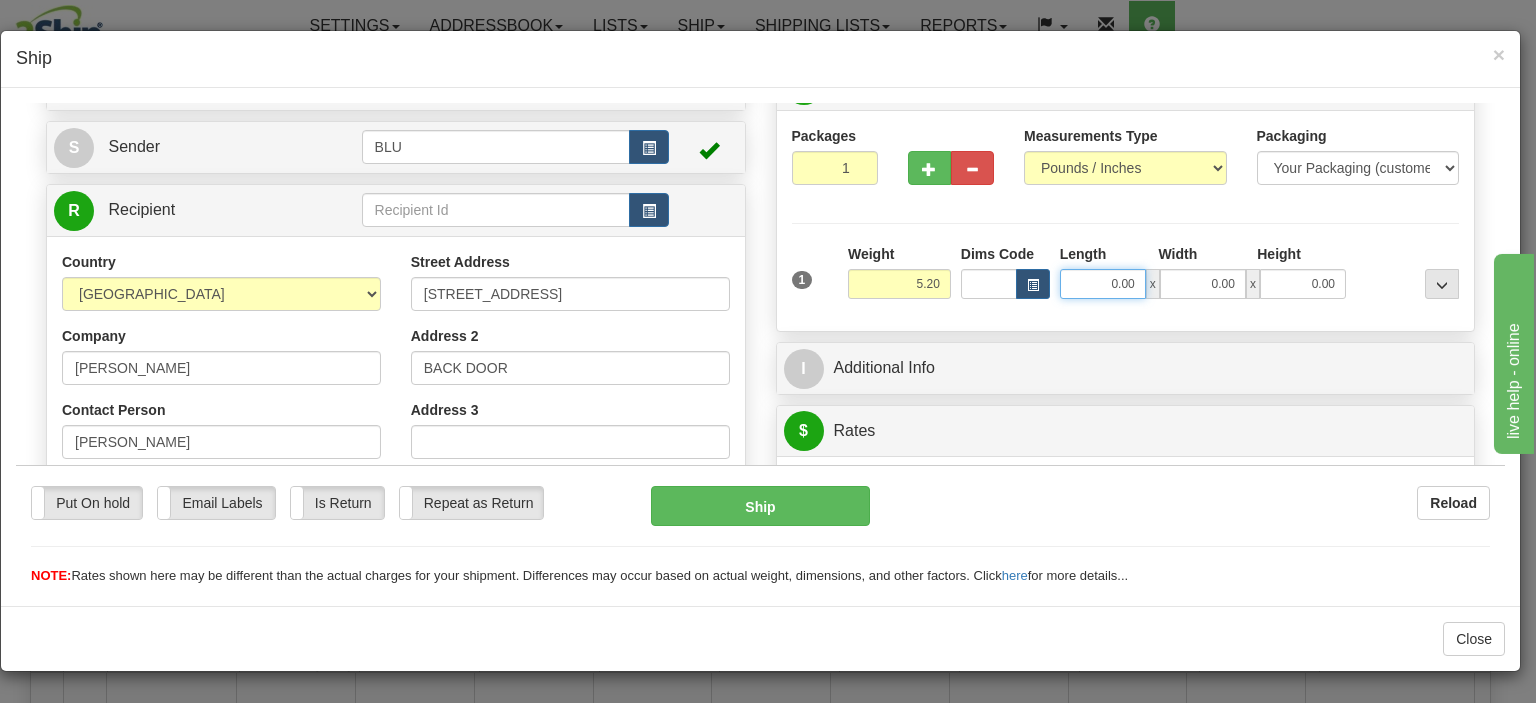 click on "0.00" at bounding box center [1103, 283] 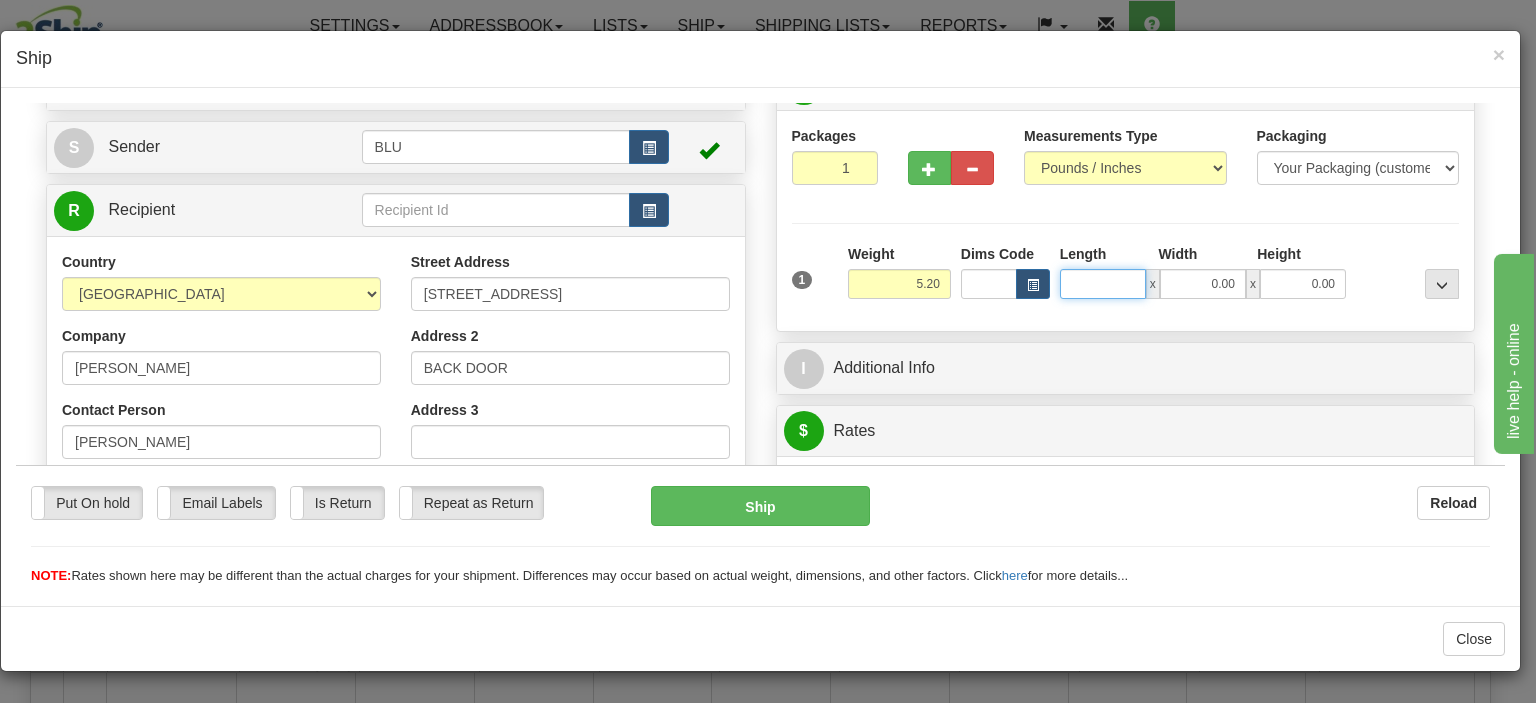 click on "Length" at bounding box center [1103, 283] 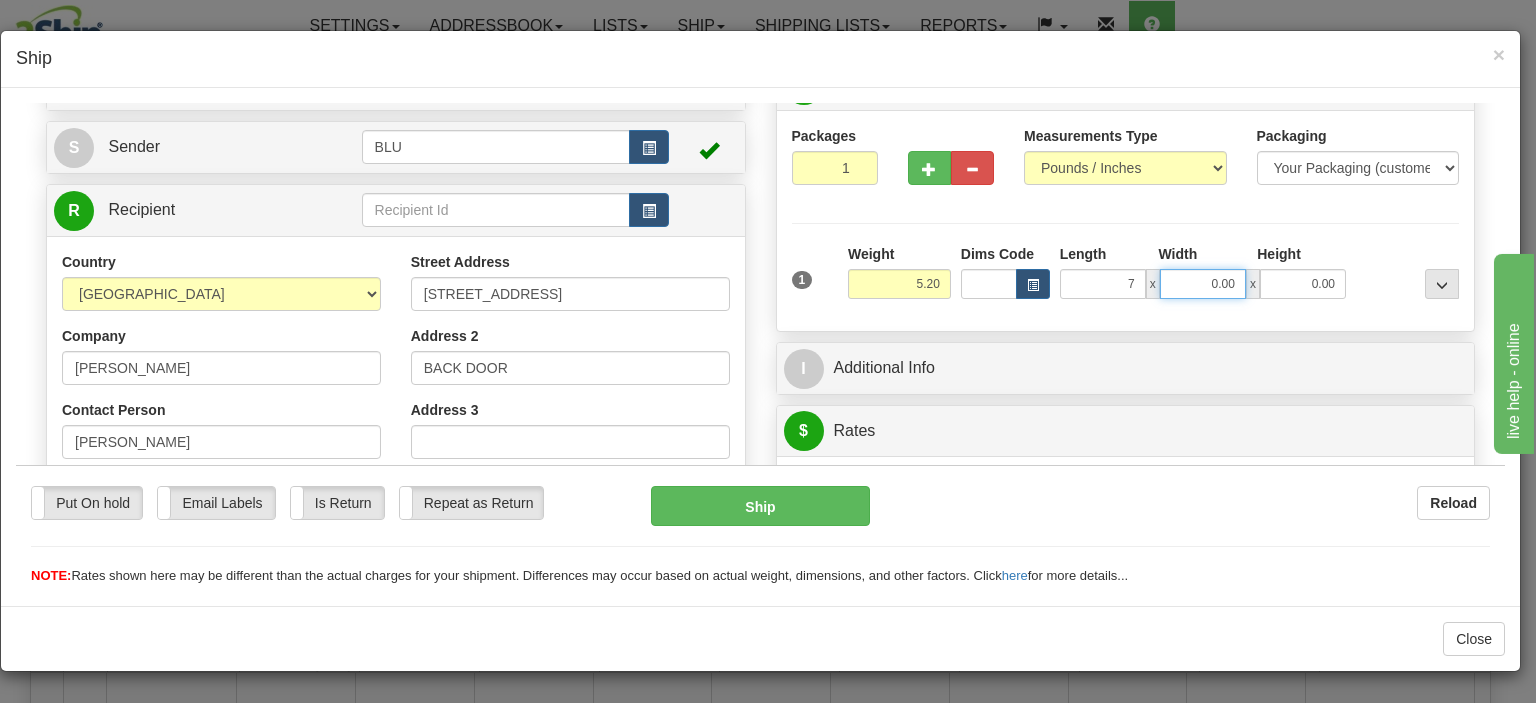 type on "7.00" 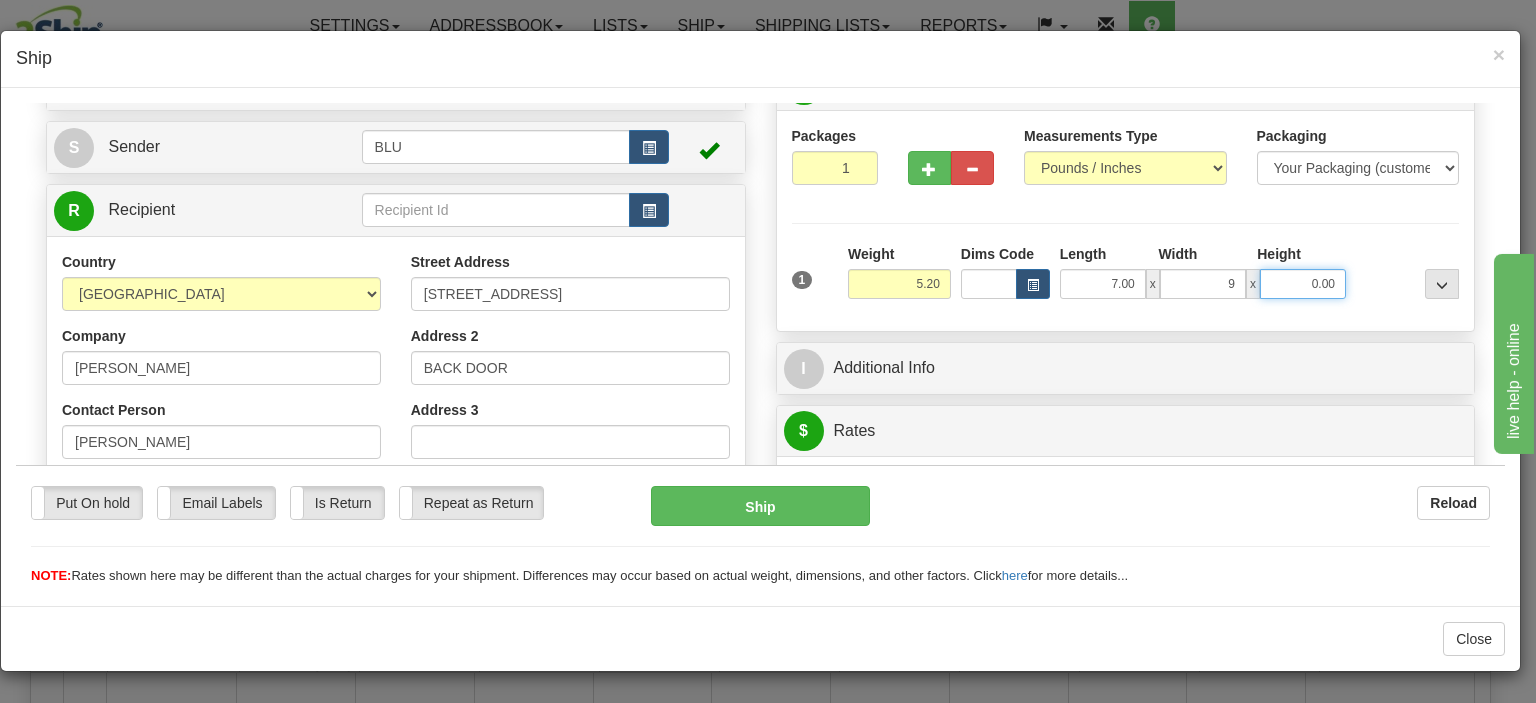 type on "9.00" 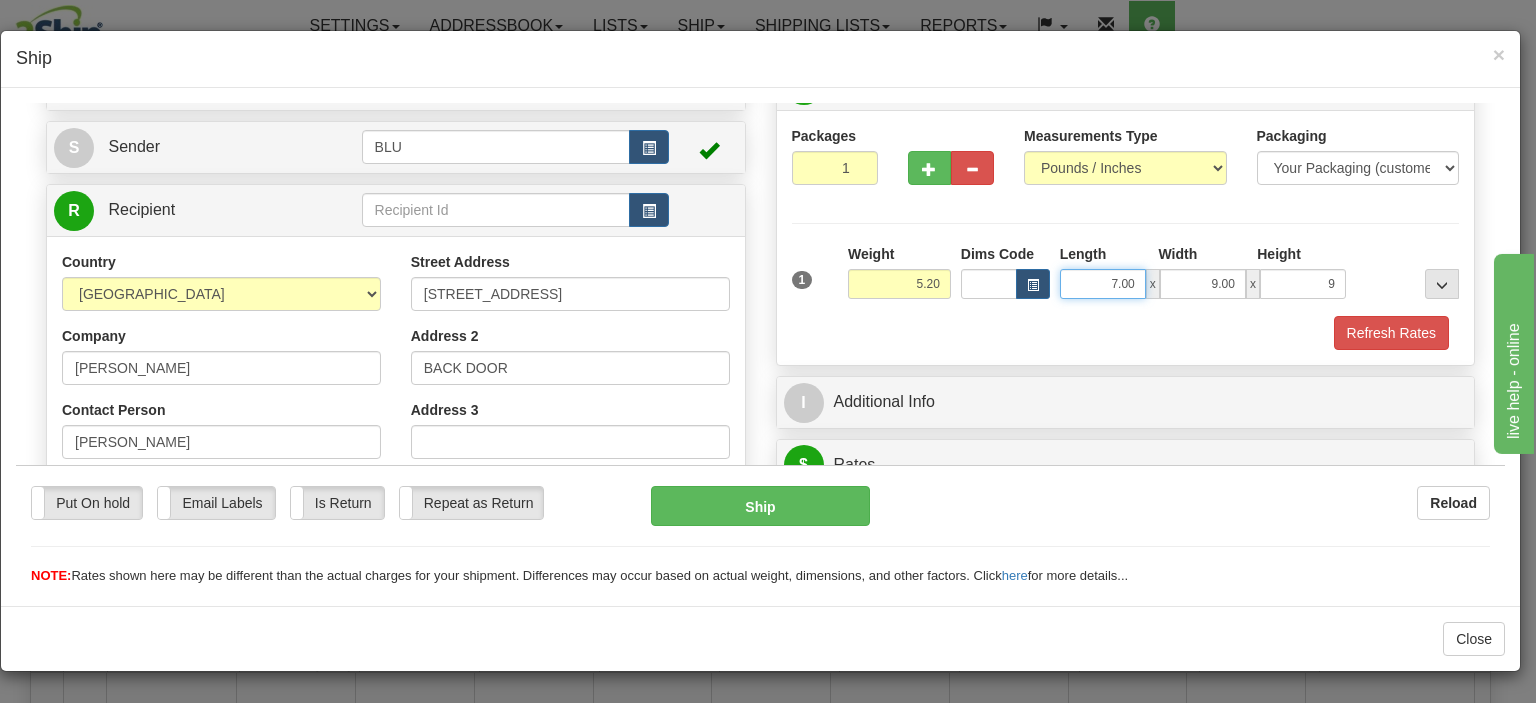 type on "9.00" 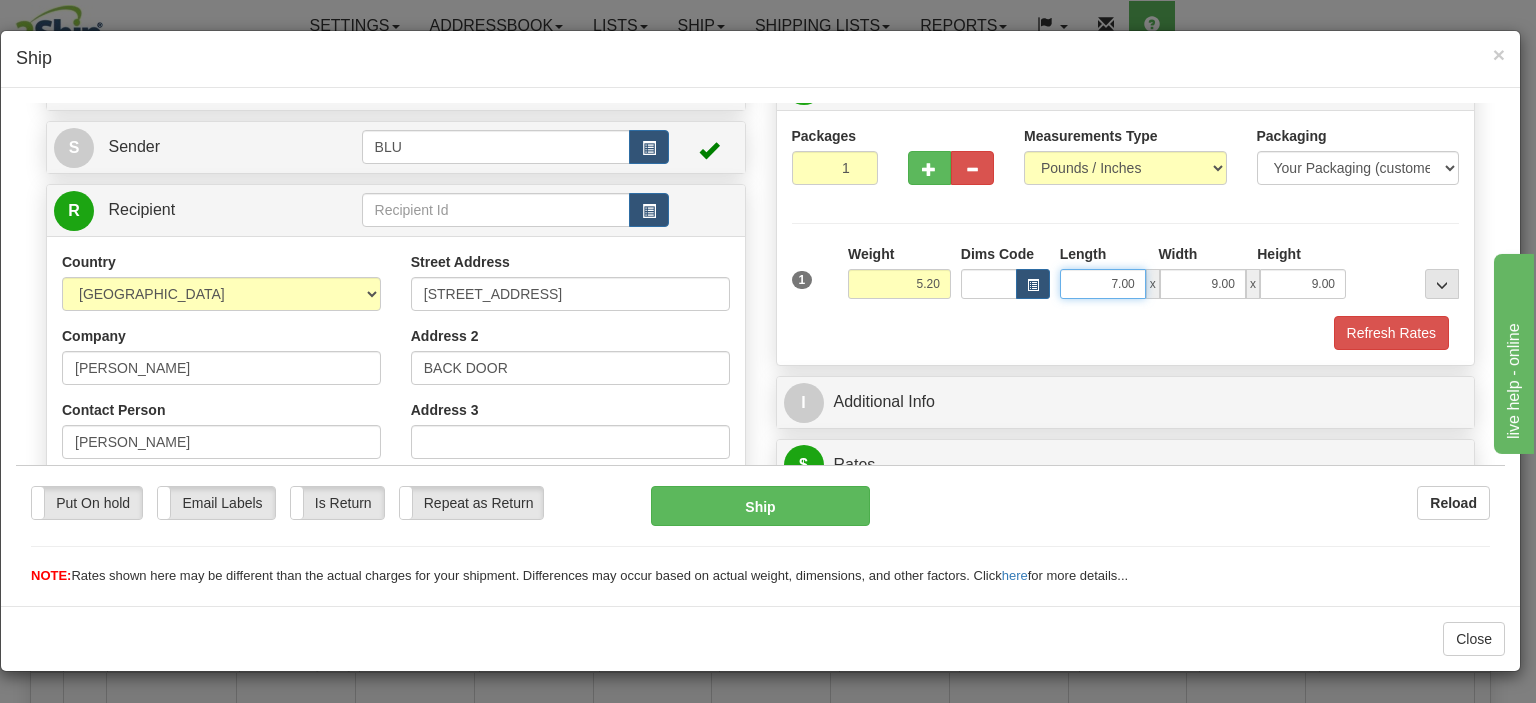 click on "7.00" at bounding box center (1103, 283) 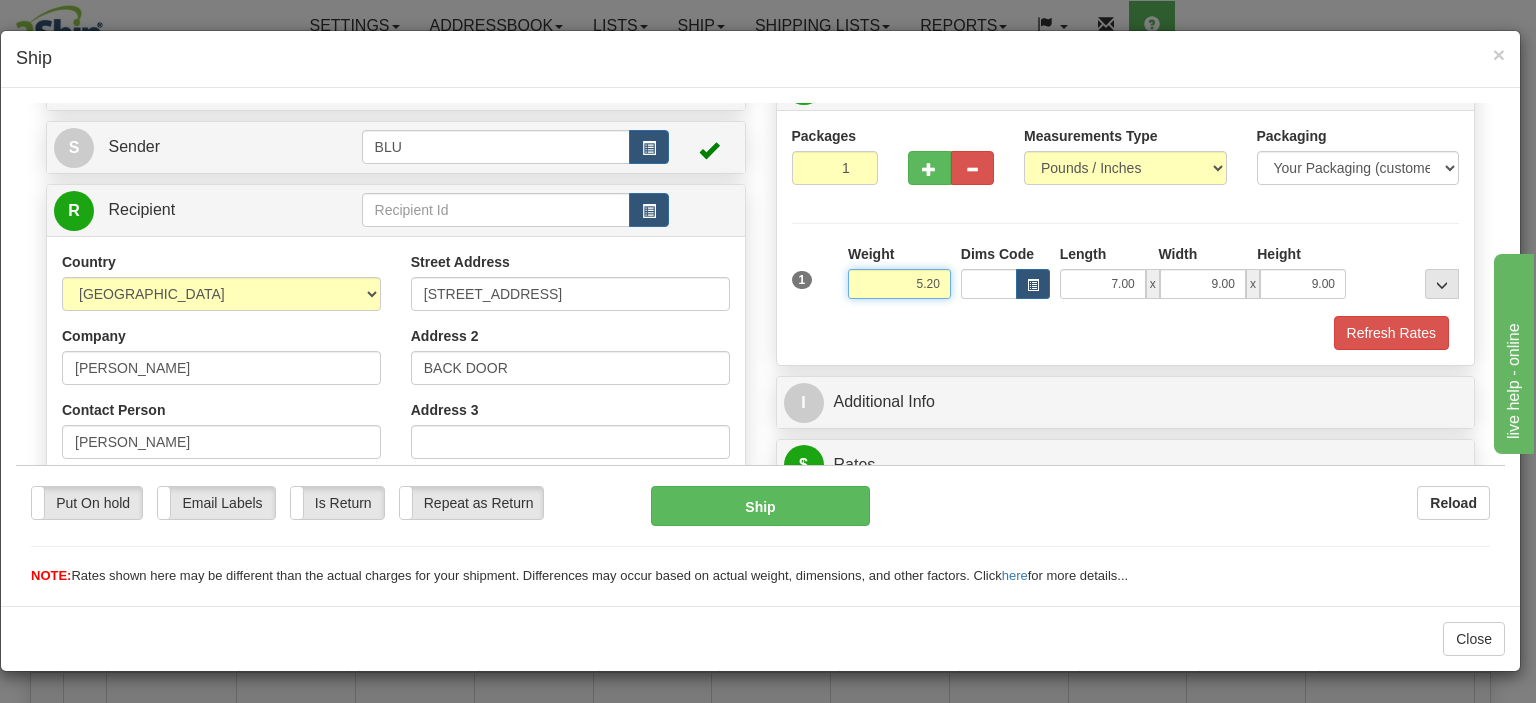 click on "5.20" at bounding box center [899, 283] 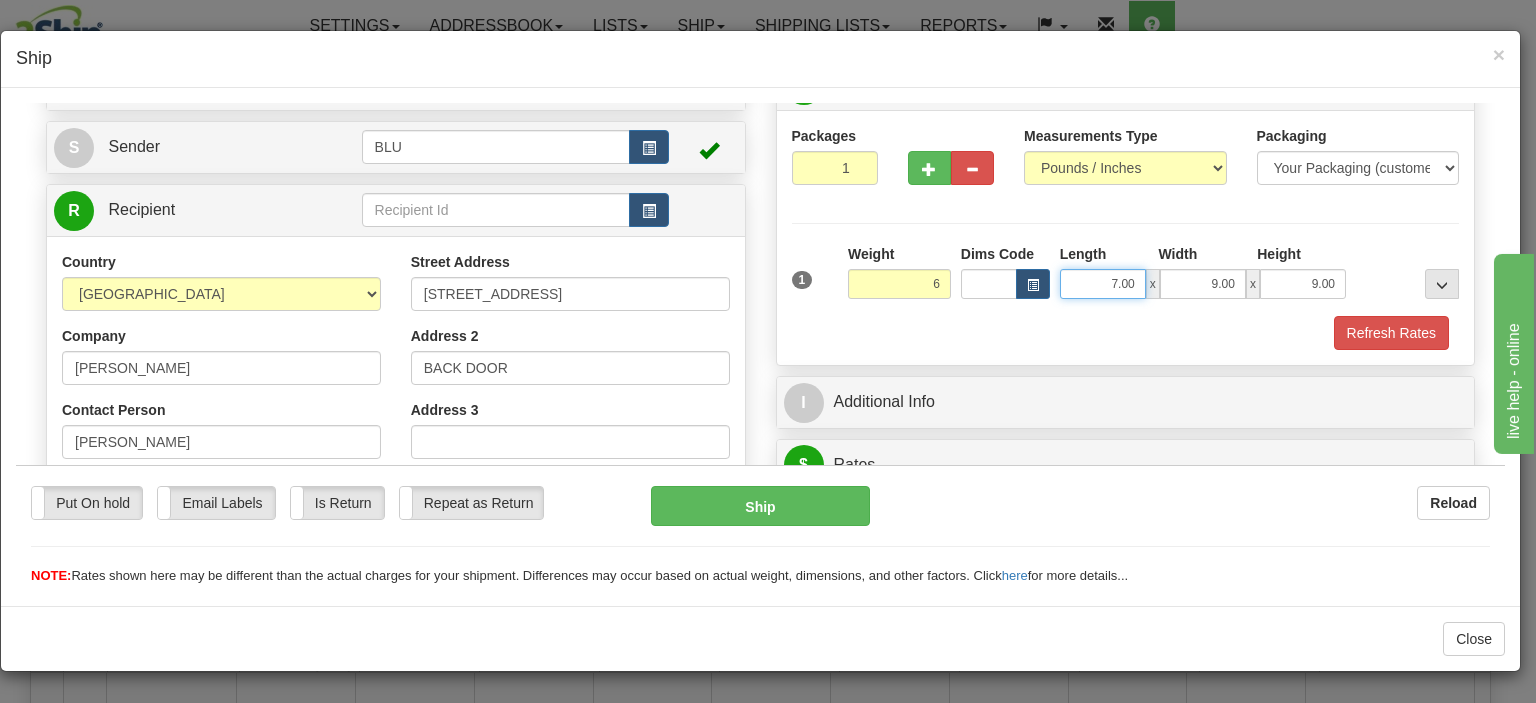 type on "6.00" 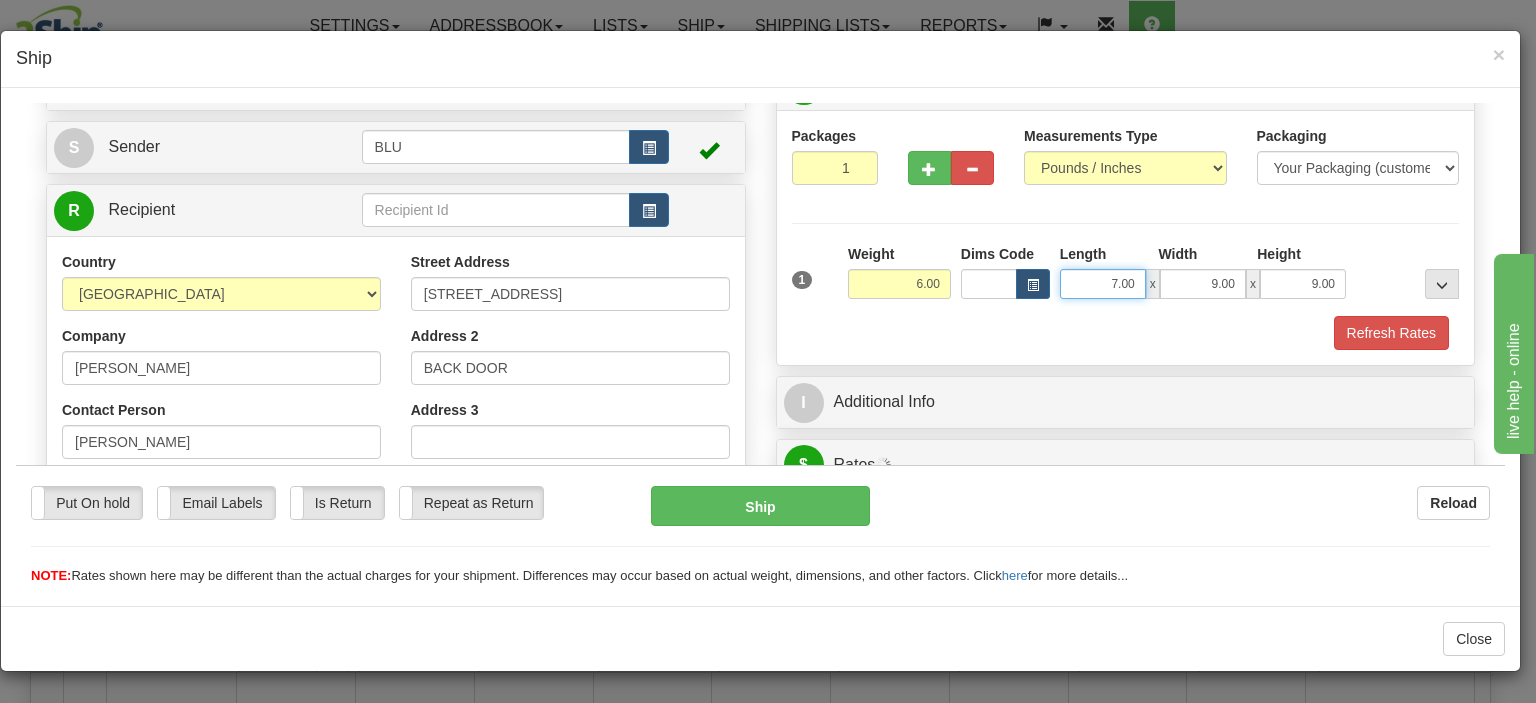 click on "7.00" at bounding box center (1103, 283) 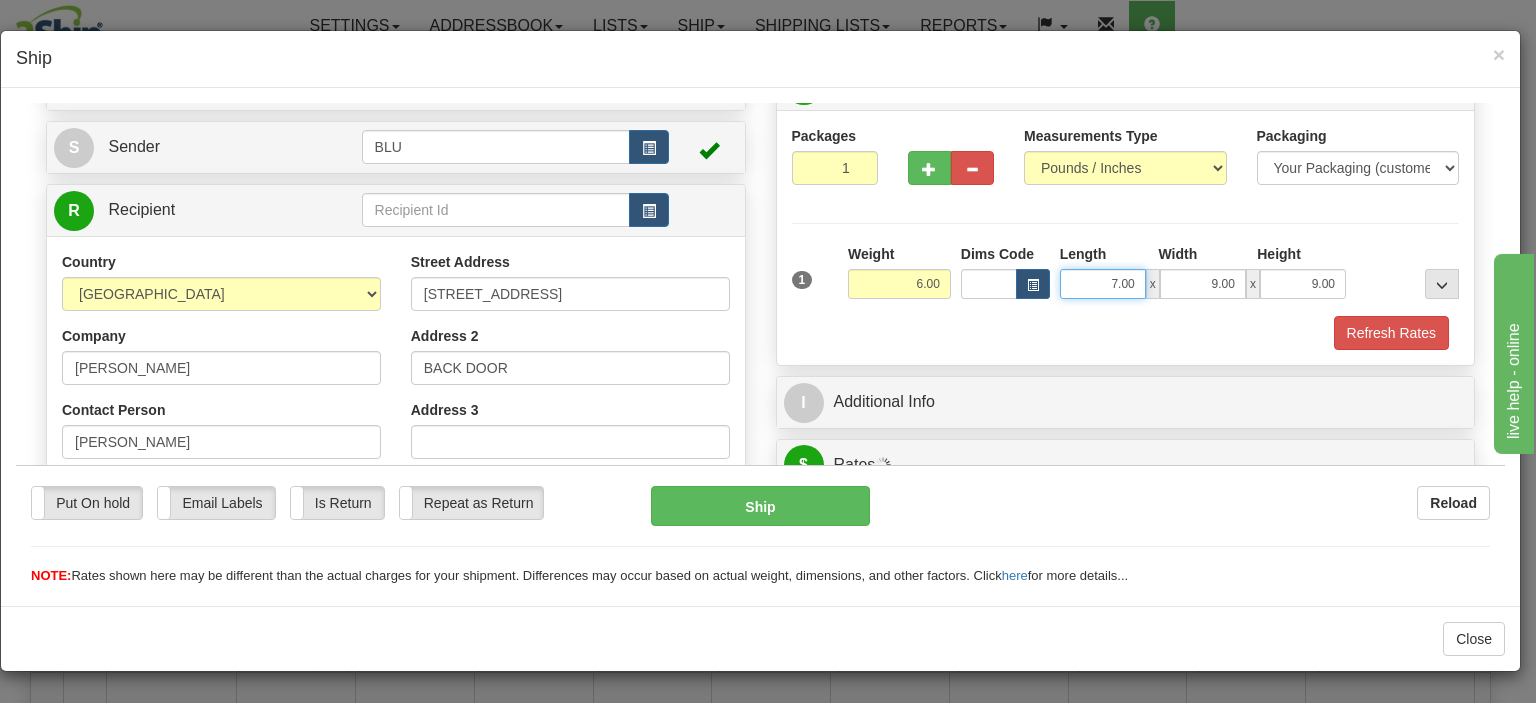 drag, startPoint x: 1087, startPoint y: 283, endPoint x: 1153, endPoint y: 277, distance: 66.27216 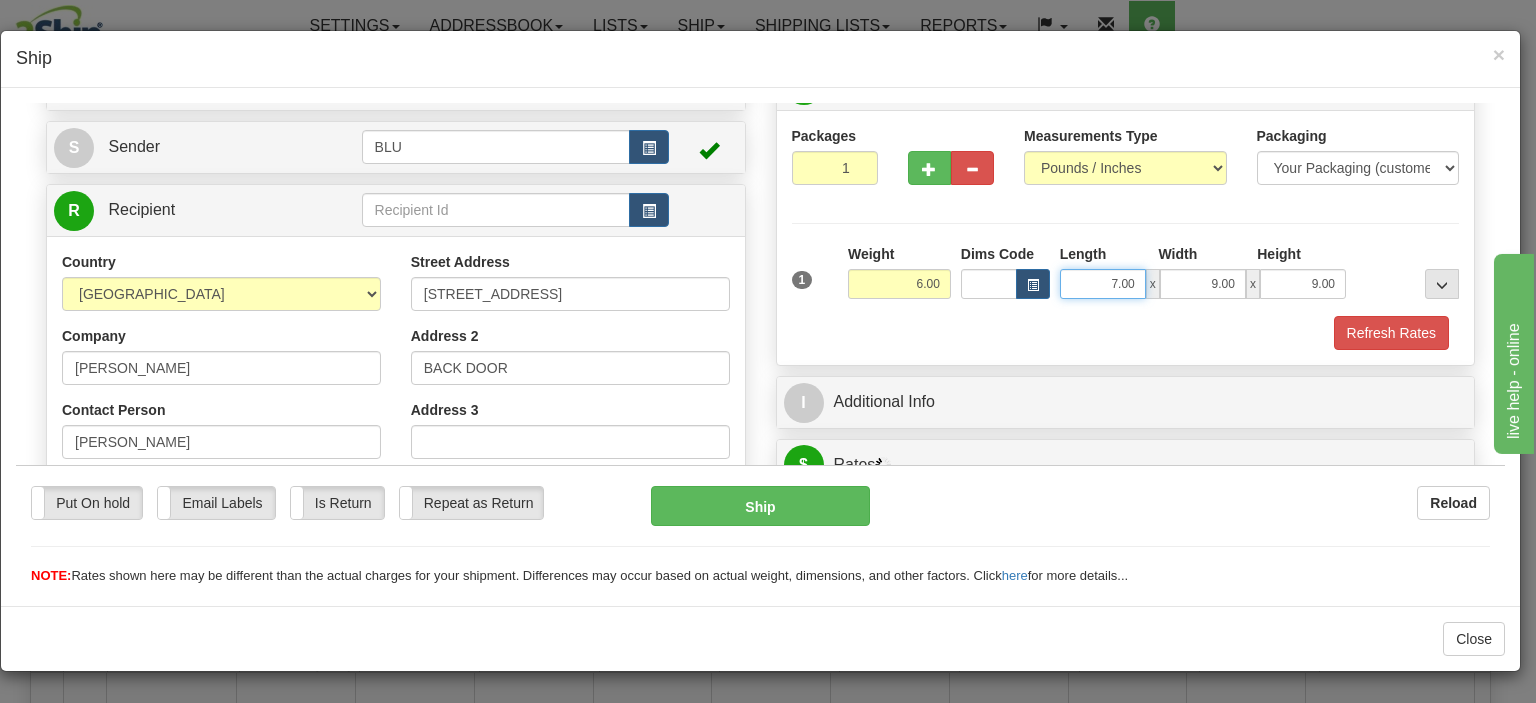 click on "7.00
x
9.00
x
9.00" at bounding box center [1203, 283] 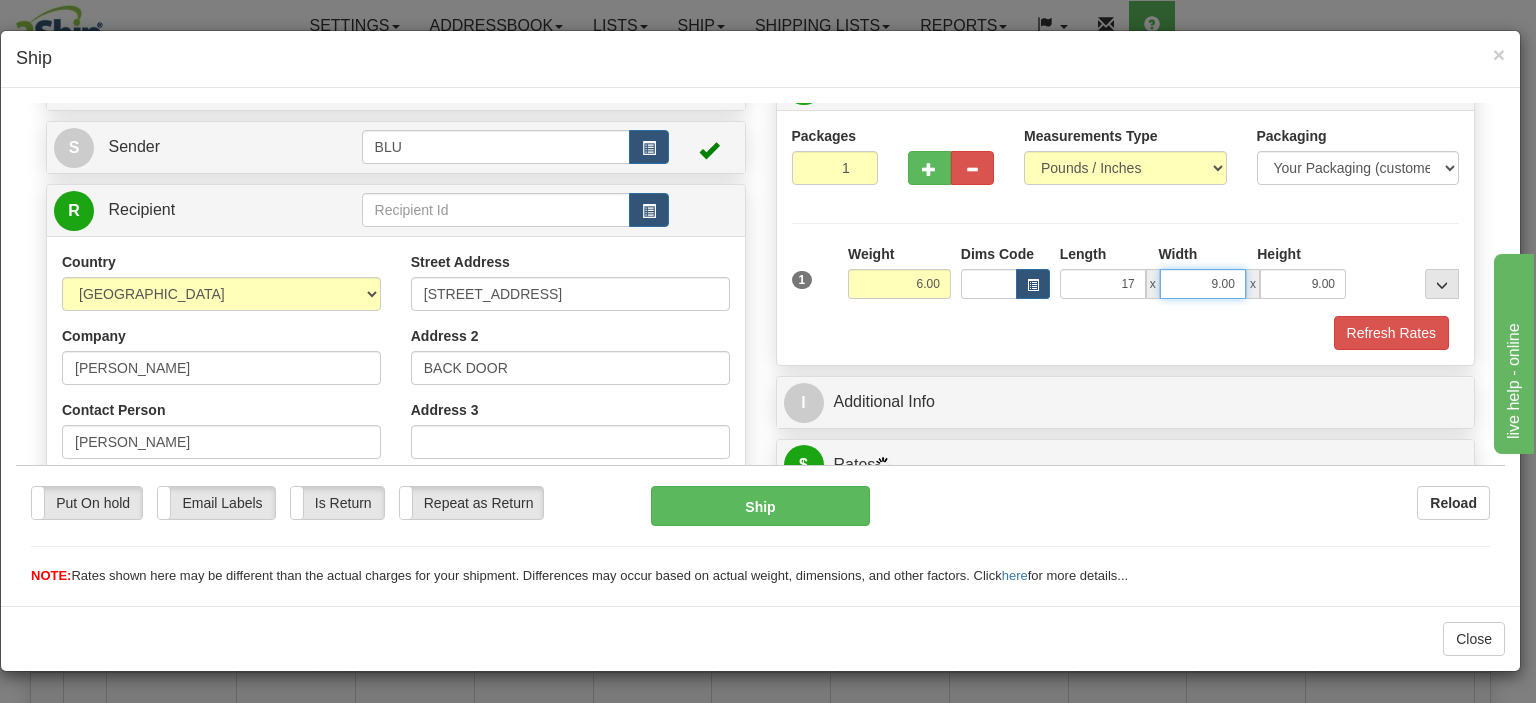 type on "17.00" 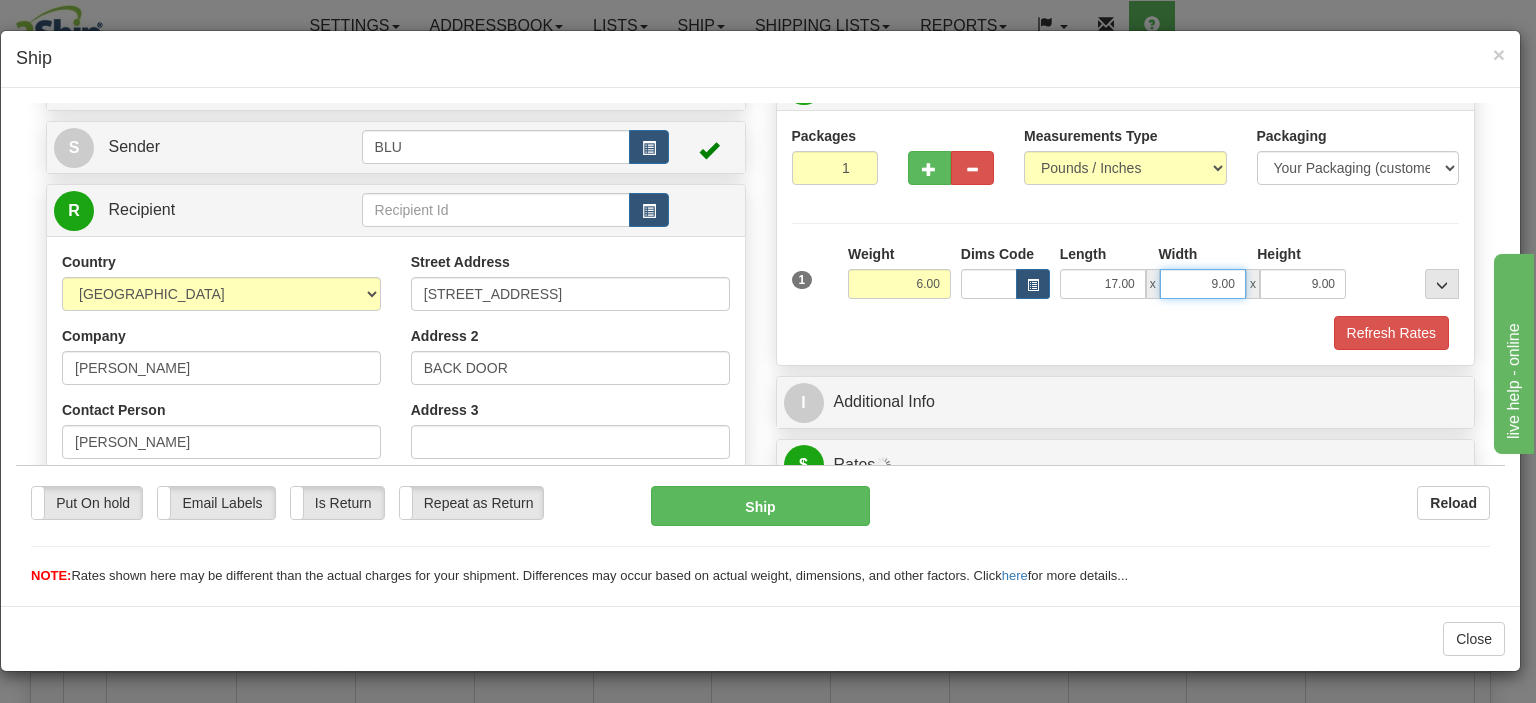click on "9.00" at bounding box center [1203, 283] 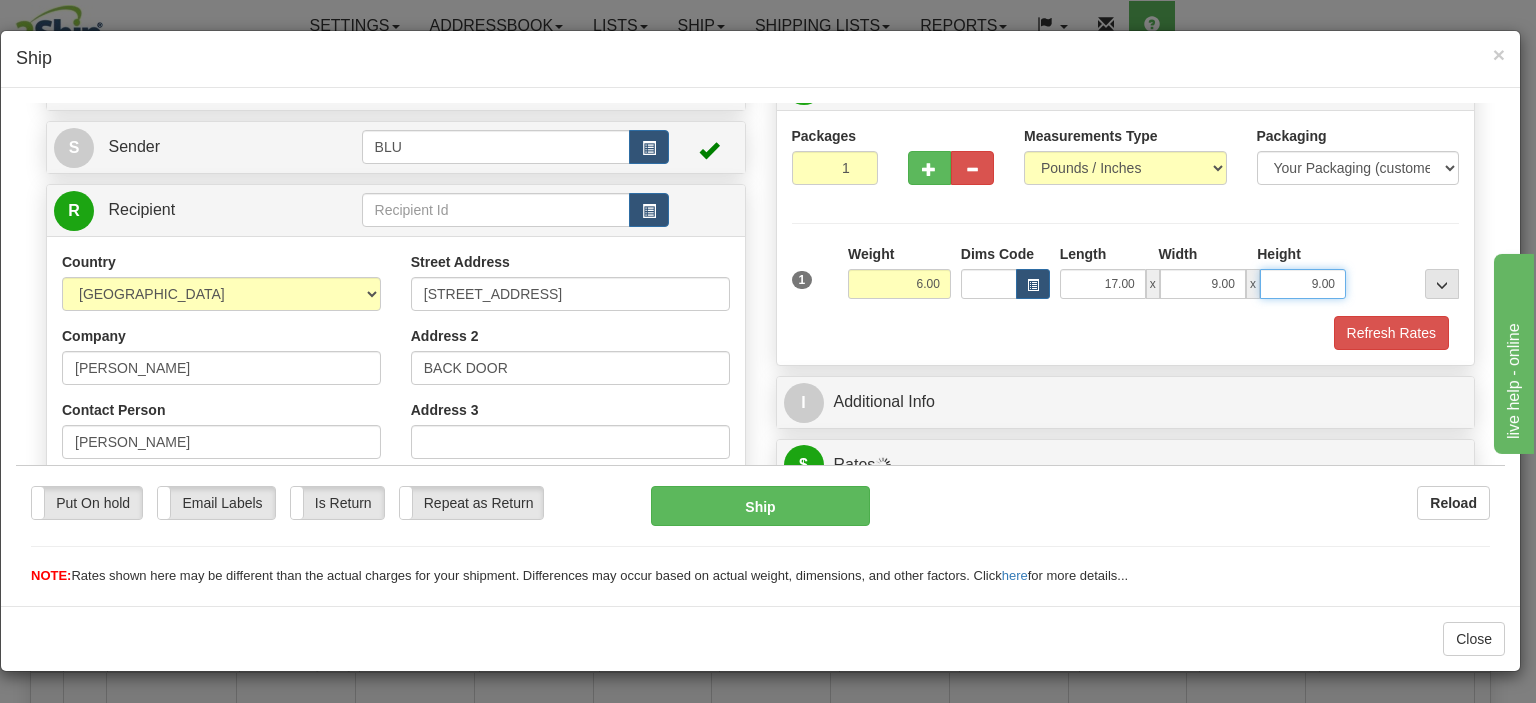 click on "9.00" at bounding box center [1303, 283] 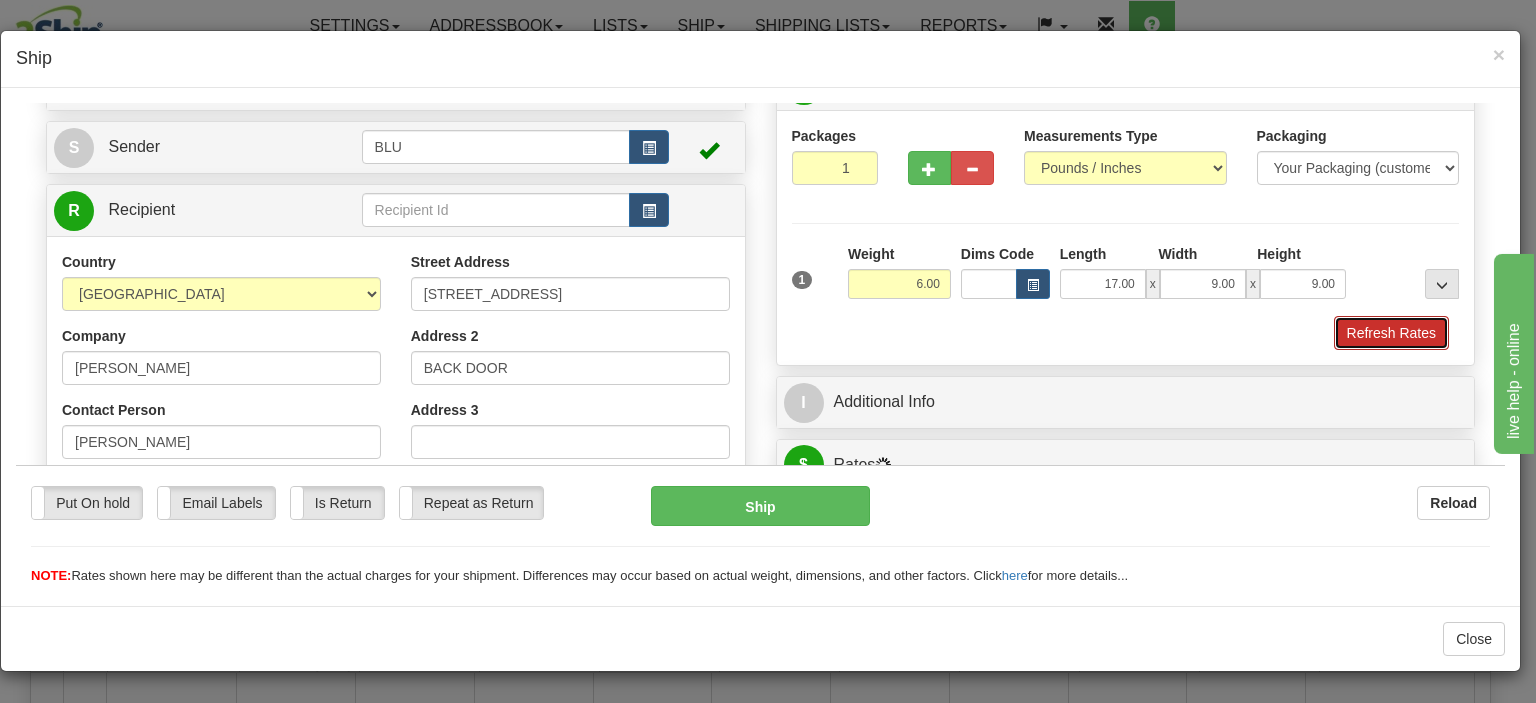 click on "Refresh Rates" at bounding box center (1391, 332) 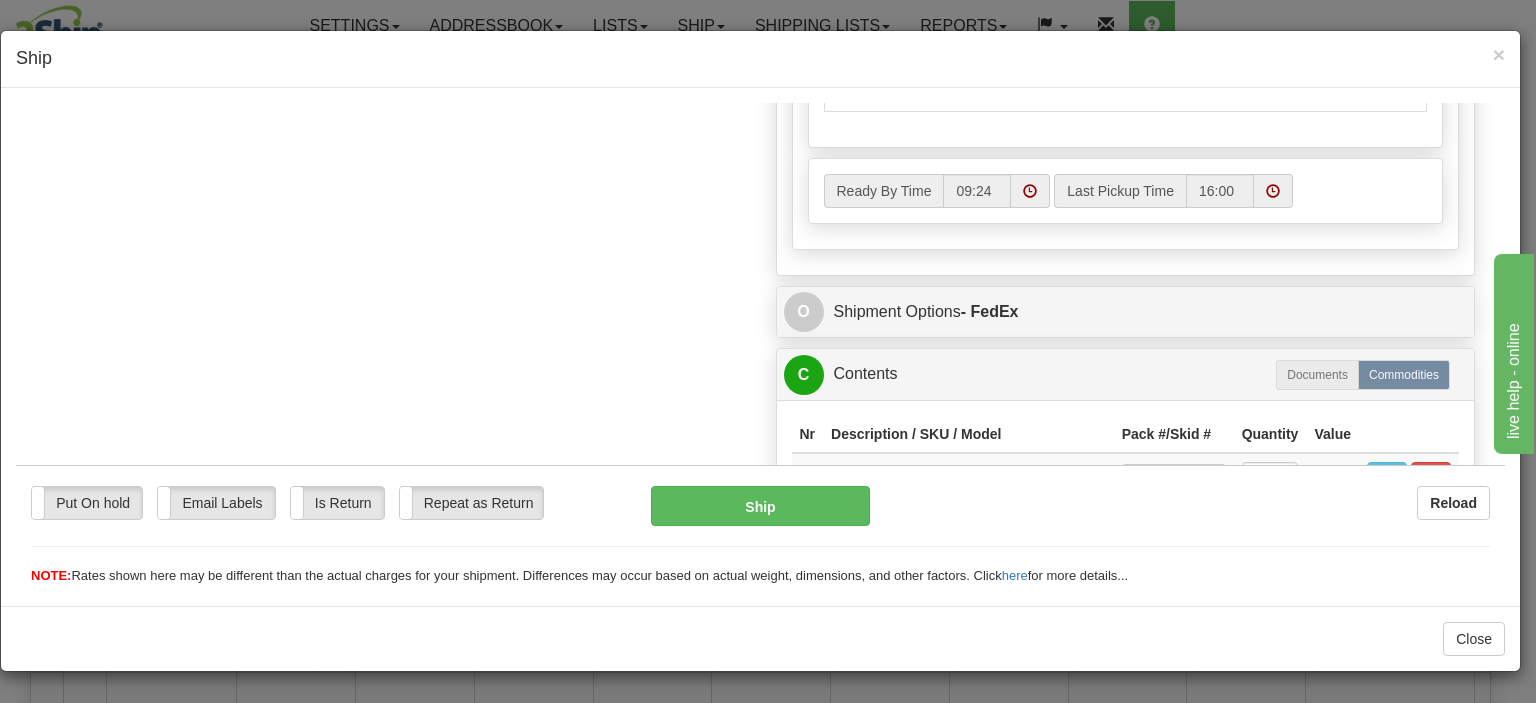 scroll, scrollTop: 700, scrollLeft: 0, axis: vertical 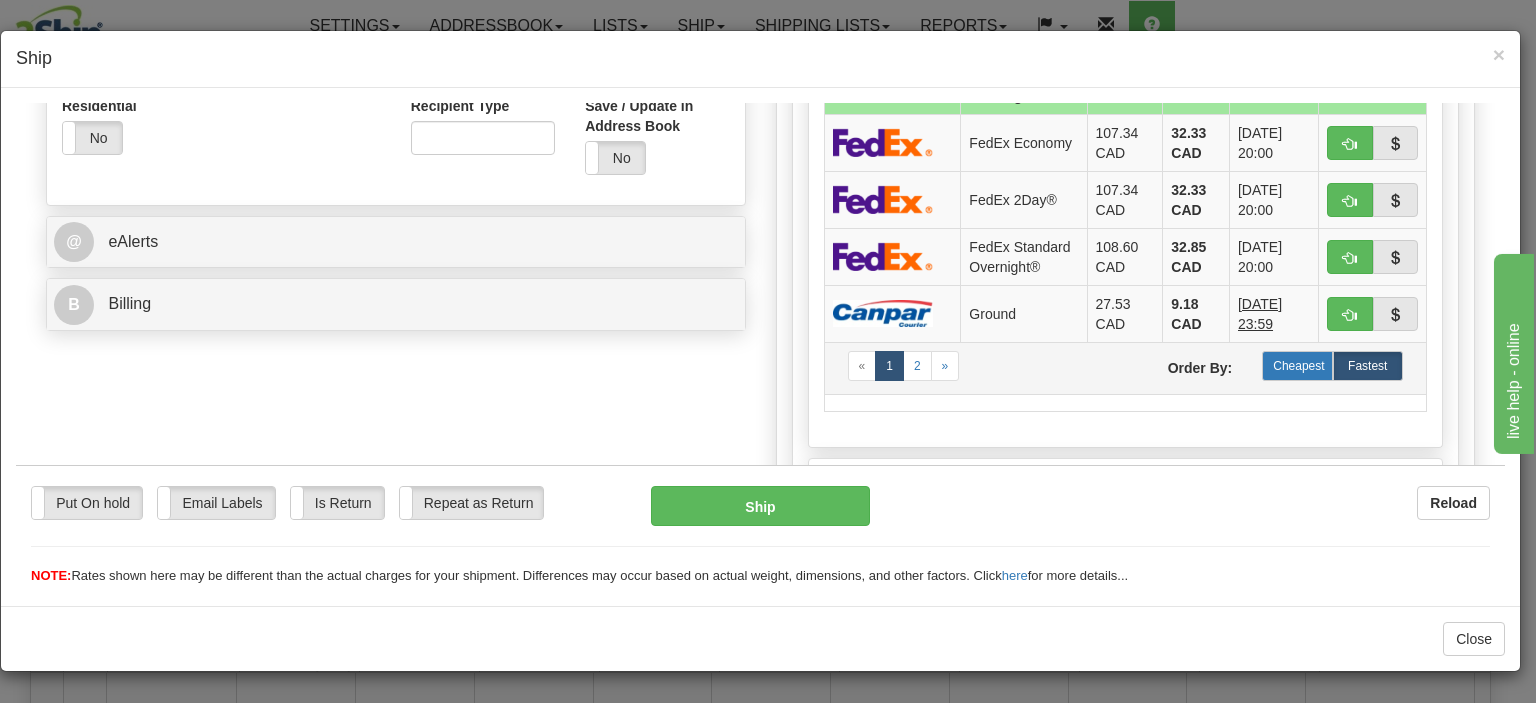 click on "Cheapest" at bounding box center [1297, 365] 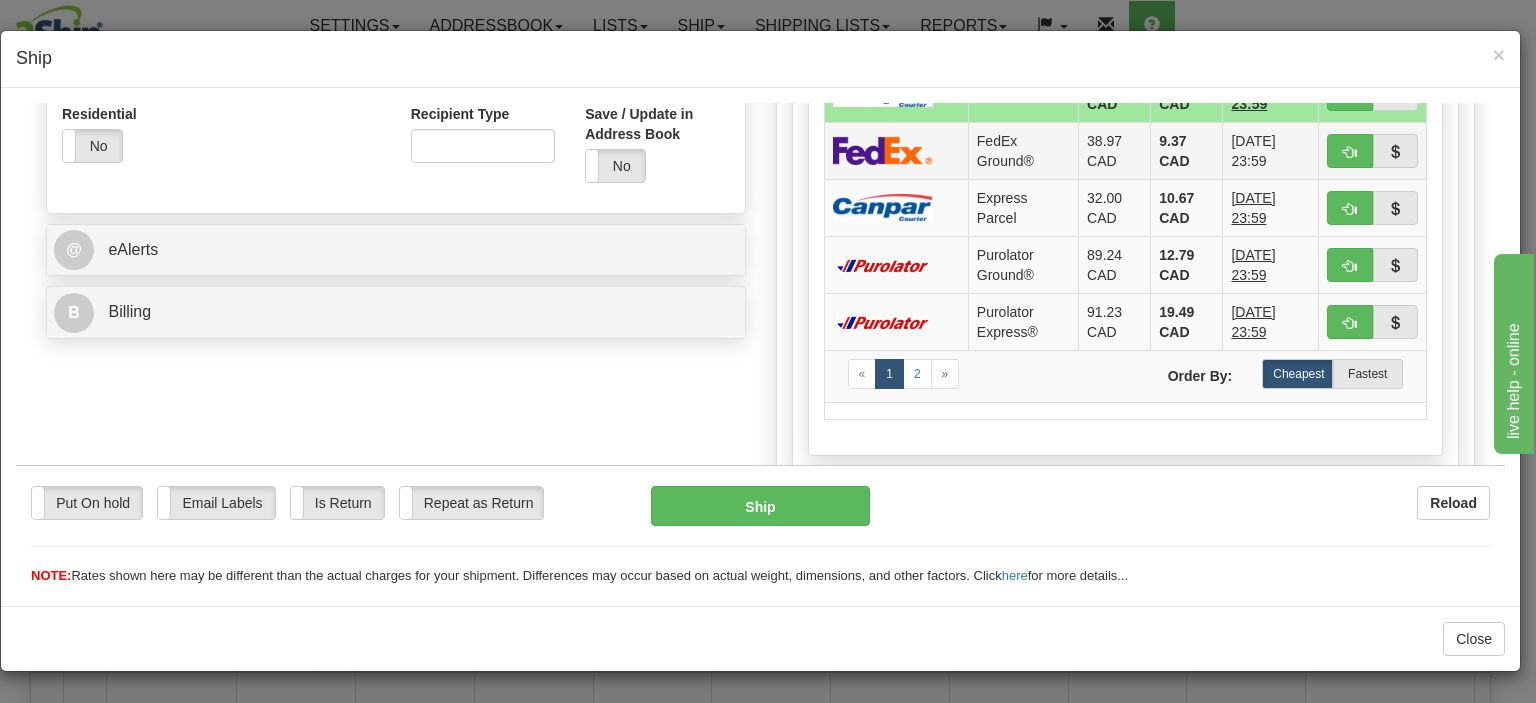 scroll, scrollTop: 700, scrollLeft: 0, axis: vertical 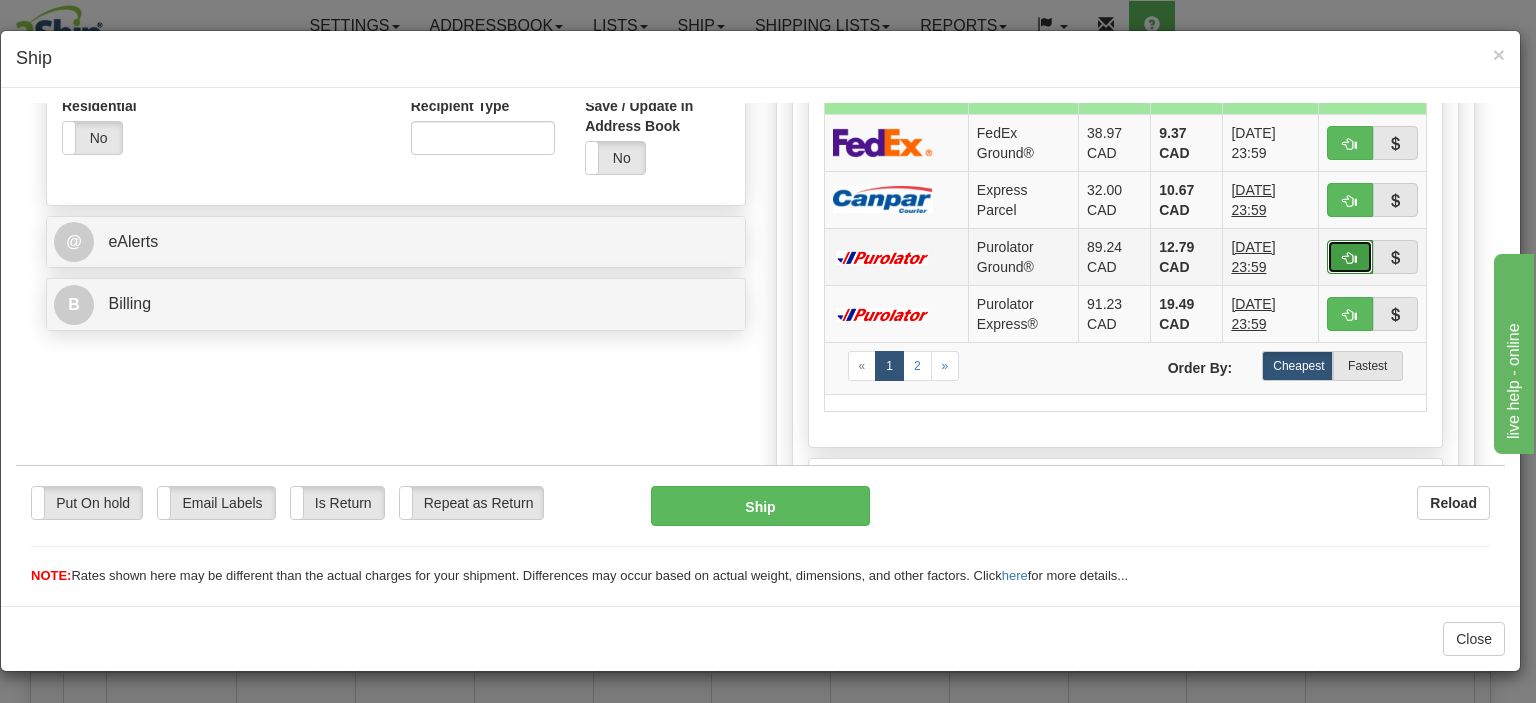 click at bounding box center [1350, 257] 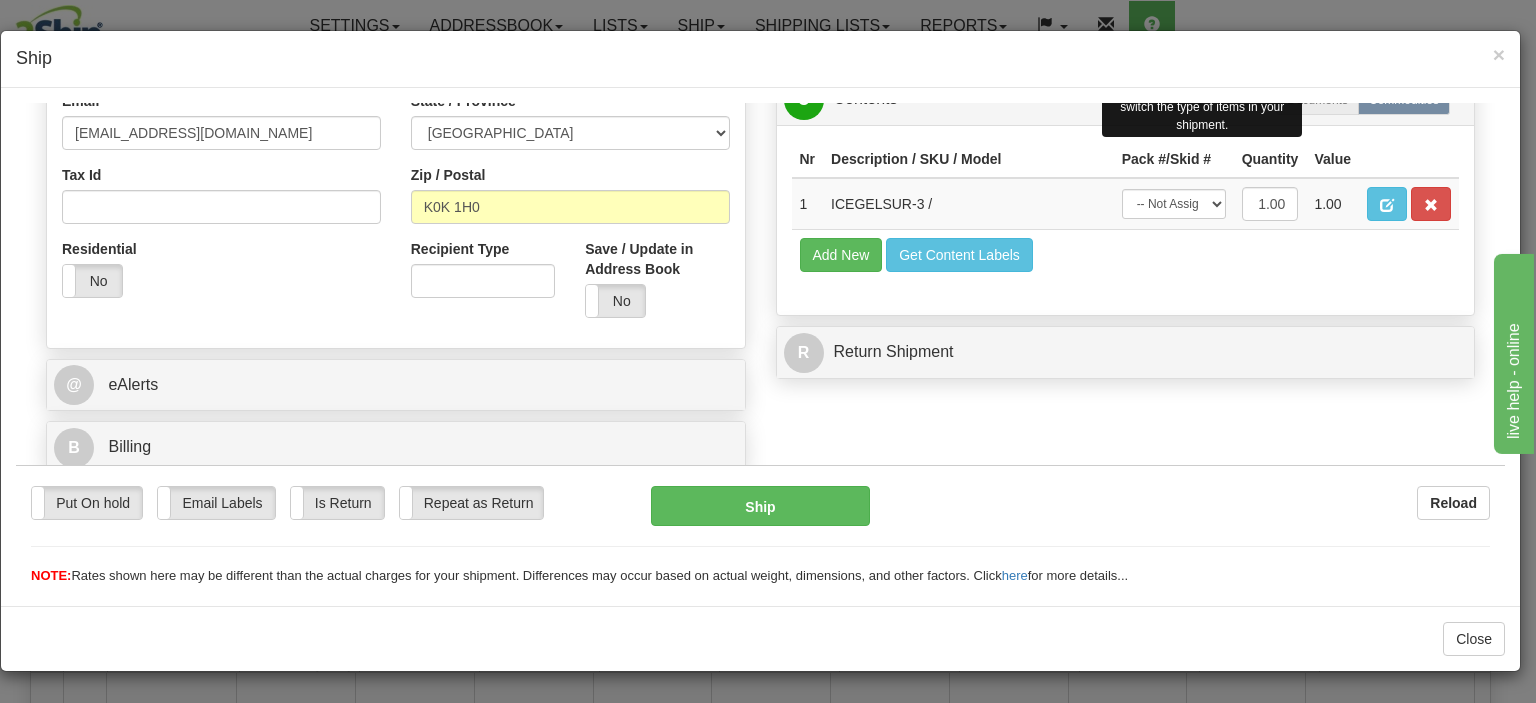 scroll, scrollTop: 557, scrollLeft: 0, axis: vertical 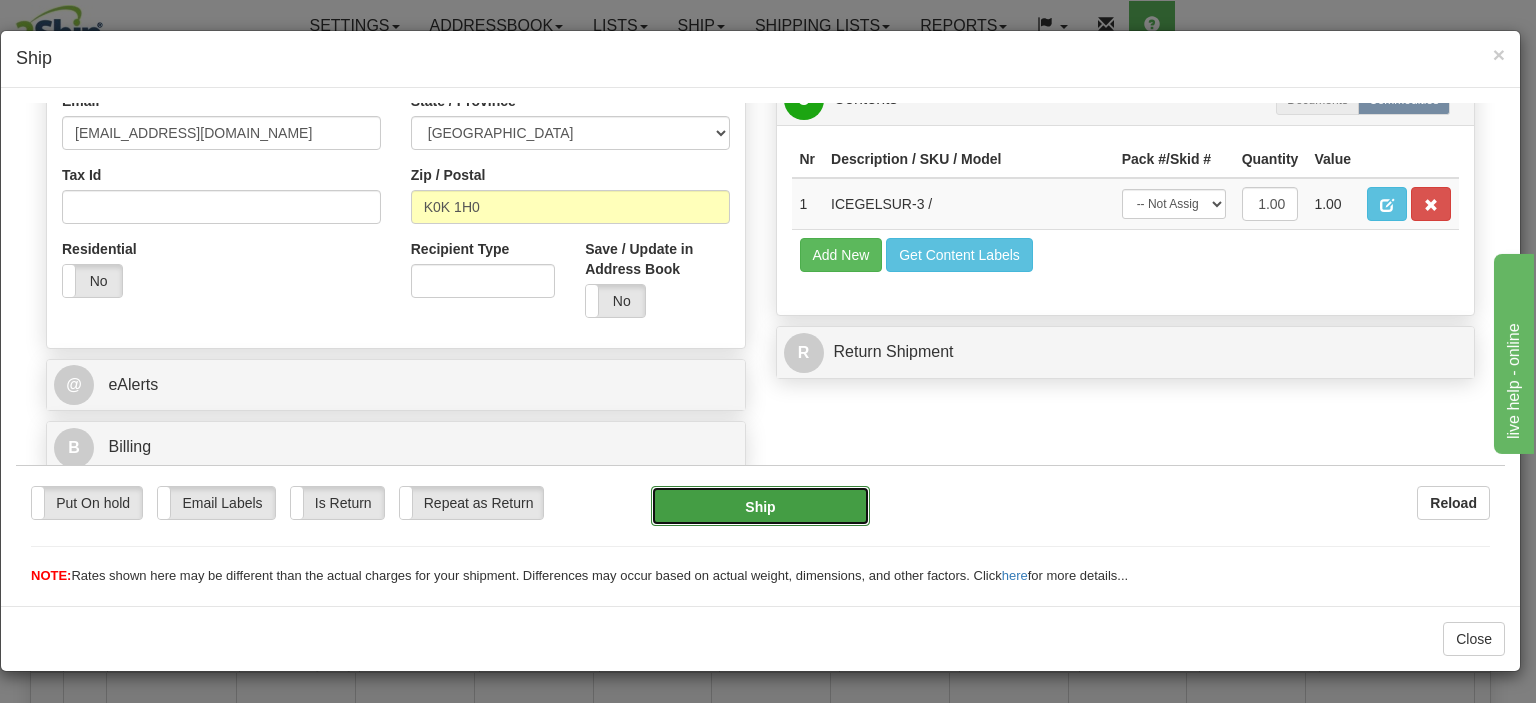 click on "Ship" at bounding box center [760, 505] 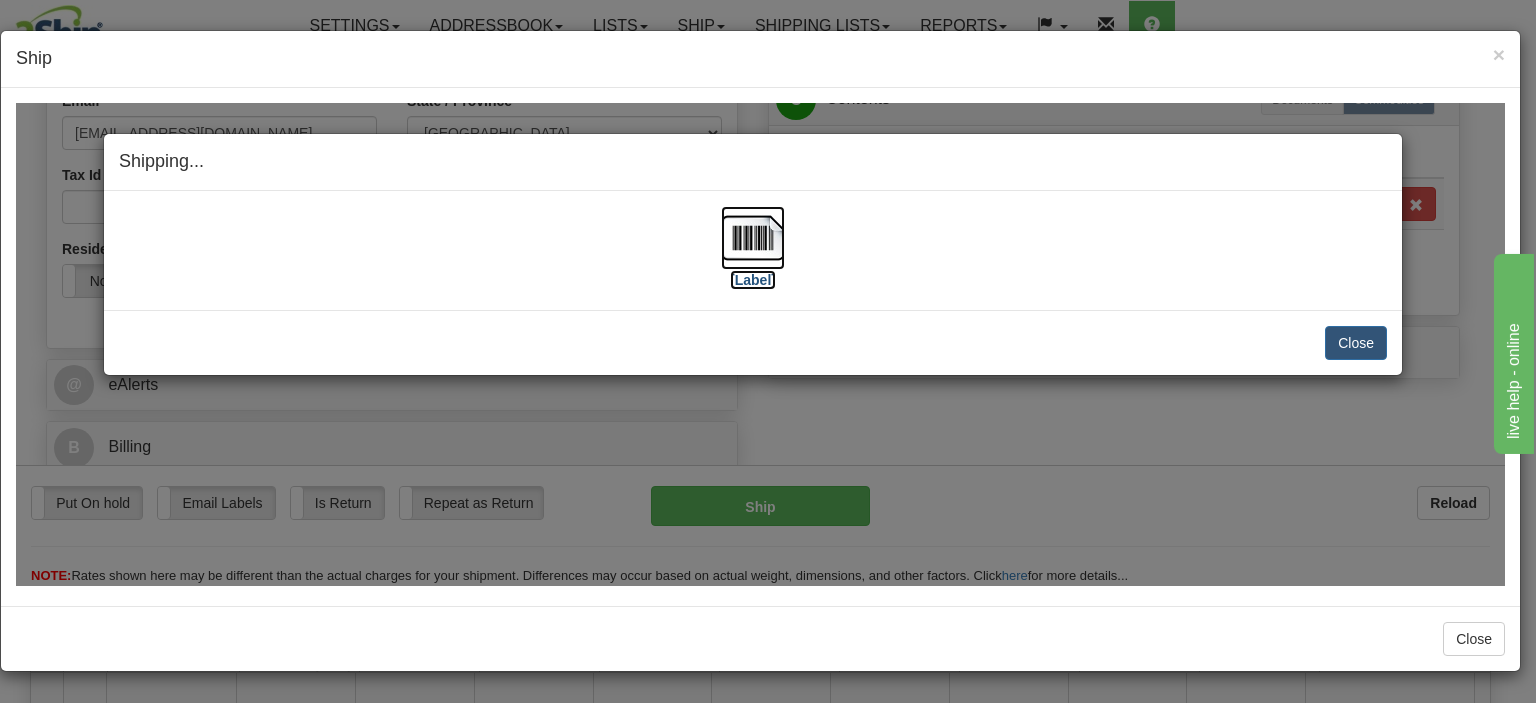 click at bounding box center (753, 237) 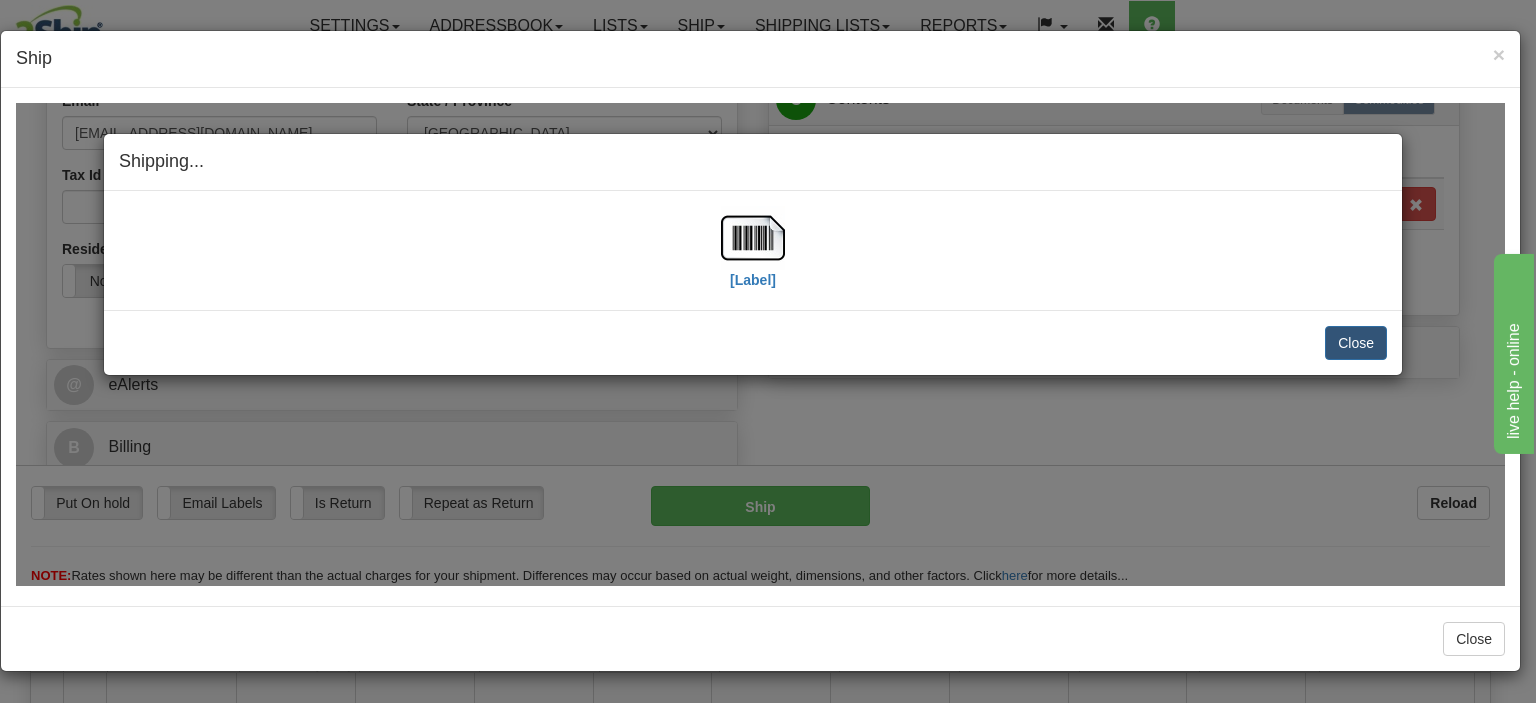 click on "Shipping... Your SHIPMENT will EXPIRE in
[Label]
IMPORTANT NOTICE
Embassy / Consulate / Government Building / Hospital Collection
Email   [EMAIL_ADDRESS][DOMAIN_NAME]  with  ALL  relevant Documents
Please use the Collection reference and Waybill number as the Subject line.
We are unable to Collect if these documents are not provided
Close
[PERSON_NAME] Shipment and Quit Pickup
Quit Pickup ONLY" at bounding box center [760, 343] 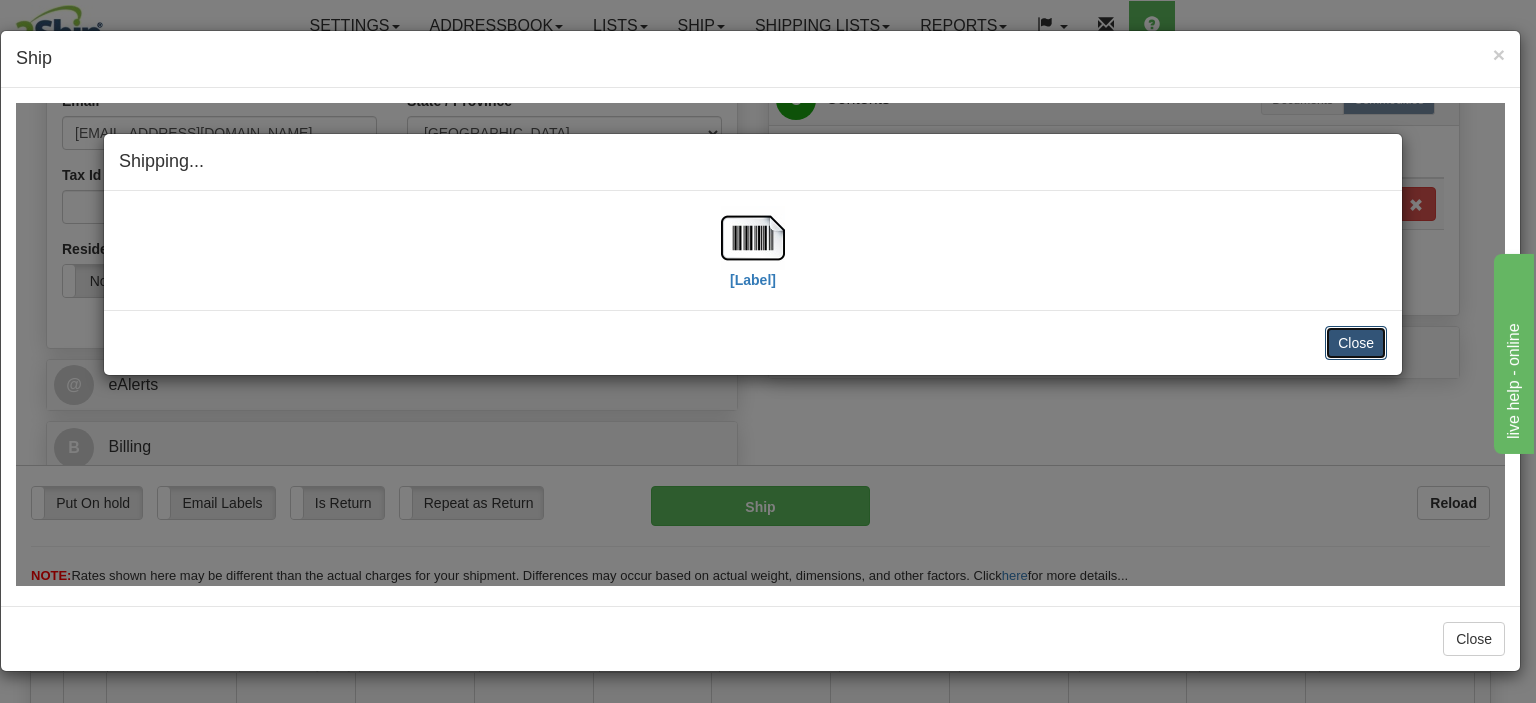 click on "Close" at bounding box center (1356, 342) 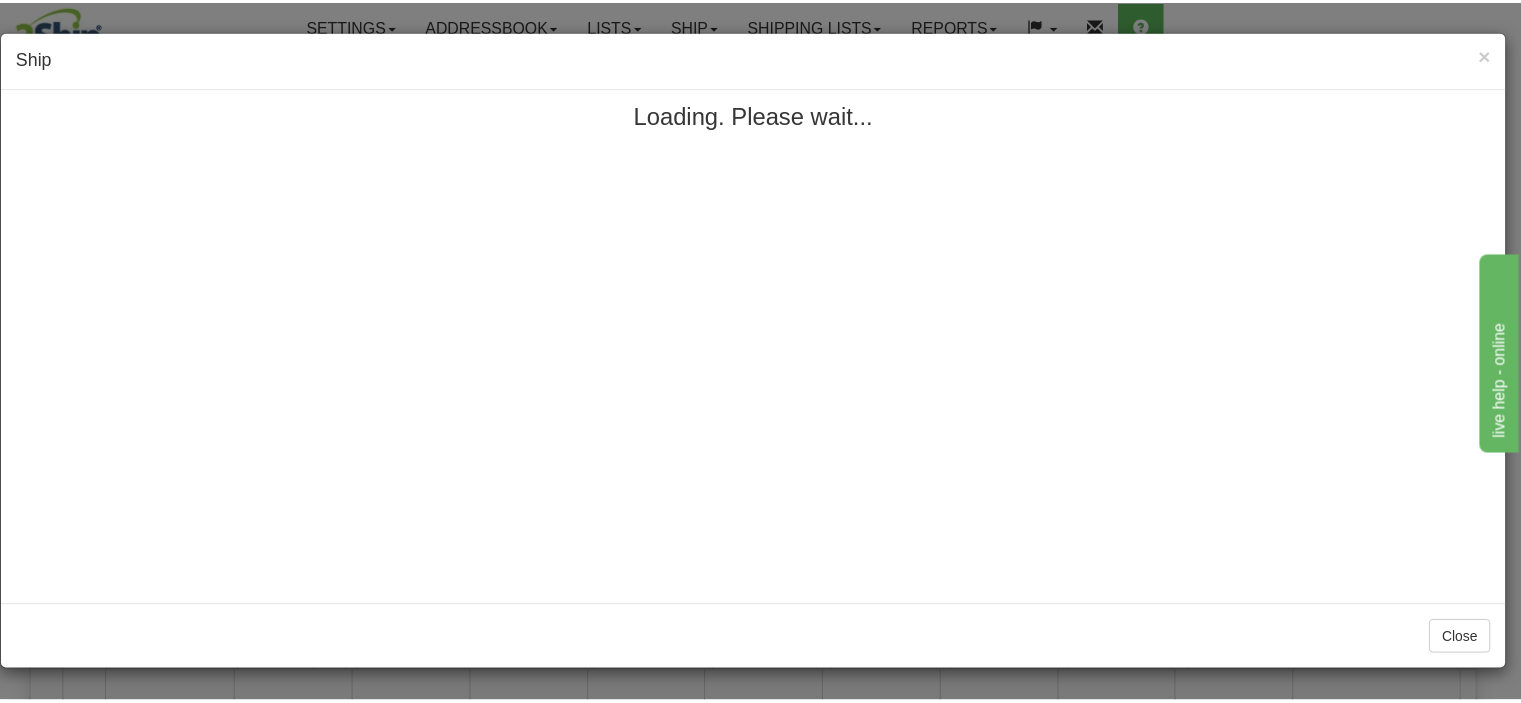scroll, scrollTop: 0, scrollLeft: 0, axis: both 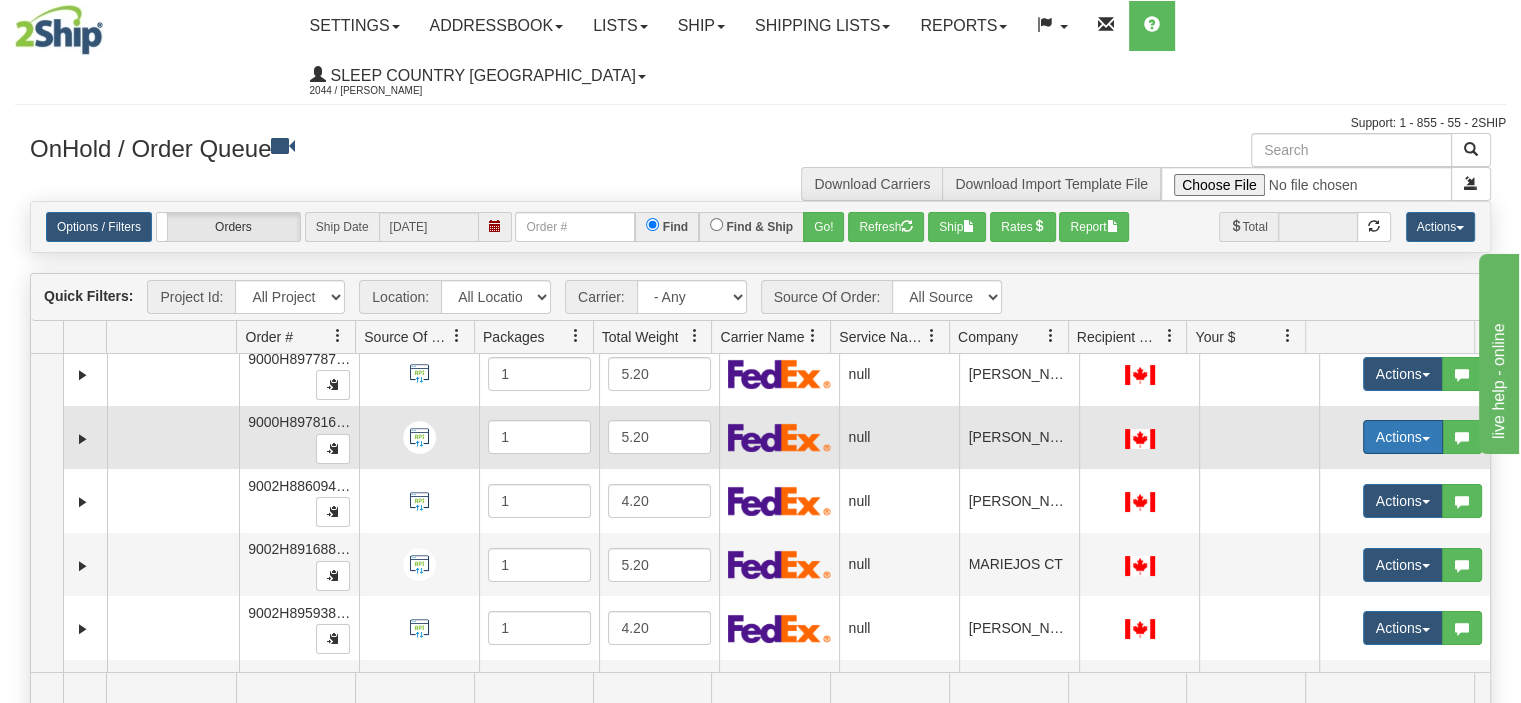 click on "Actions" at bounding box center [1403, 437] 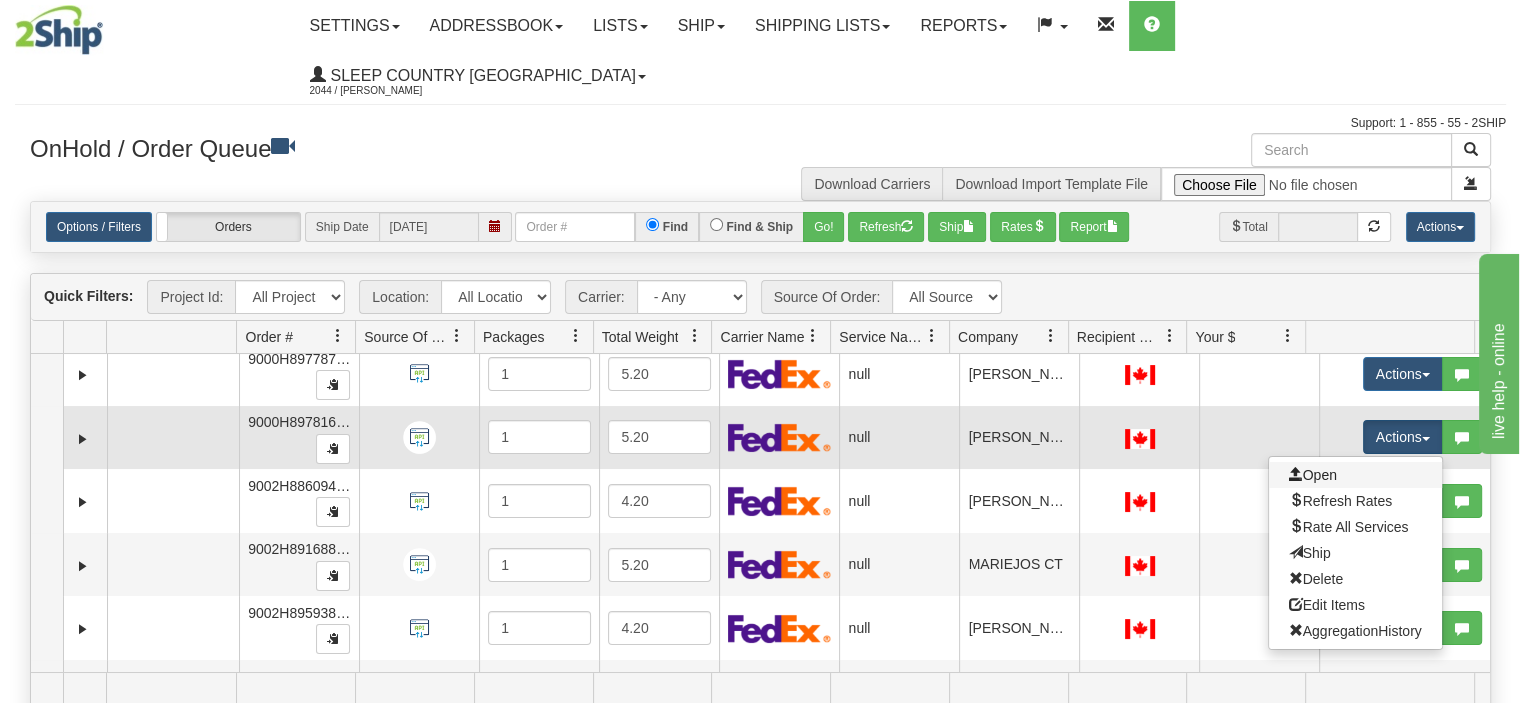 click on "Open" at bounding box center (1355, 475) 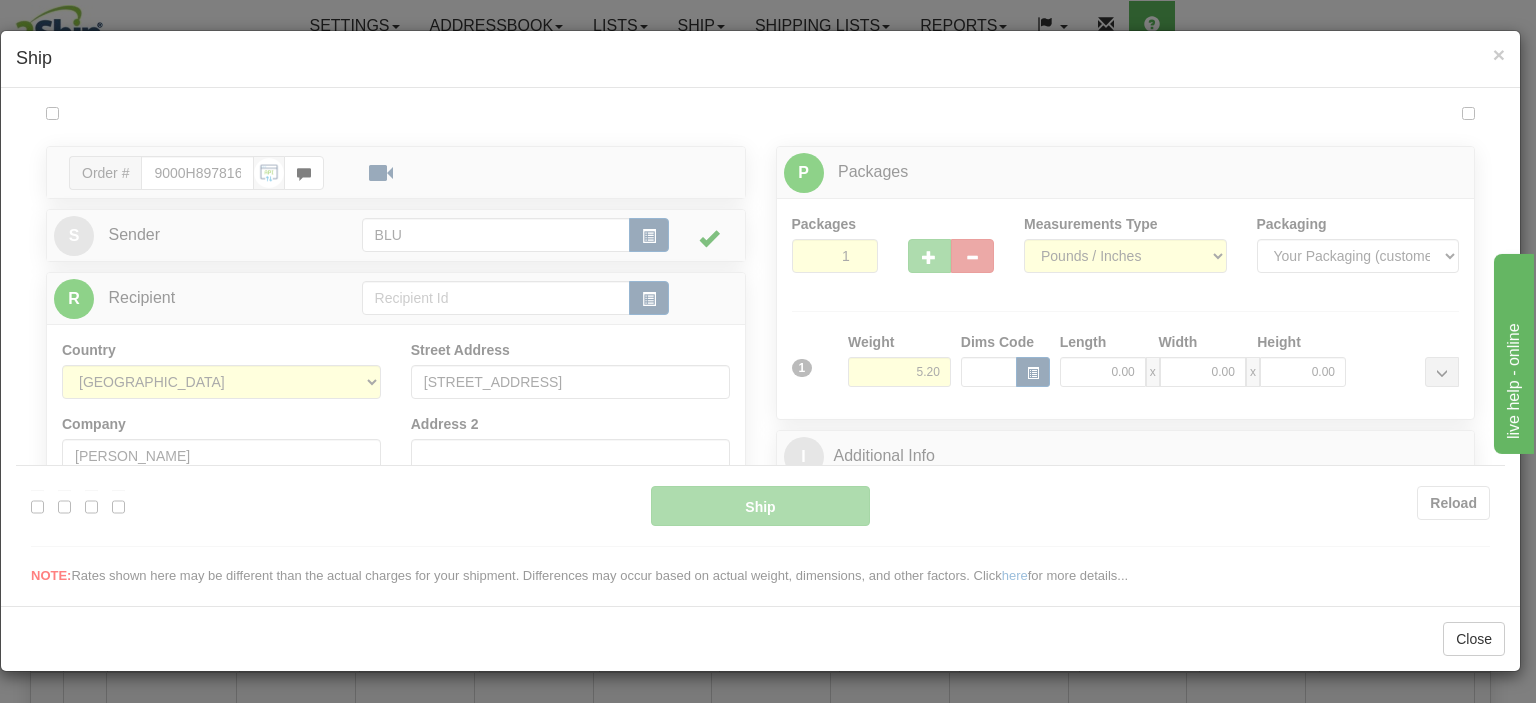 scroll, scrollTop: 0, scrollLeft: 0, axis: both 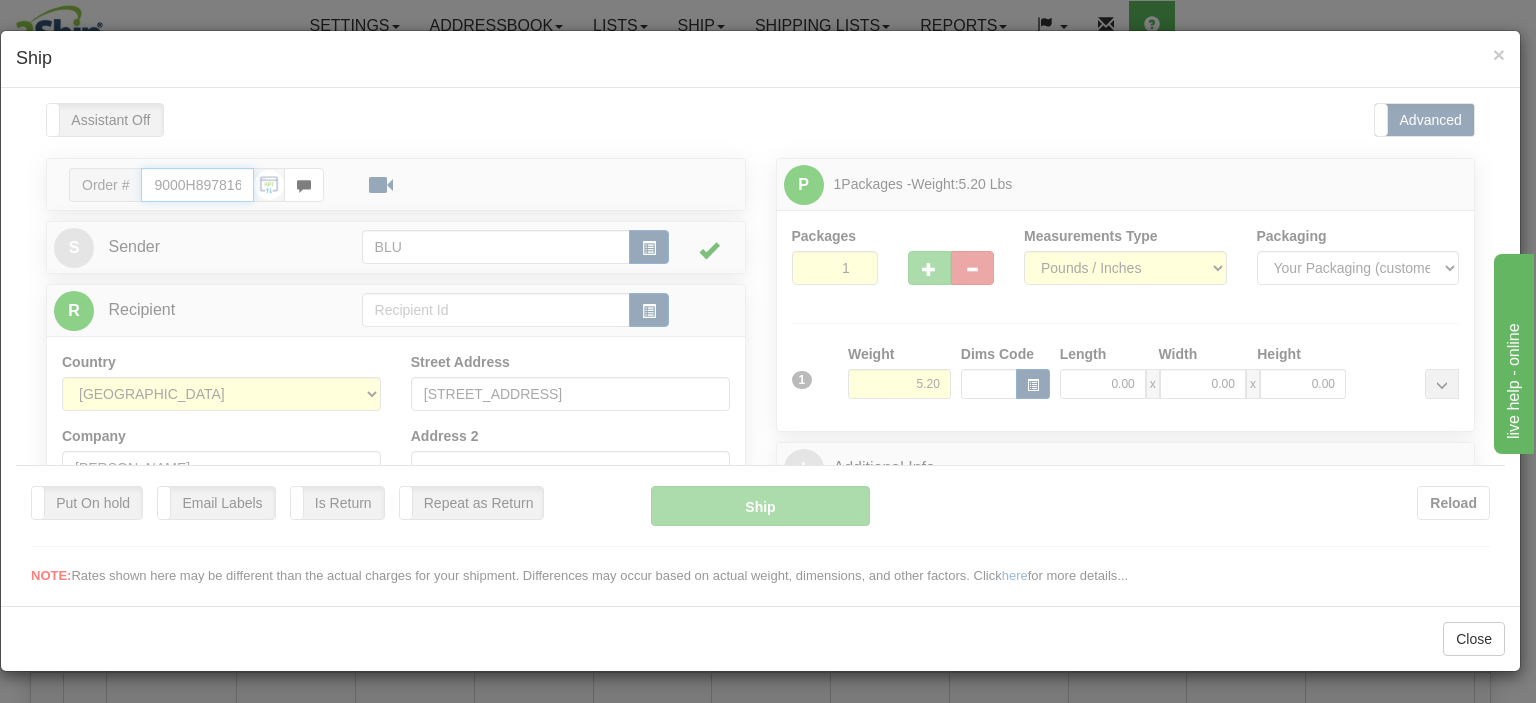 type on "09:27" 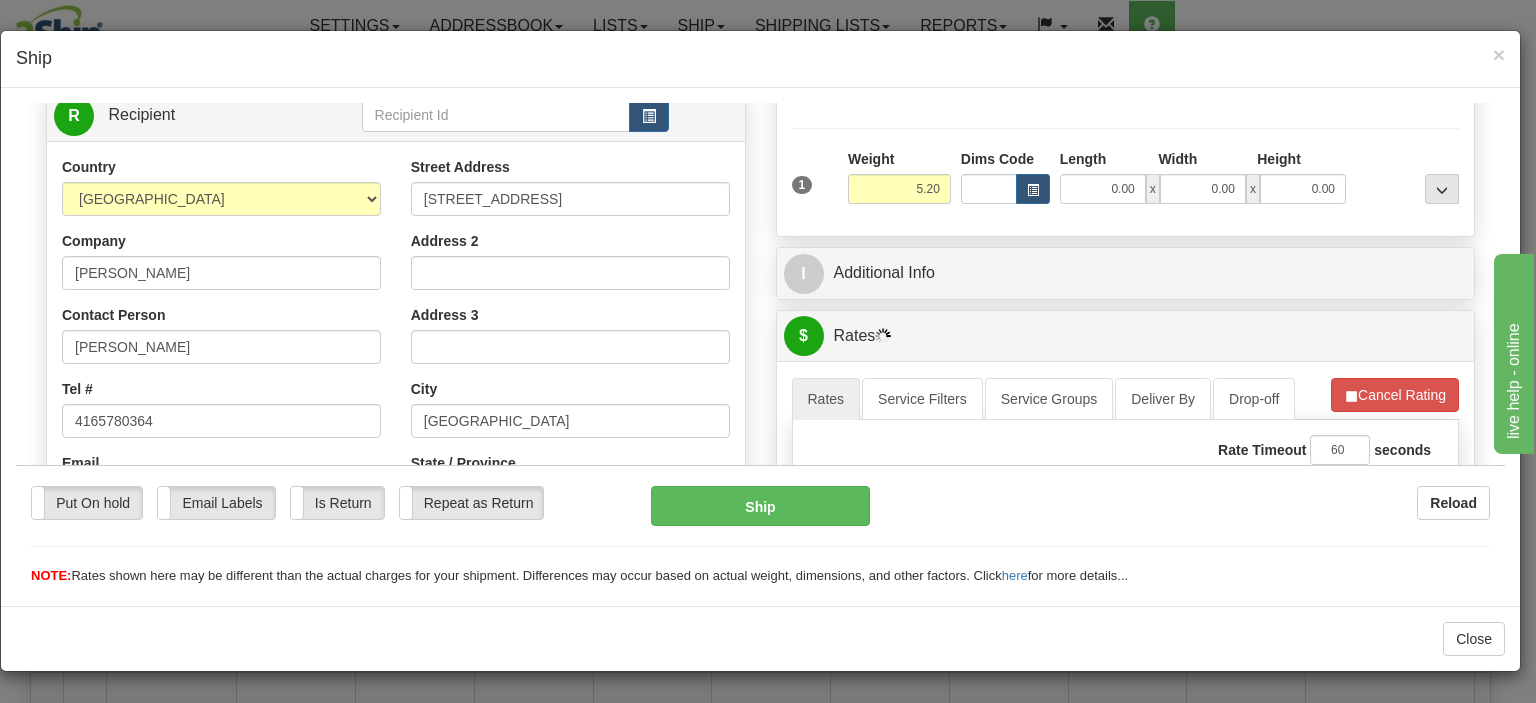 scroll, scrollTop: 200, scrollLeft: 0, axis: vertical 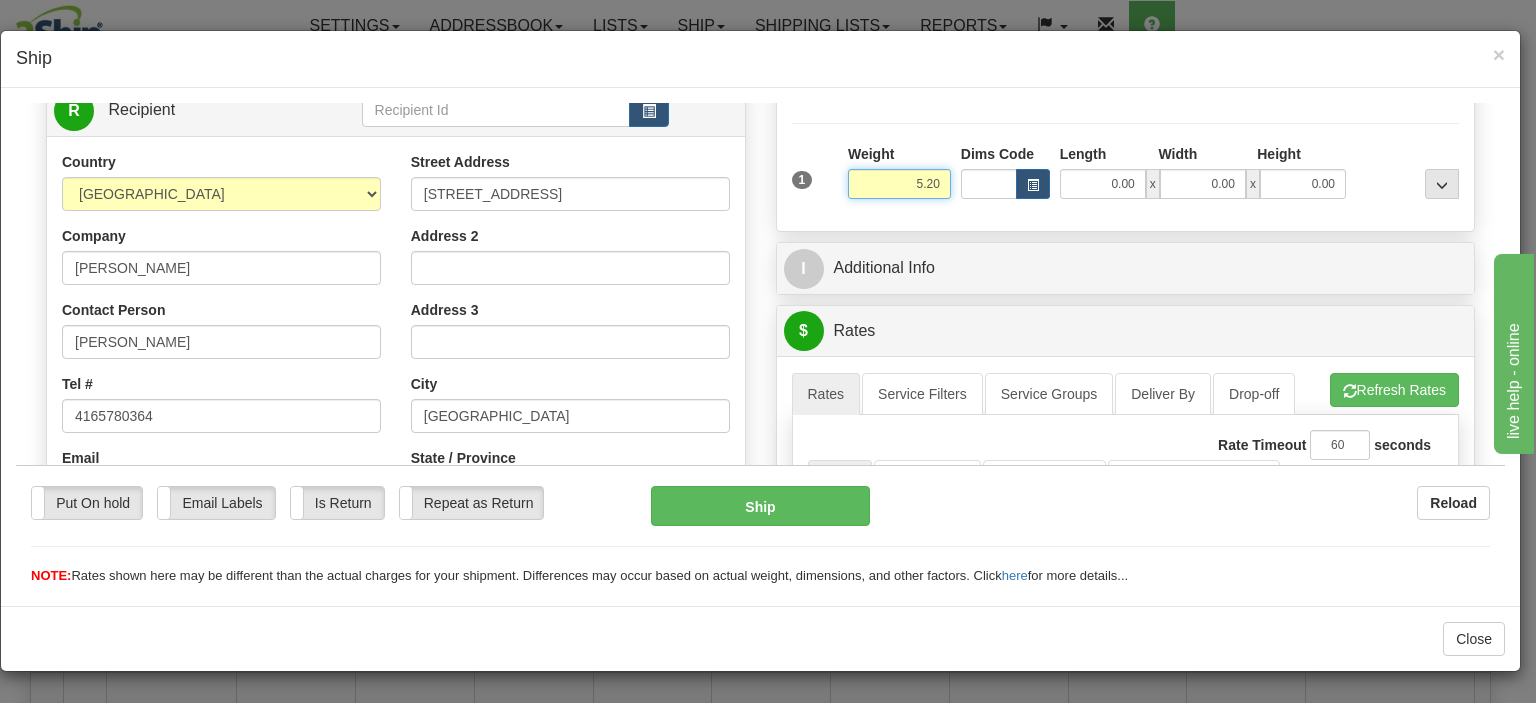 click on "5.20" at bounding box center (899, 183) 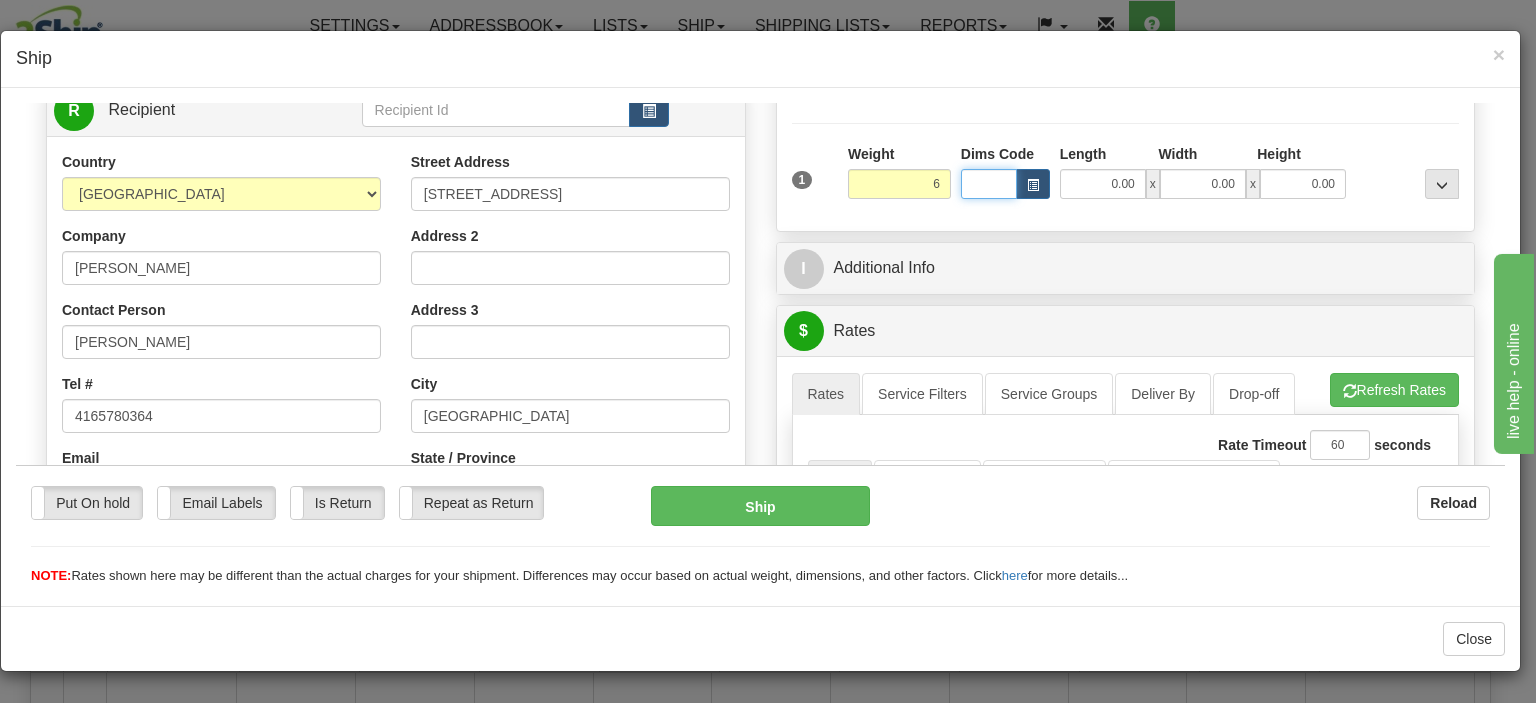 type on "6.00" 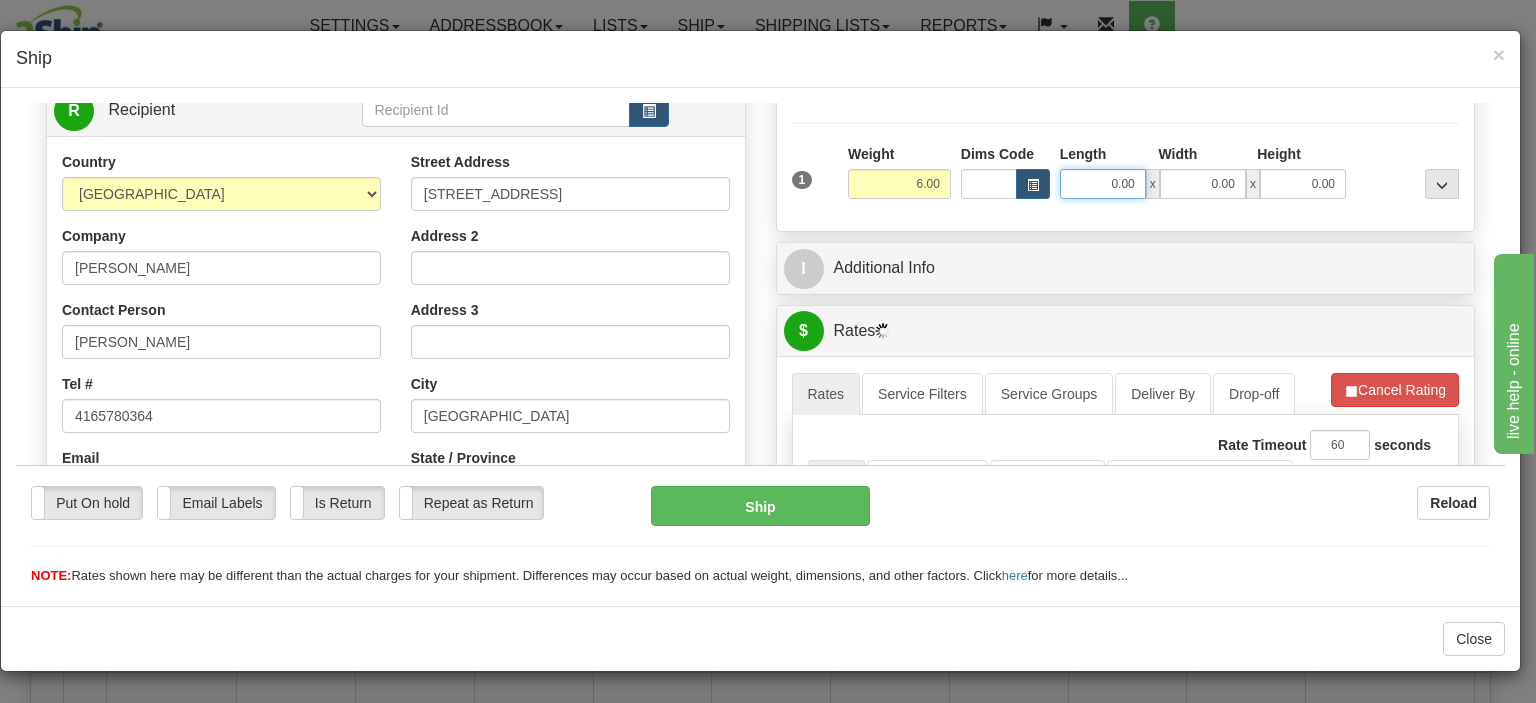 click on "0.00" at bounding box center (1103, 183) 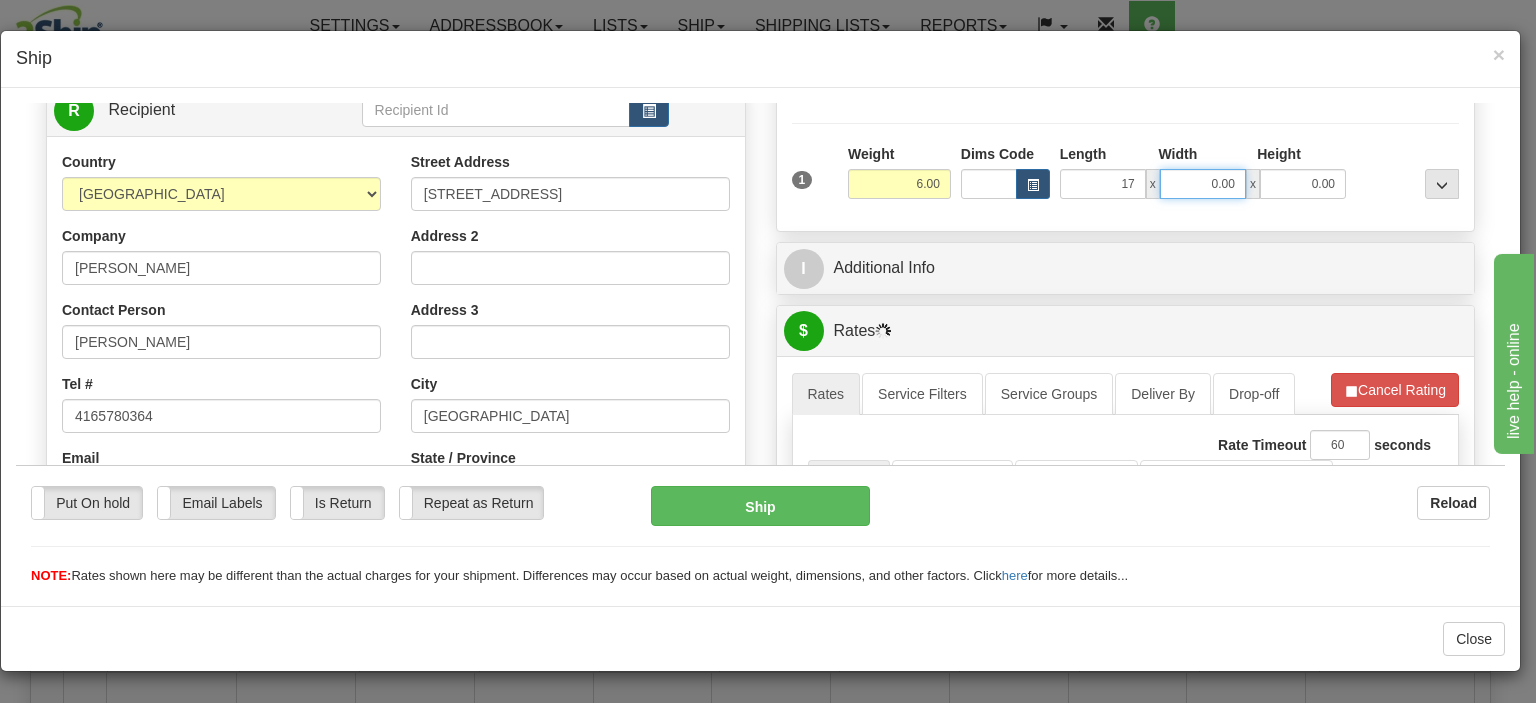 type on "17.00" 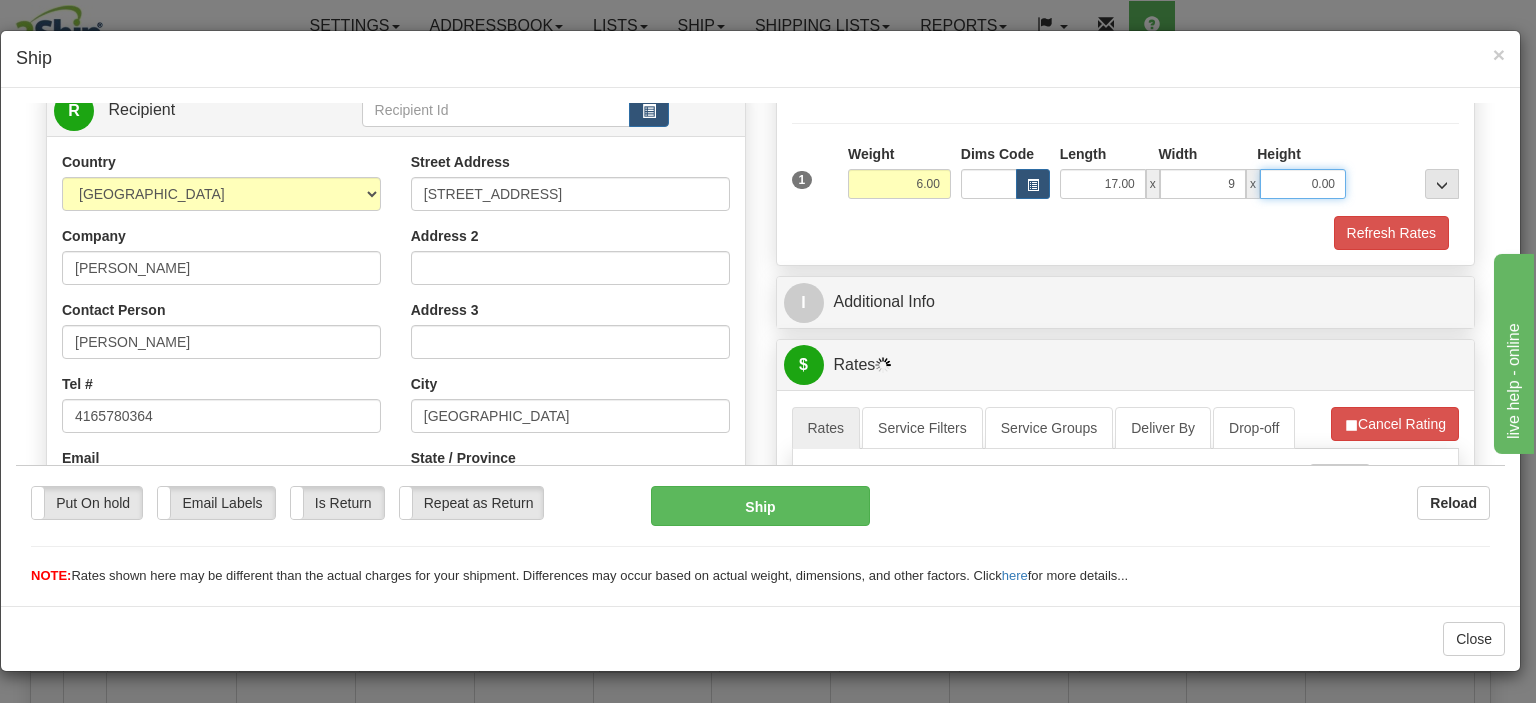 type on "9.00" 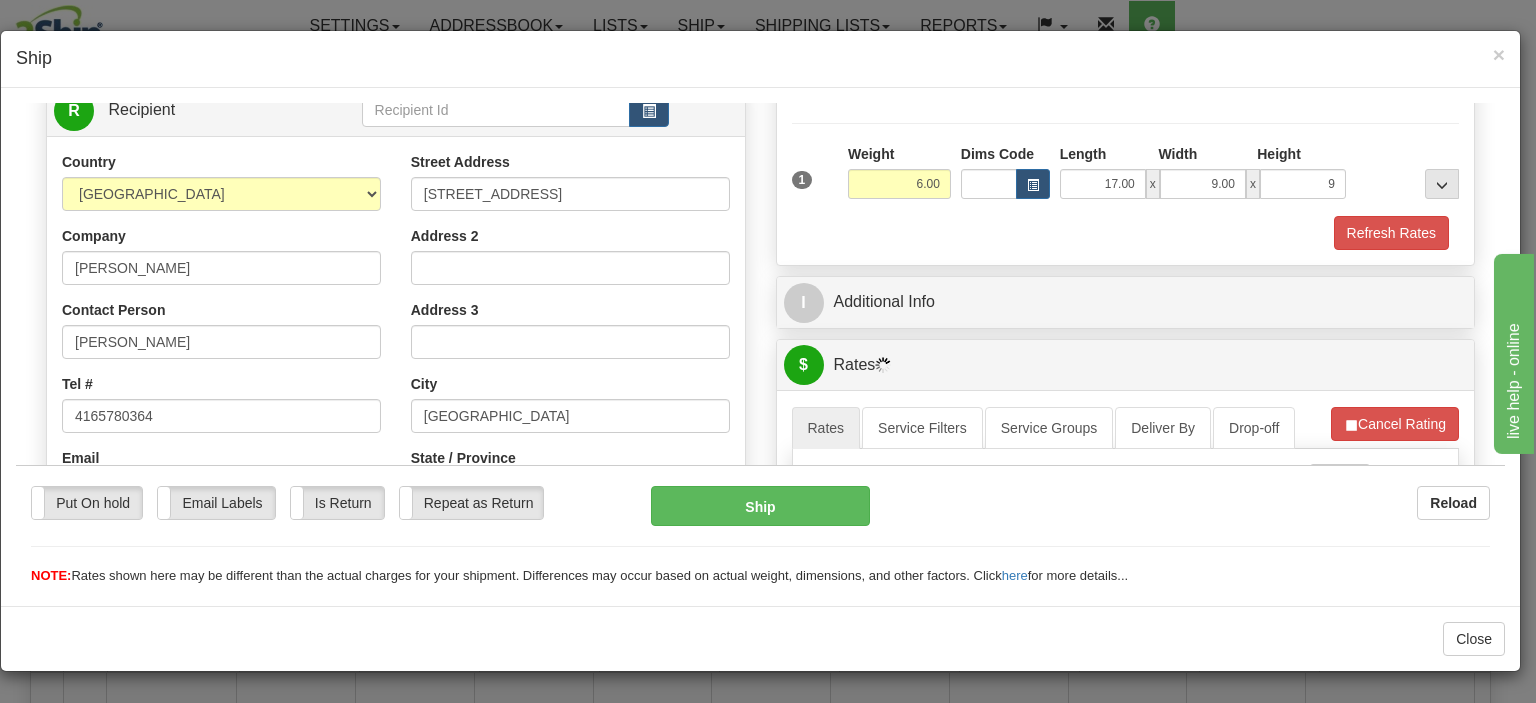 type on "9.00" 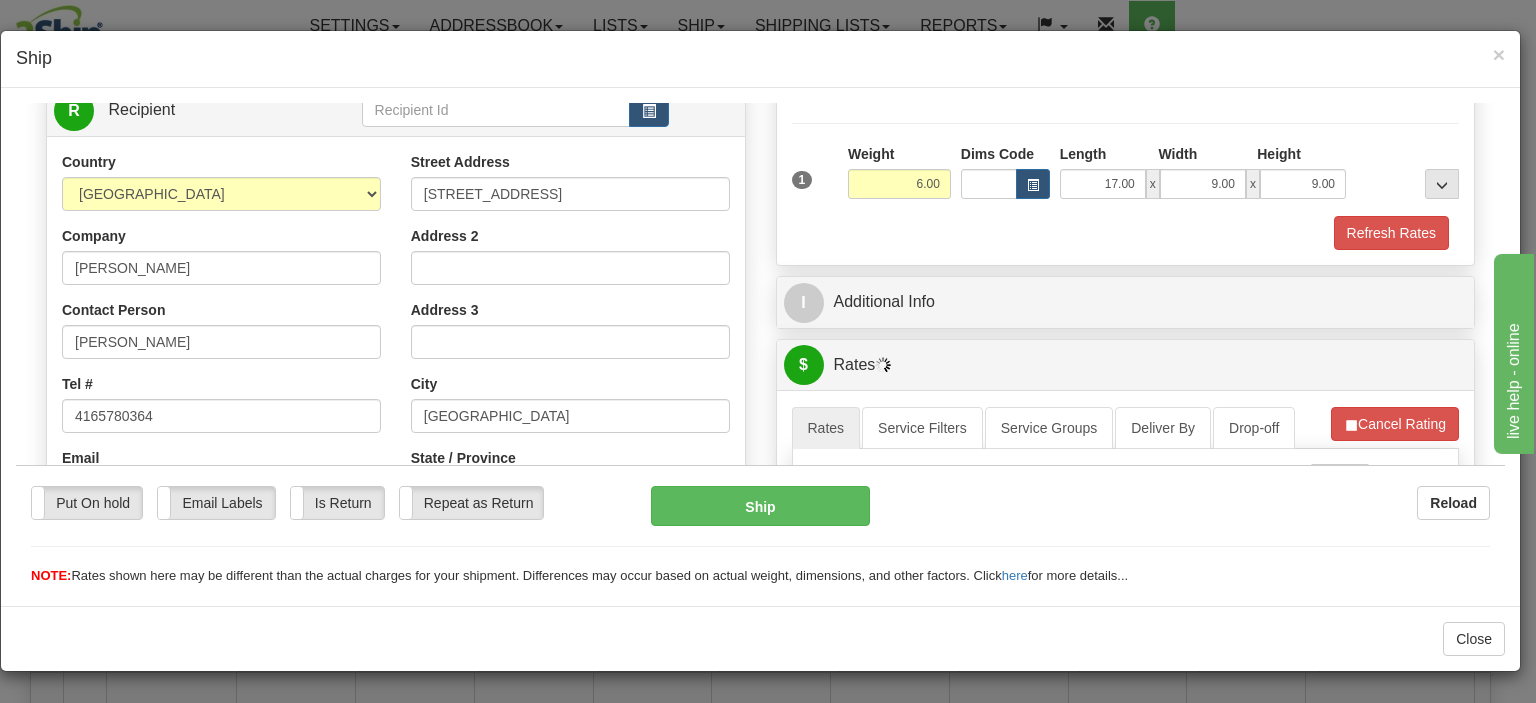 click on "Refresh Rates" at bounding box center [1126, 232] 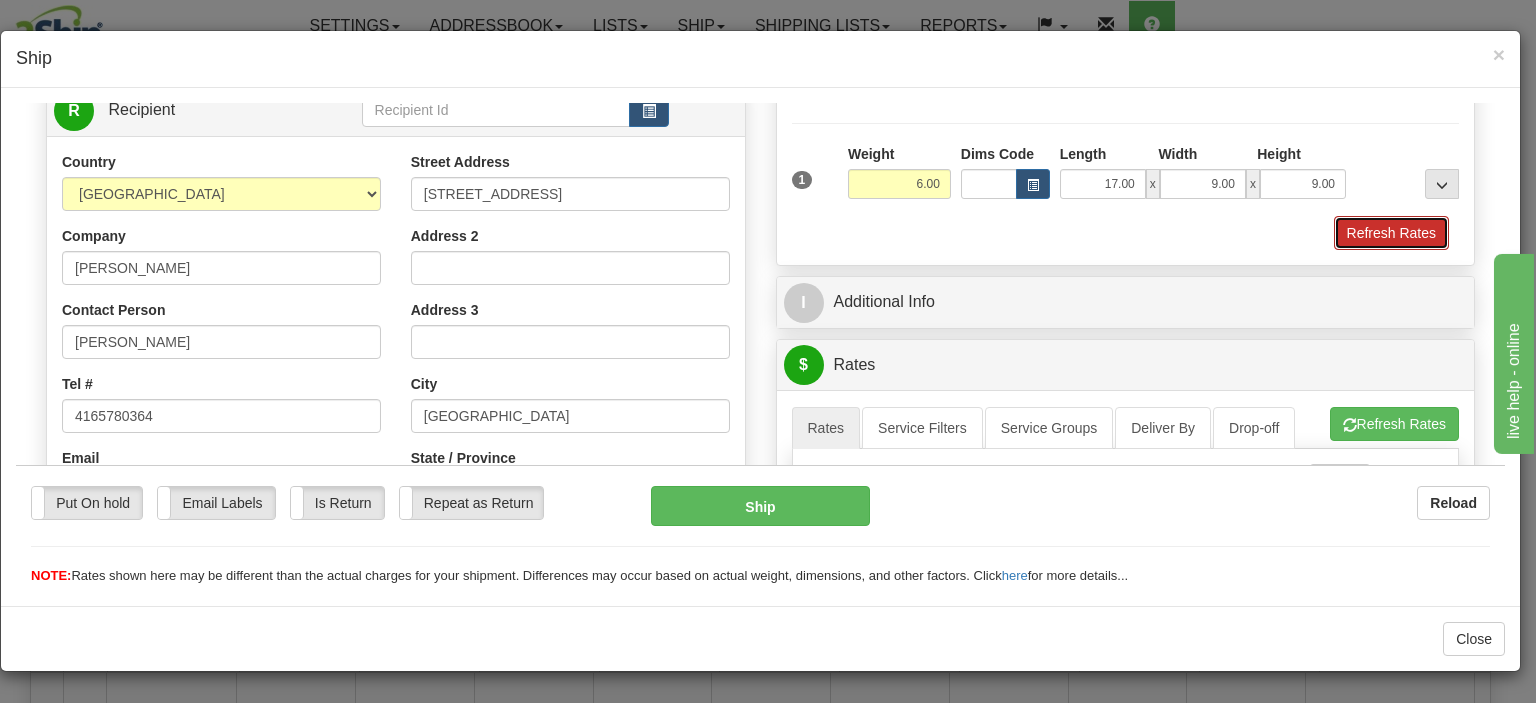 click on "Refresh Rates" at bounding box center [1391, 232] 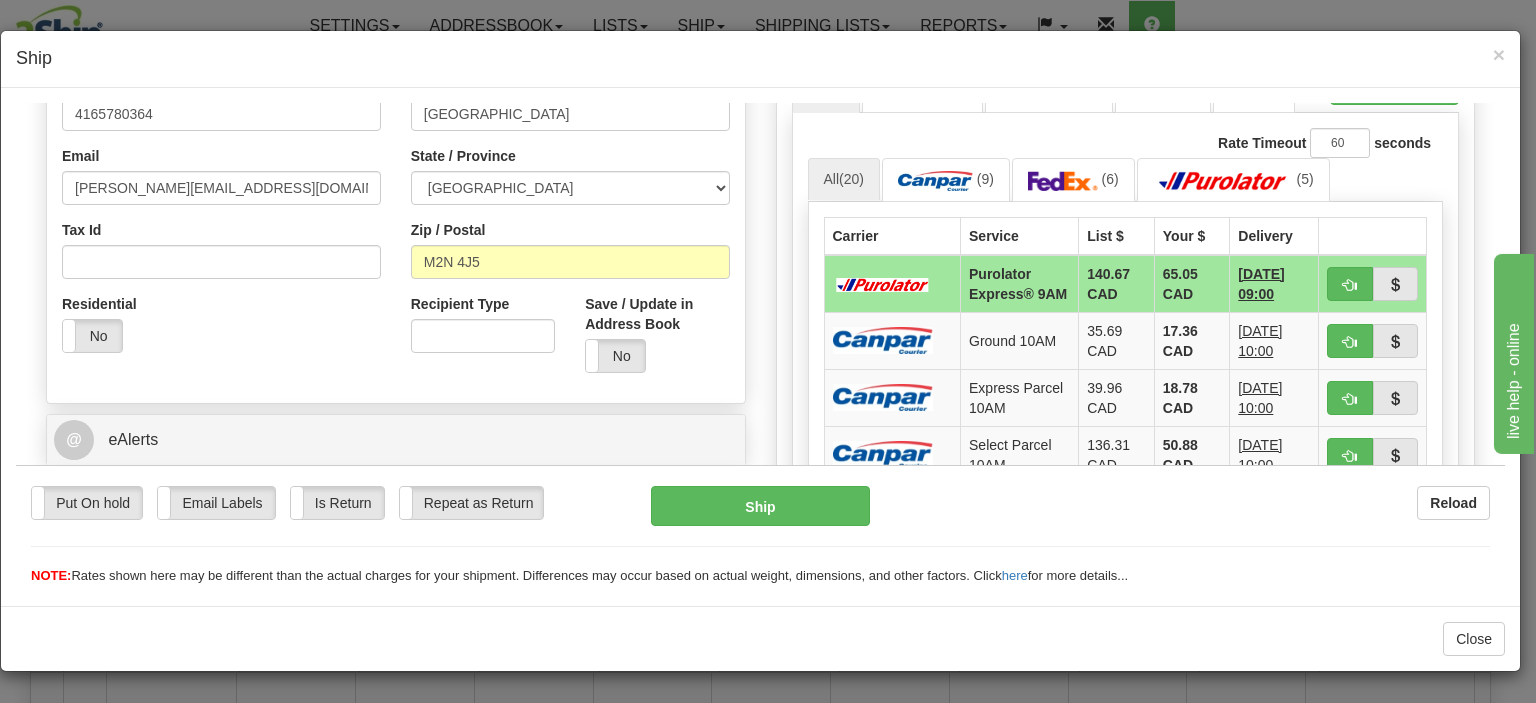 scroll, scrollTop: 700, scrollLeft: 0, axis: vertical 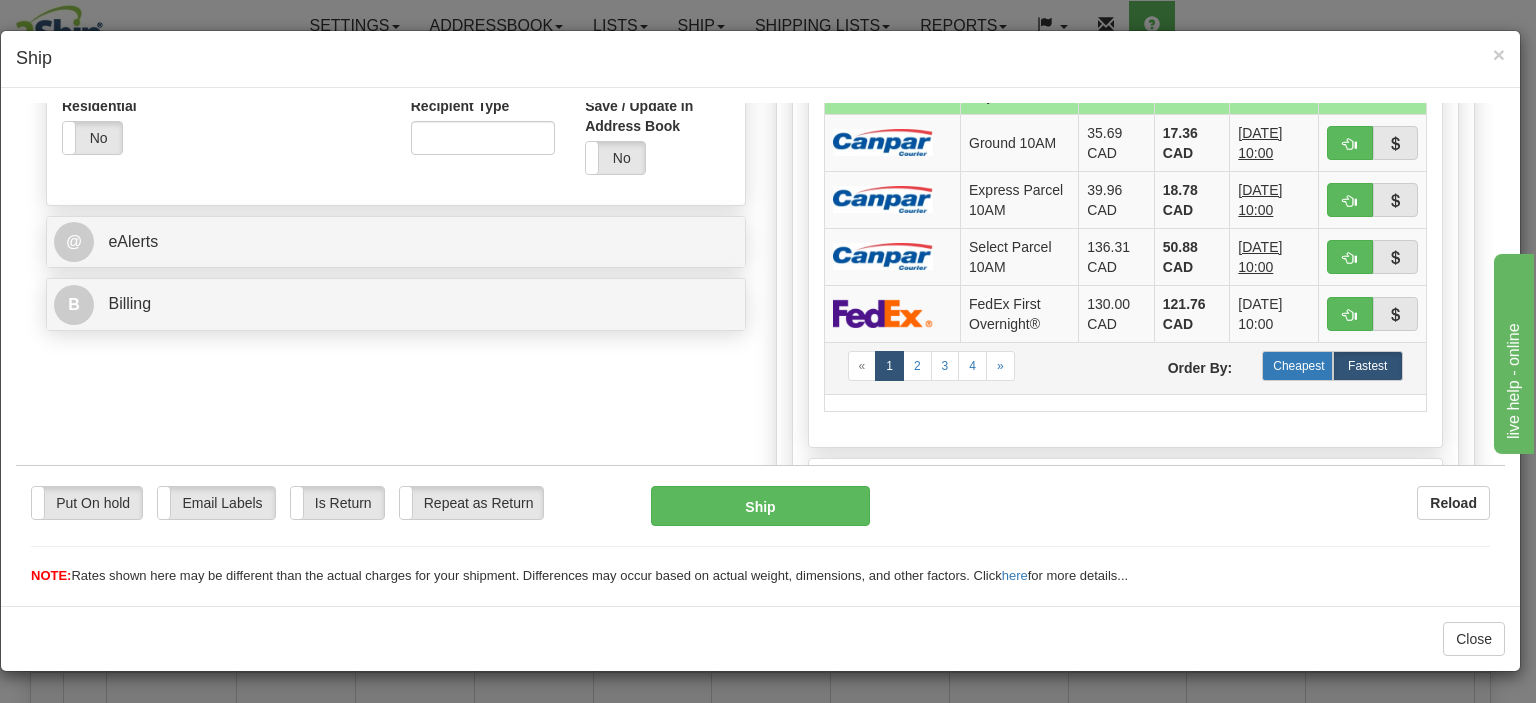 click on "Cheapest" at bounding box center [1297, 365] 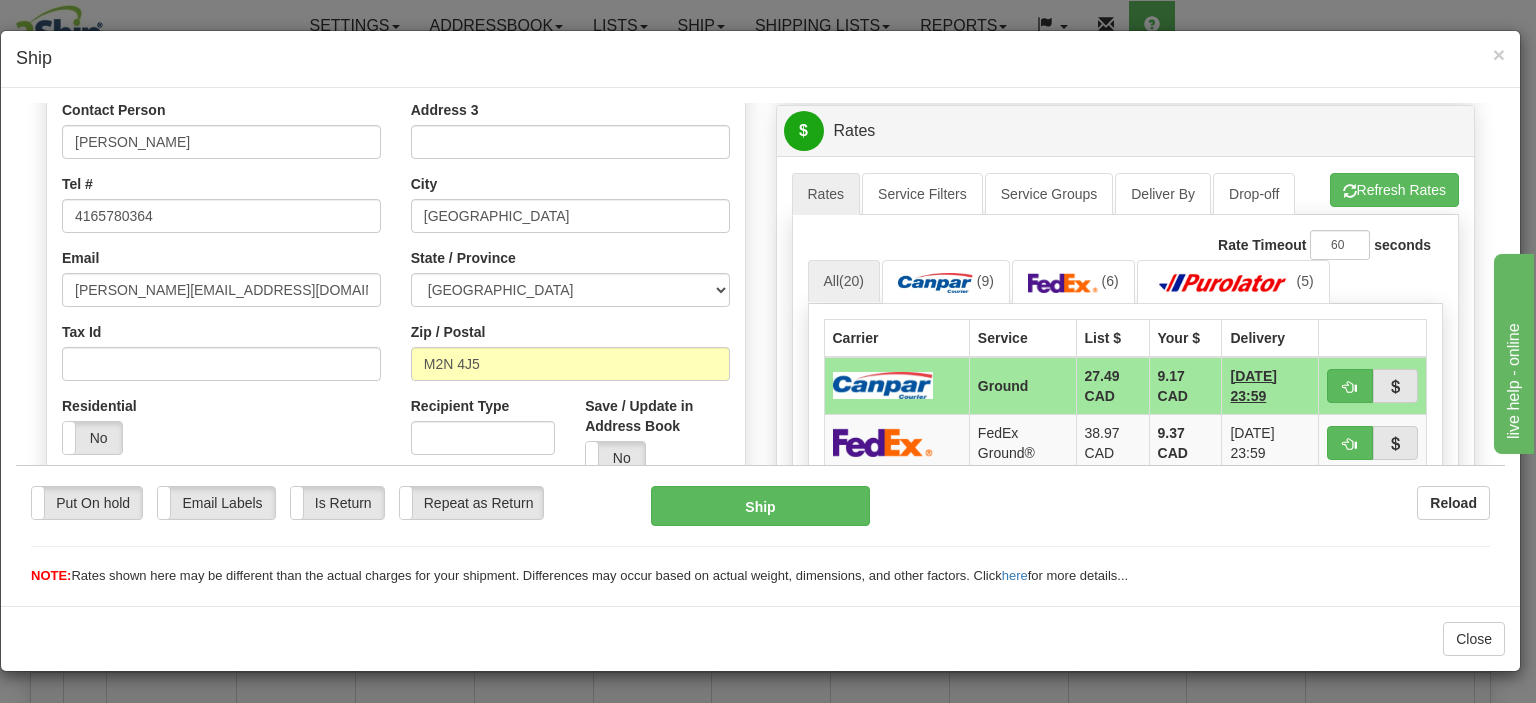 scroll, scrollTop: 500, scrollLeft: 0, axis: vertical 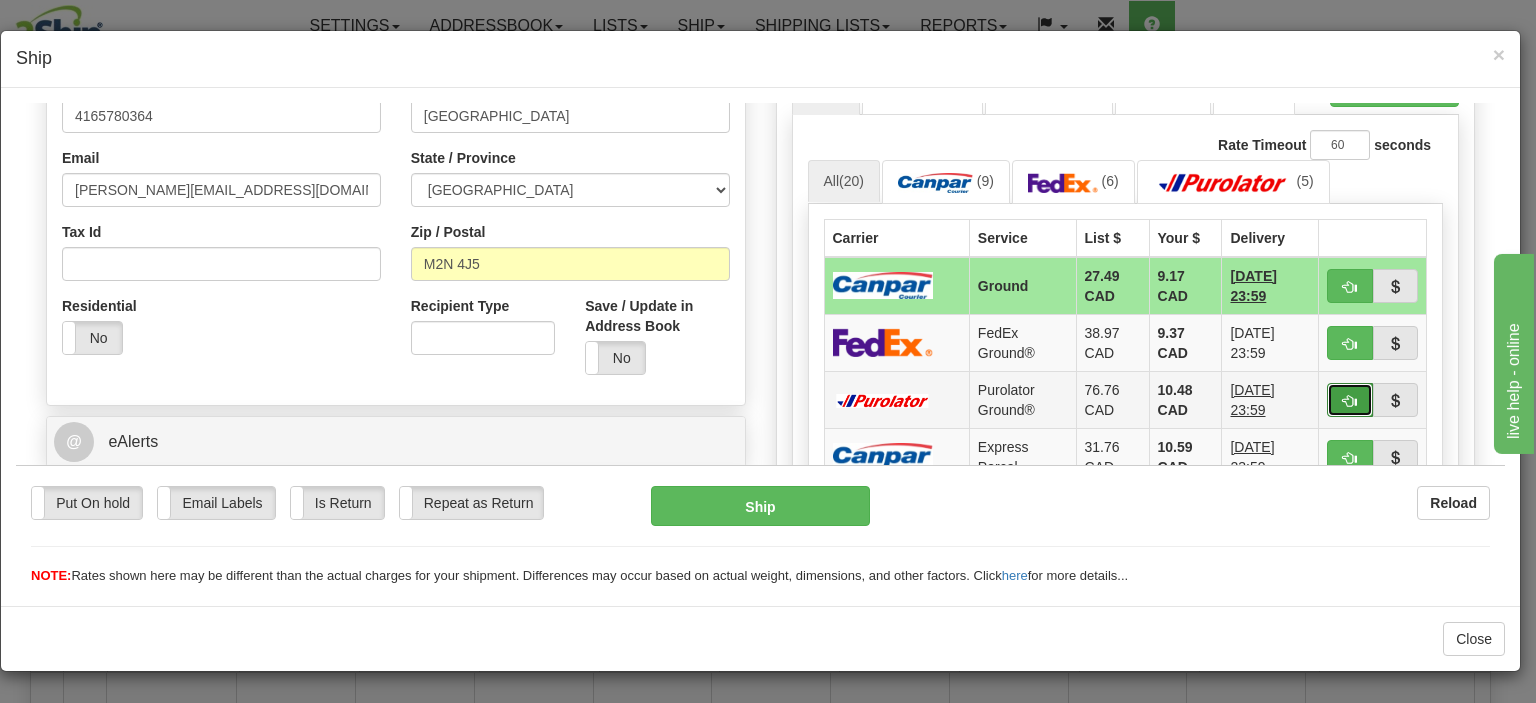 click at bounding box center [1350, 399] 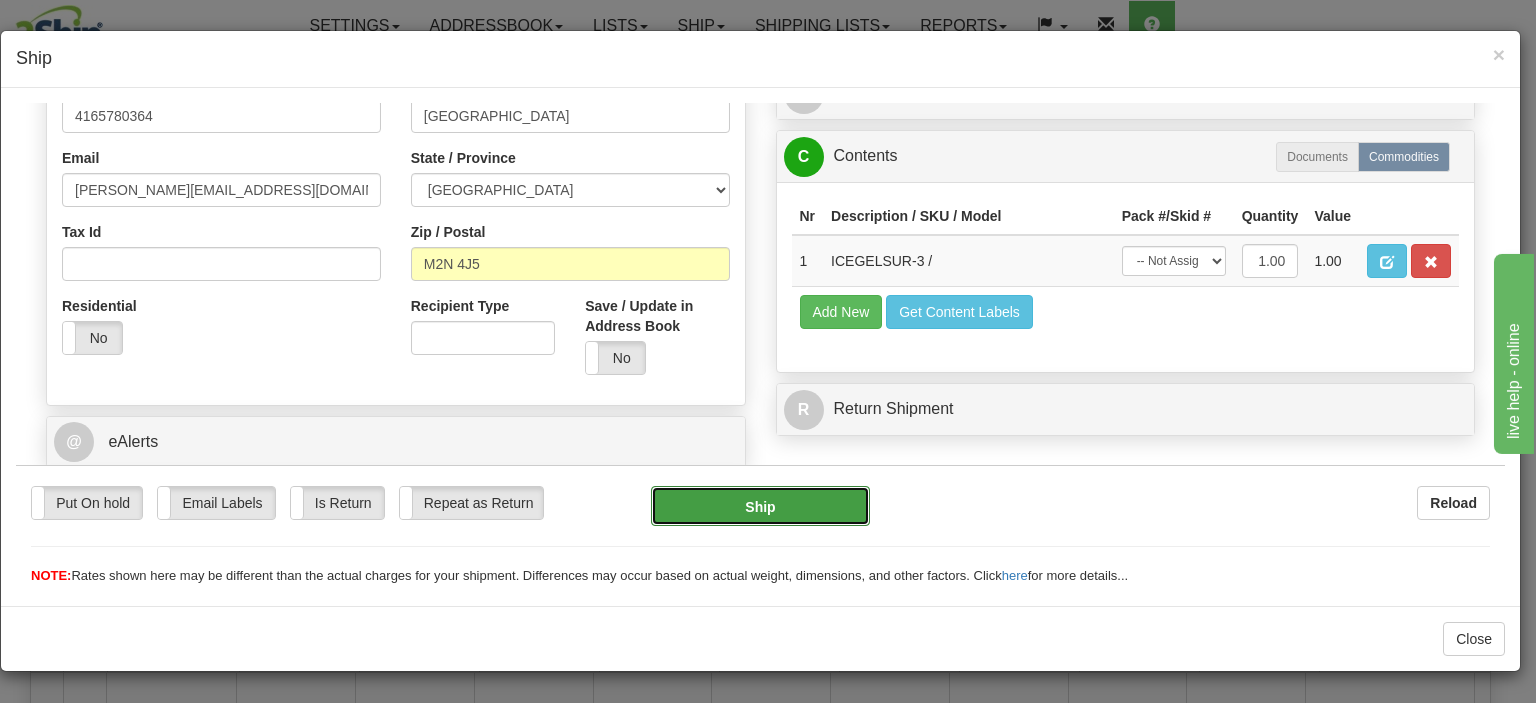 click on "Ship" at bounding box center [760, 505] 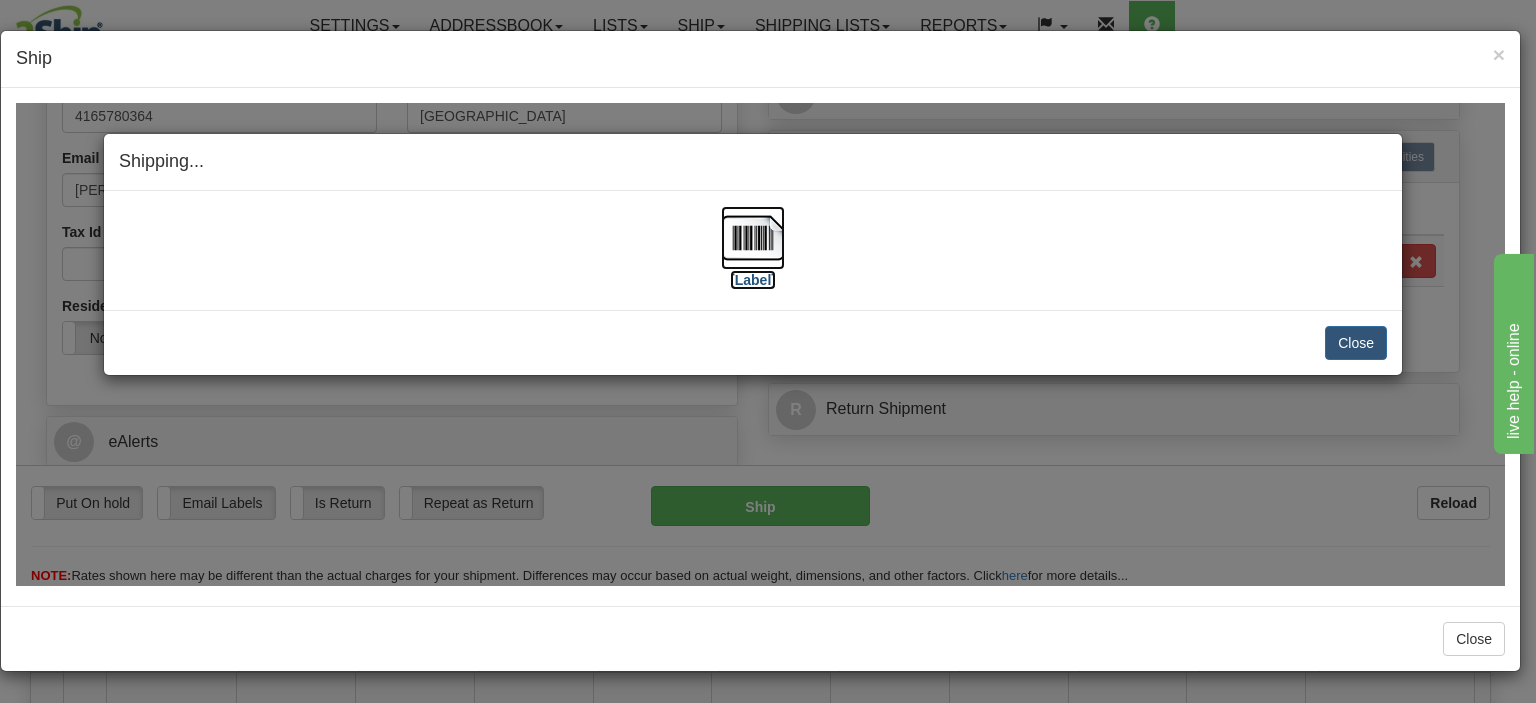 click at bounding box center [753, 237] 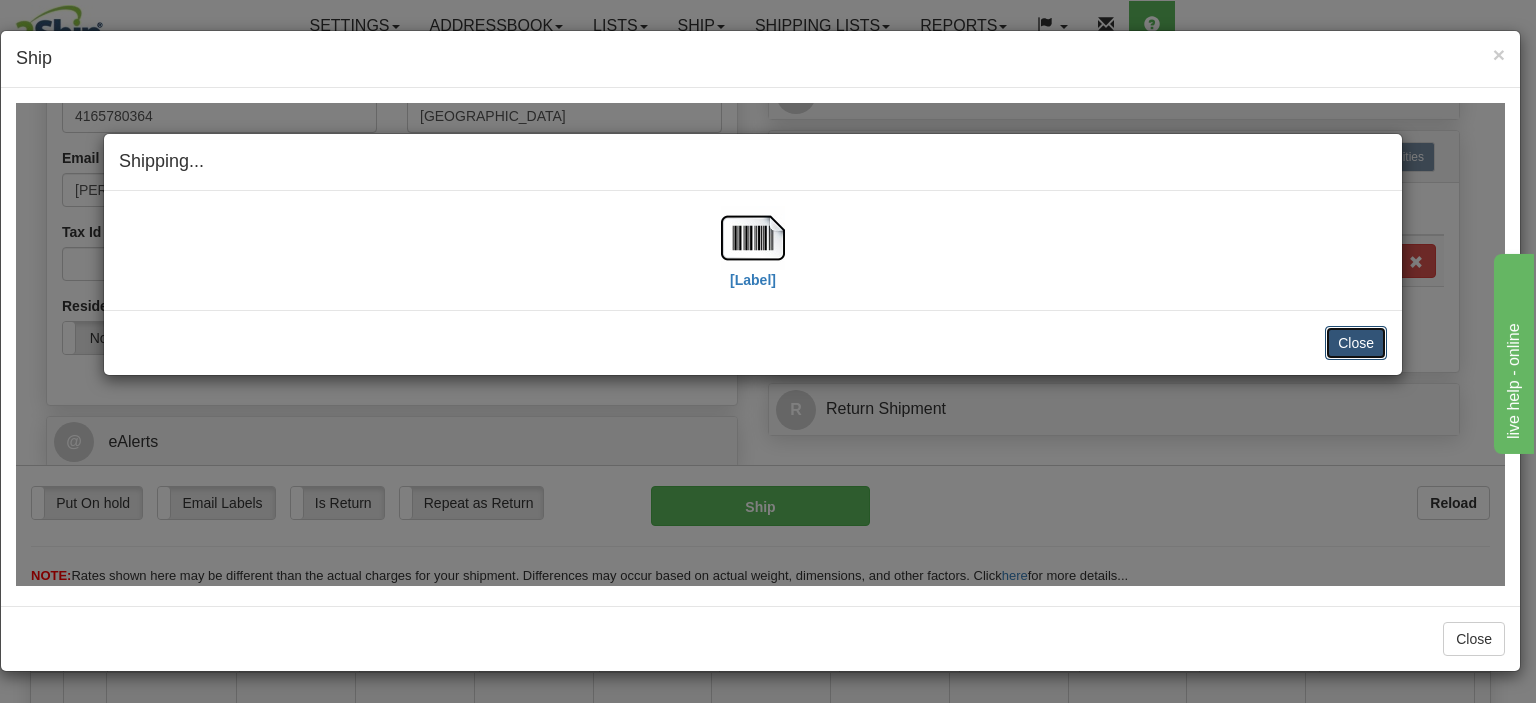 click on "Close" at bounding box center [1356, 342] 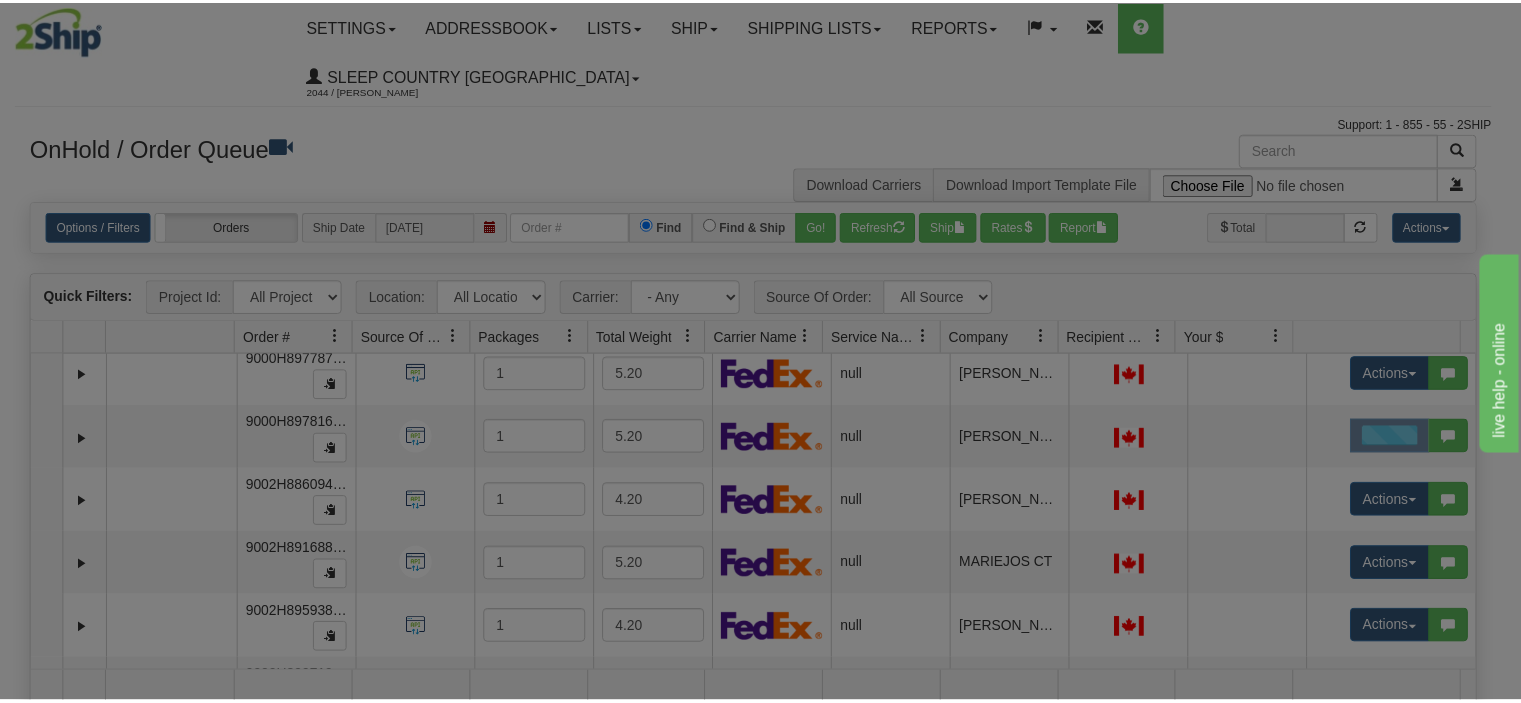 scroll, scrollTop: 0, scrollLeft: 0, axis: both 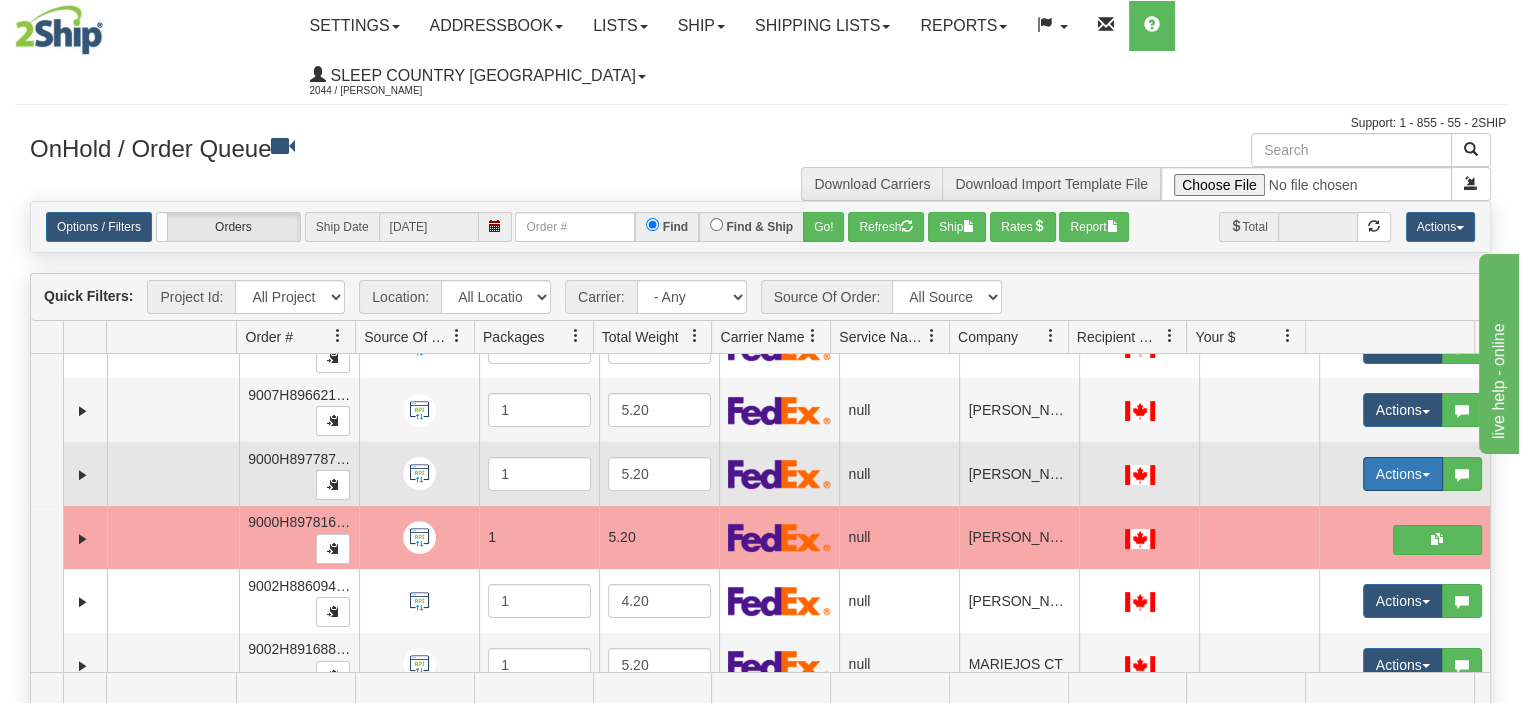 click on "Actions" at bounding box center [1403, 474] 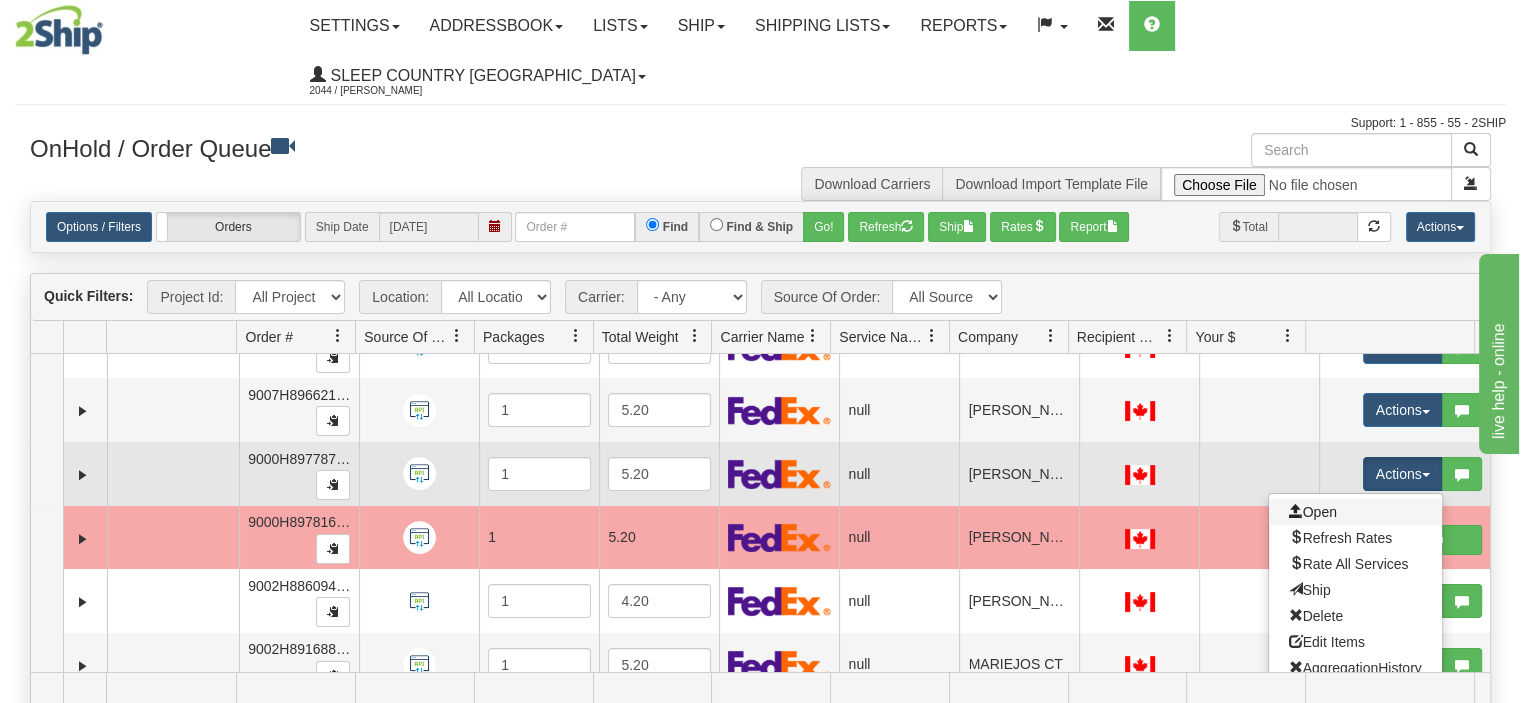 click on "Open" at bounding box center (1355, 512) 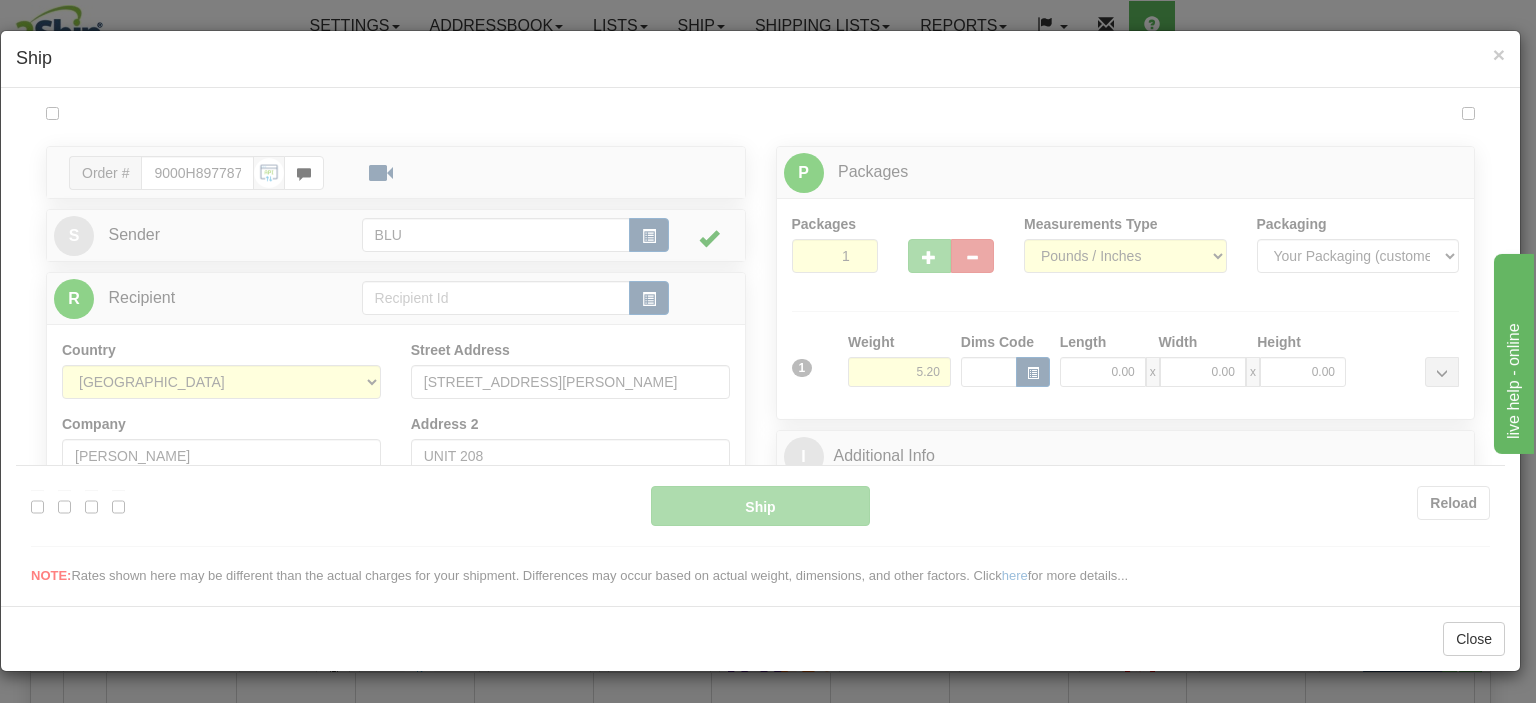 scroll, scrollTop: 0, scrollLeft: 0, axis: both 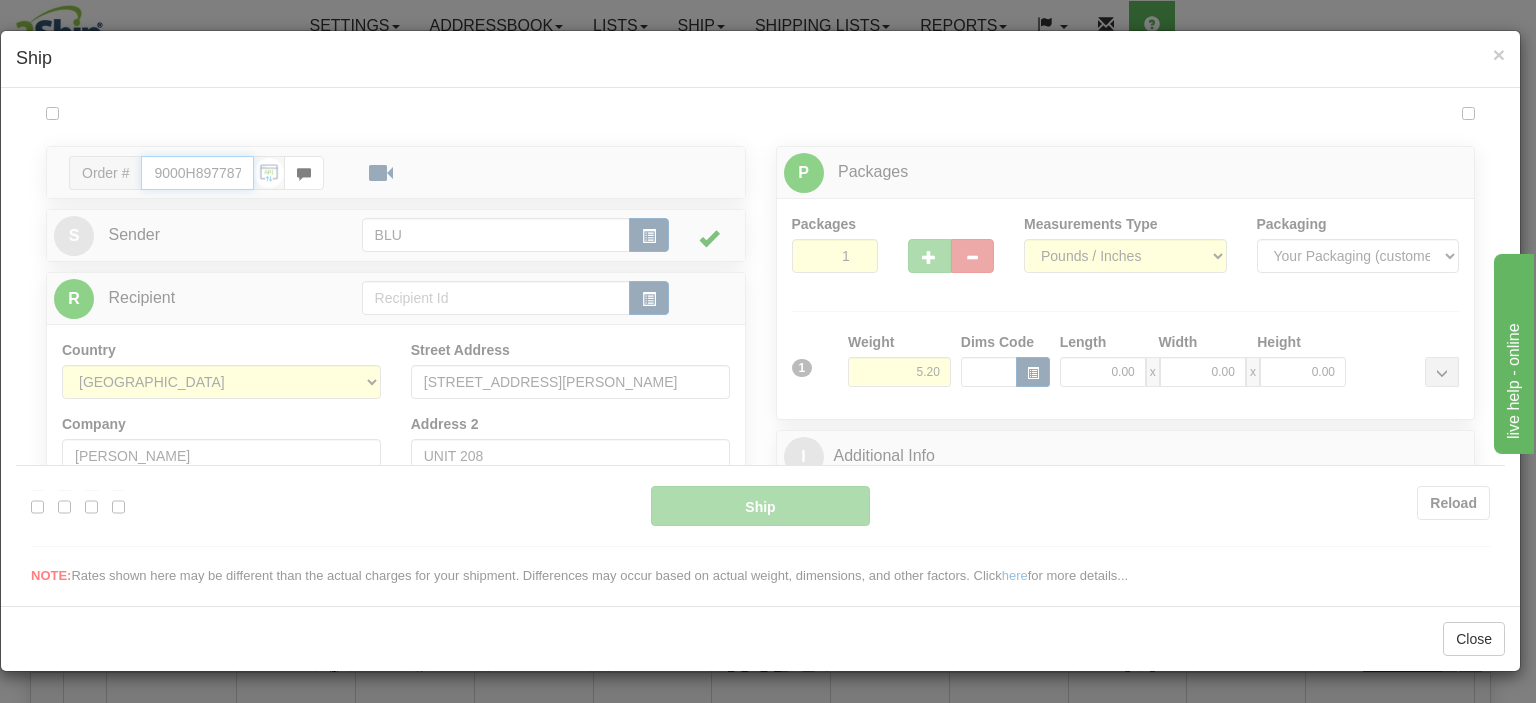 type on "09:30" 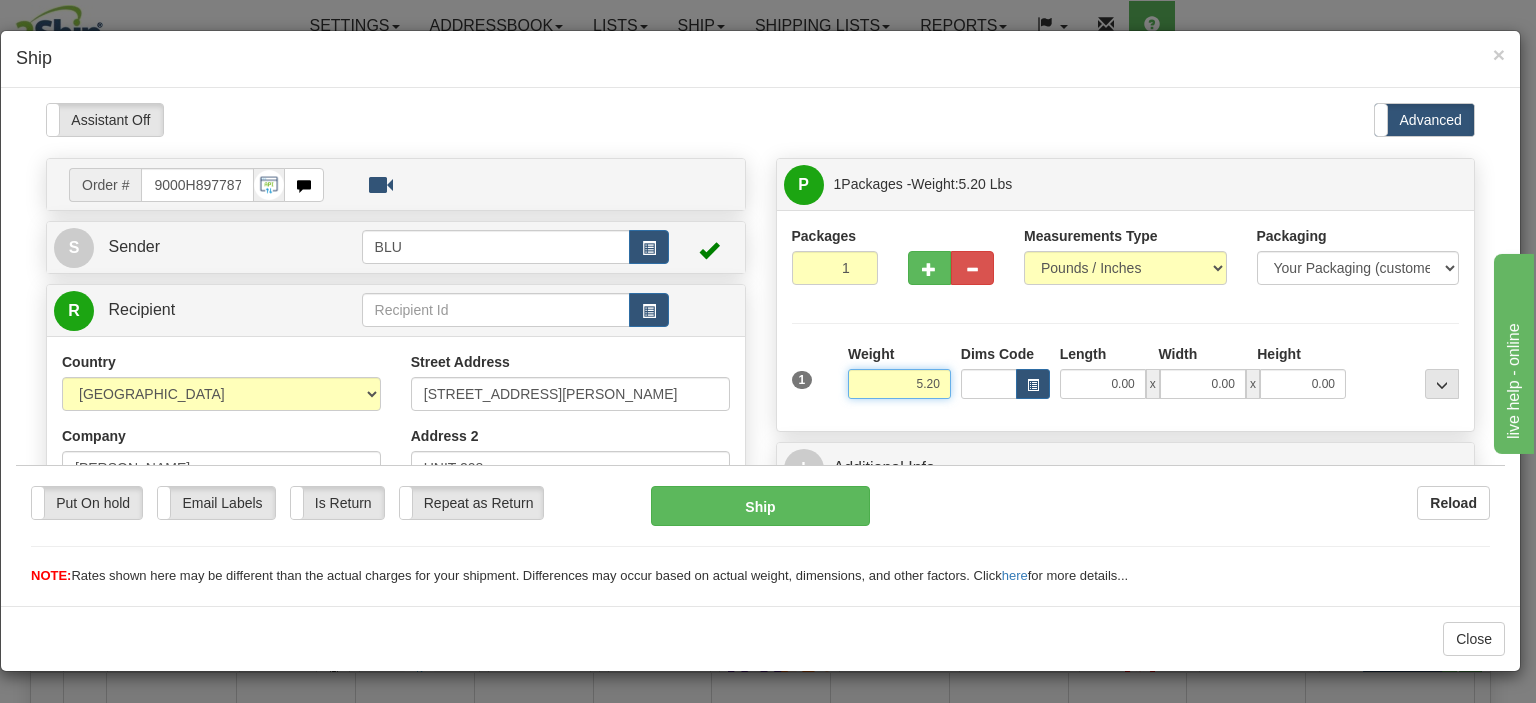 drag, startPoint x: 907, startPoint y: 379, endPoint x: 944, endPoint y: 383, distance: 37.215588 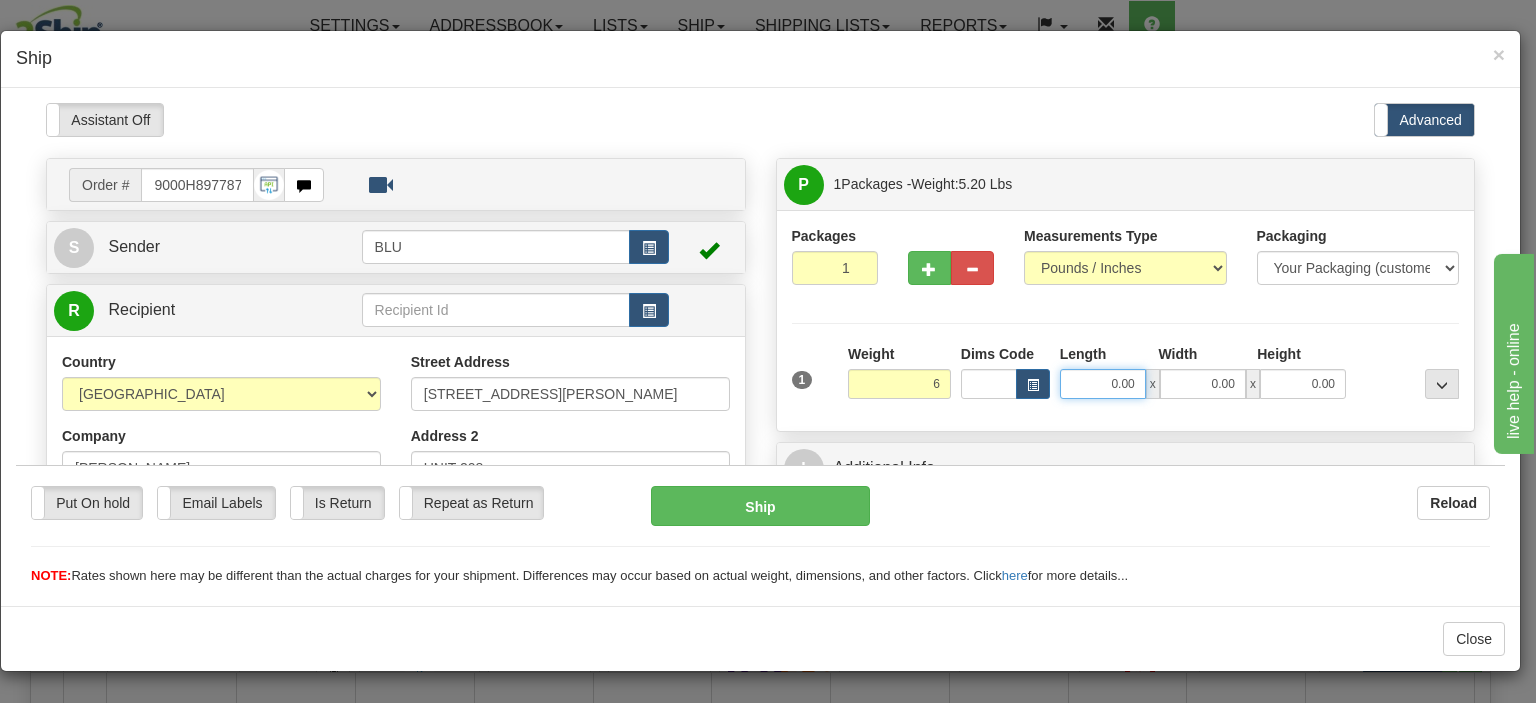 type on "6.00" 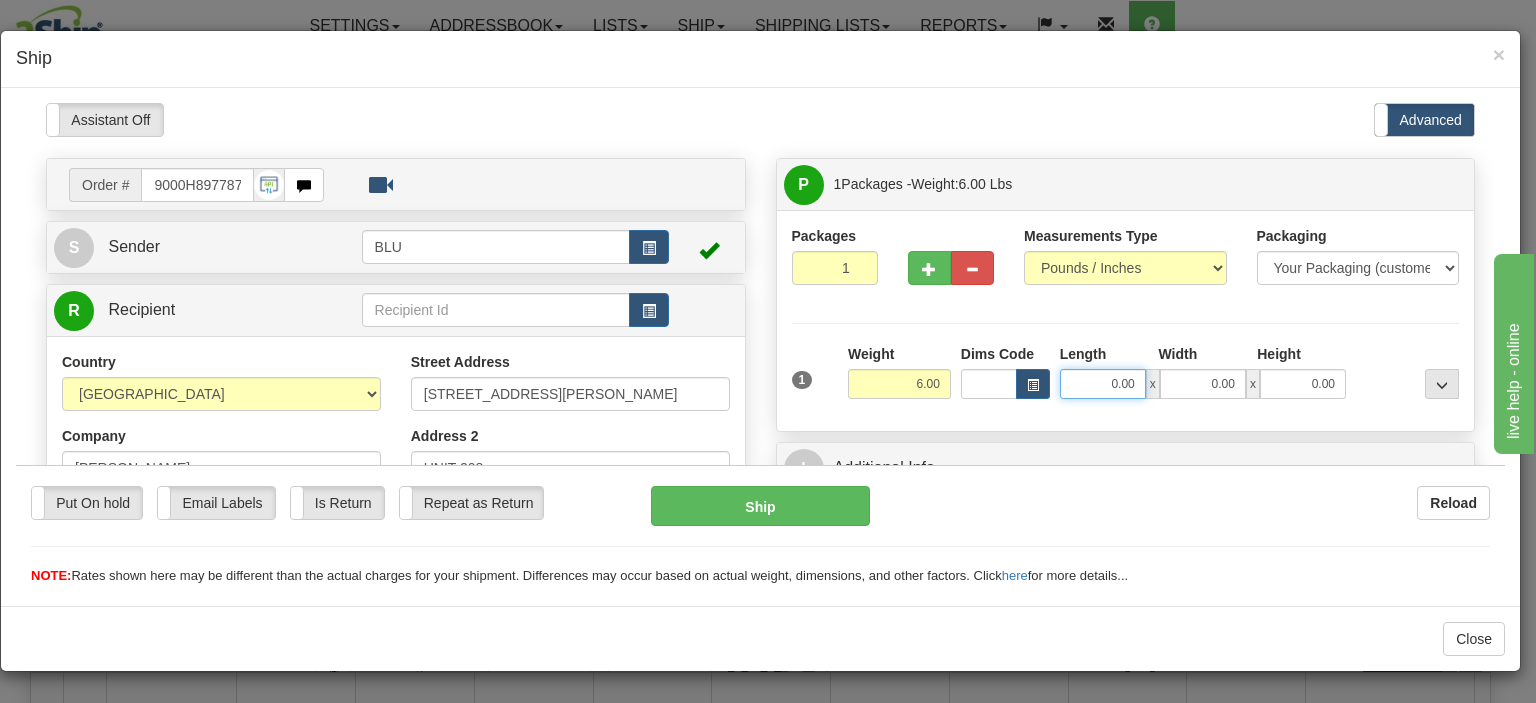 click on "0.00" at bounding box center [1103, 383] 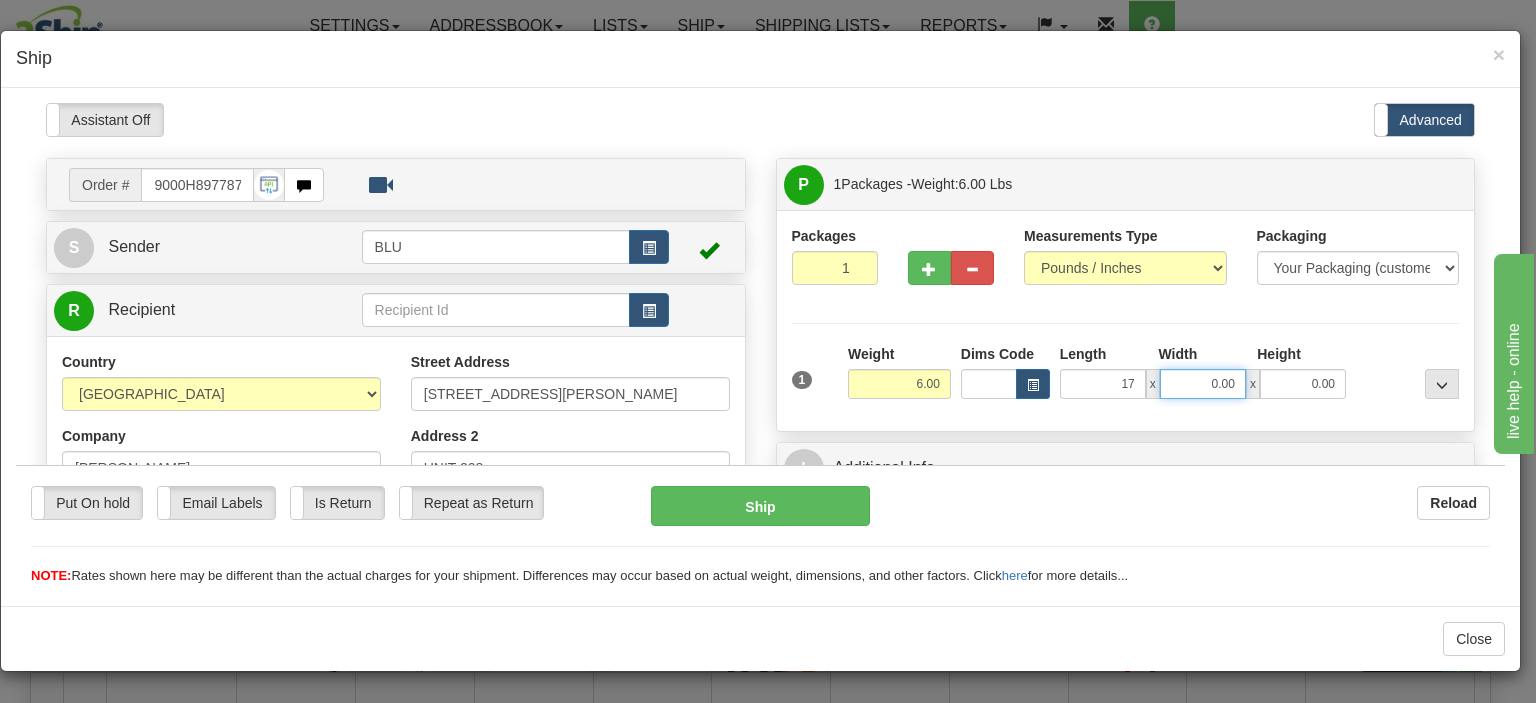 type on "17.00" 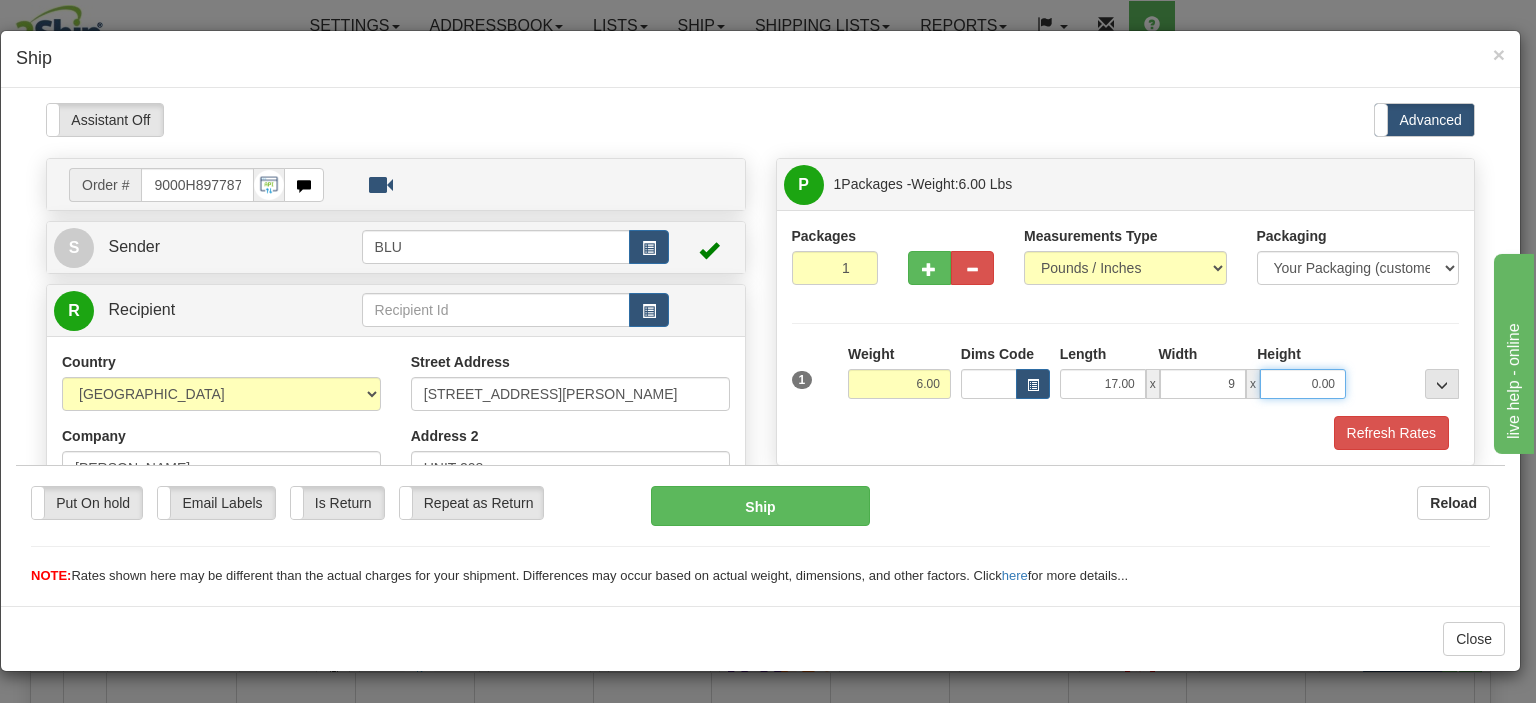 type on "9.00" 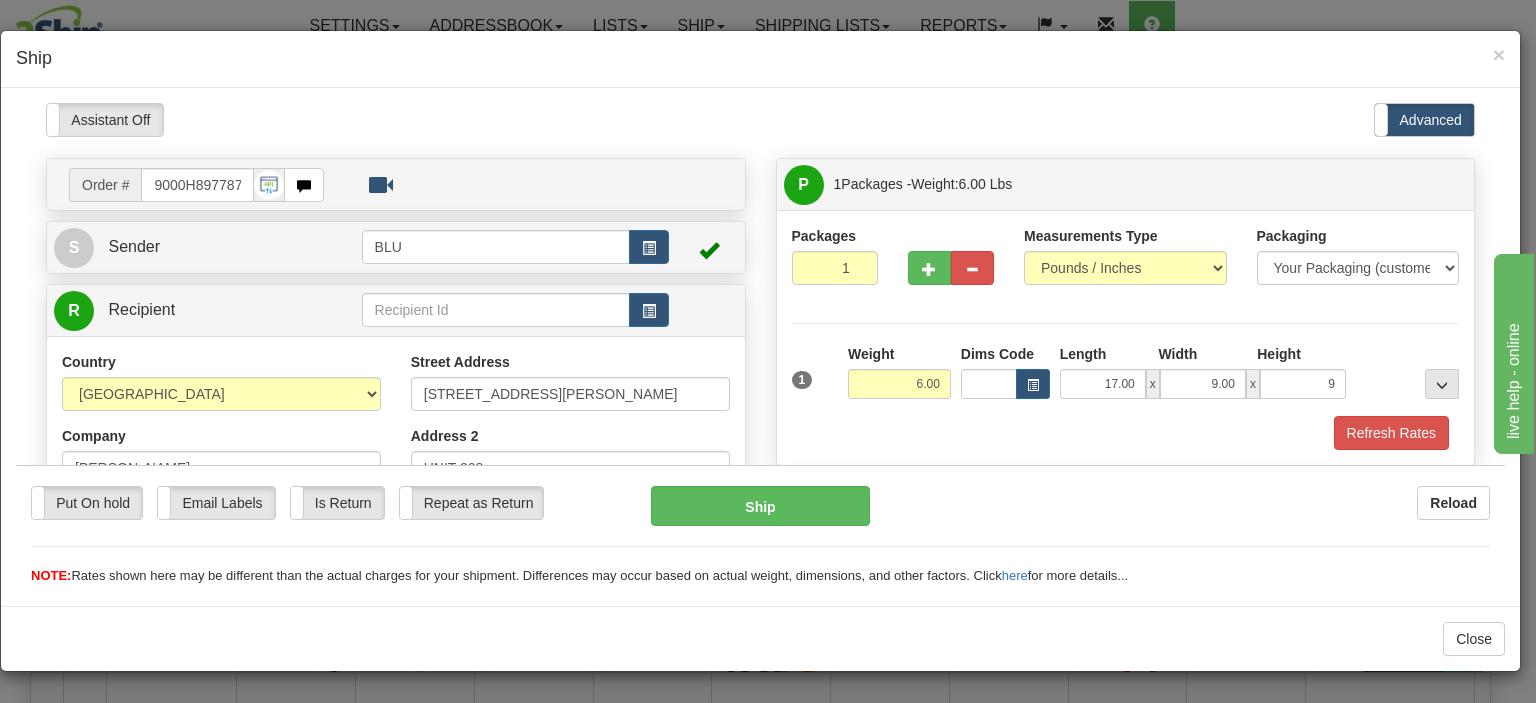 type on "9.00" 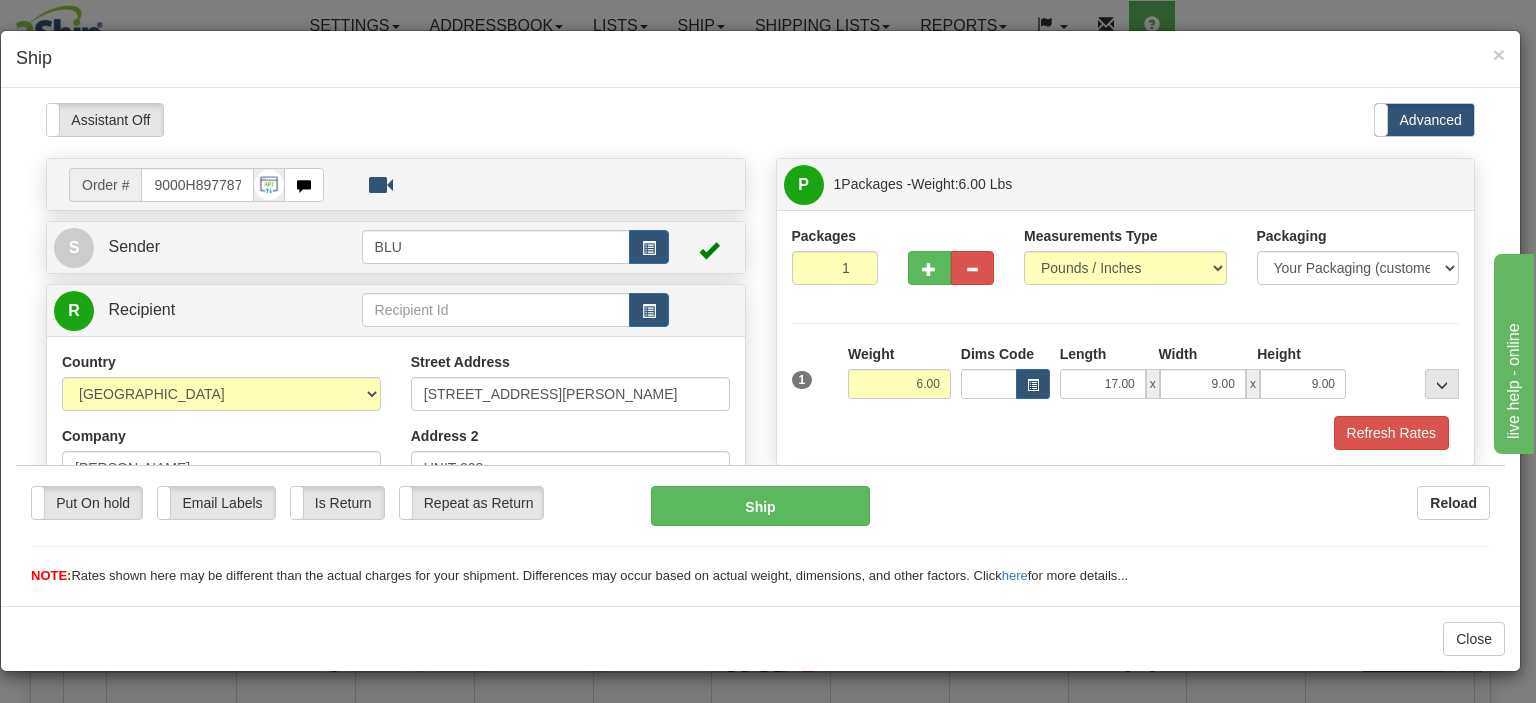 click on "Packages                                              1
1
Measurements Type" at bounding box center [1126, 337] 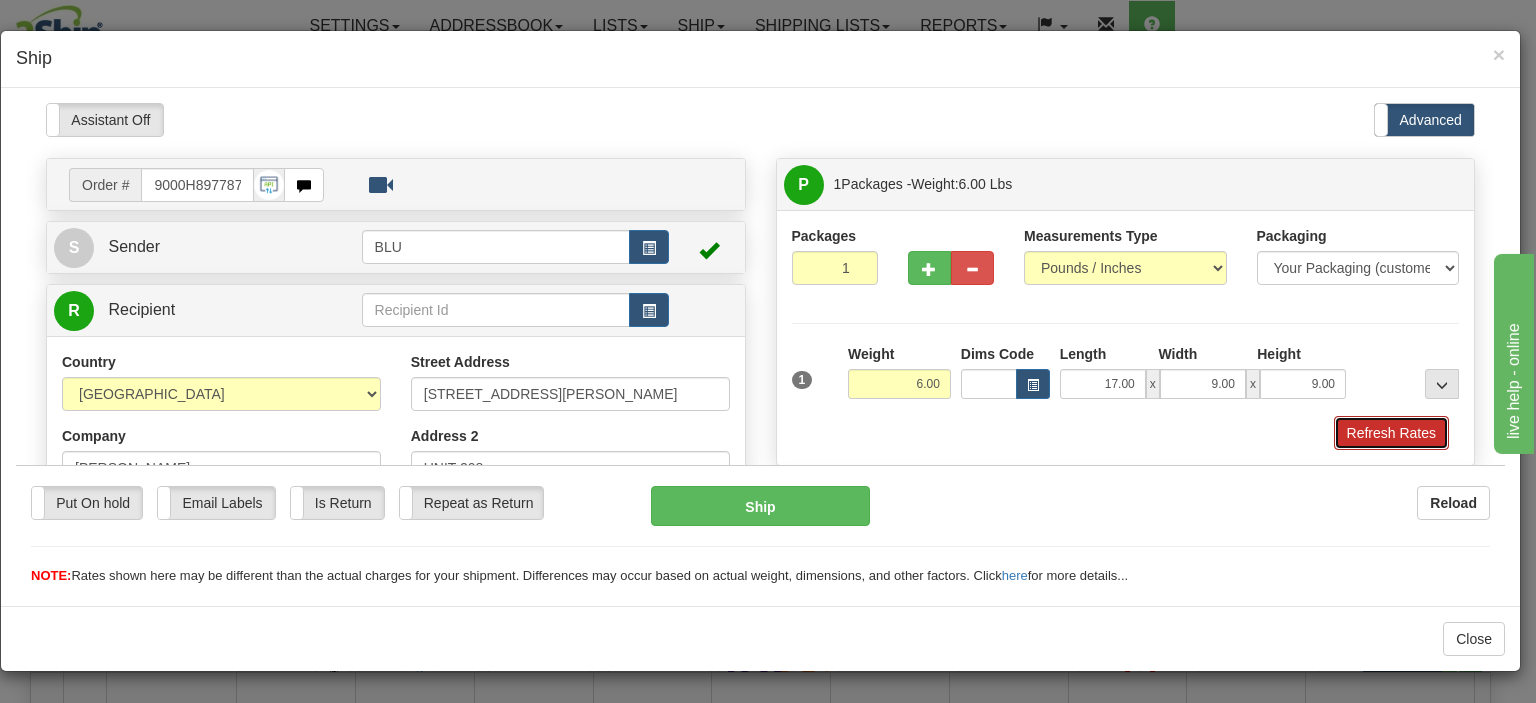 click on "Refresh Rates" at bounding box center [1391, 432] 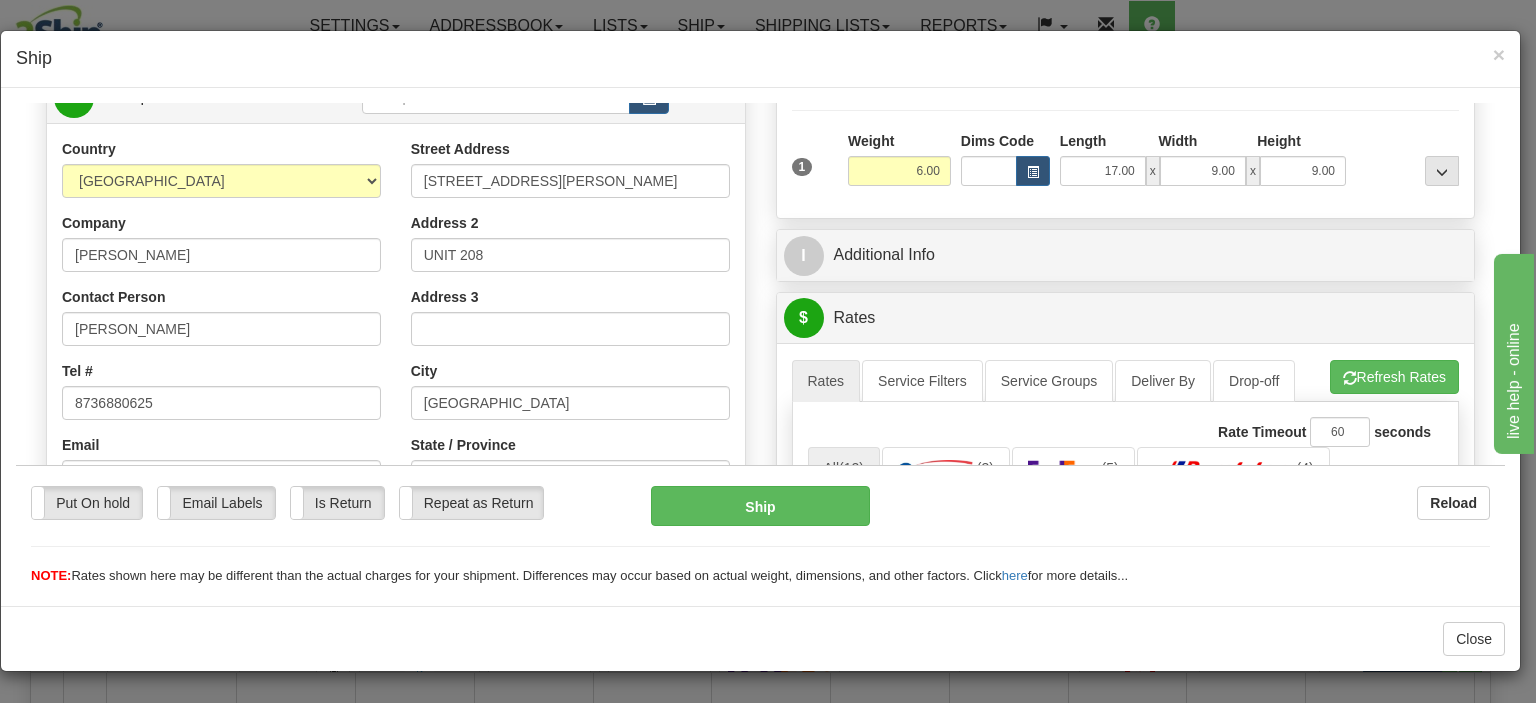 scroll, scrollTop: 300, scrollLeft: 0, axis: vertical 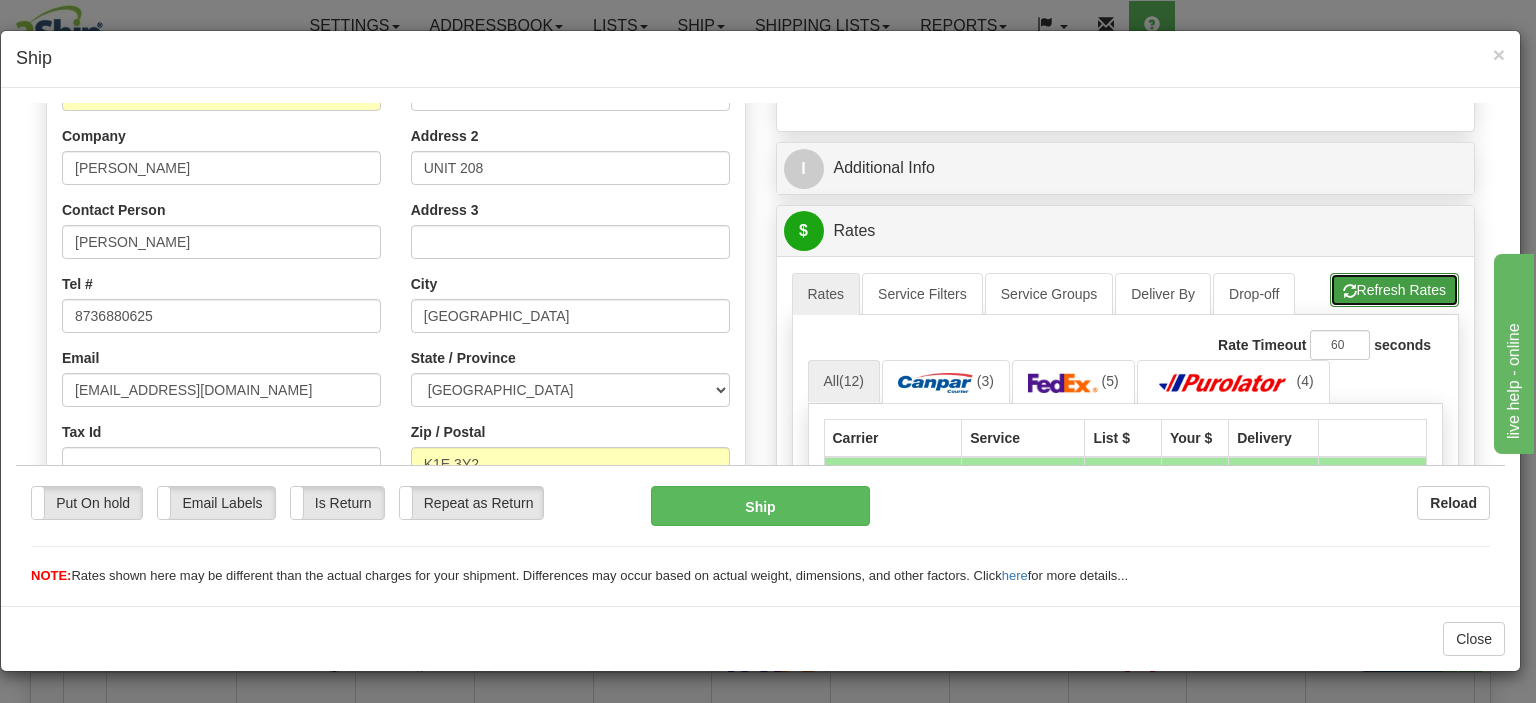 click on "Refresh Rates" at bounding box center (1394, 289) 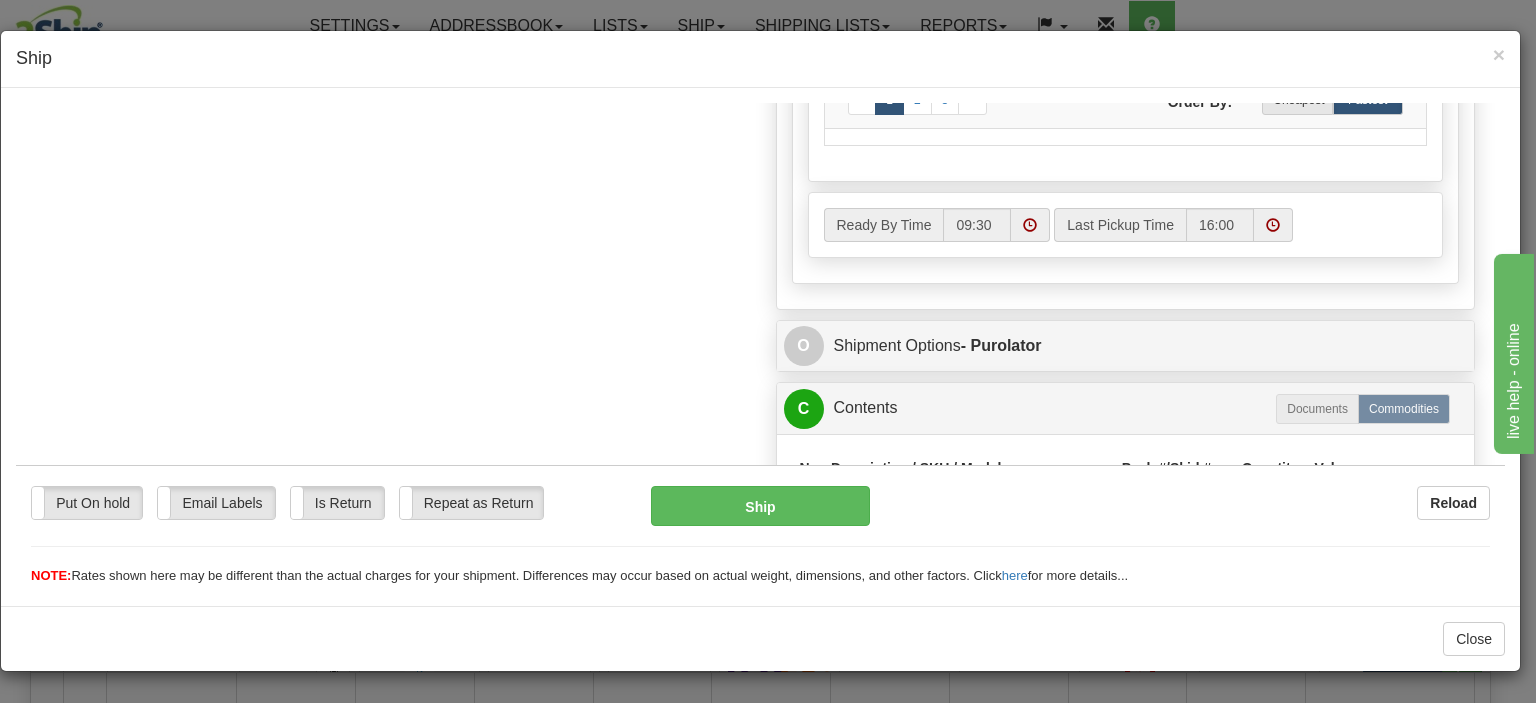 scroll, scrollTop: 900, scrollLeft: 0, axis: vertical 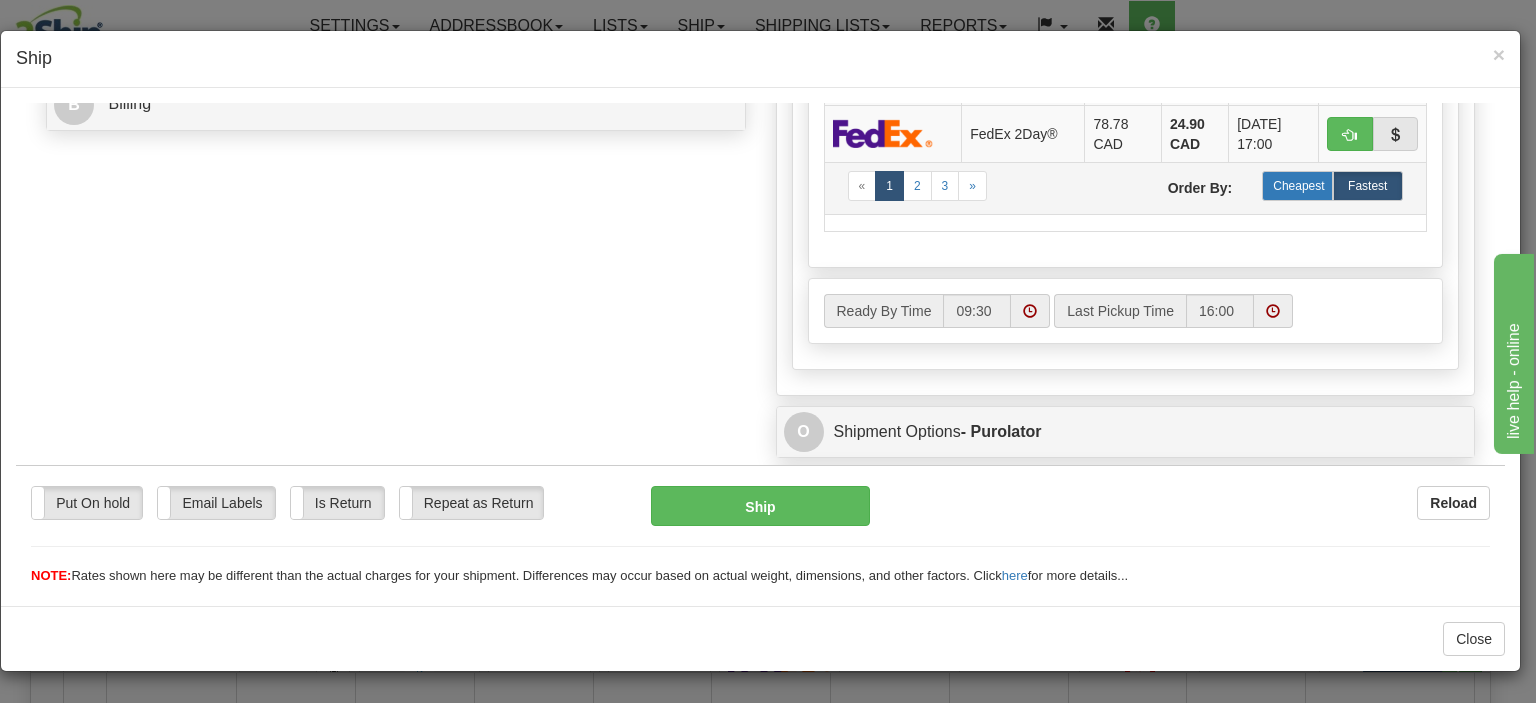 click on "Cheapest" at bounding box center [1297, 185] 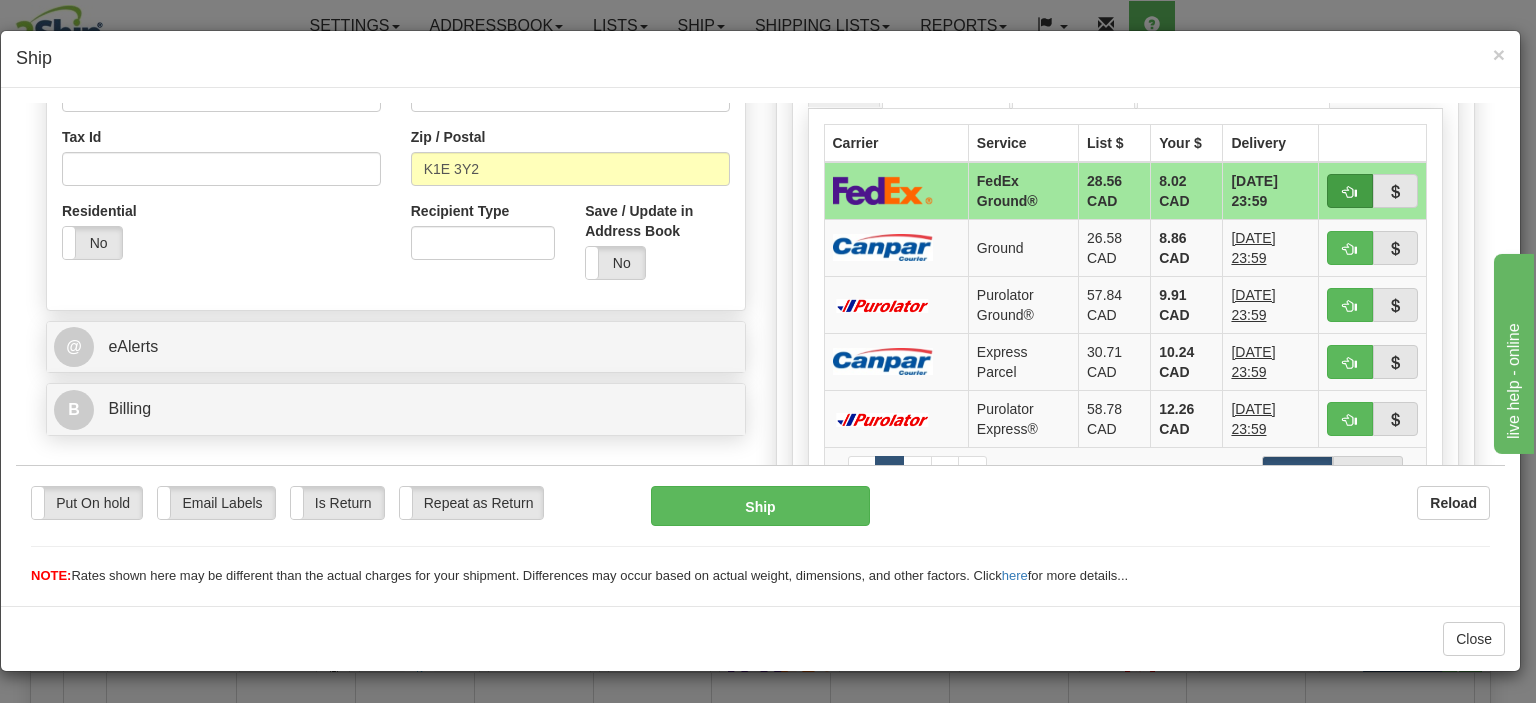 scroll, scrollTop: 600, scrollLeft: 0, axis: vertical 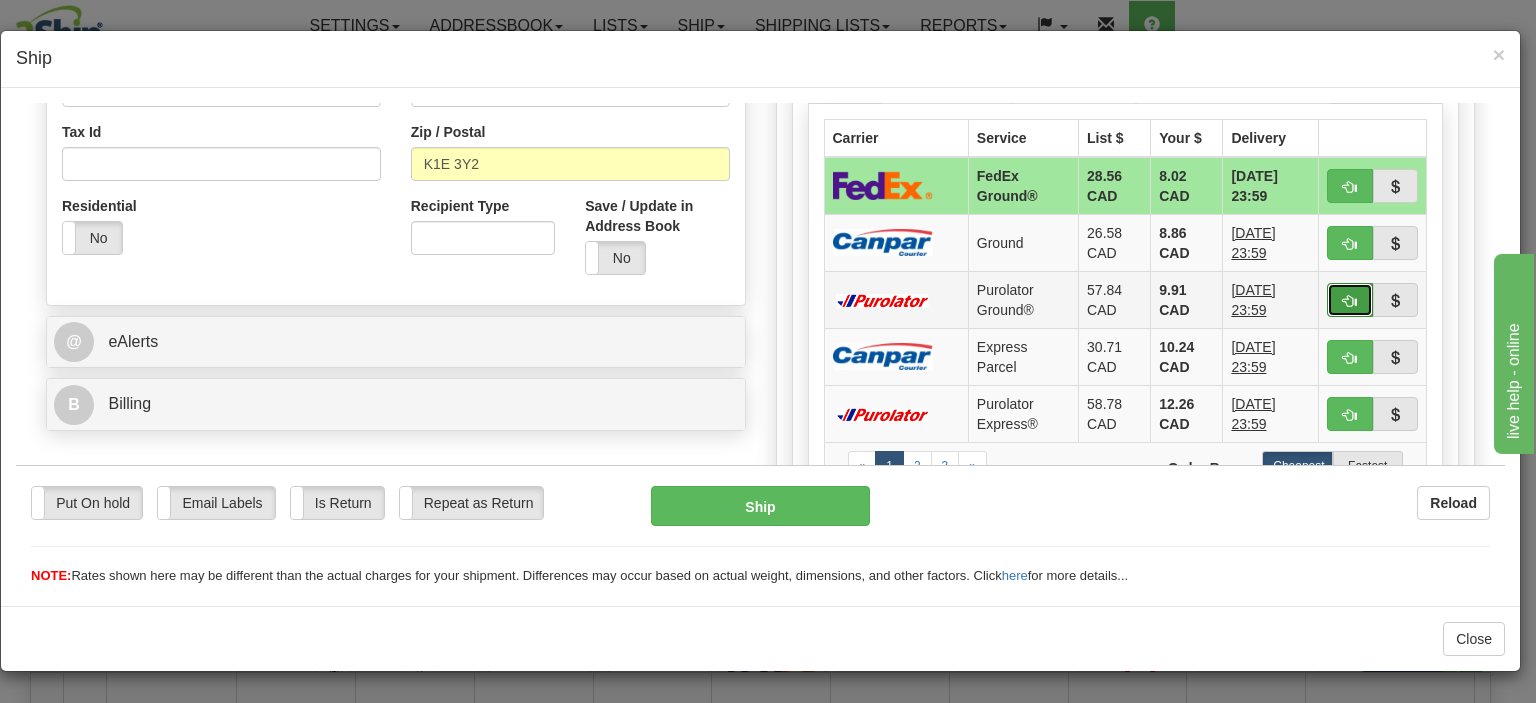 click at bounding box center [1350, 299] 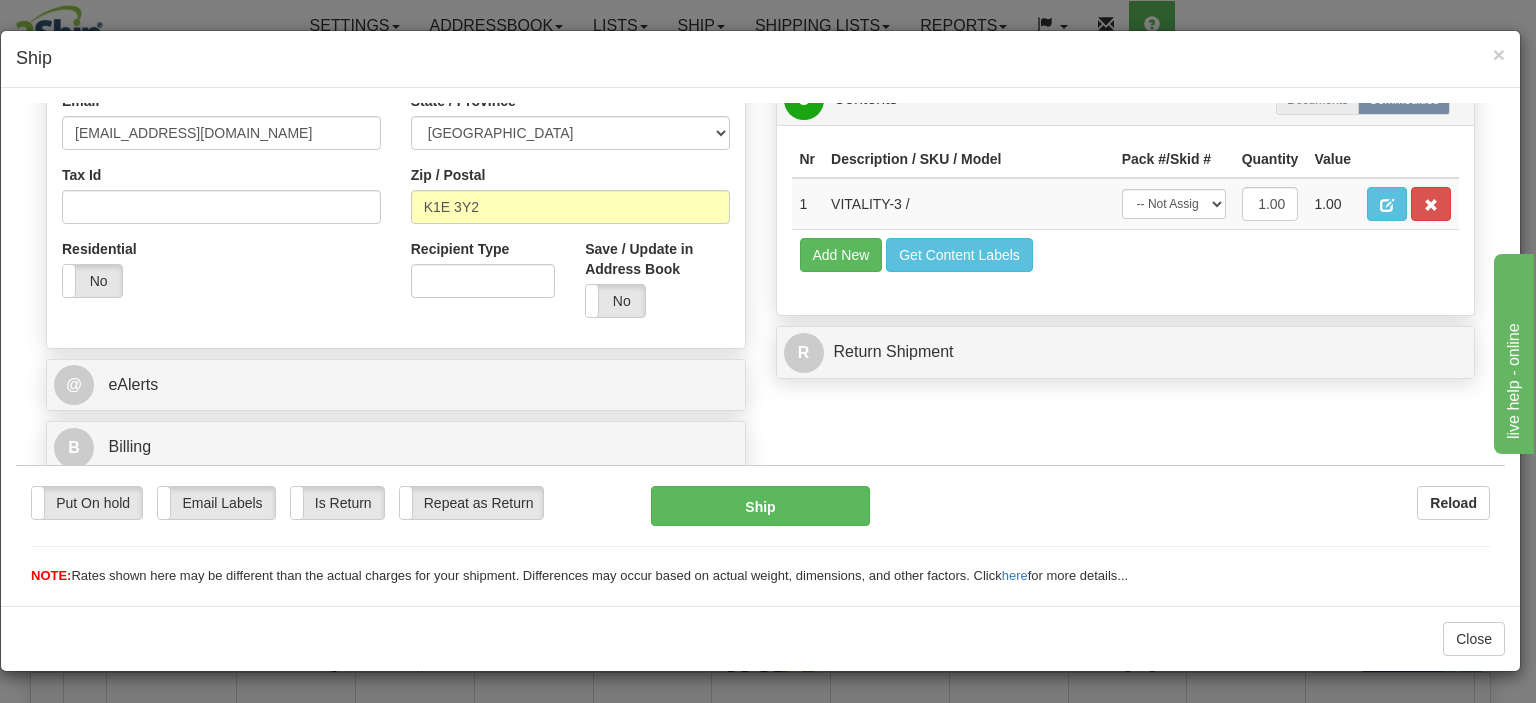 scroll, scrollTop: 557, scrollLeft: 0, axis: vertical 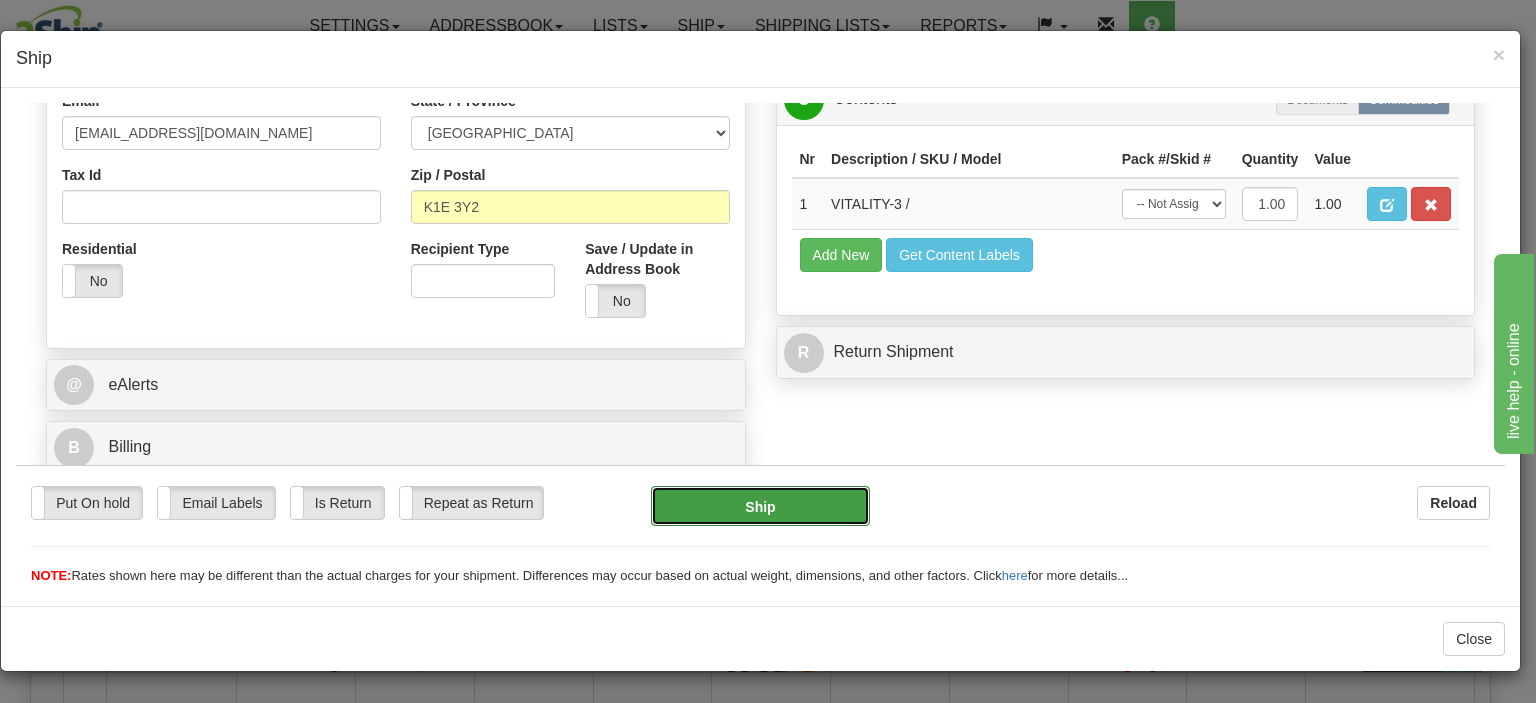 click on "Ship" at bounding box center [760, 505] 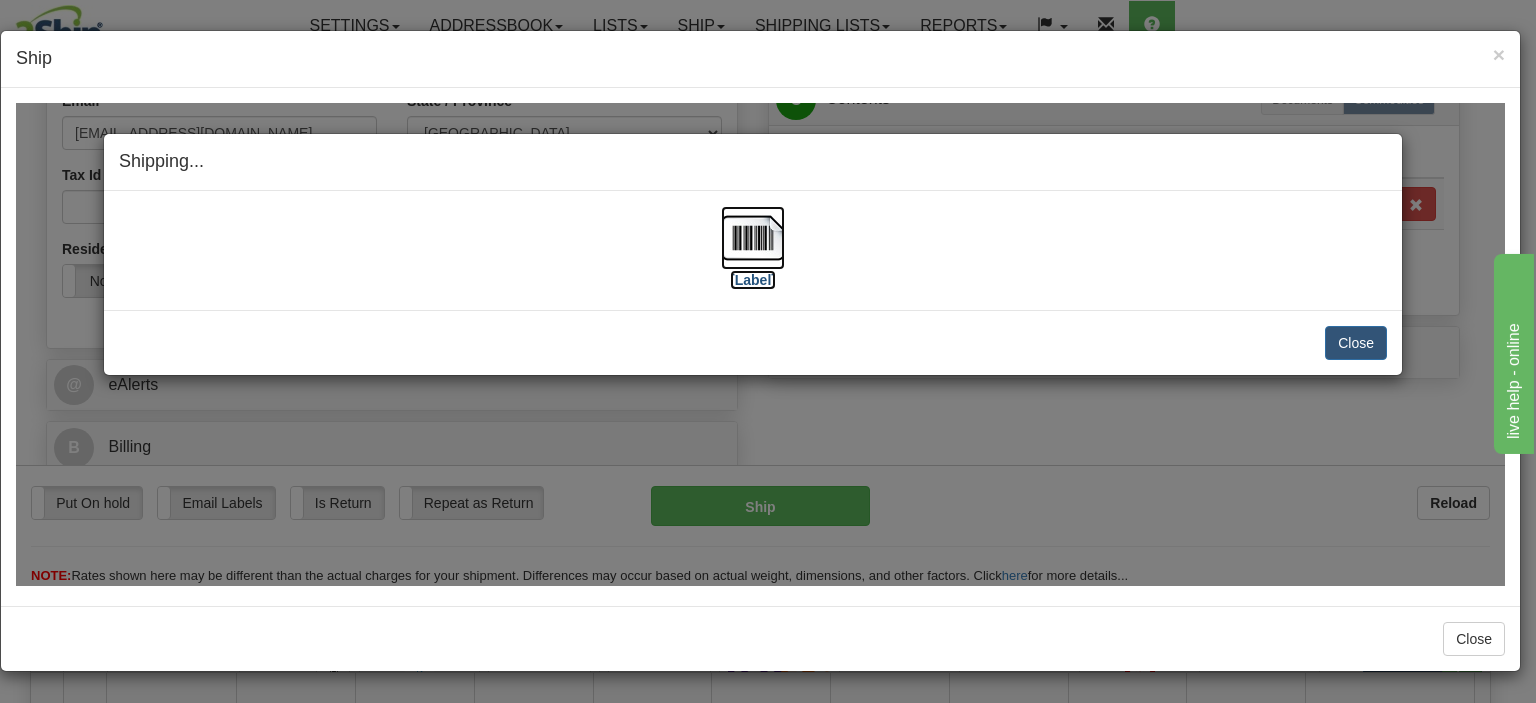 click at bounding box center (753, 237) 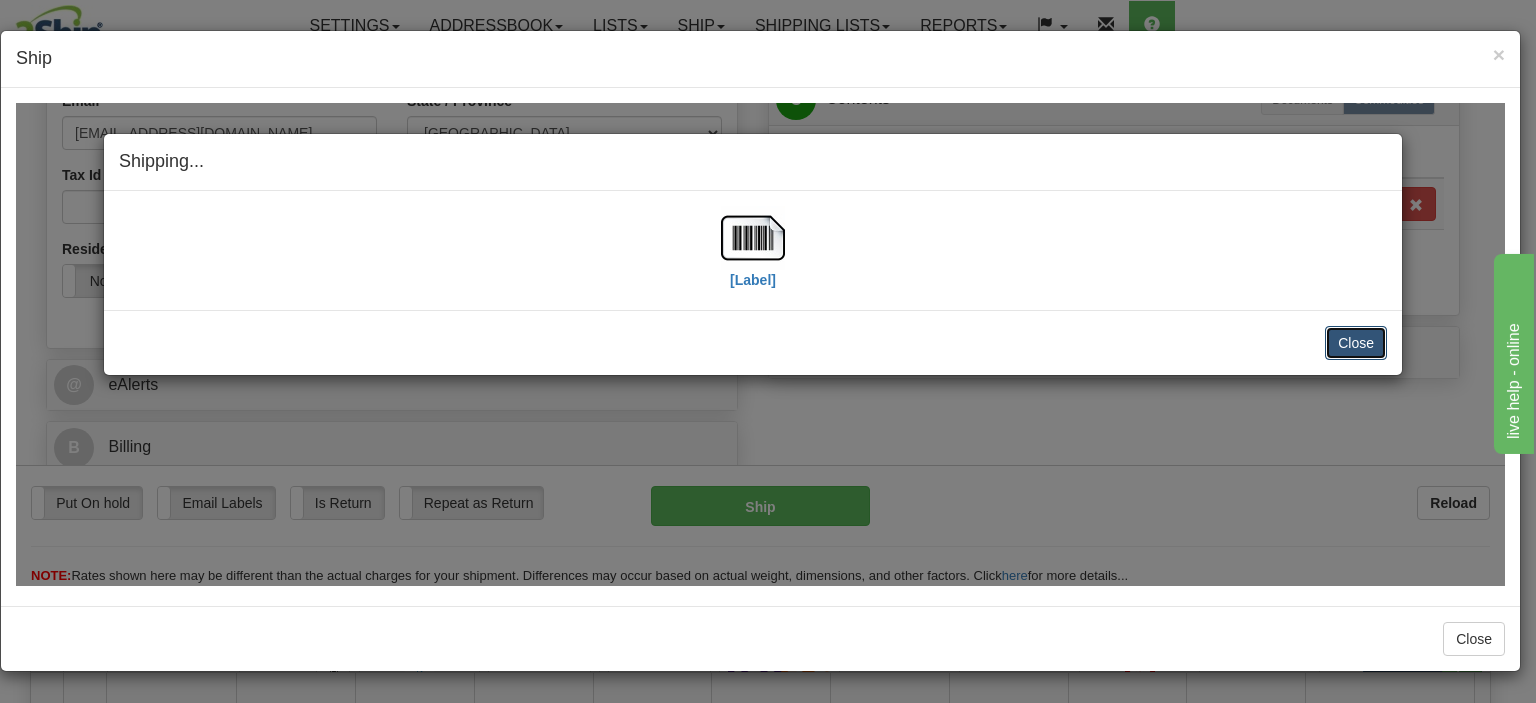 click on "Close" at bounding box center [1356, 342] 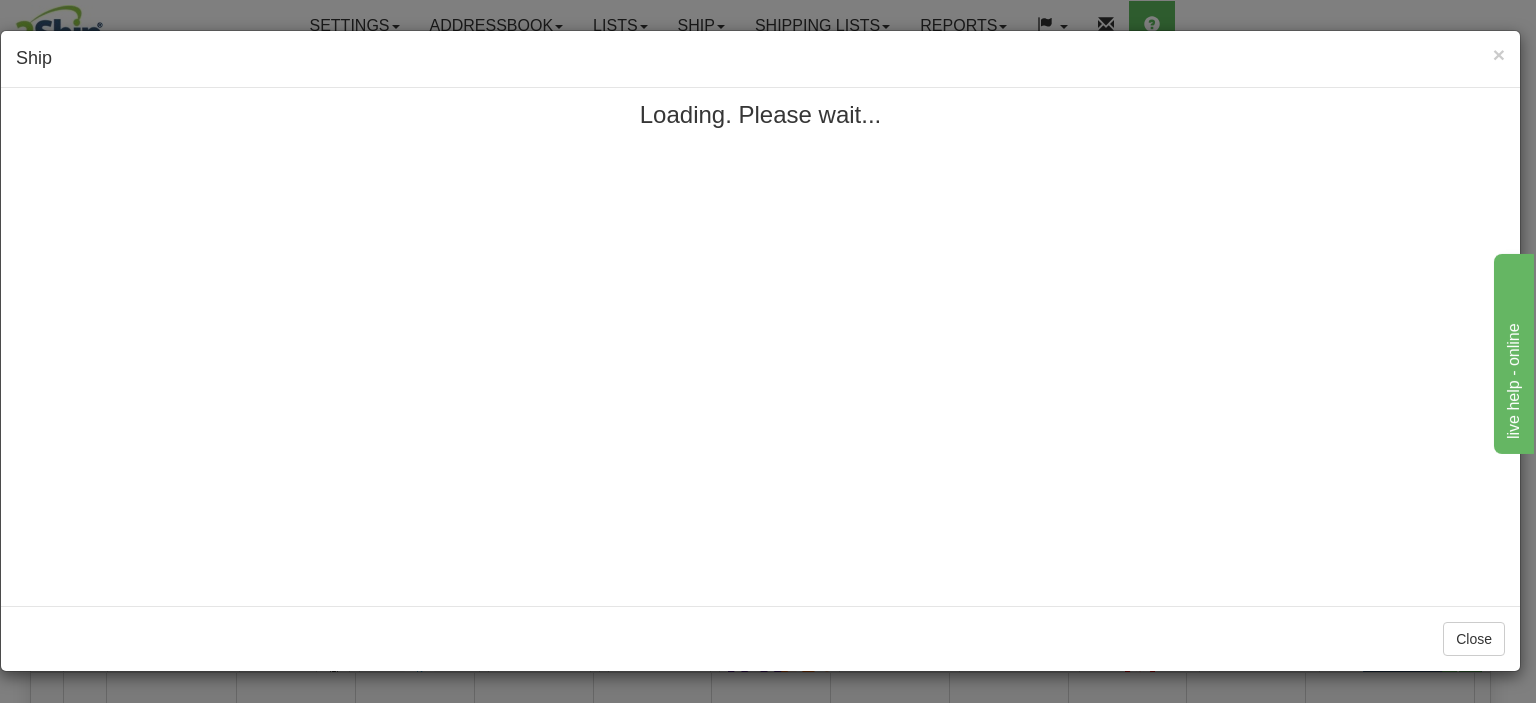 scroll, scrollTop: 0, scrollLeft: 0, axis: both 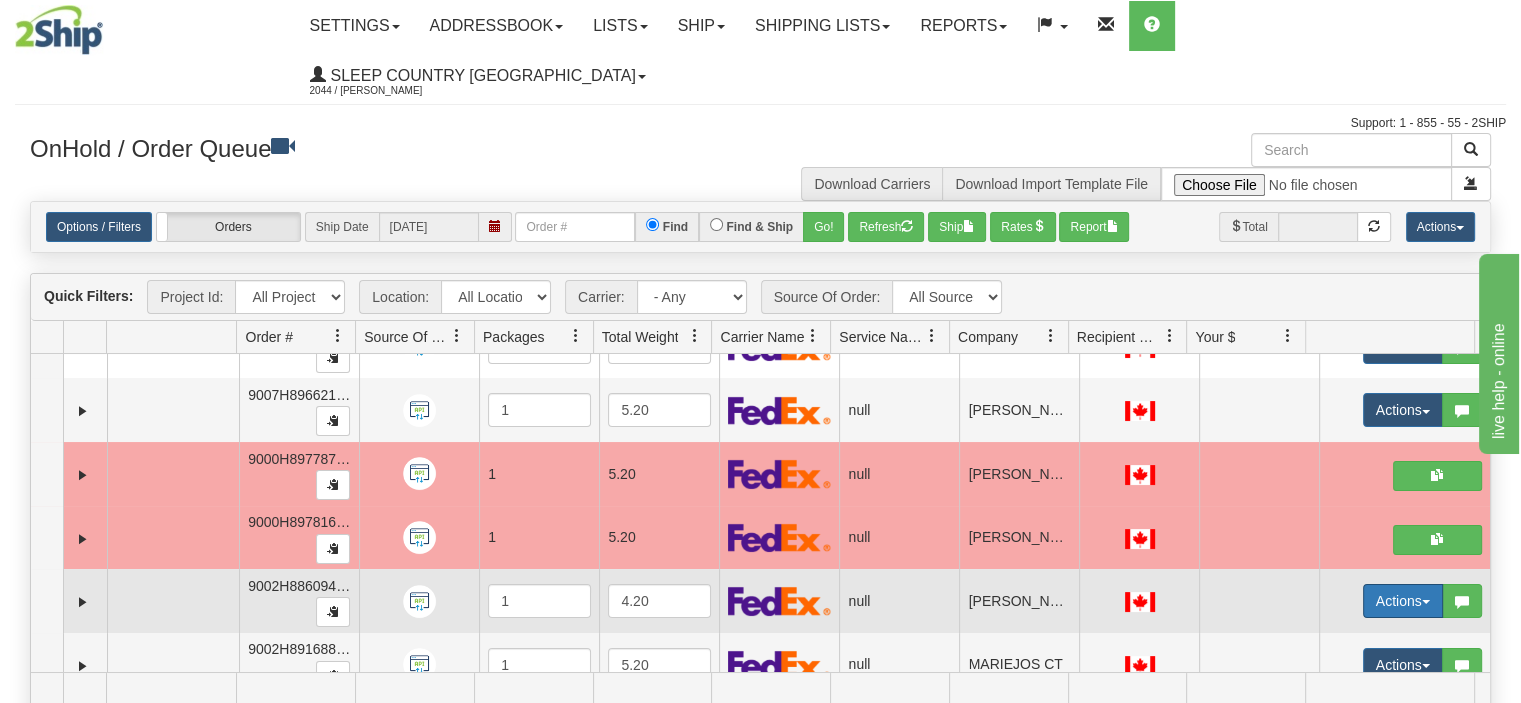 click on "Actions" at bounding box center [1403, 601] 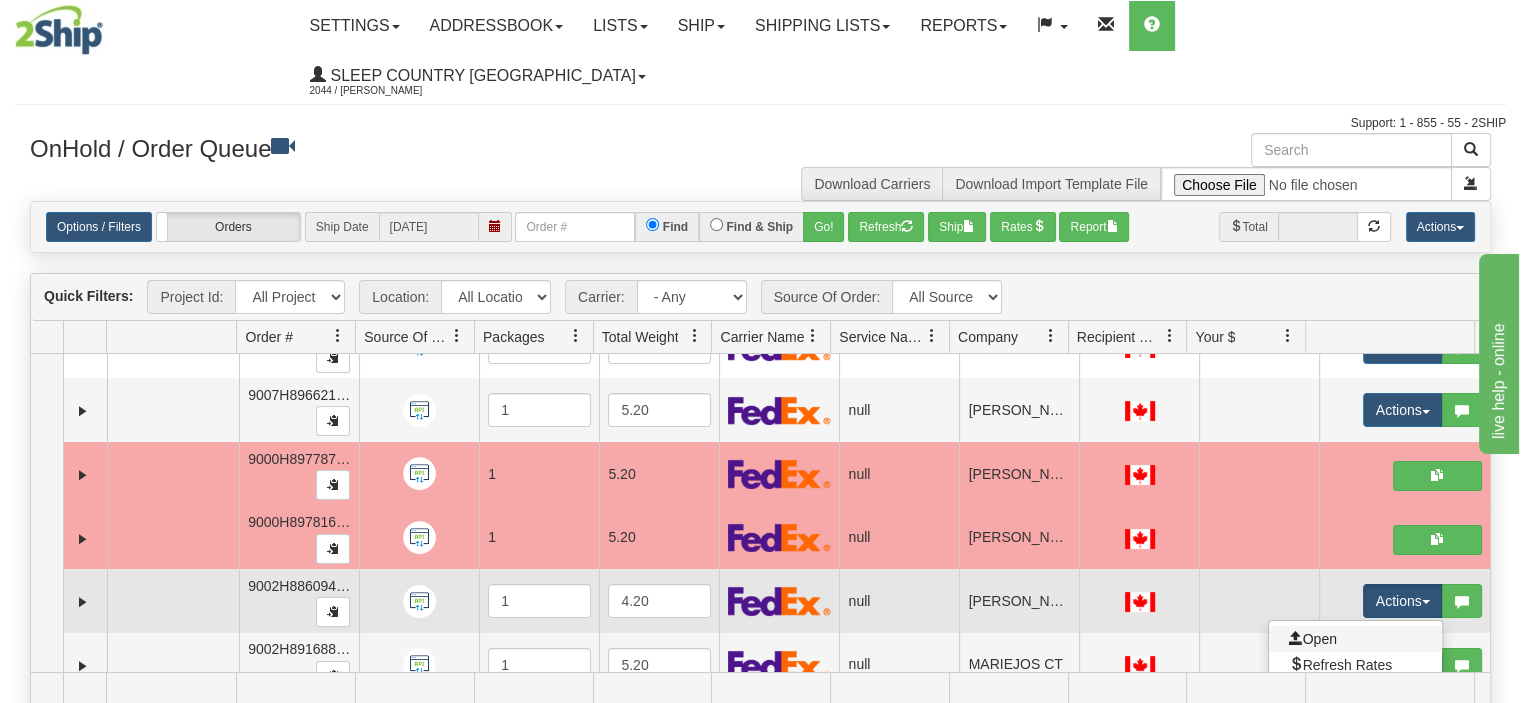 click on "Open" at bounding box center (1355, 639) 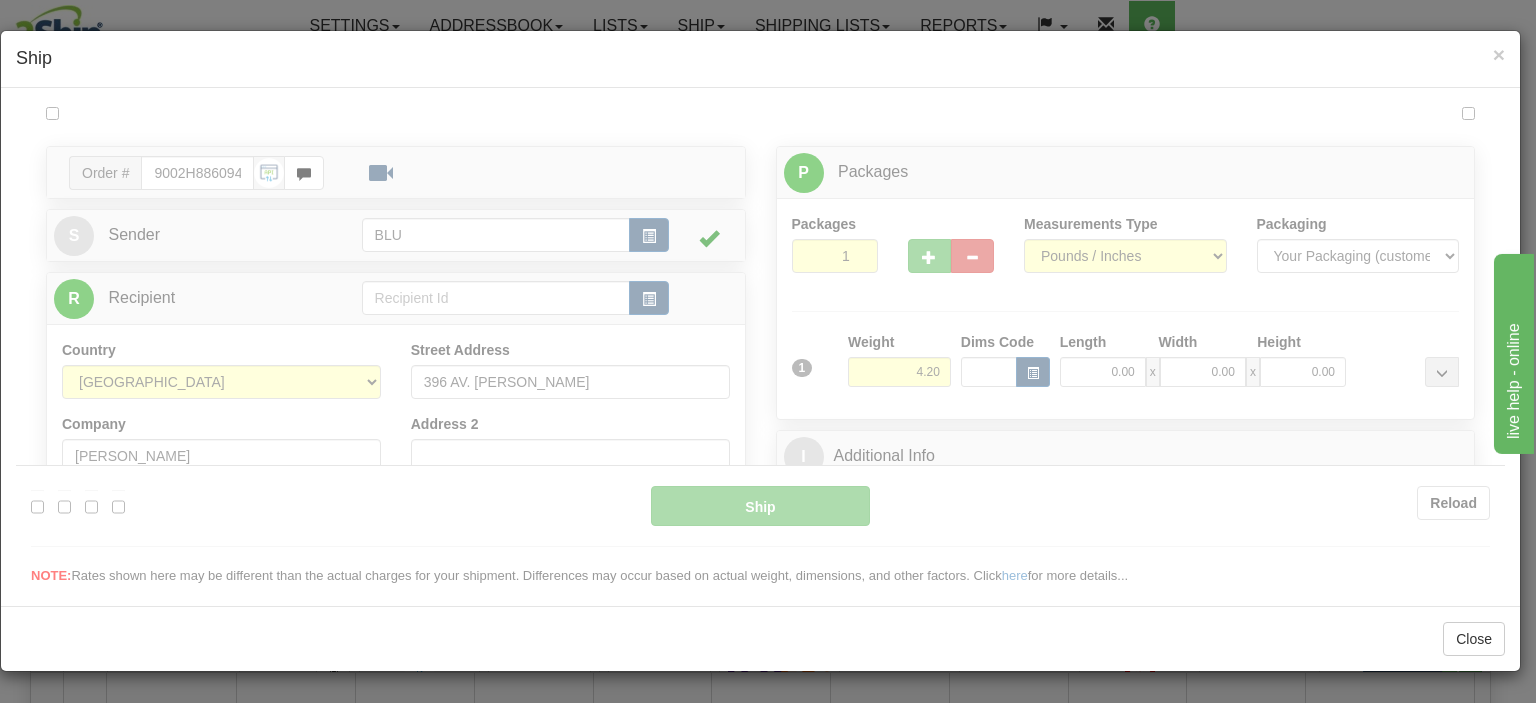 scroll, scrollTop: 0, scrollLeft: 0, axis: both 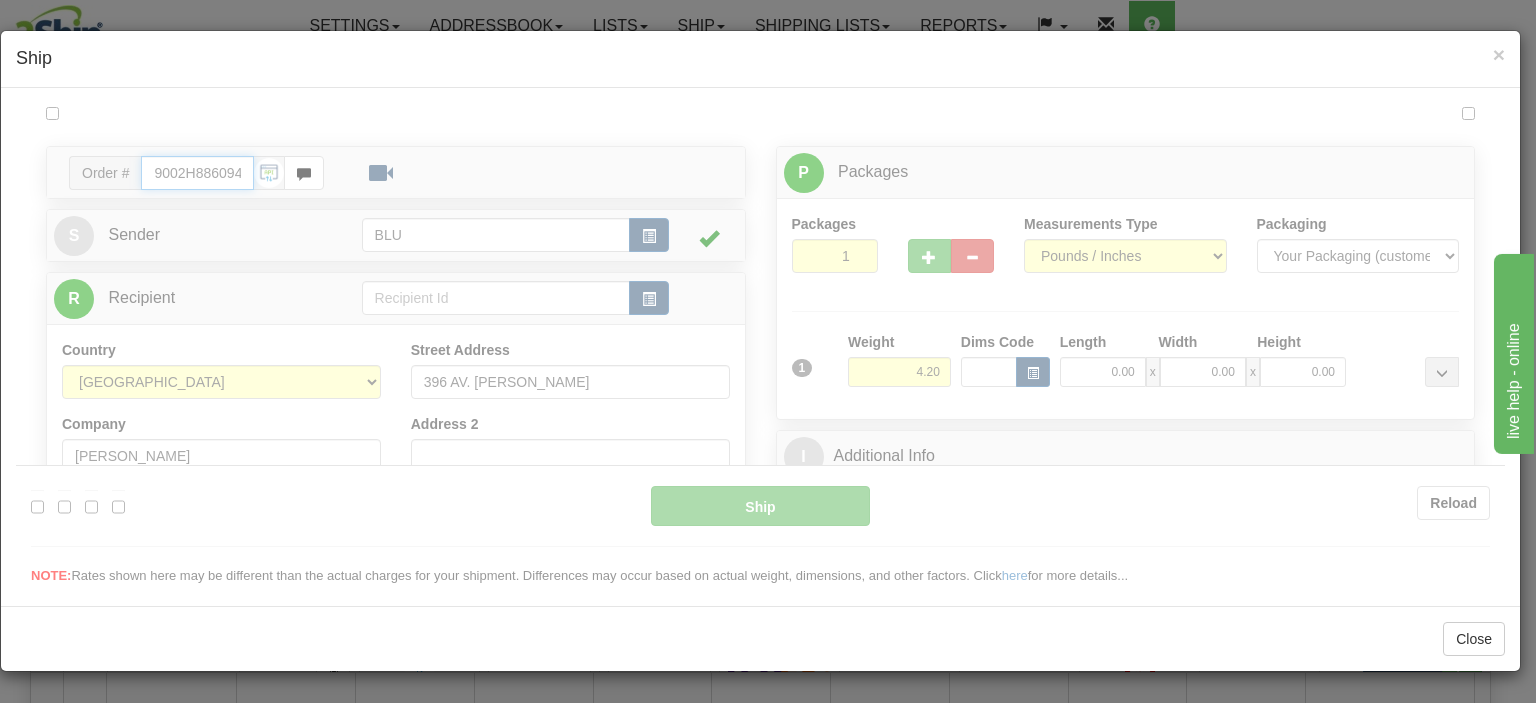 type on "09:33" 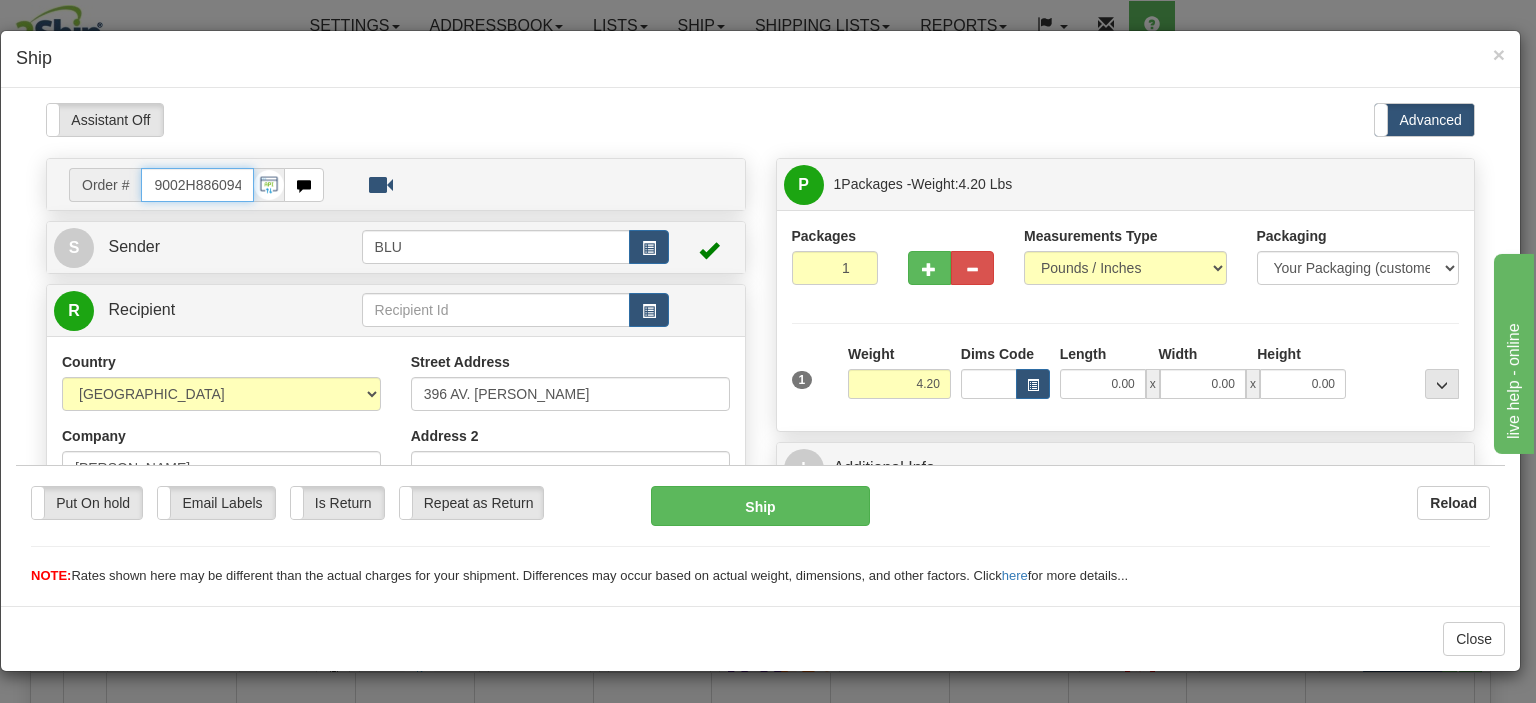scroll, scrollTop: 100, scrollLeft: 0, axis: vertical 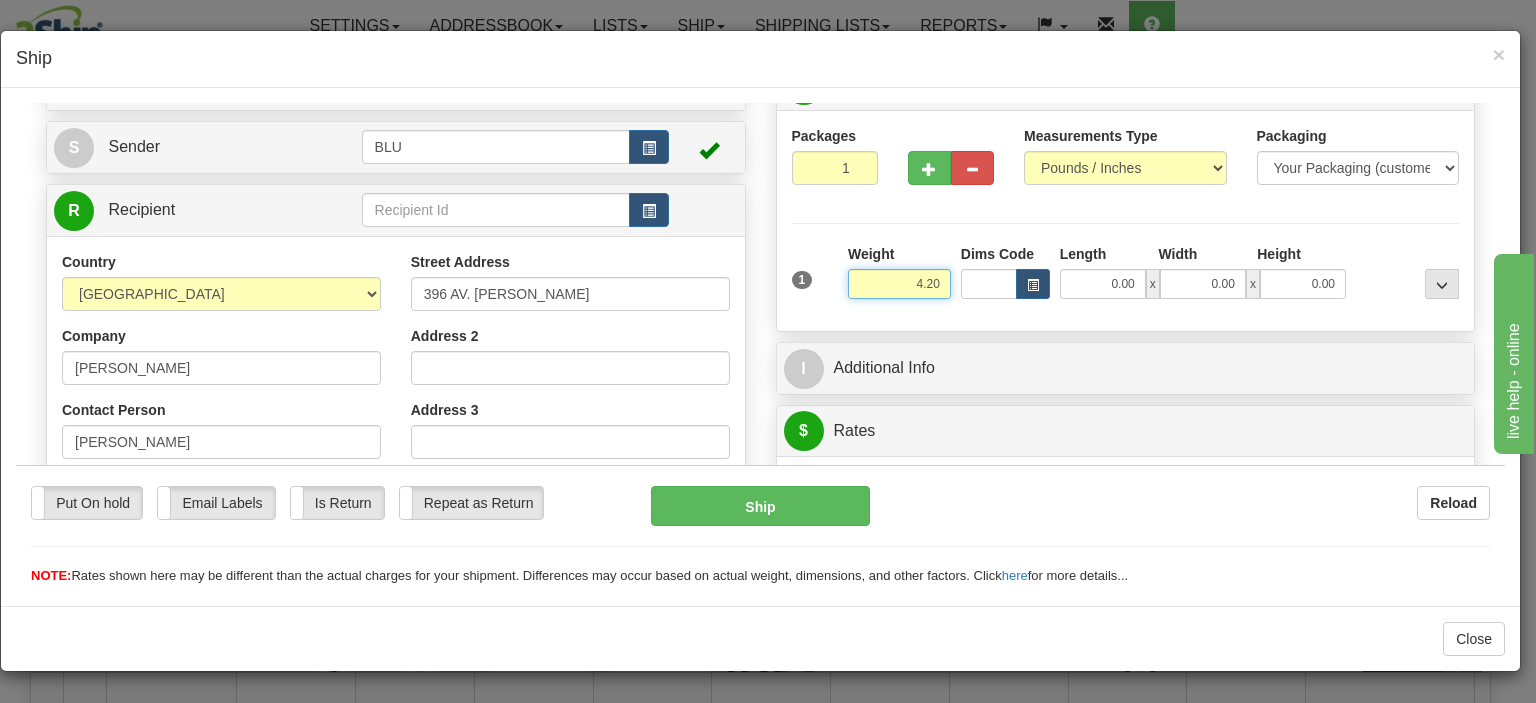 drag, startPoint x: 897, startPoint y: 269, endPoint x: 936, endPoint y: 276, distance: 39.623226 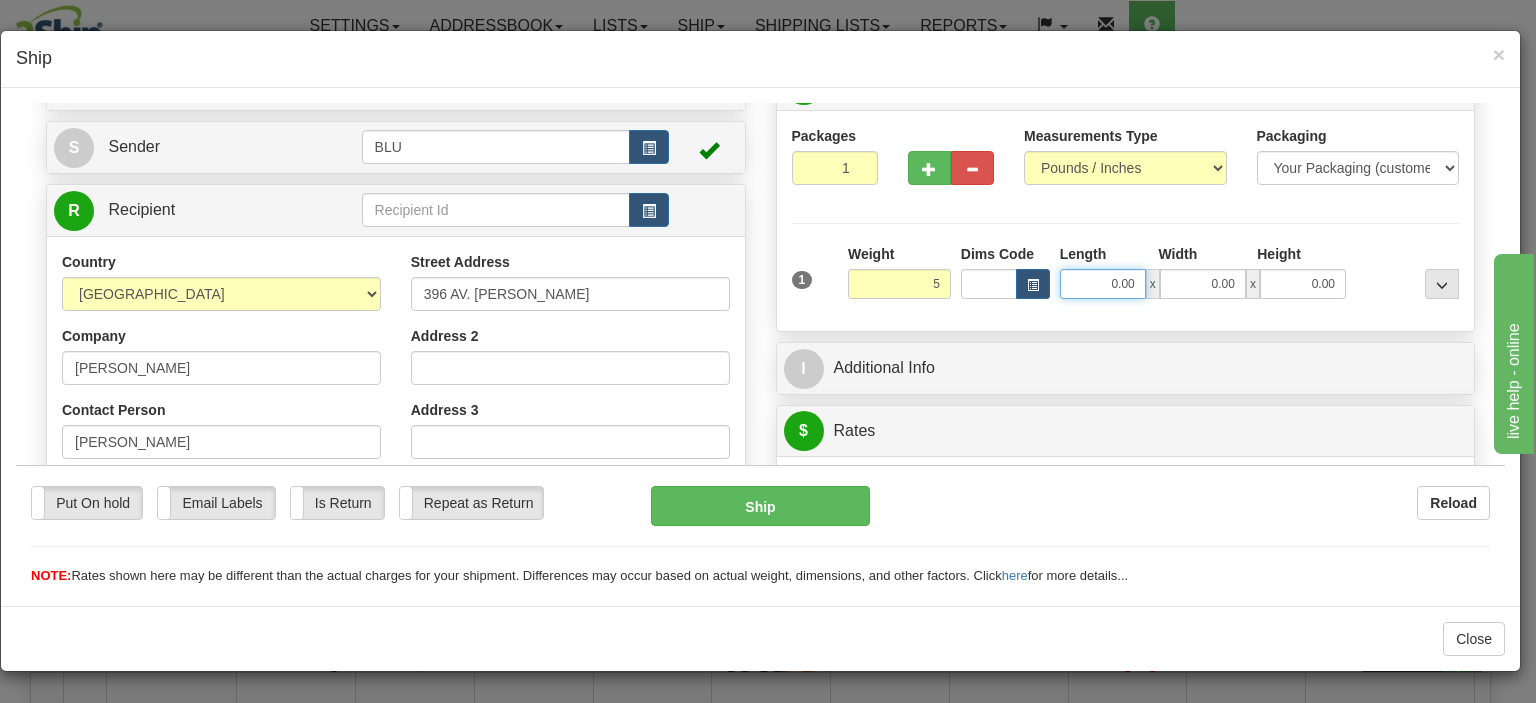 type on "5.00" 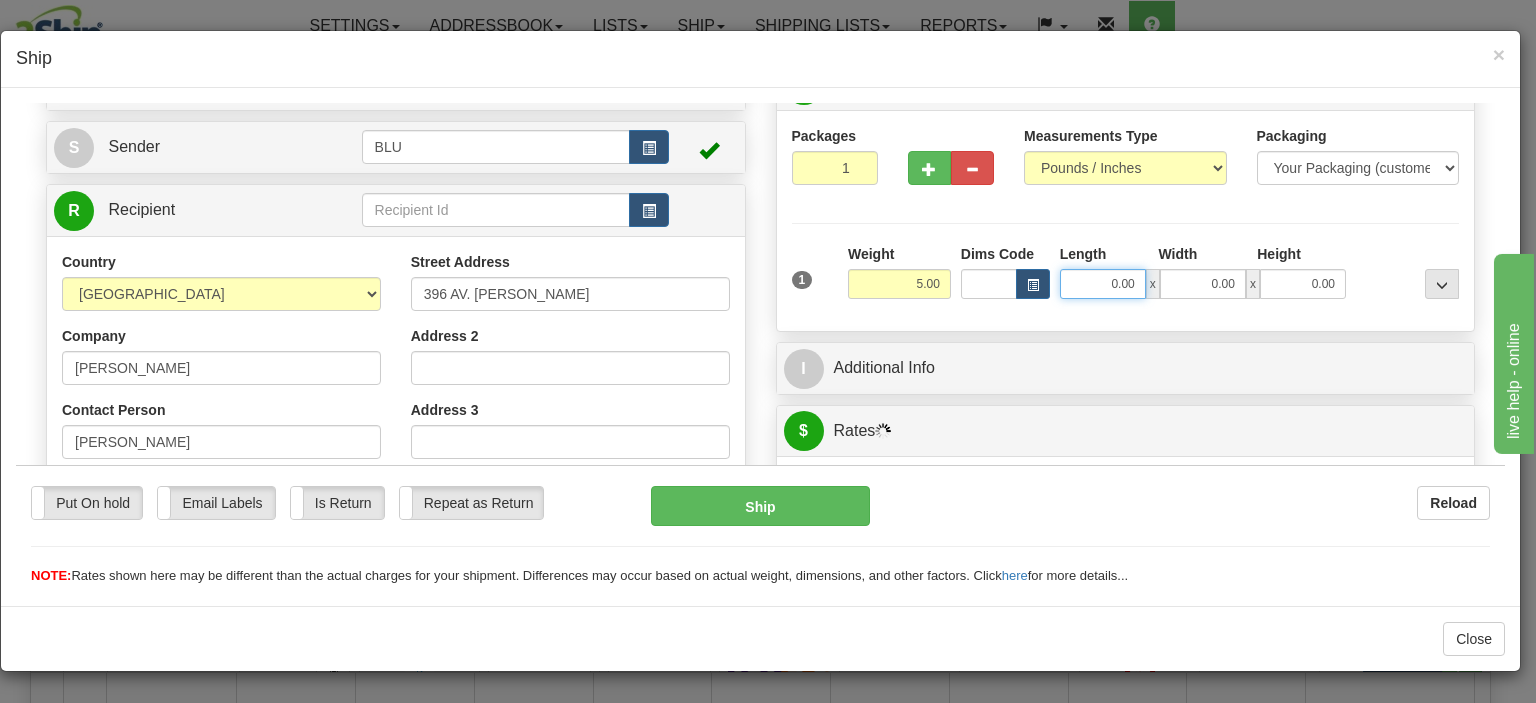 click on "0.00" at bounding box center (1103, 283) 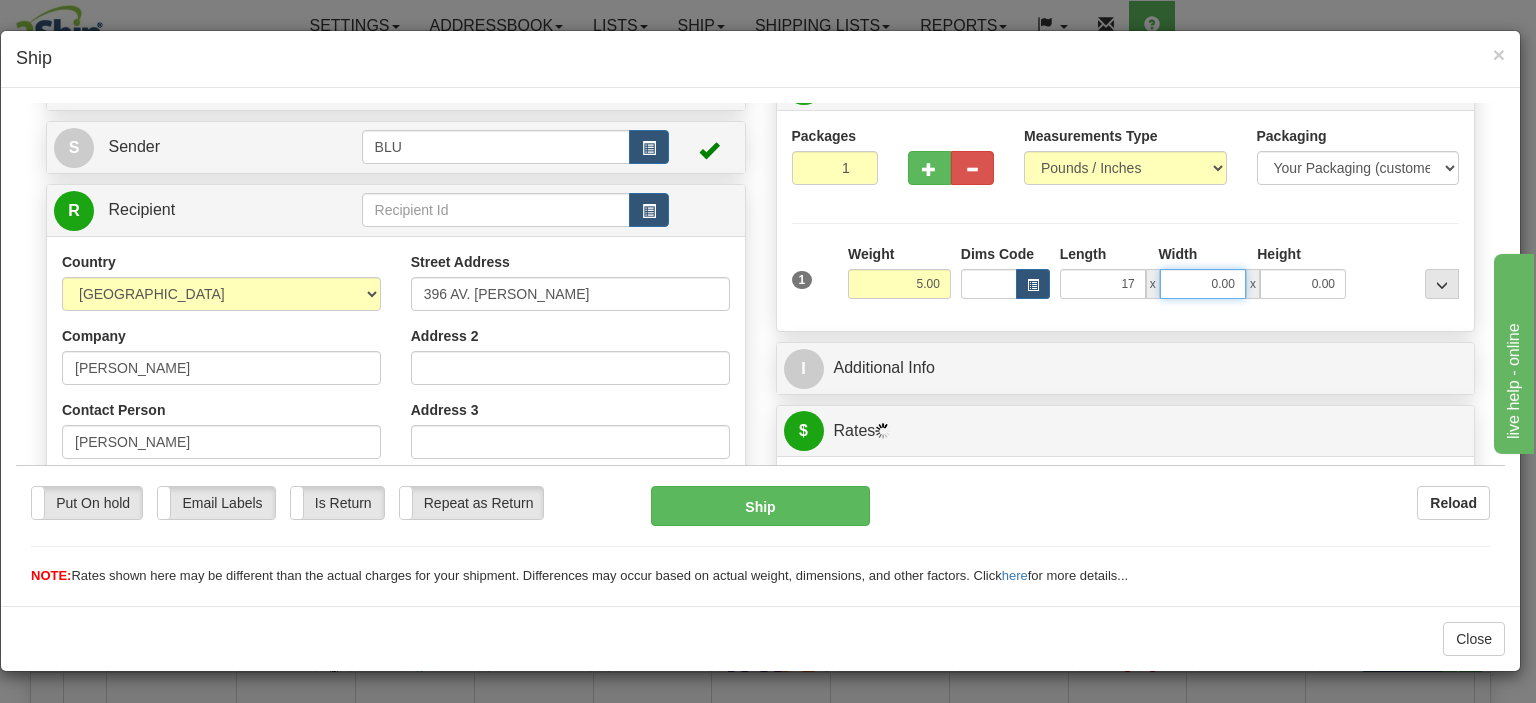 type on "17.00" 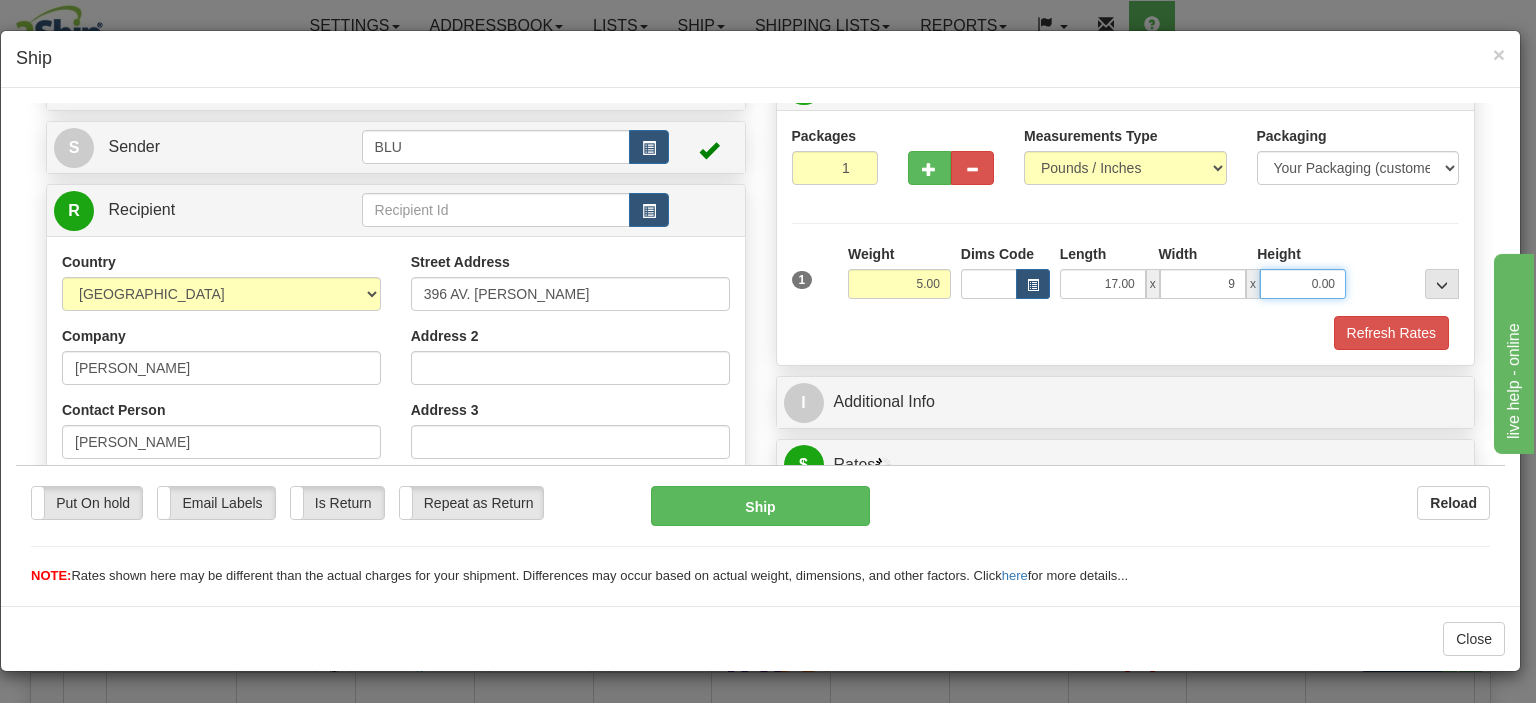 type on "9.00" 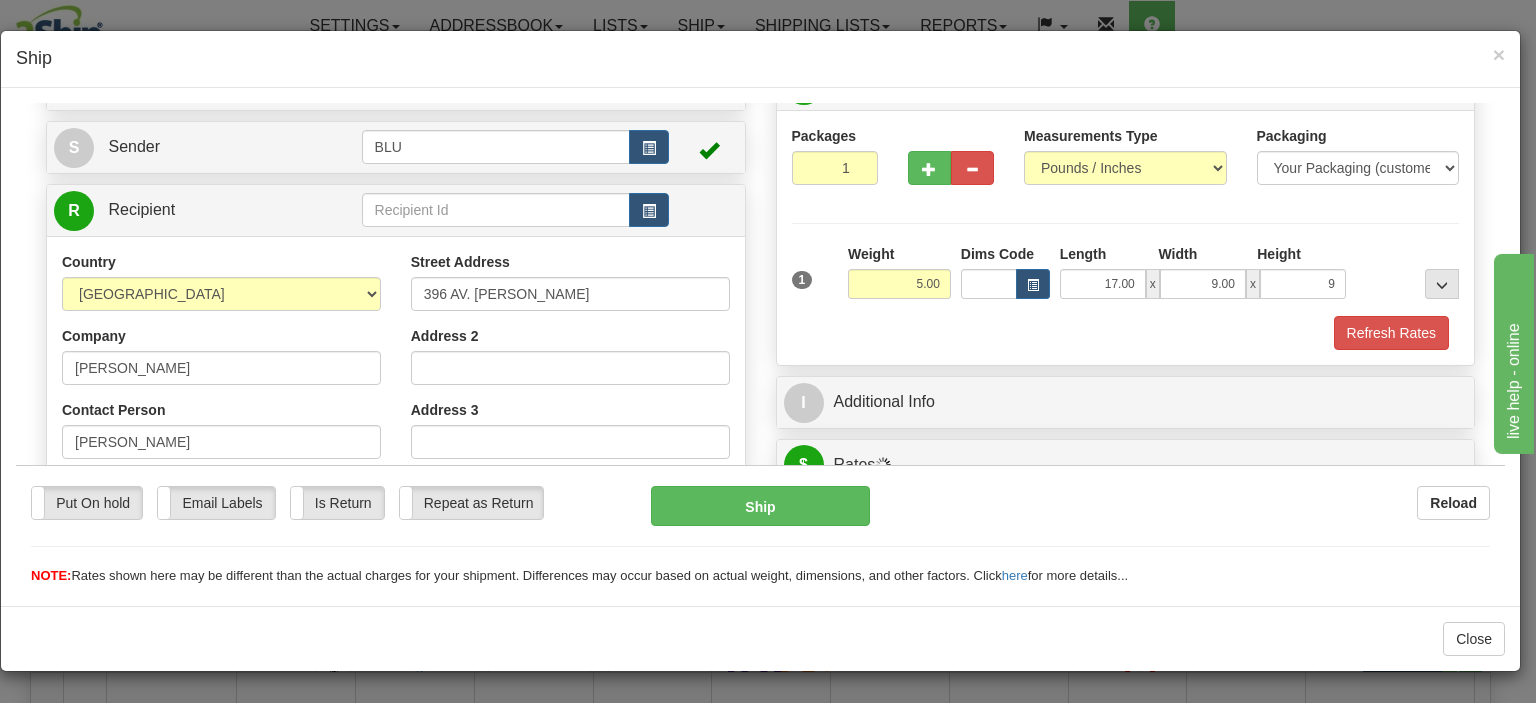 type on "9.00" 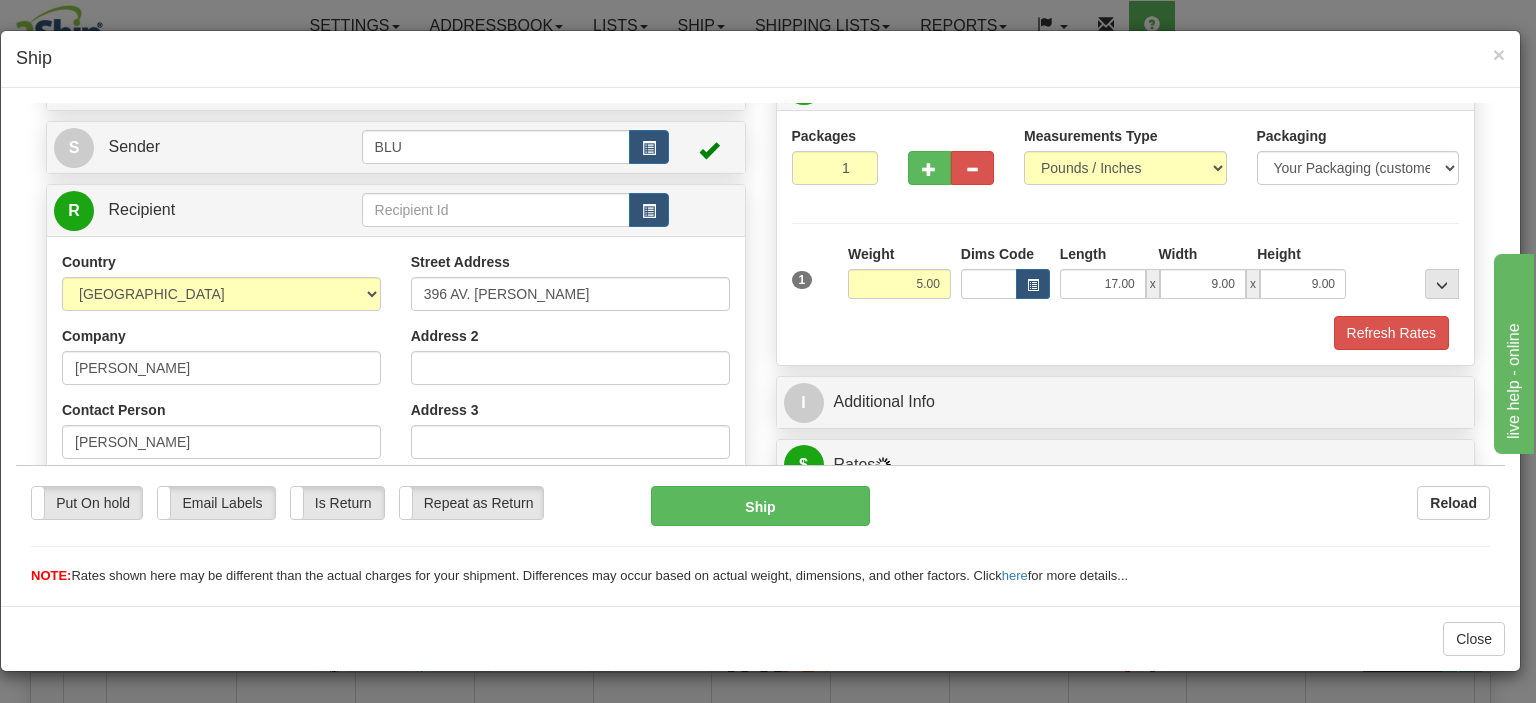 click on "Packages                                              1
1
Measurements Type" at bounding box center (1126, 237) 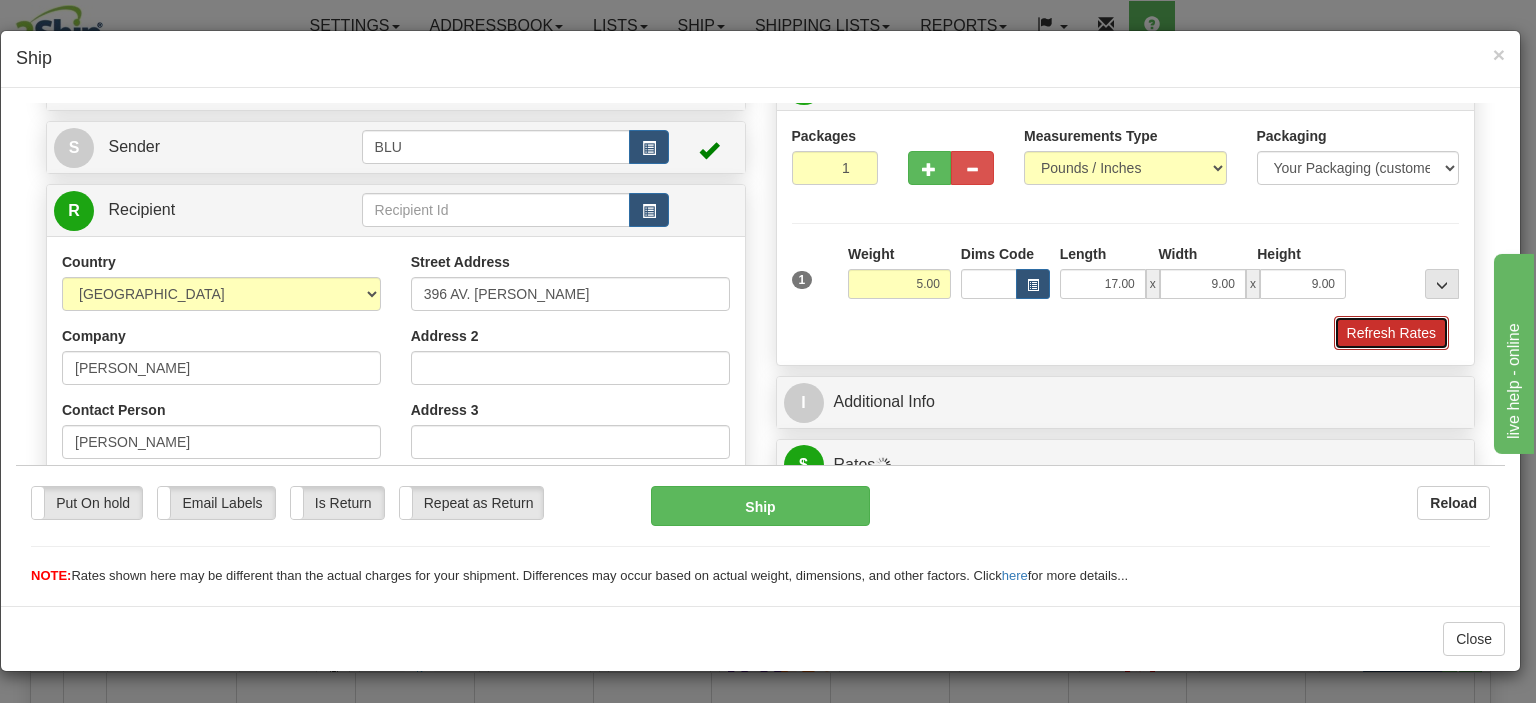 click on "Refresh Rates" at bounding box center (1391, 332) 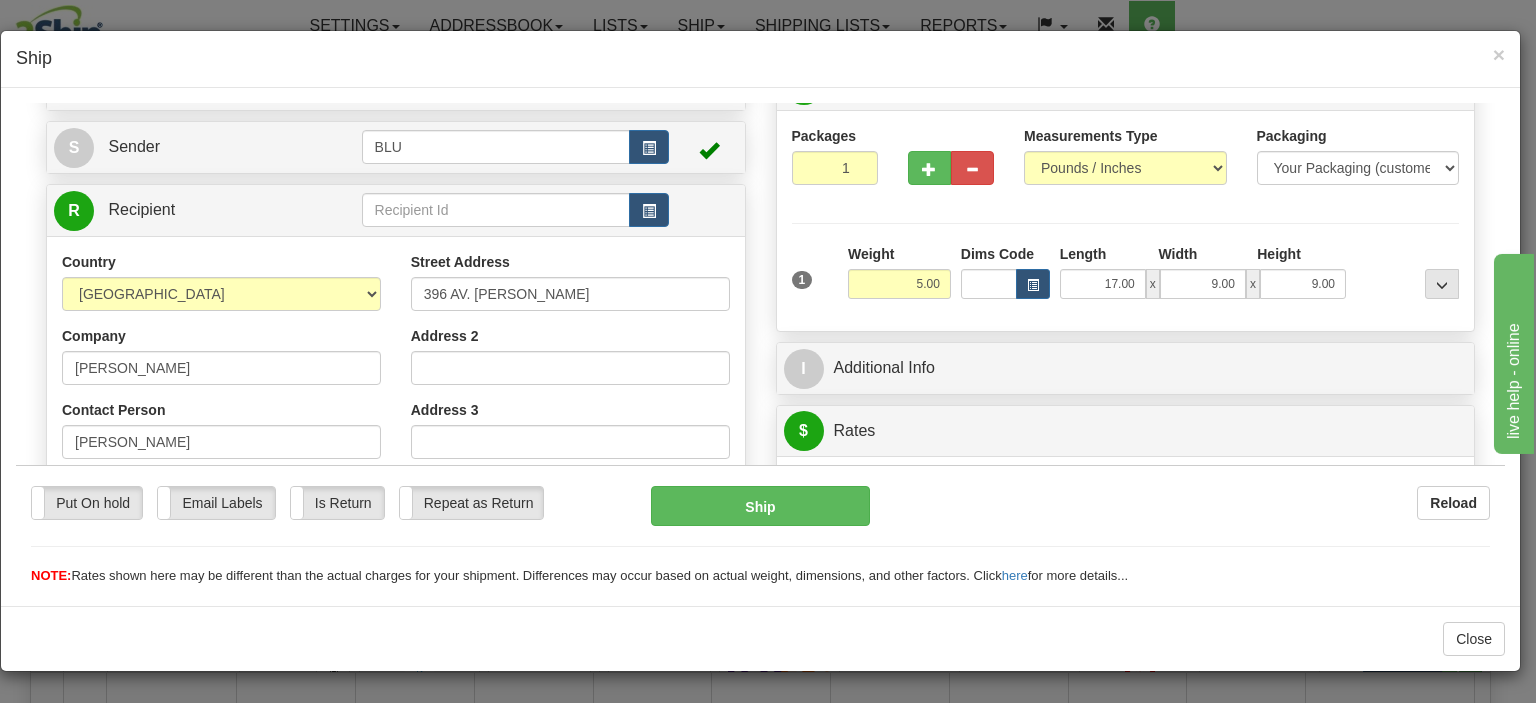 scroll, scrollTop: 400, scrollLeft: 0, axis: vertical 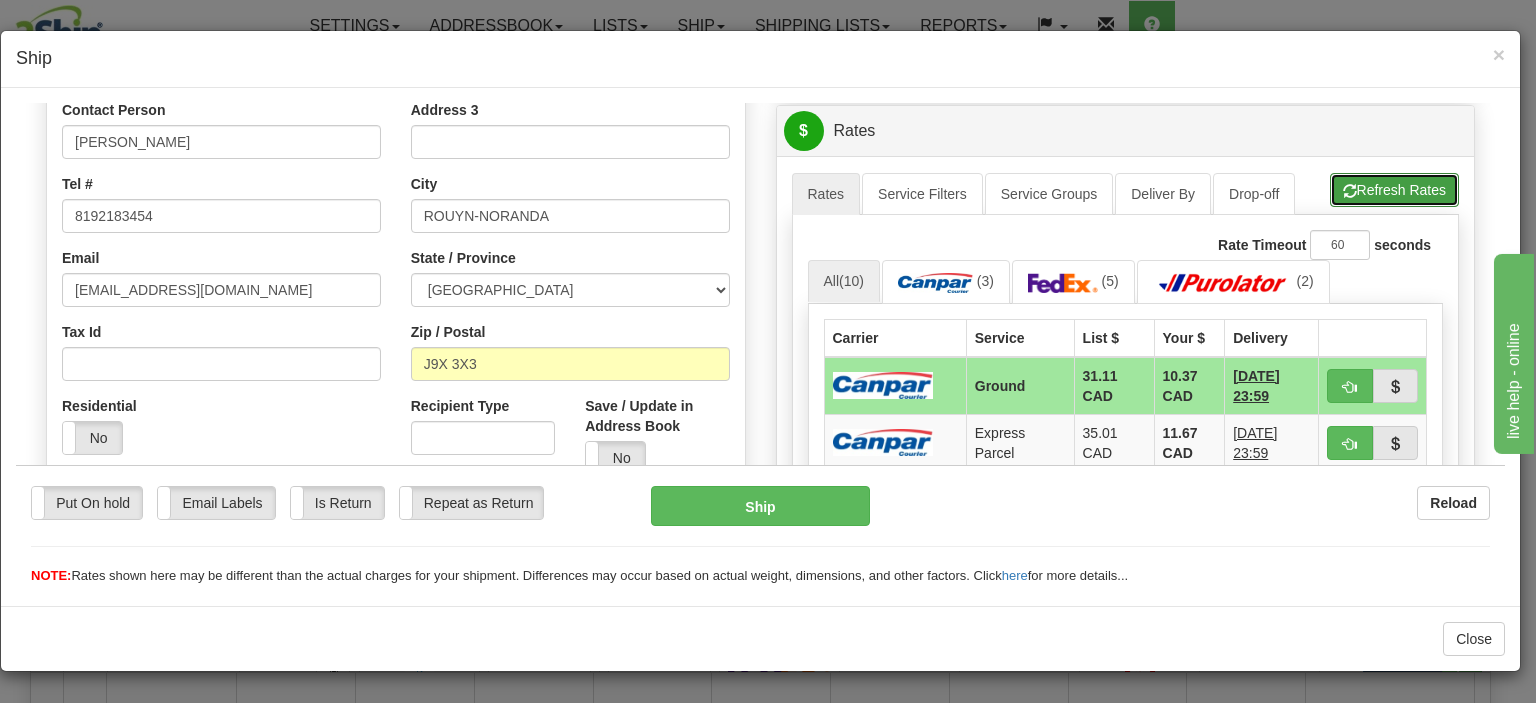 click on "Refresh Rates" at bounding box center (1394, 189) 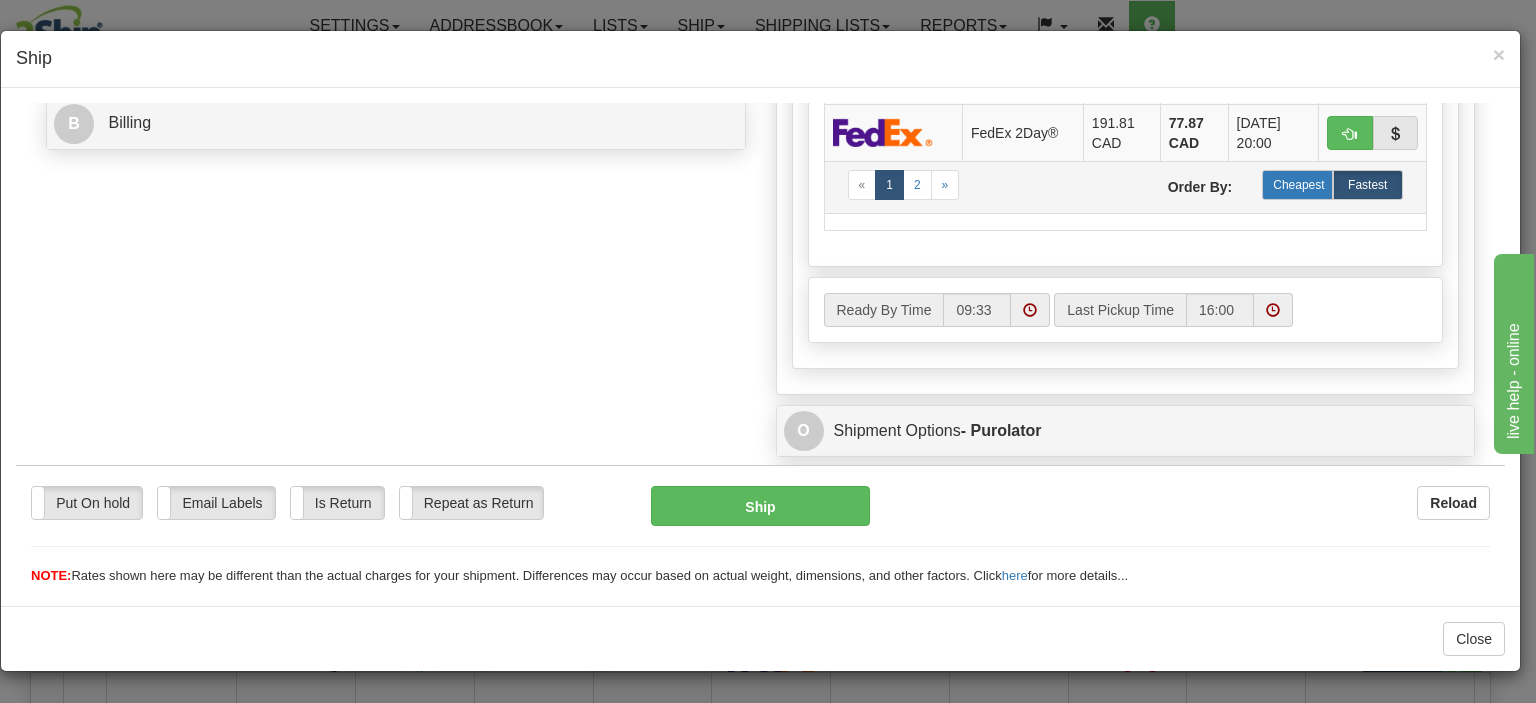 scroll, scrollTop: 800, scrollLeft: 0, axis: vertical 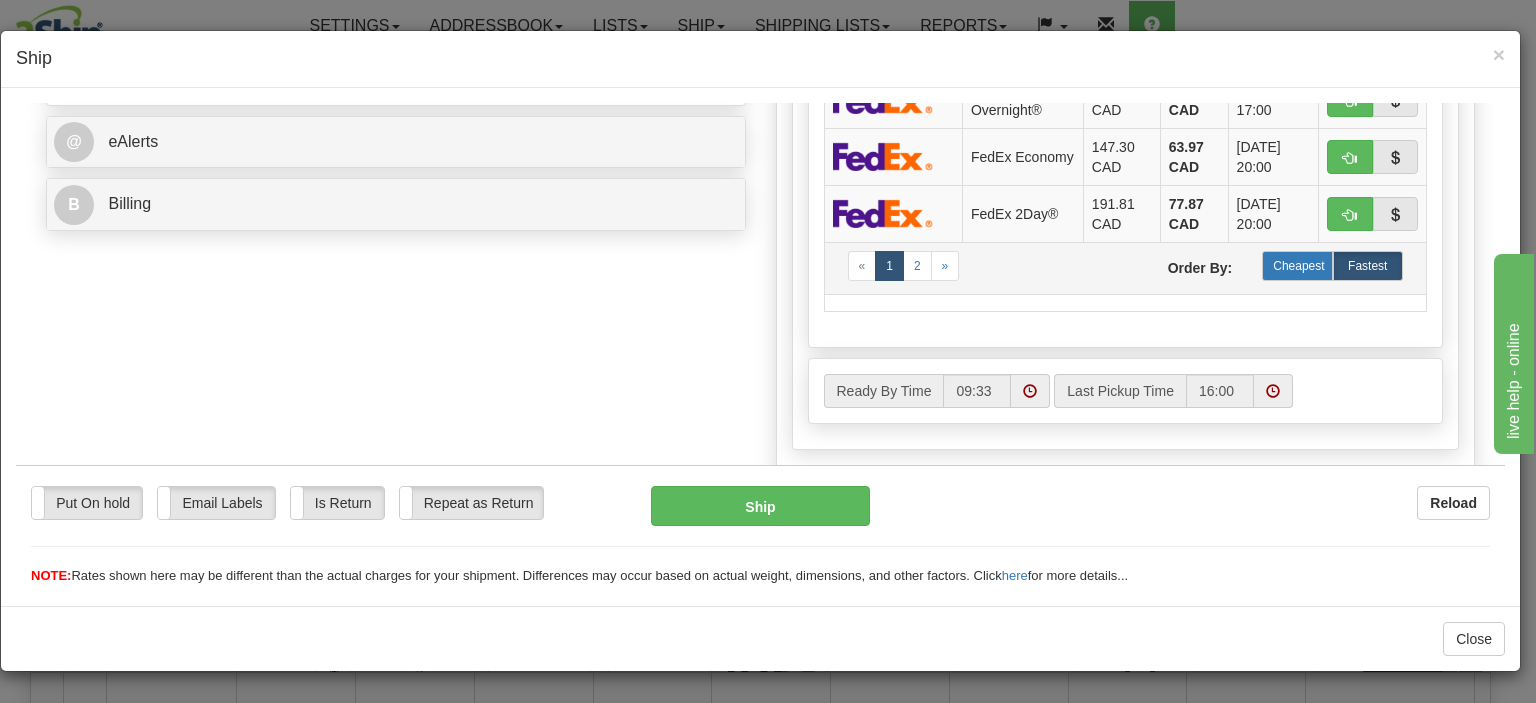 click on "Cheapest" at bounding box center [1297, 265] 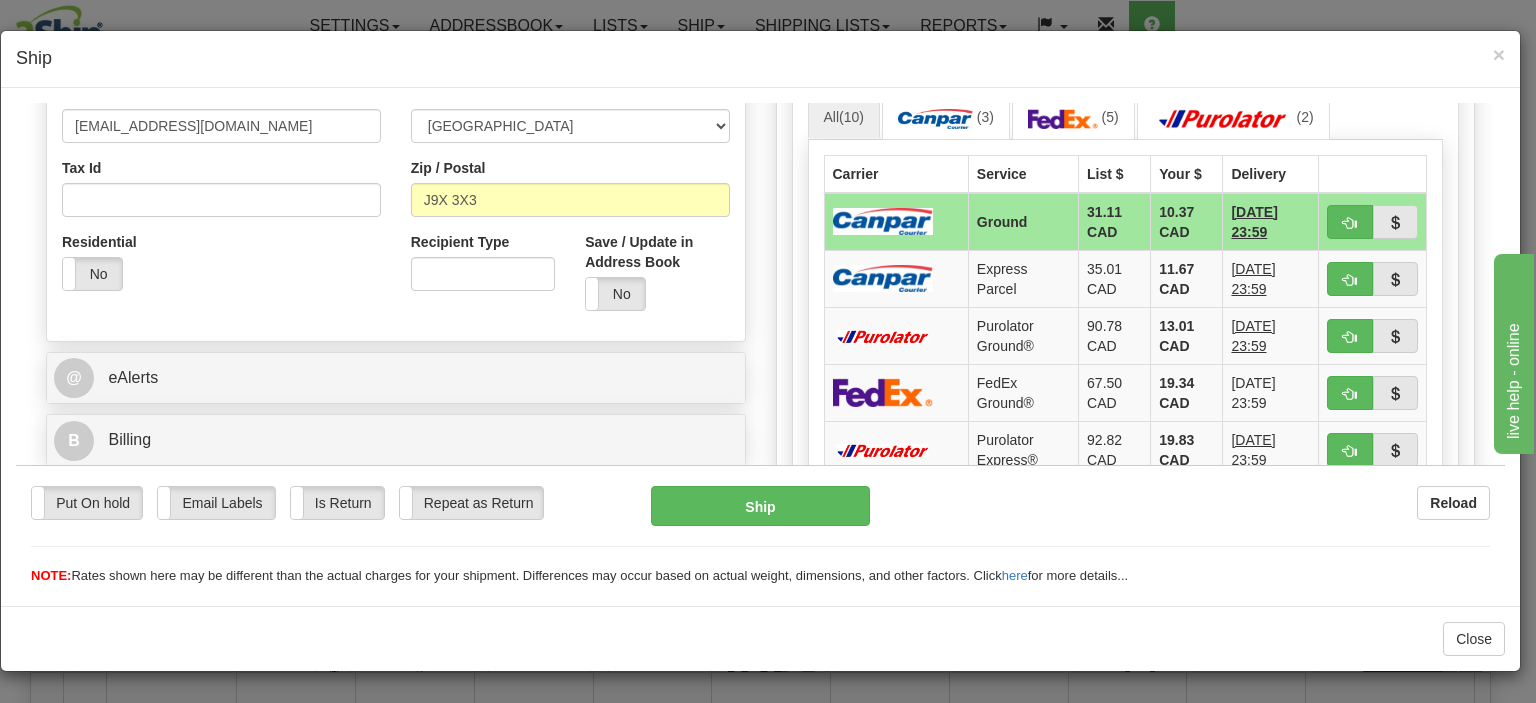 scroll, scrollTop: 600, scrollLeft: 0, axis: vertical 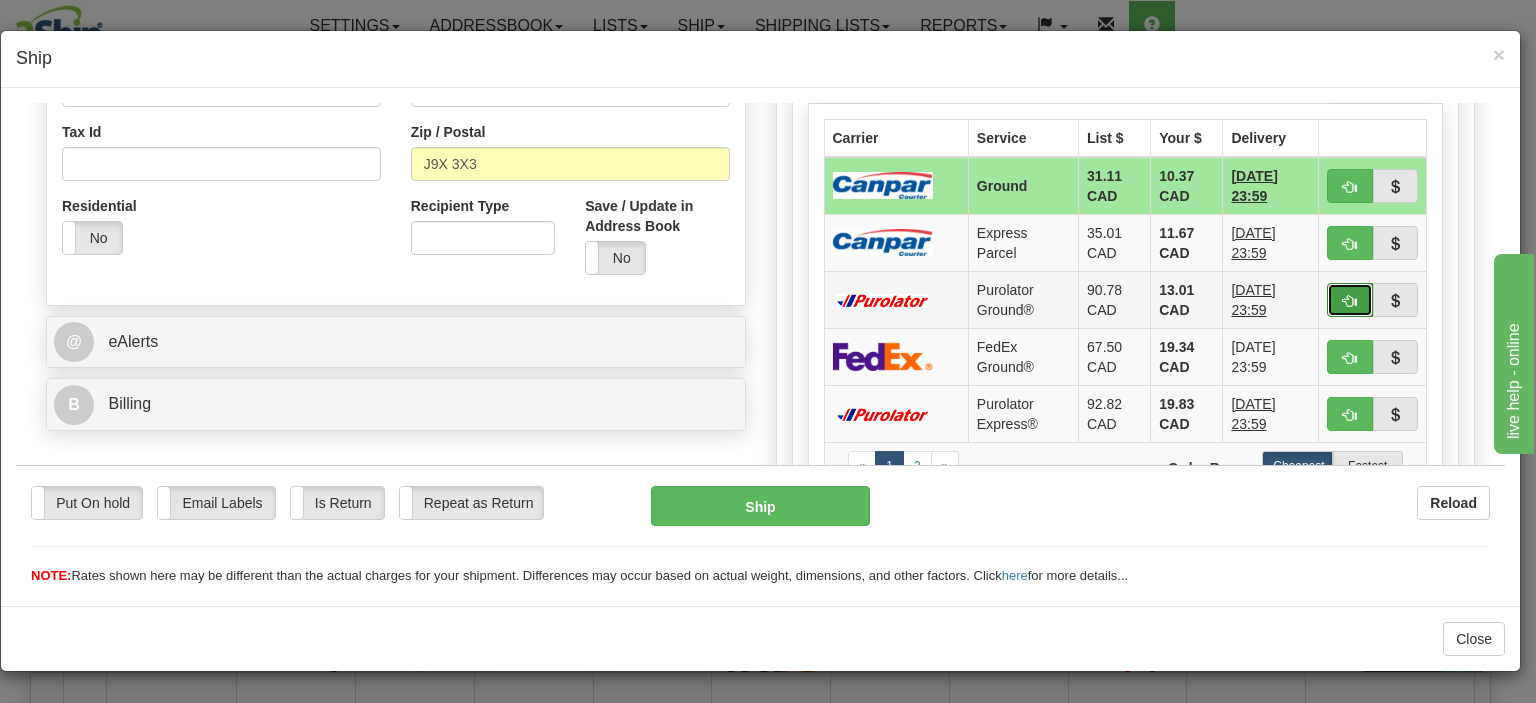 click at bounding box center [1350, 300] 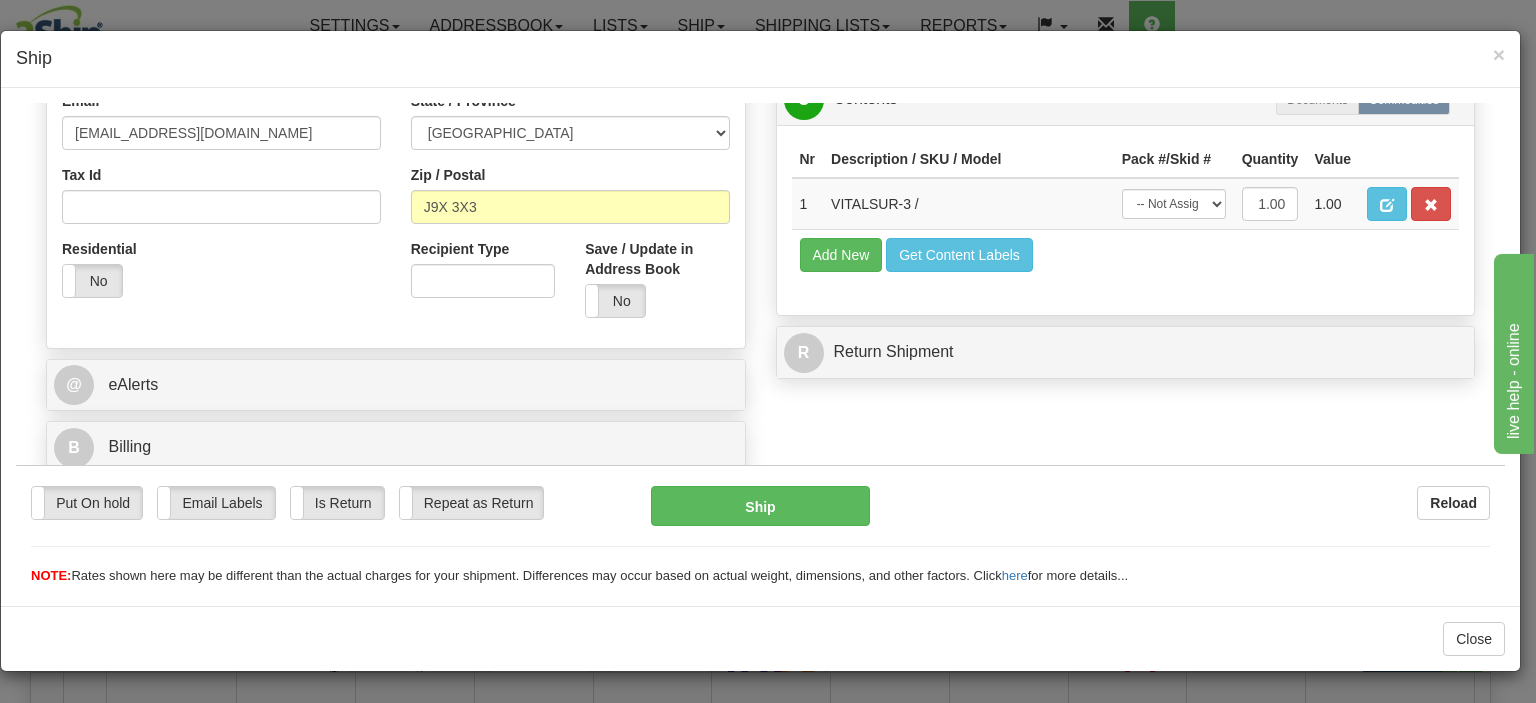 scroll, scrollTop: 557, scrollLeft: 0, axis: vertical 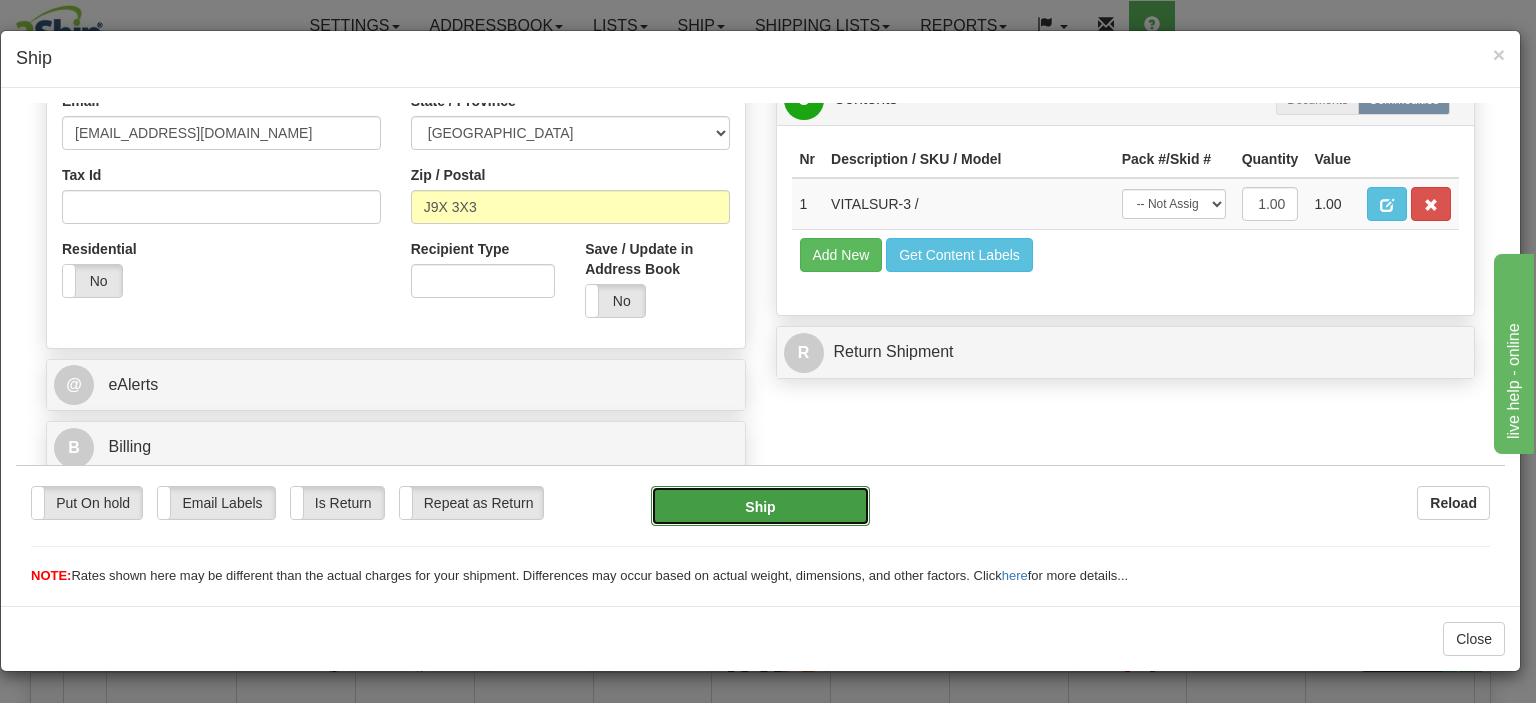 click on "Ship" at bounding box center [760, 505] 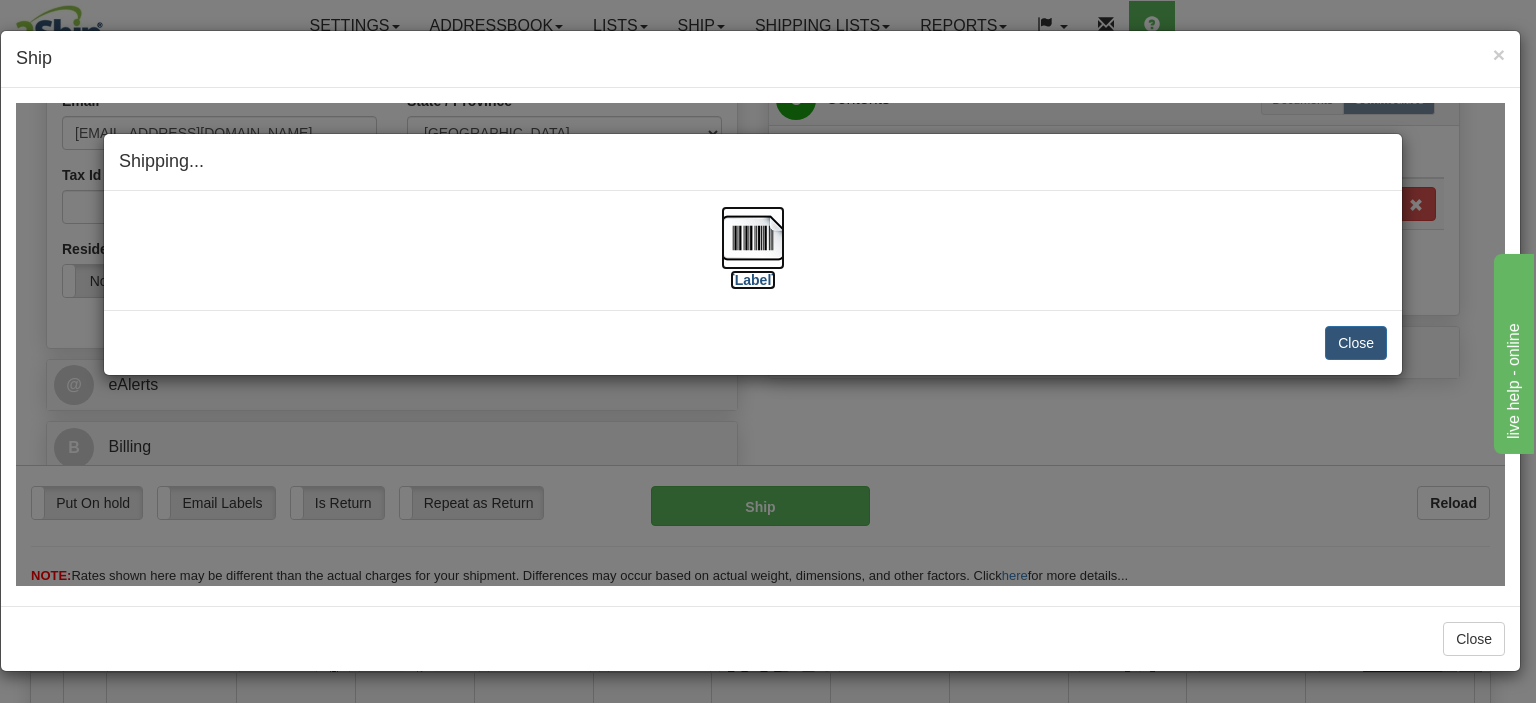 click at bounding box center [753, 237] 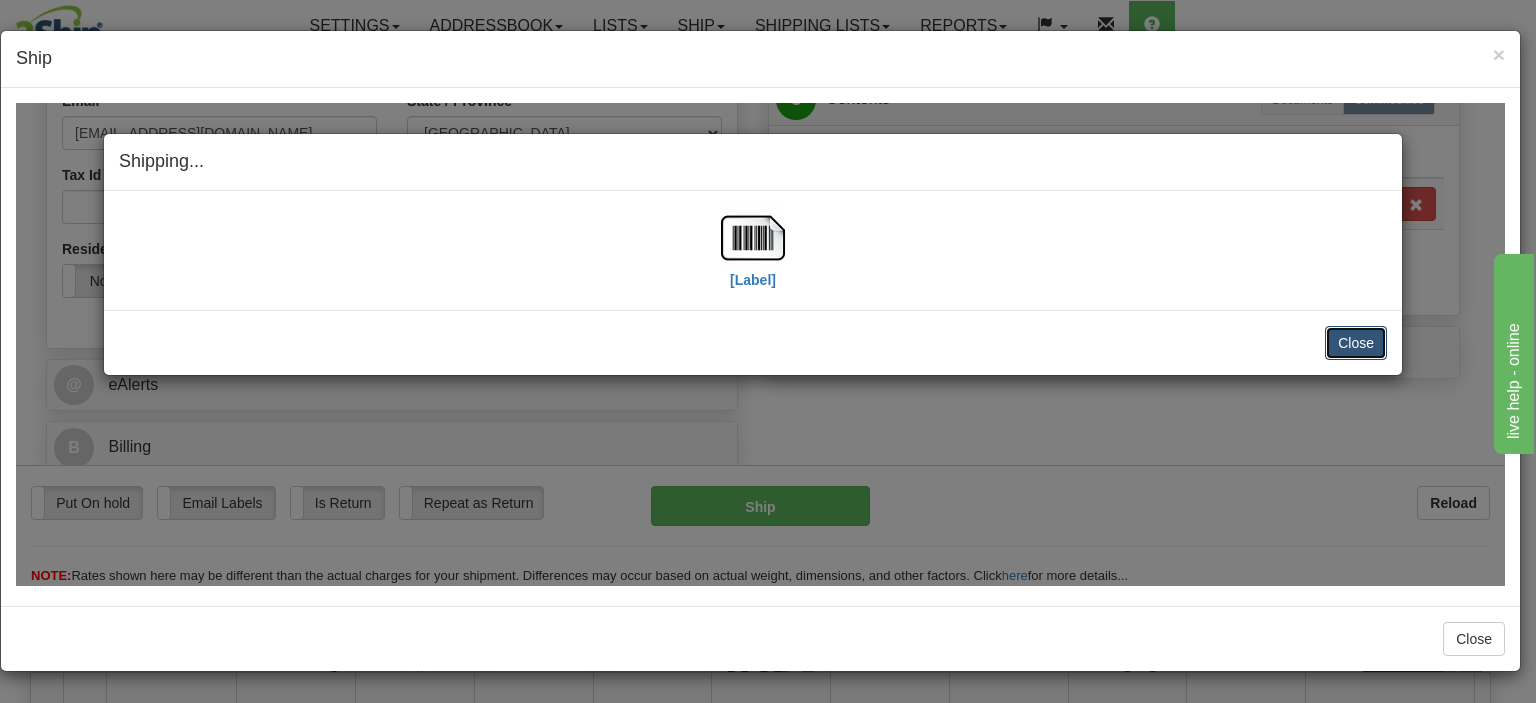 click on "Close" at bounding box center (1356, 342) 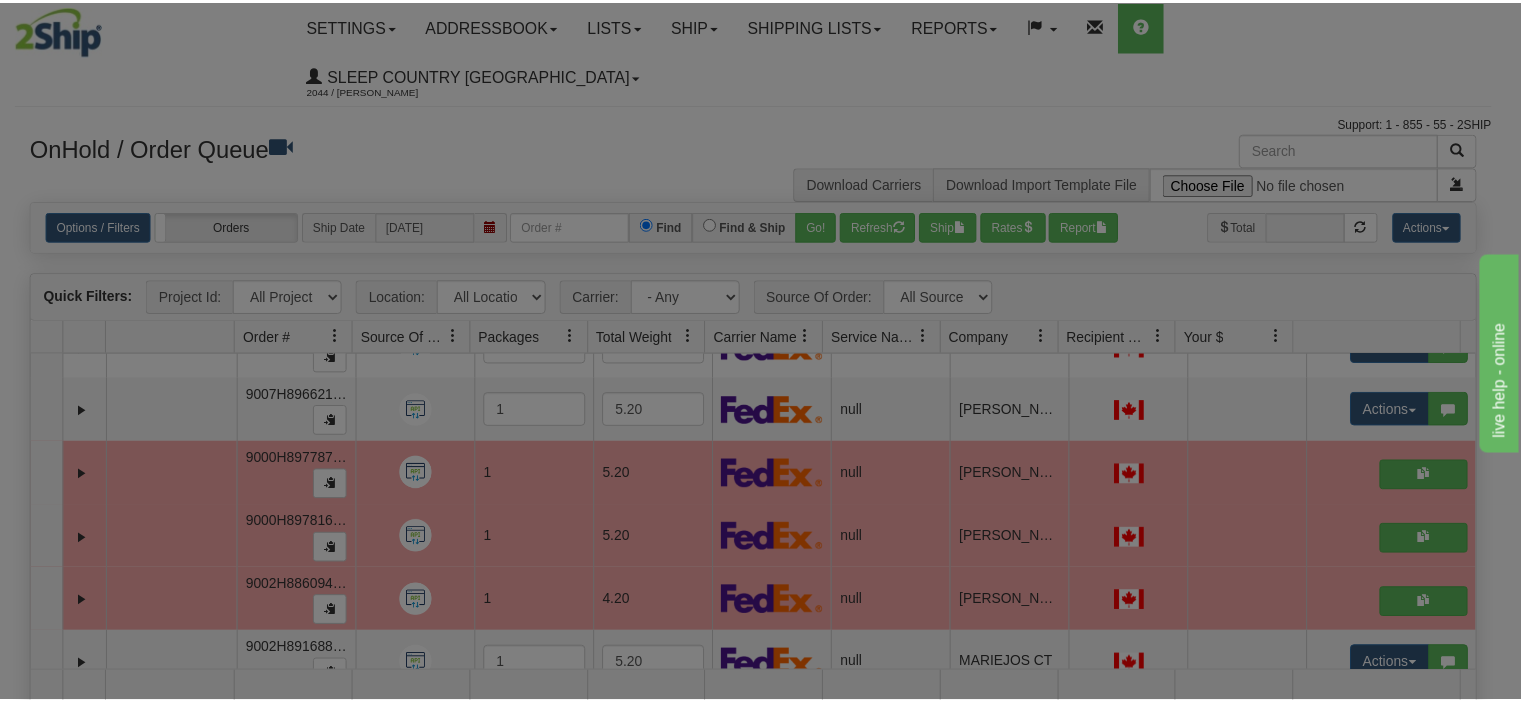 scroll, scrollTop: 0, scrollLeft: 0, axis: both 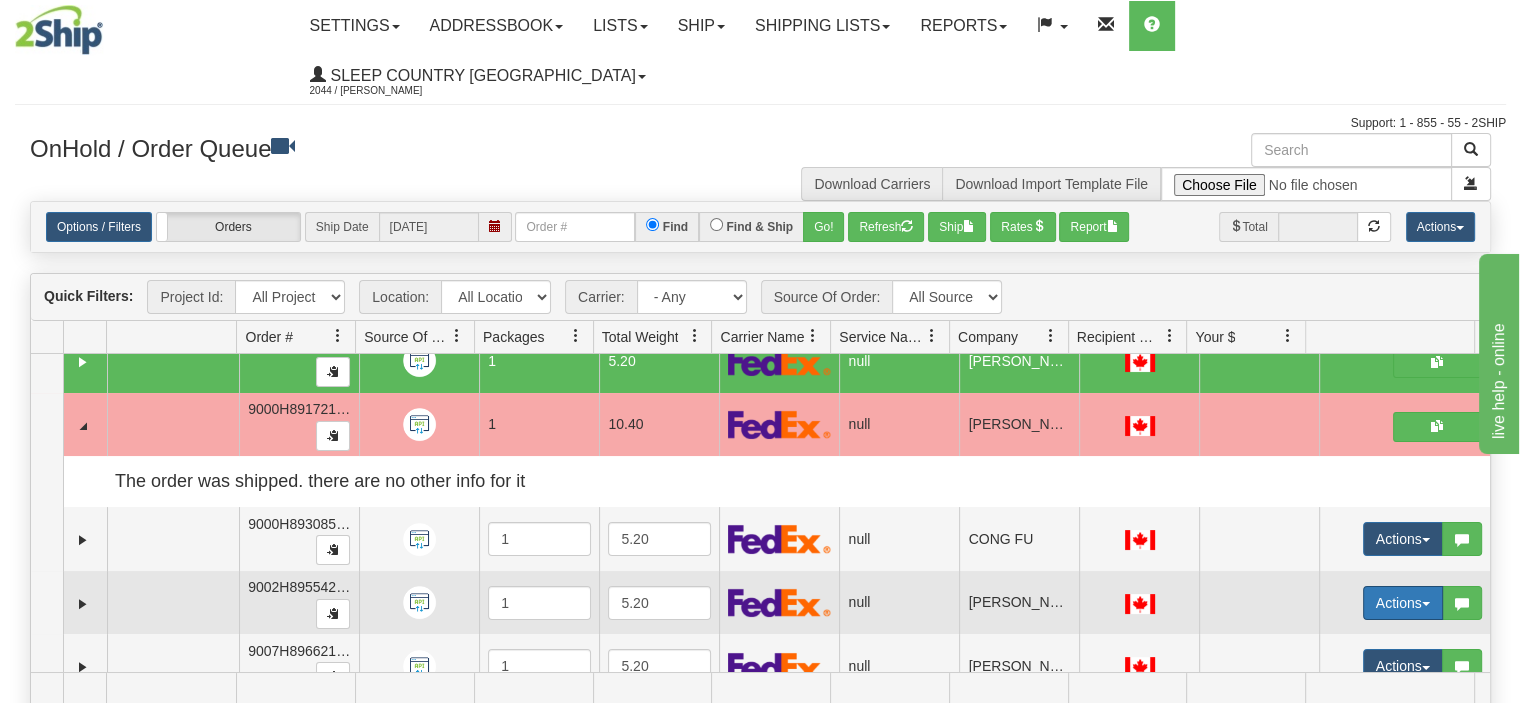 click on "Actions" at bounding box center (1403, 603) 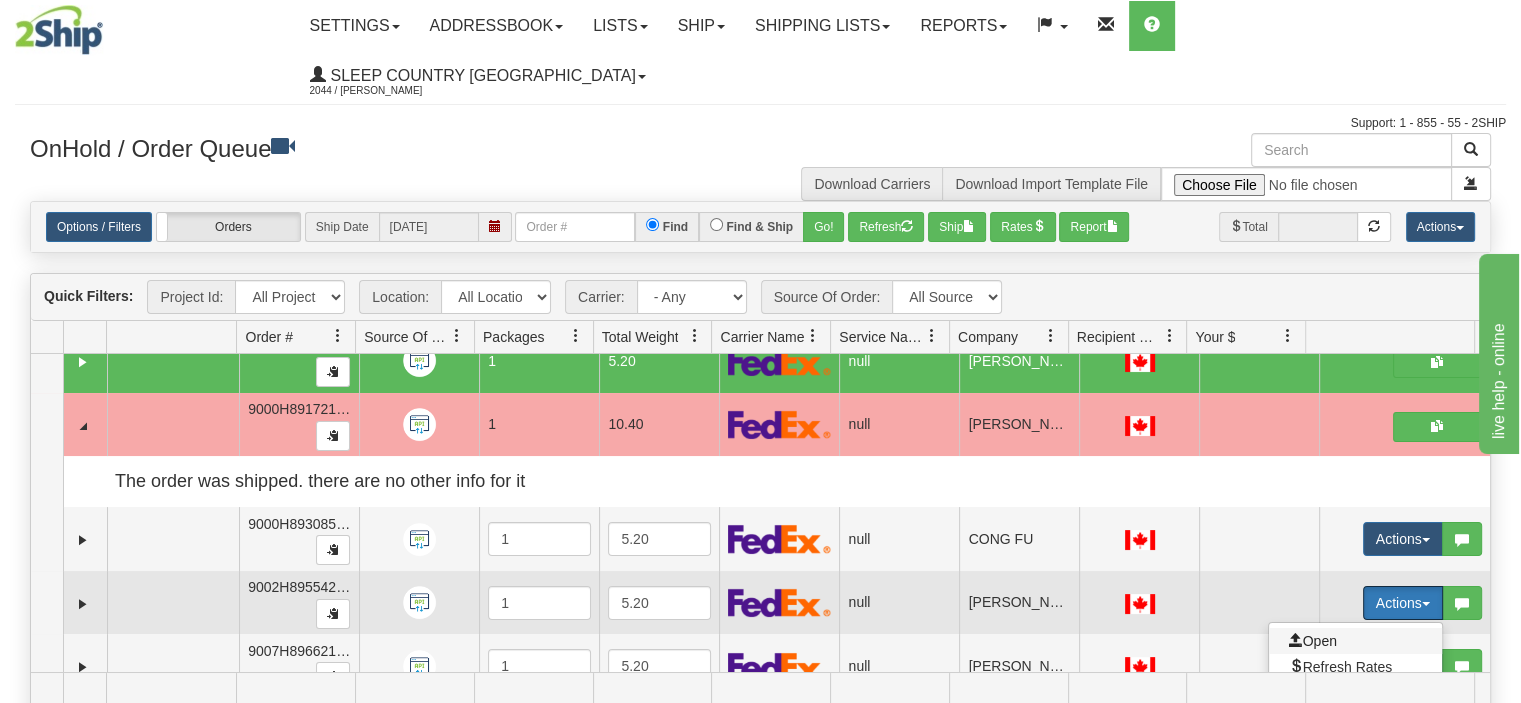 click on "Open" at bounding box center [1313, 641] 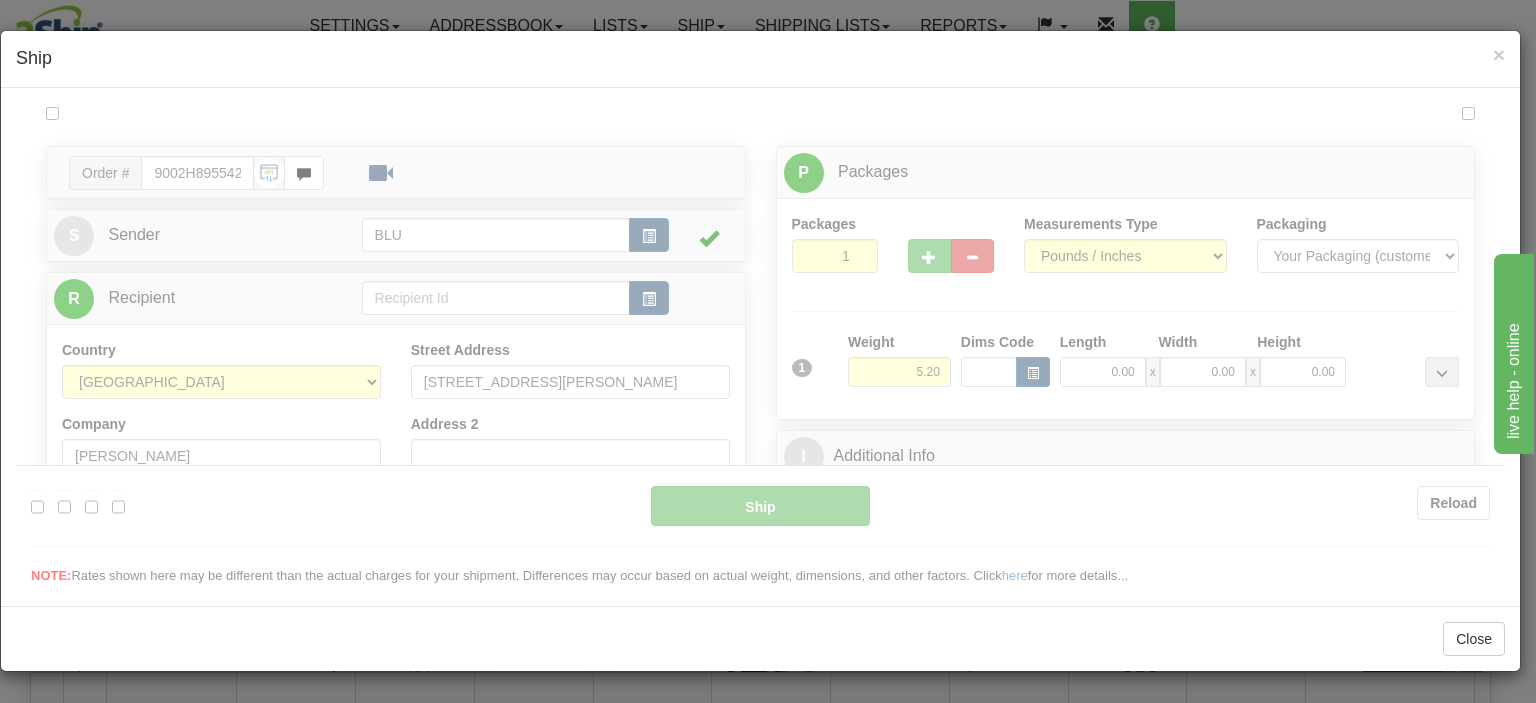 scroll, scrollTop: 0, scrollLeft: 0, axis: both 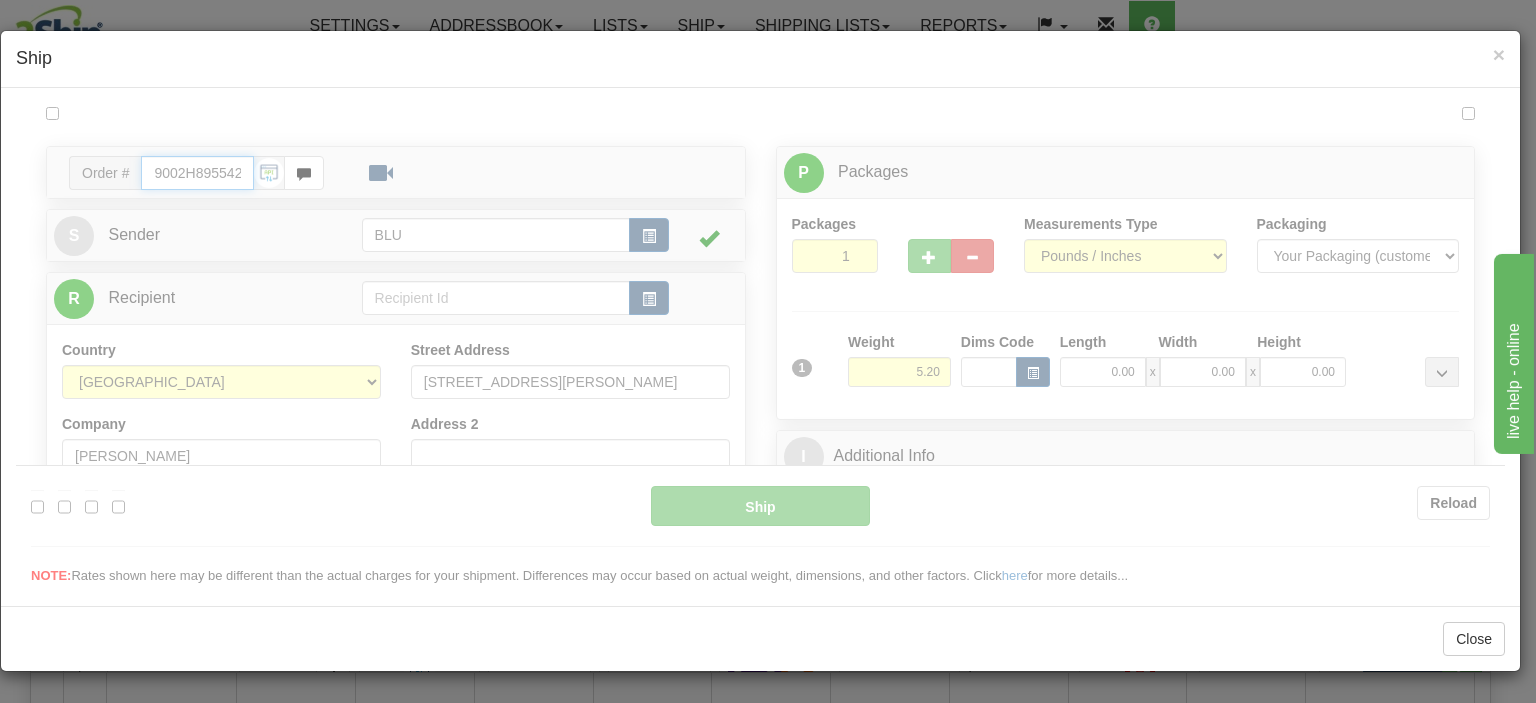 type on "09:38" 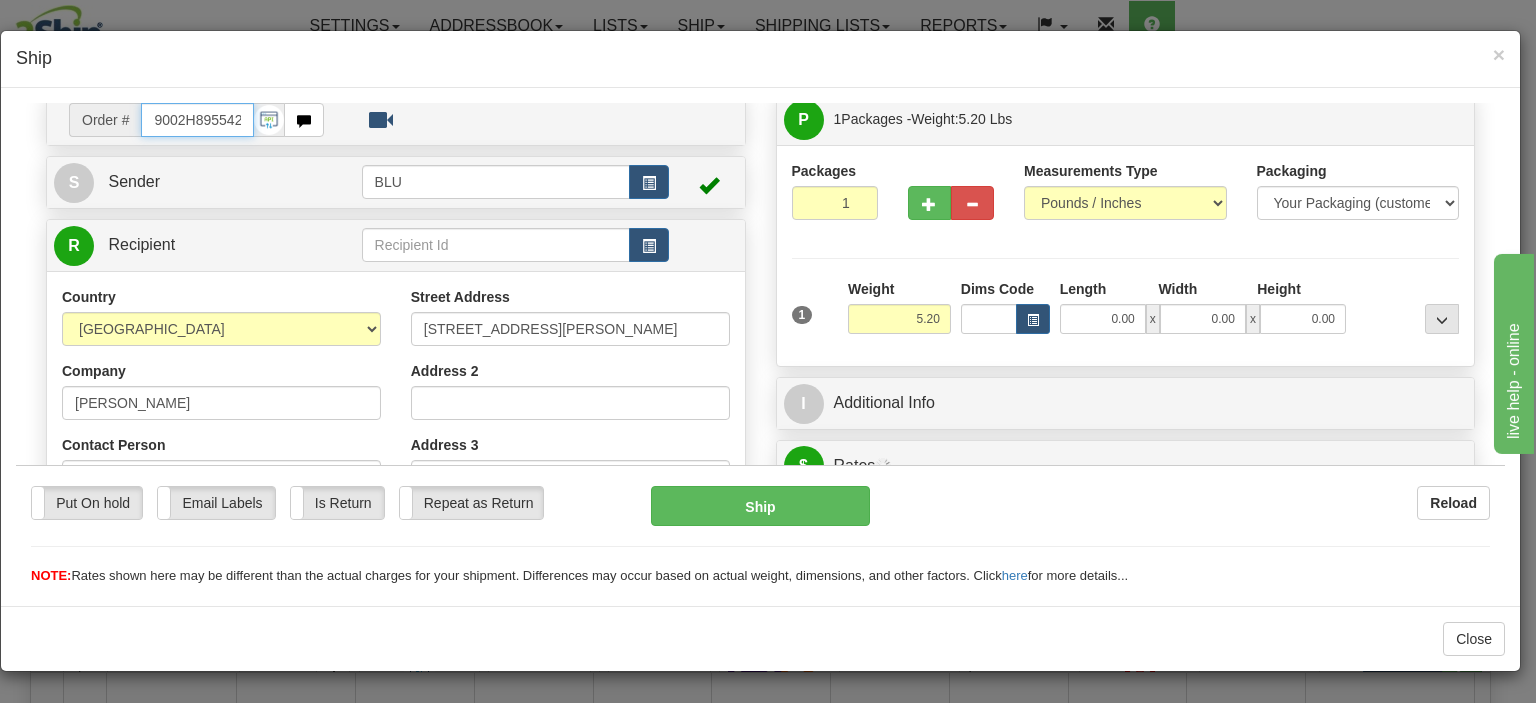 scroll, scrollTop: 100, scrollLeft: 0, axis: vertical 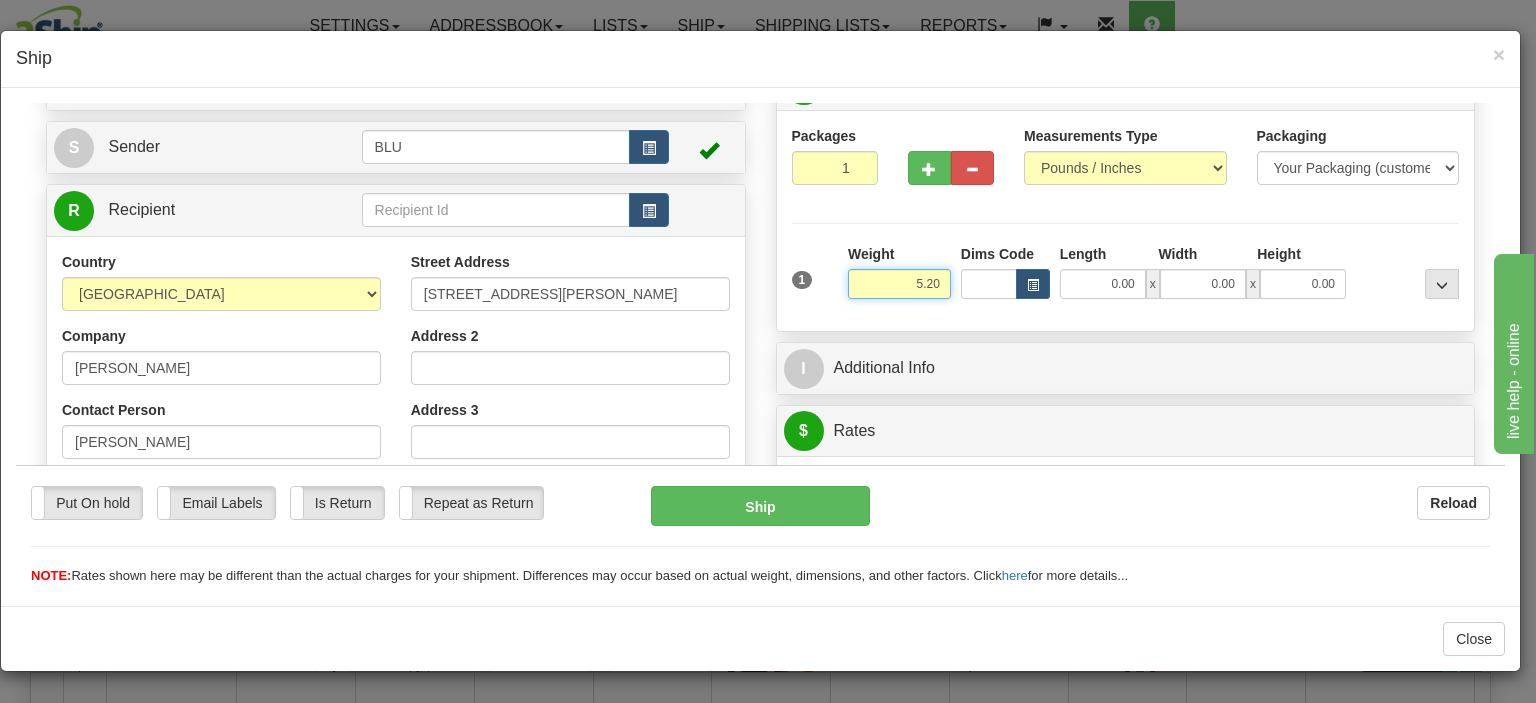 drag, startPoint x: 896, startPoint y: 273, endPoint x: 959, endPoint y: 274, distance: 63.007935 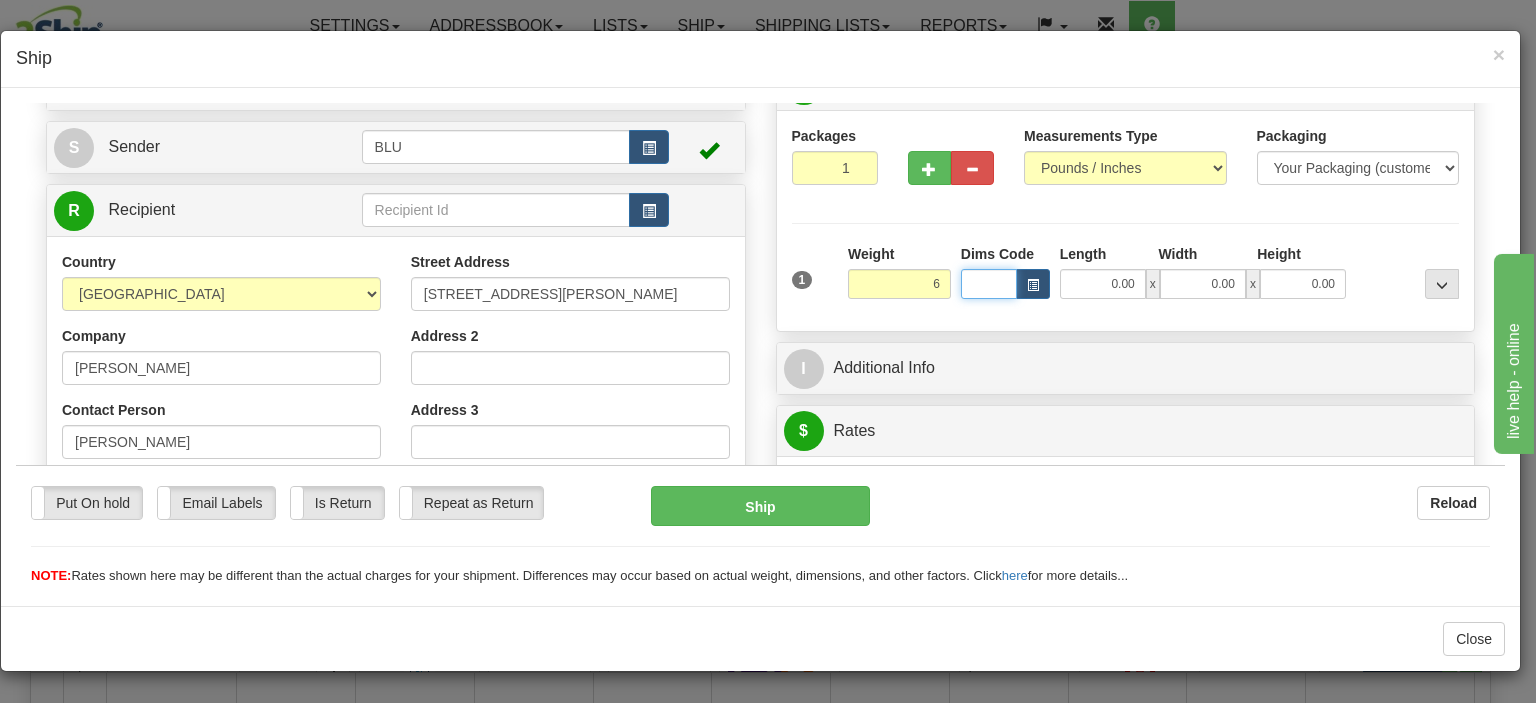 type on "6.00" 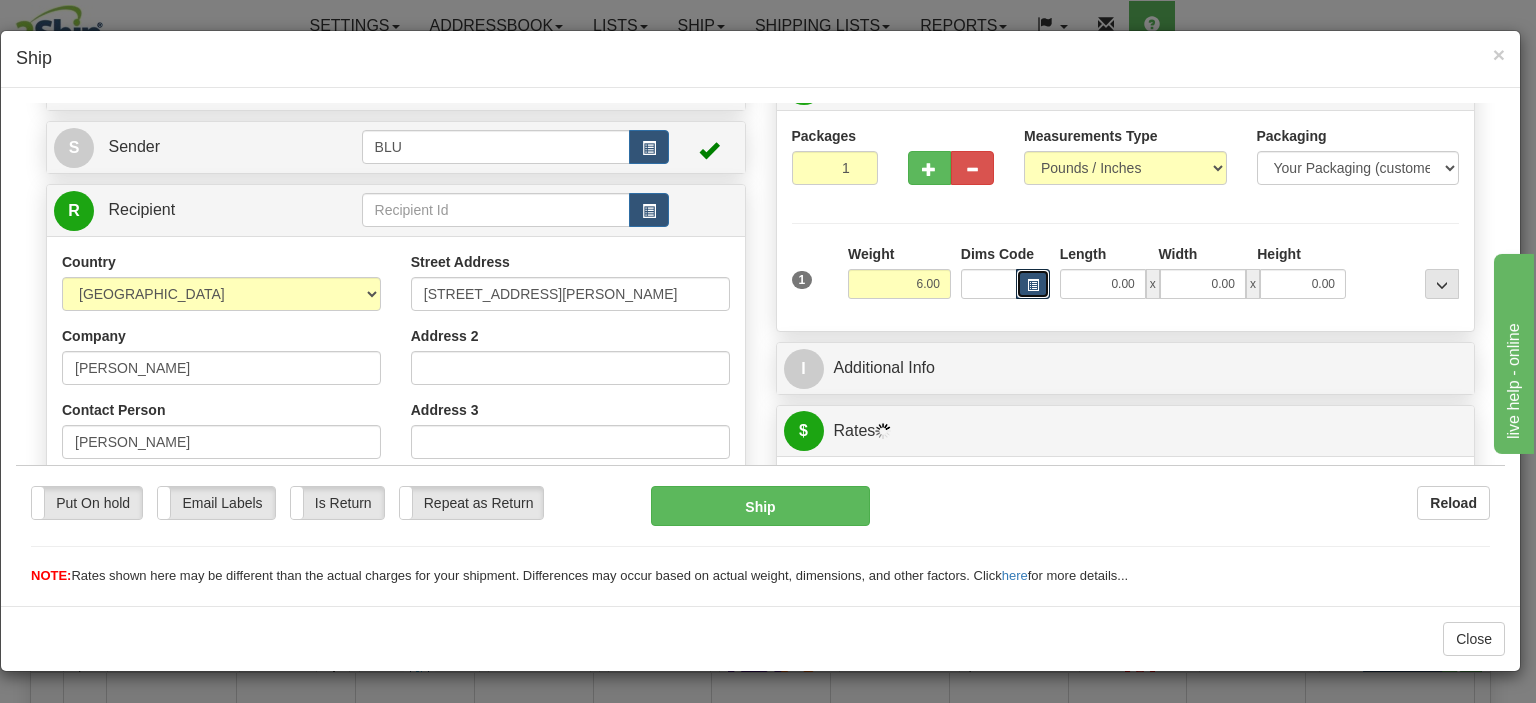 type 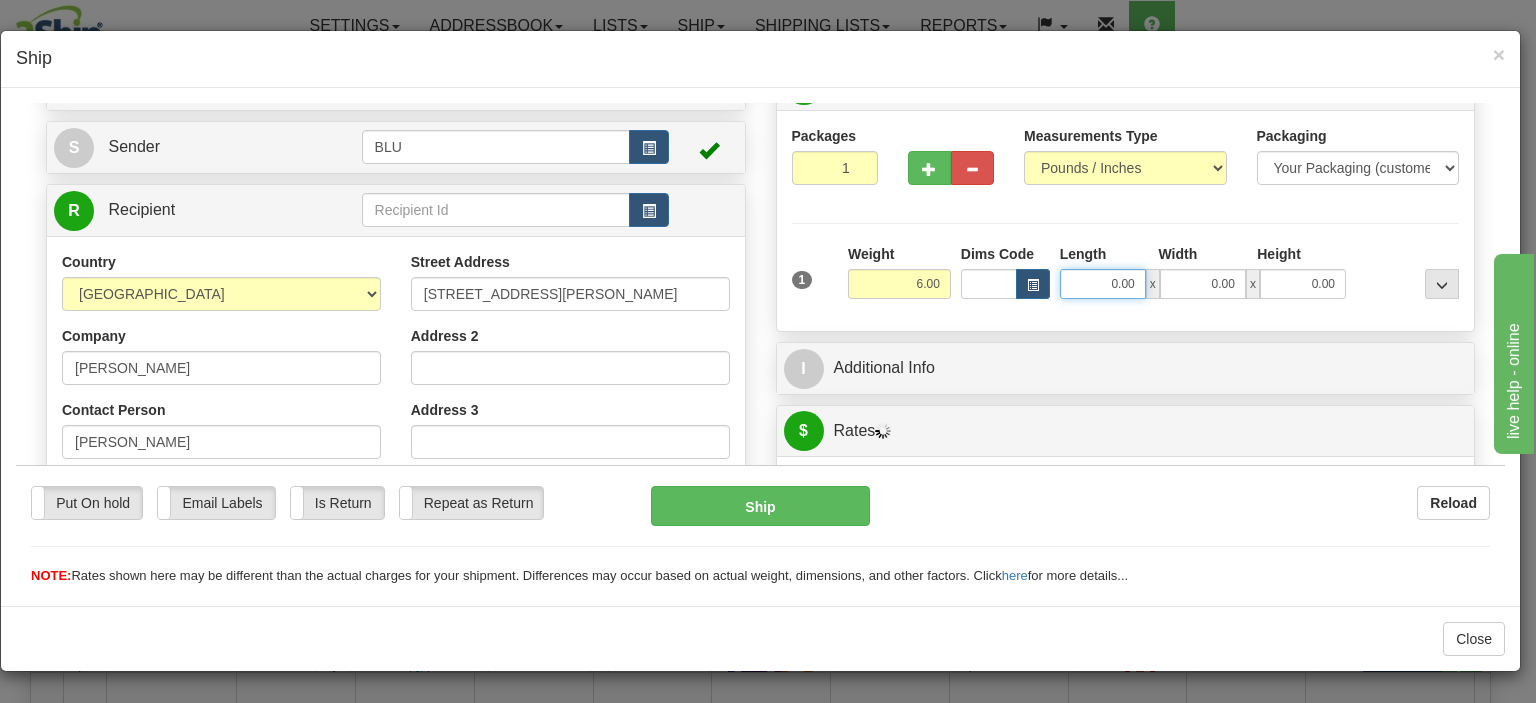 click on "0.00" at bounding box center [1103, 283] 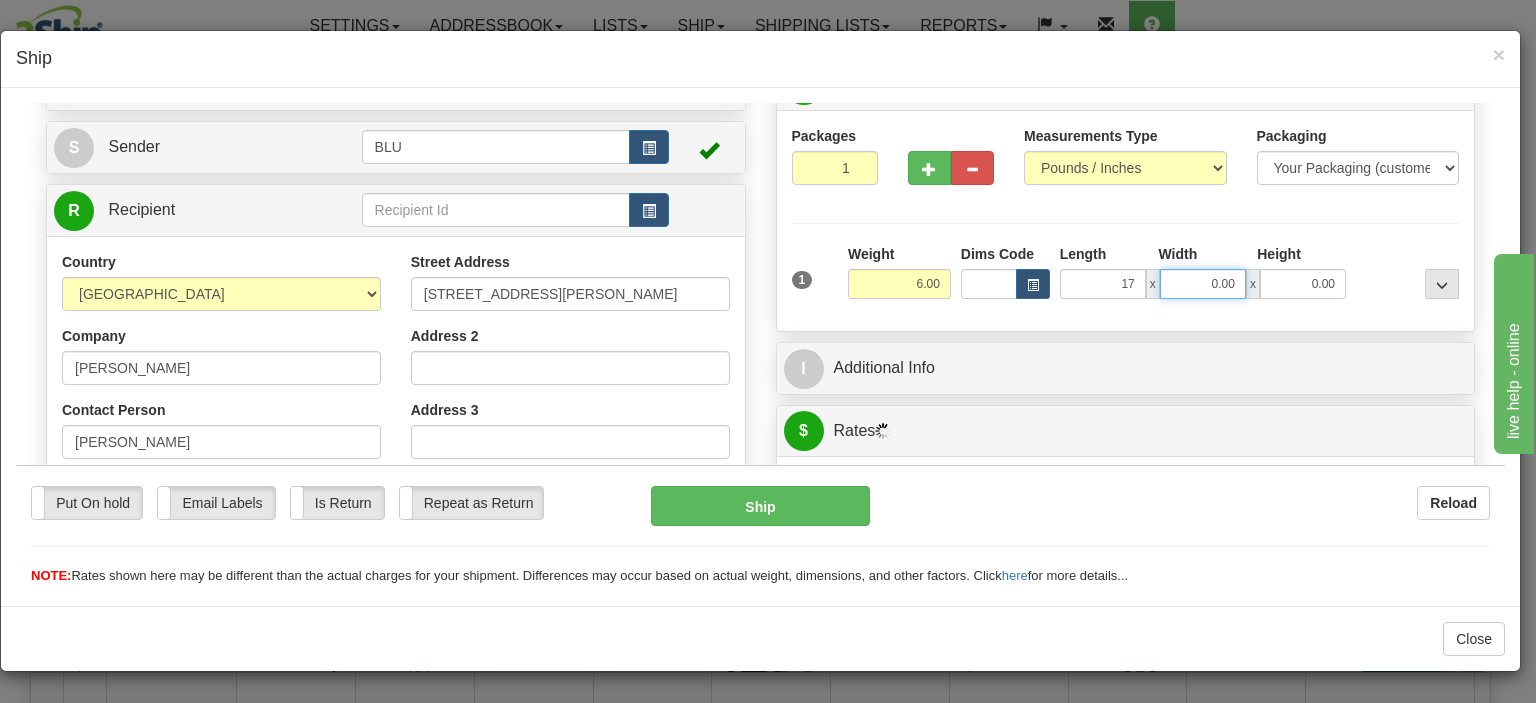 type on "17.00" 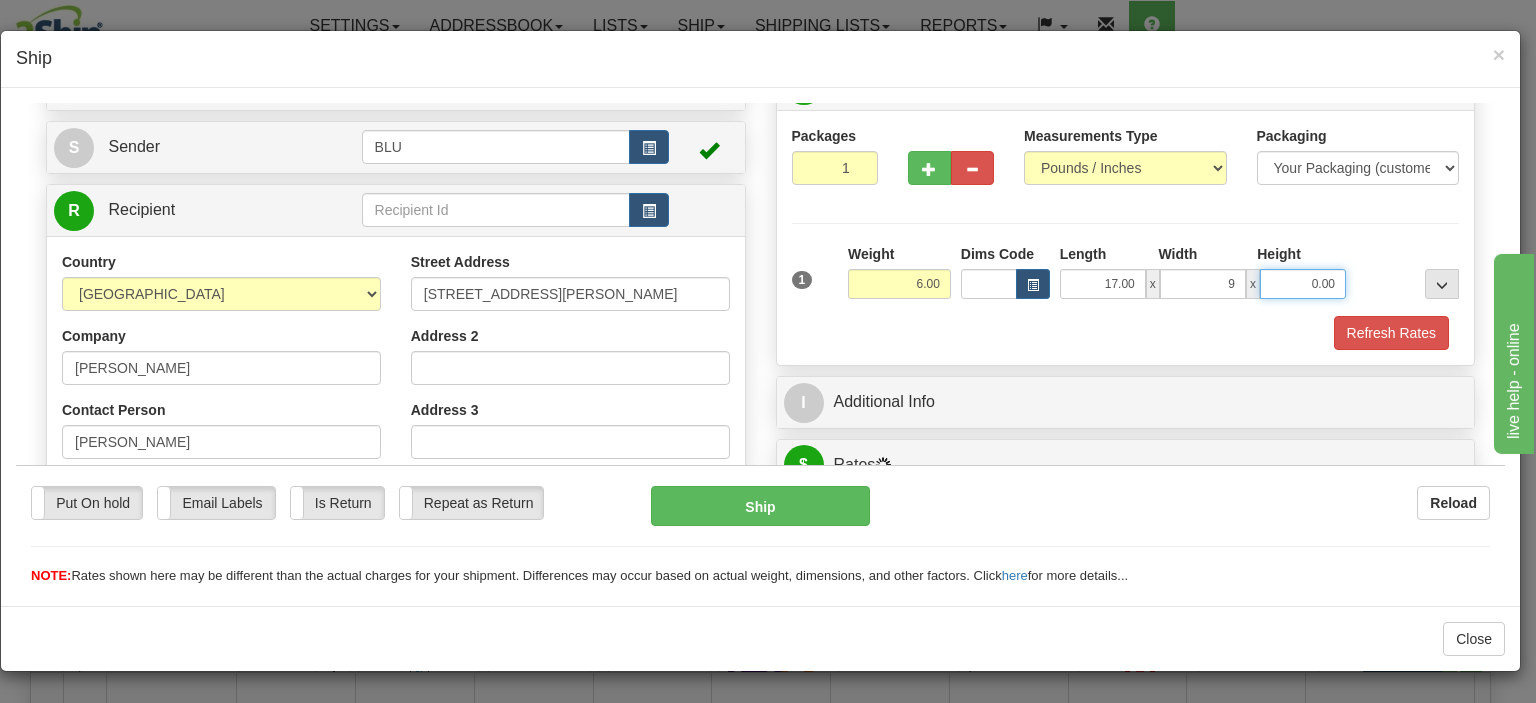 type on "9.00" 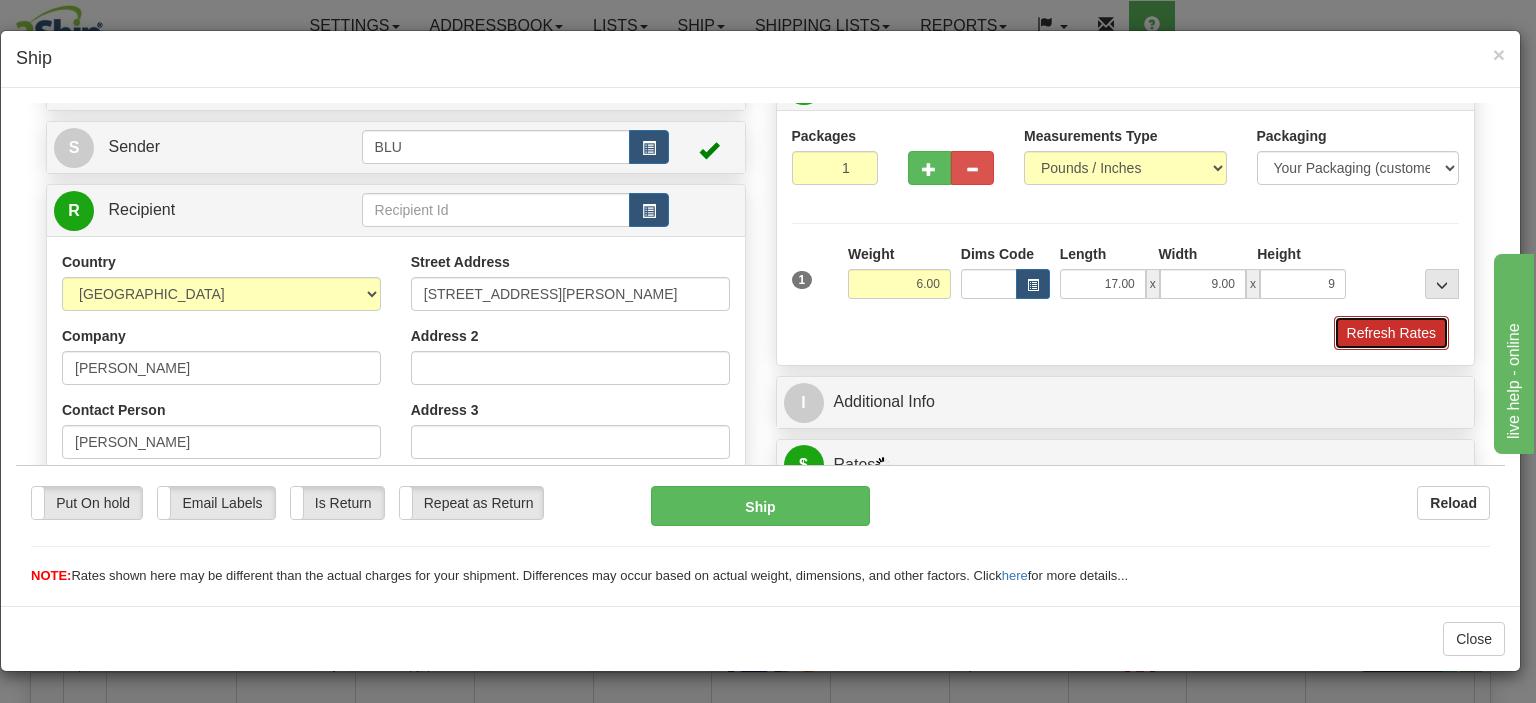 type on "9.00" 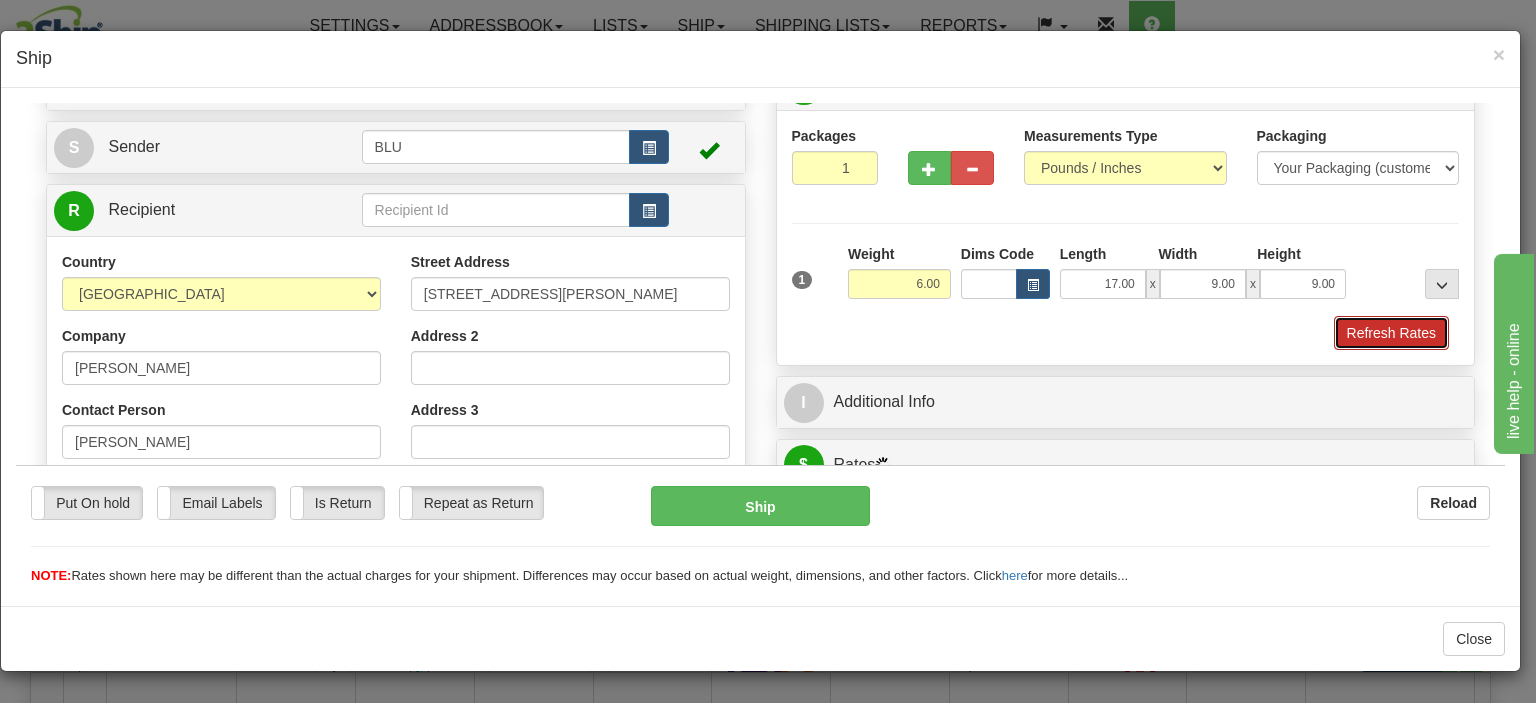 click on "Refresh Rates" at bounding box center (1391, 332) 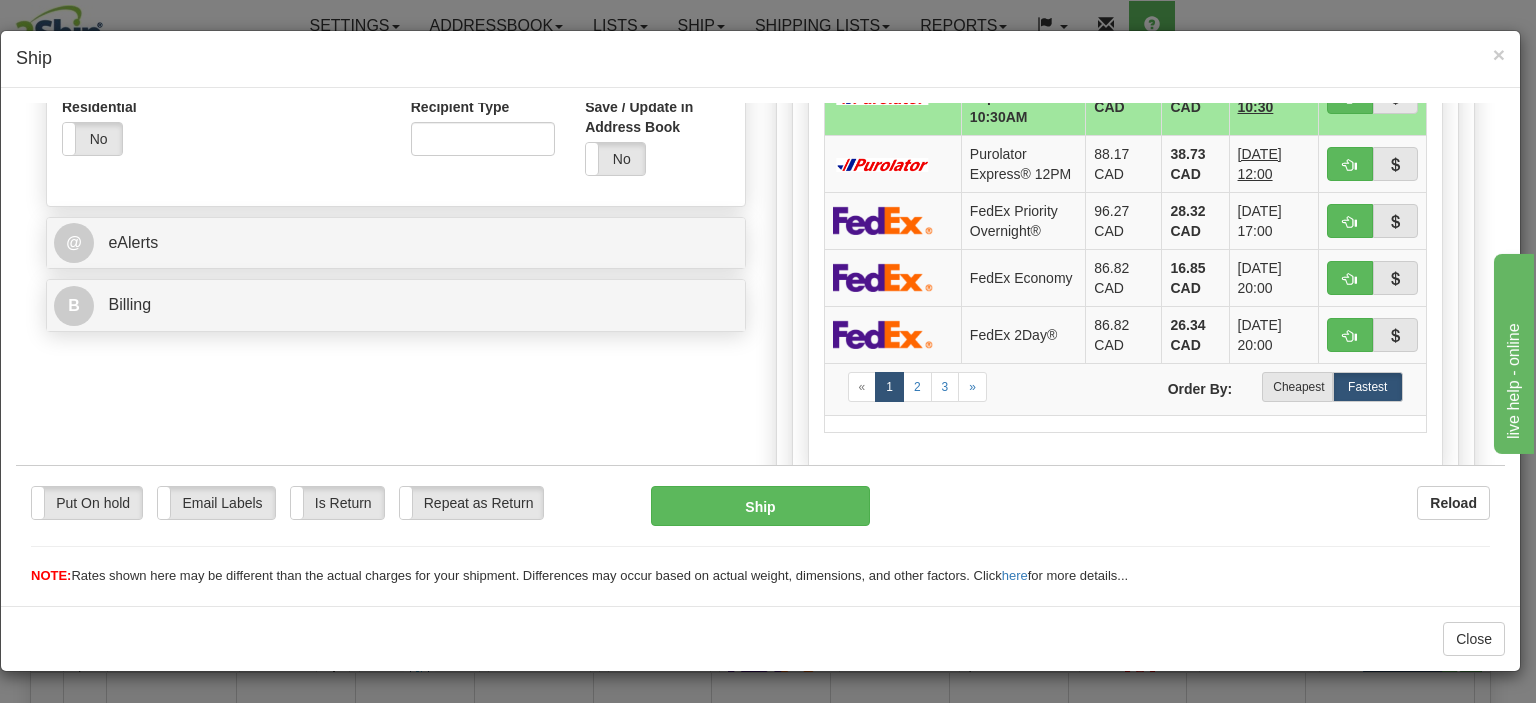 scroll, scrollTop: 700, scrollLeft: 0, axis: vertical 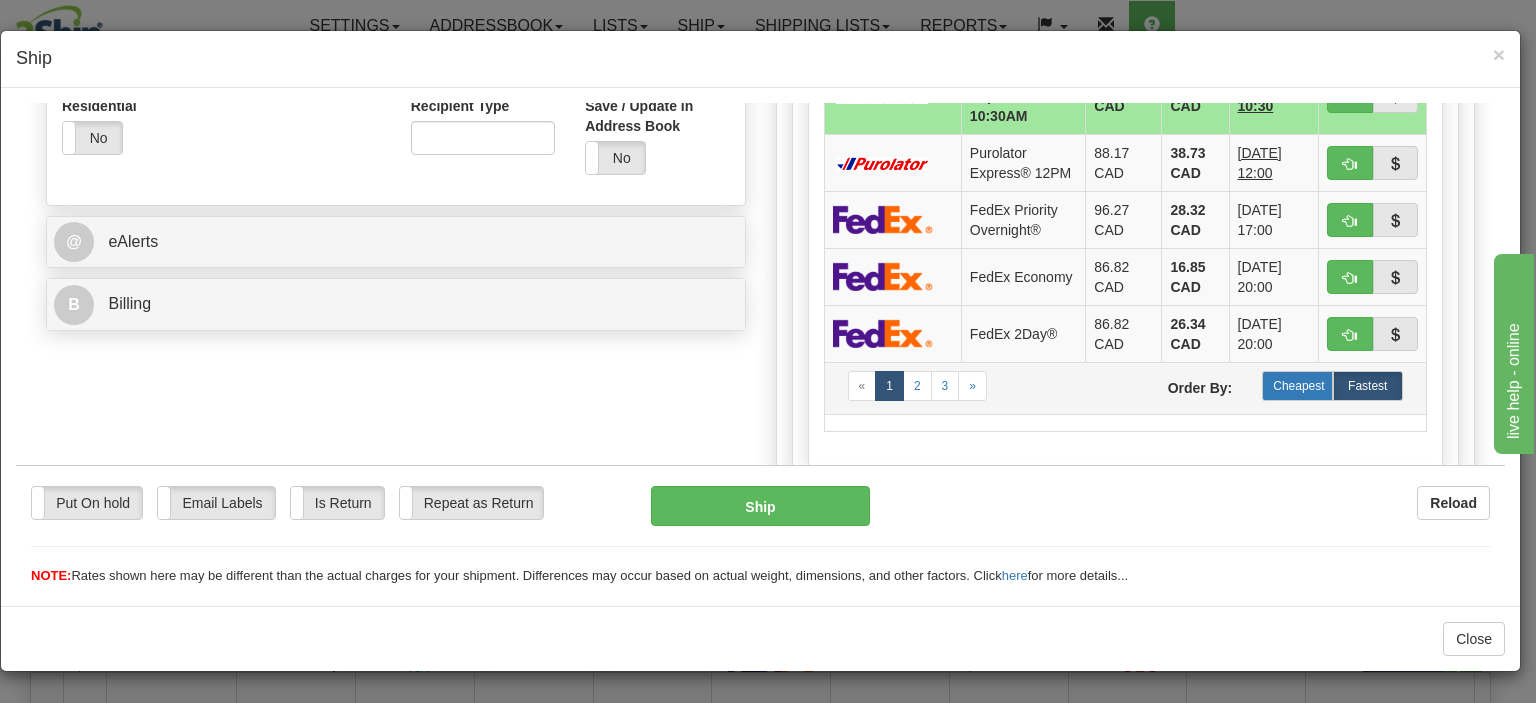 click on "Cheapest" at bounding box center (1297, 385) 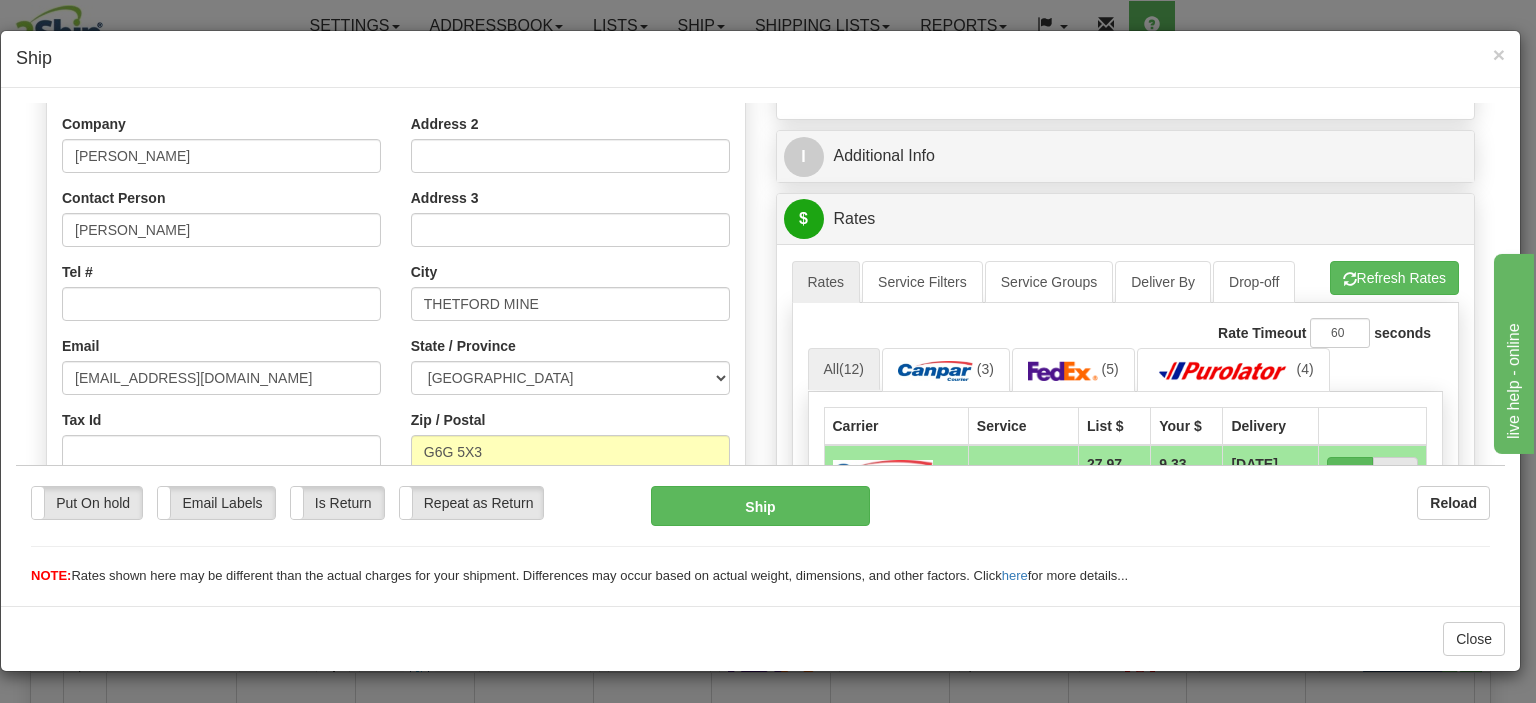 scroll, scrollTop: 500, scrollLeft: 0, axis: vertical 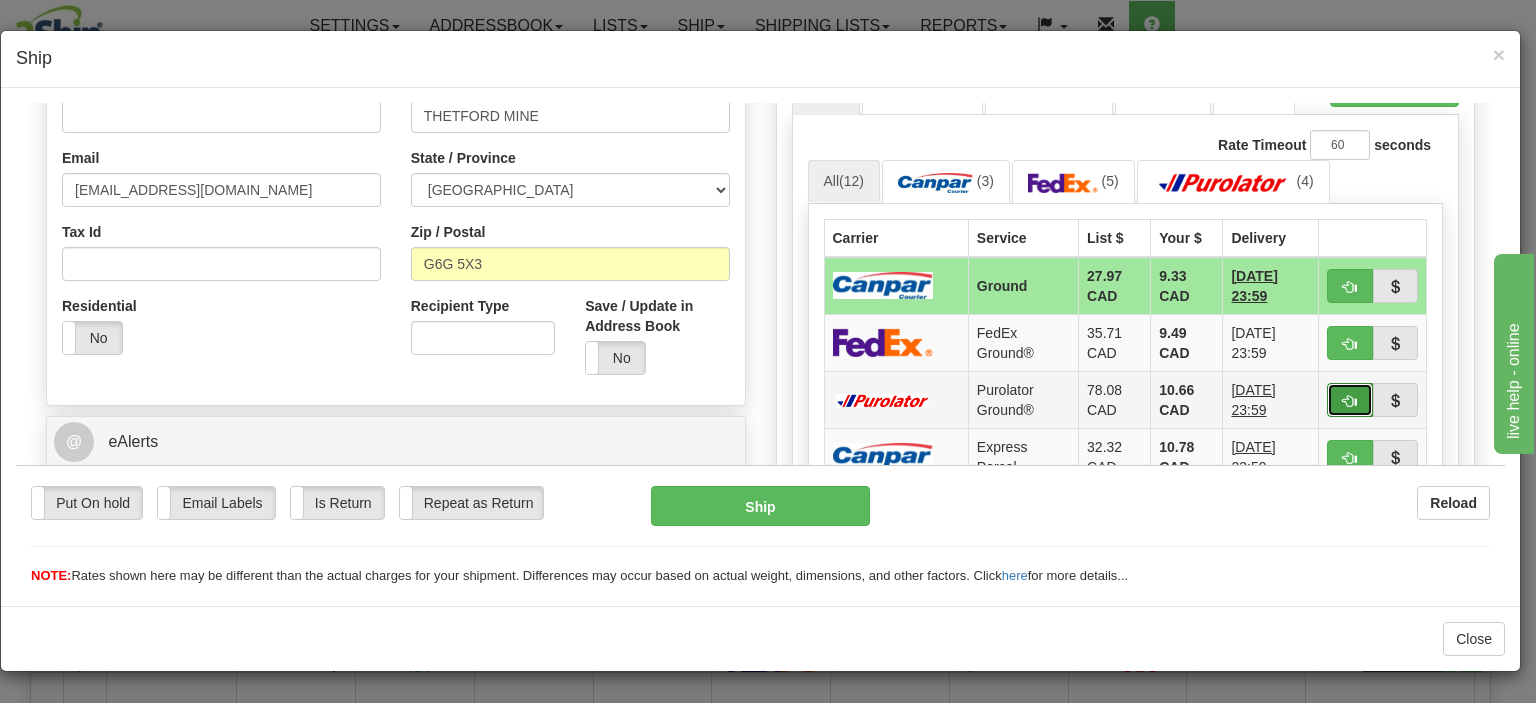 click at bounding box center (1350, 399) 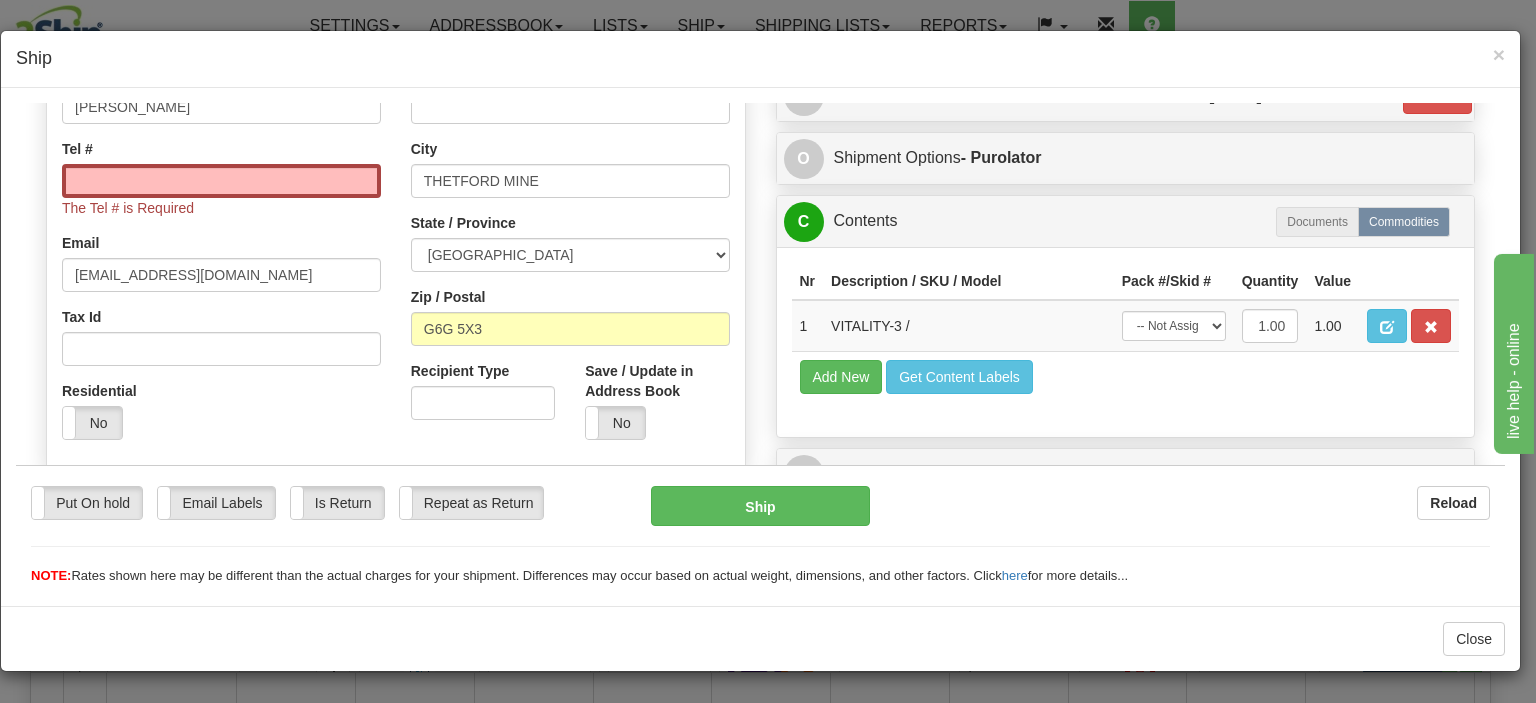 scroll, scrollTop: 400, scrollLeft: 0, axis: vertical 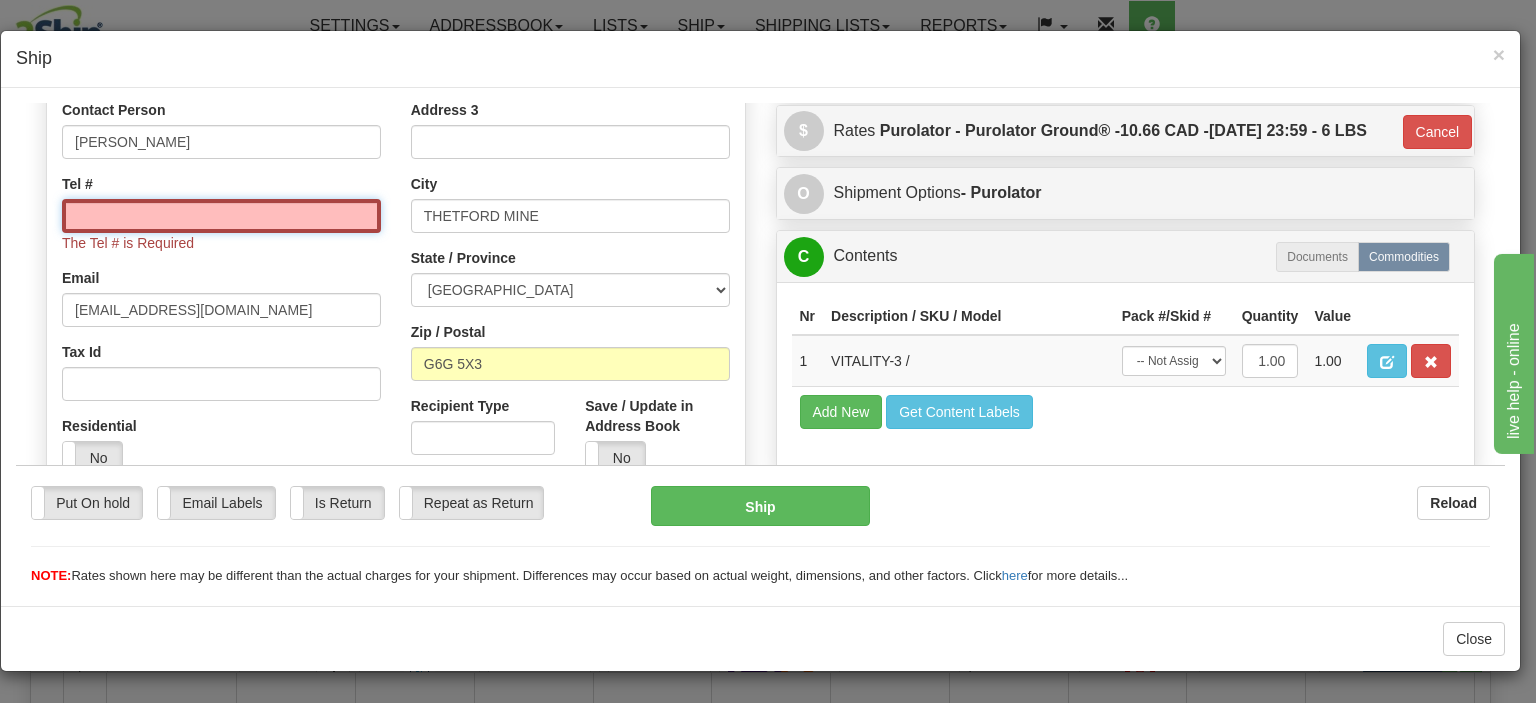 drag, startPoint x: 250, startPoint y: 212, endPoint x: 257, endPoint y: 225, distance: 14.764823 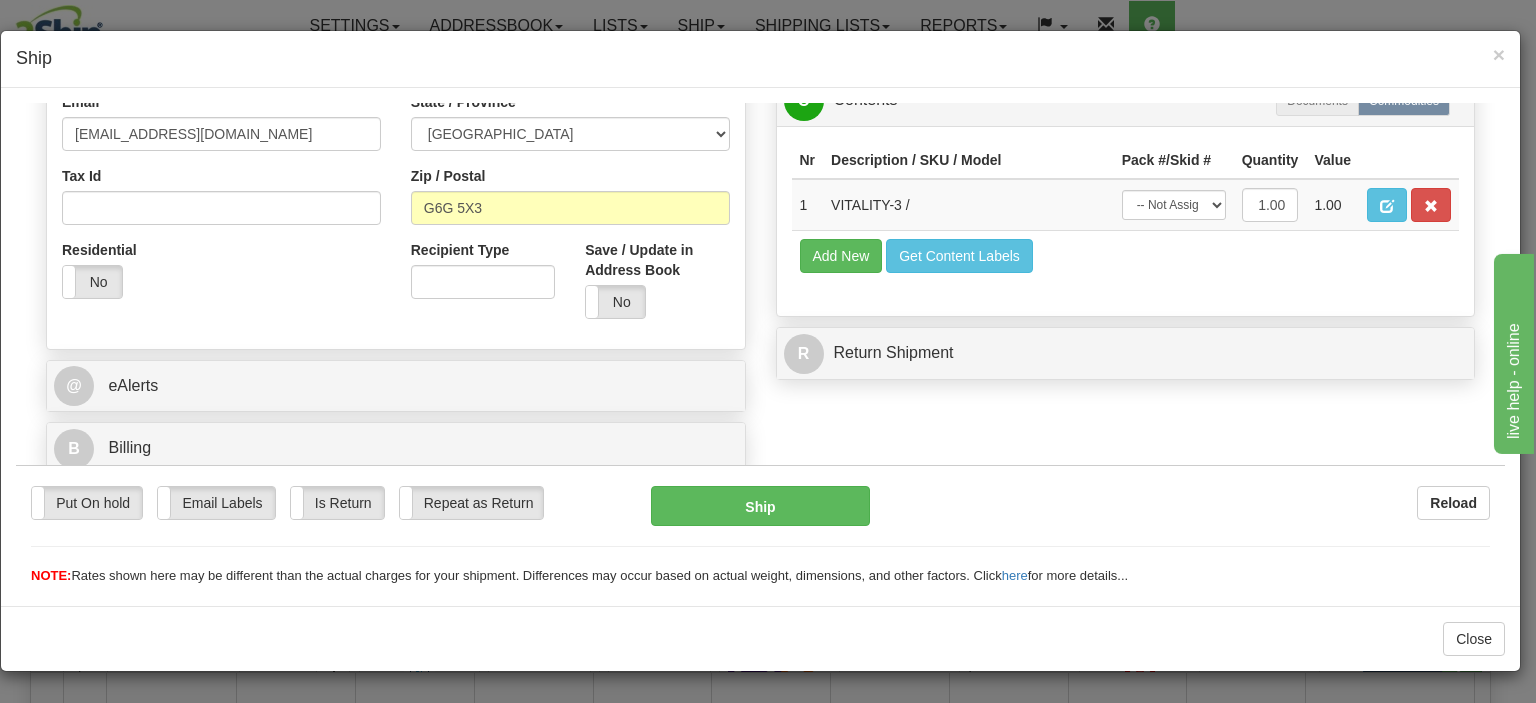 scroll, scrollTop: 557, scrollLeft: 0, axis: vertical 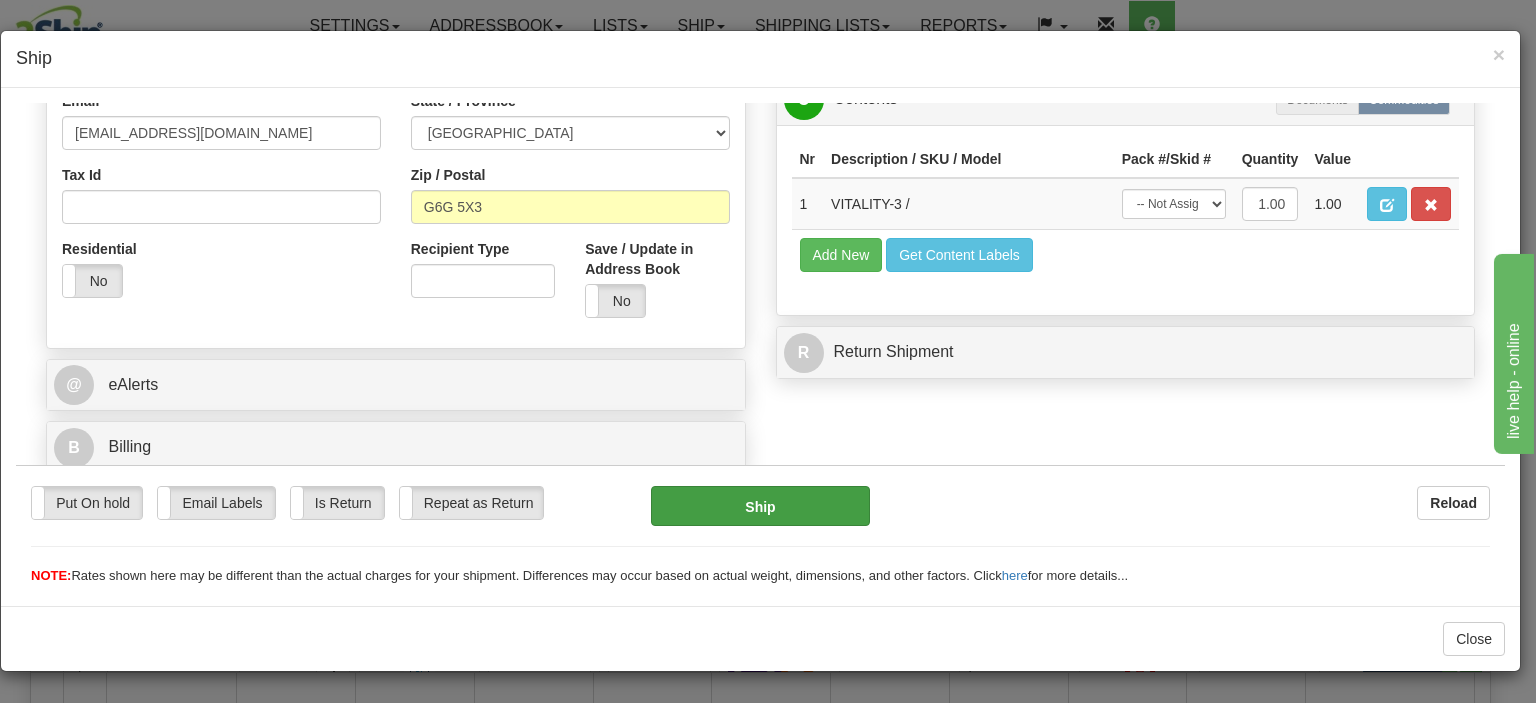 type on "4506611656" 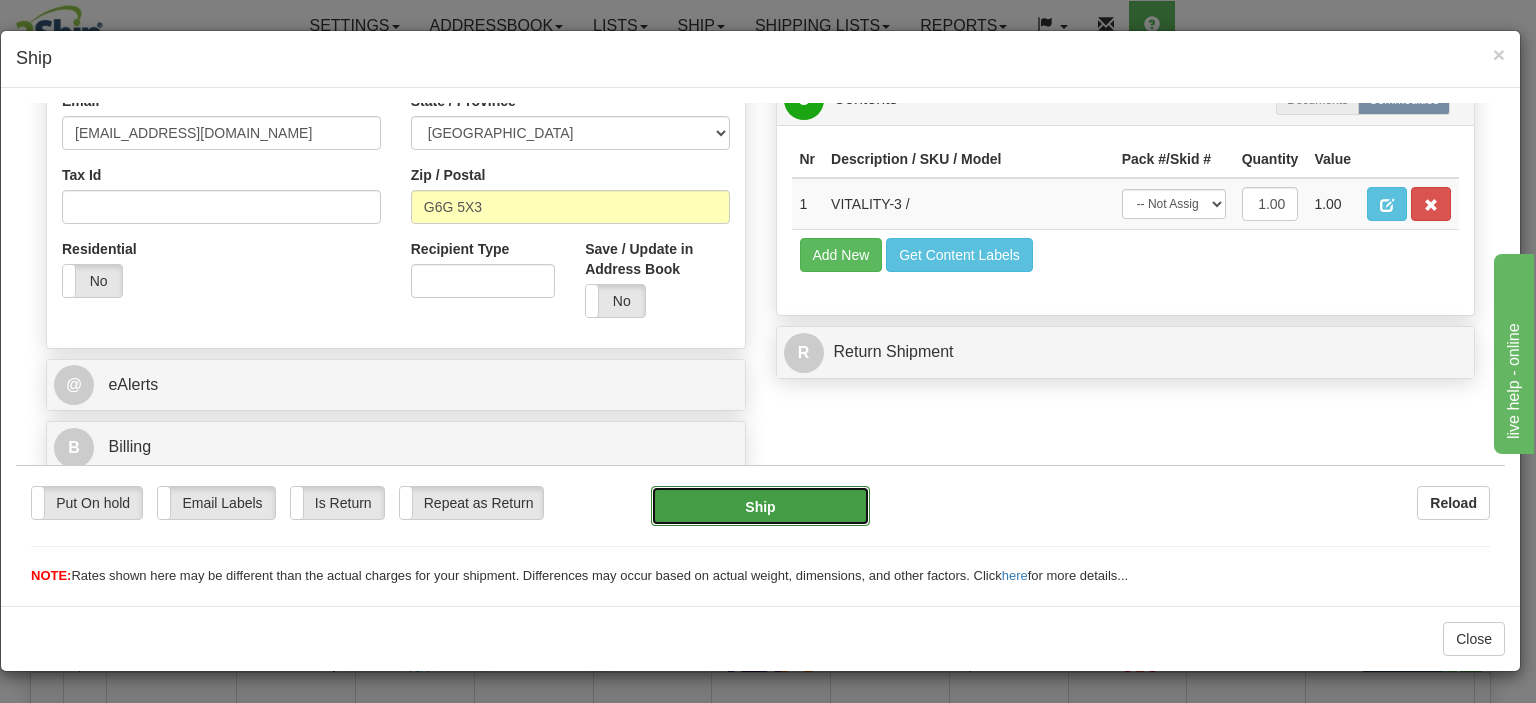 click on "Ship" at bounding box center (760, 505) 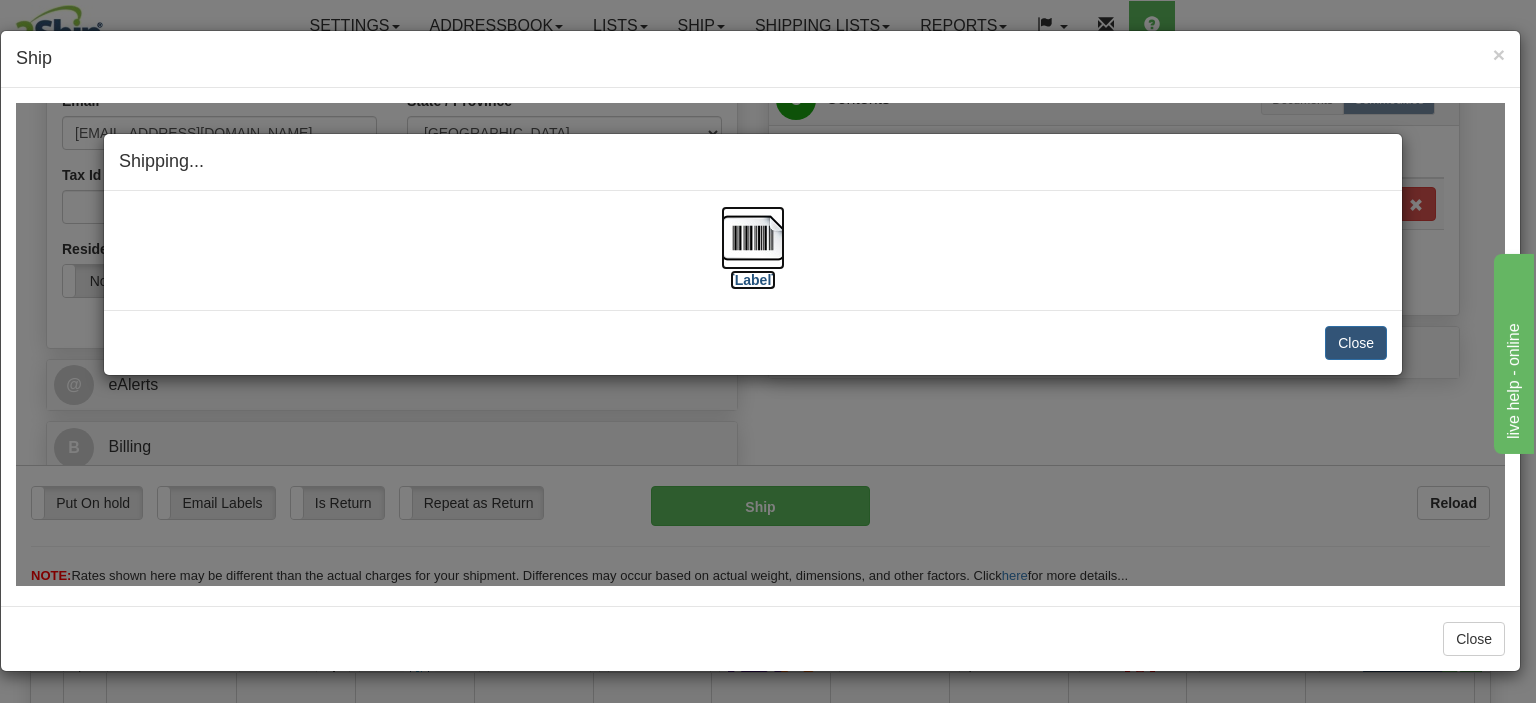 click at bounding box center (753, 237) 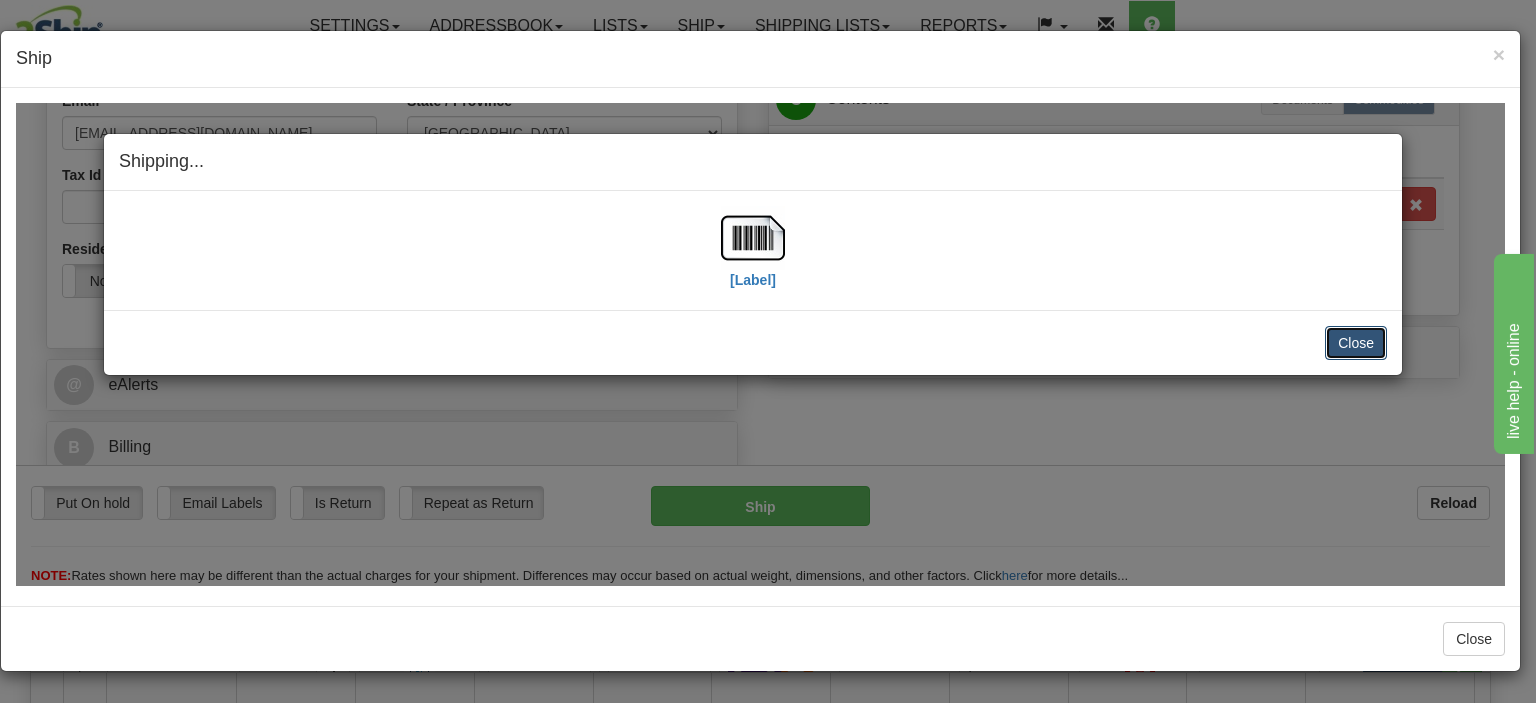 click on "Close" at bounding box center [1356, 342] 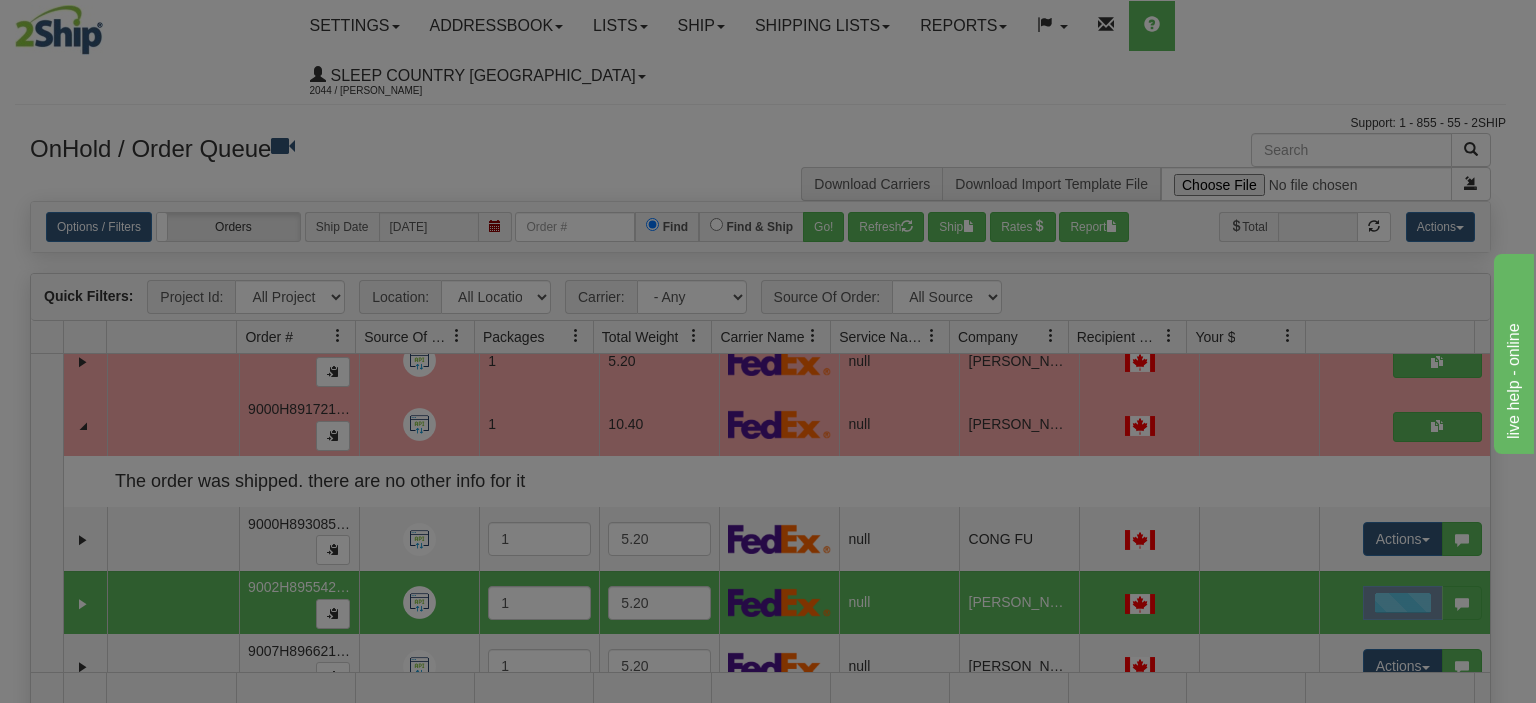 scroll, scrollTop: 0, scrollLeft: 0, axis: both 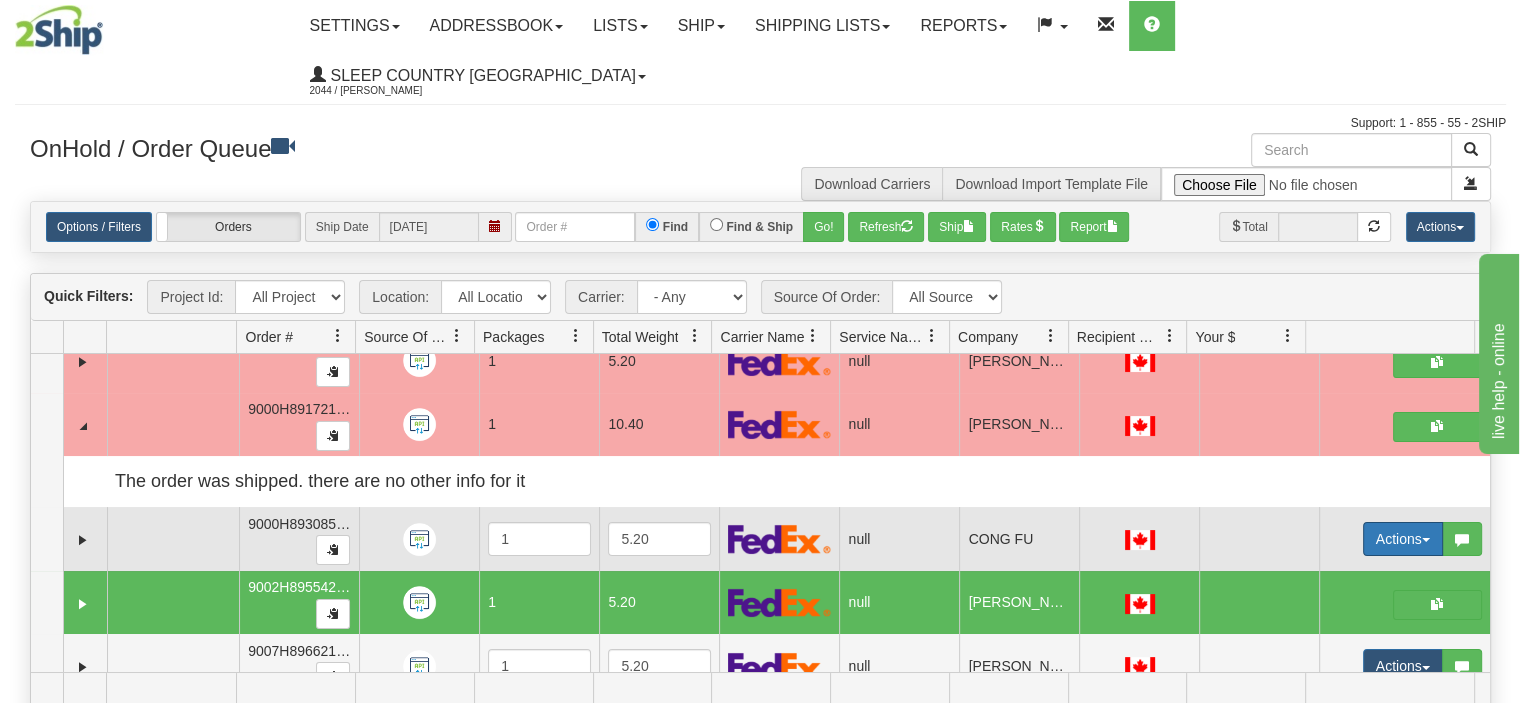 click on "Actions" at bounding box center (1403, 539) 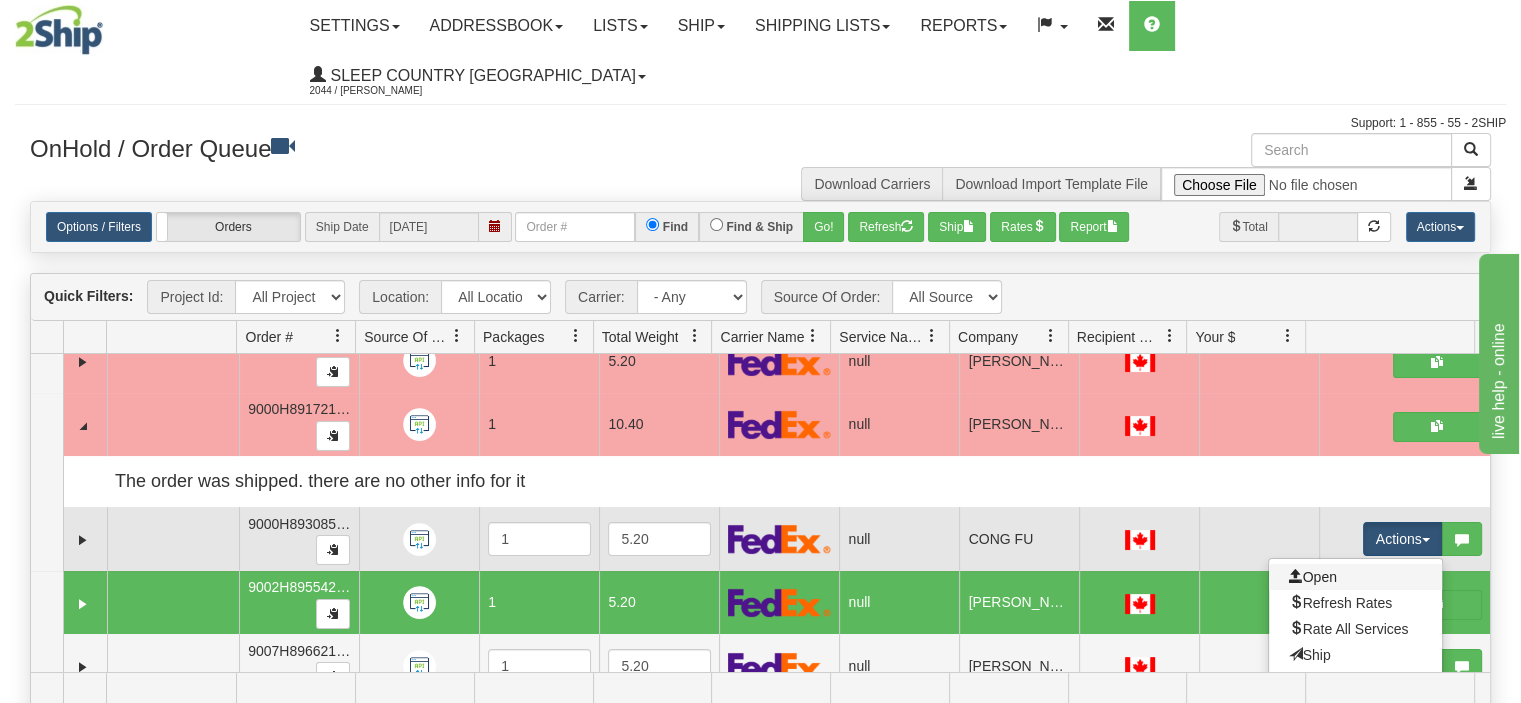 click on "Open" at bounding box center [1355, 577] 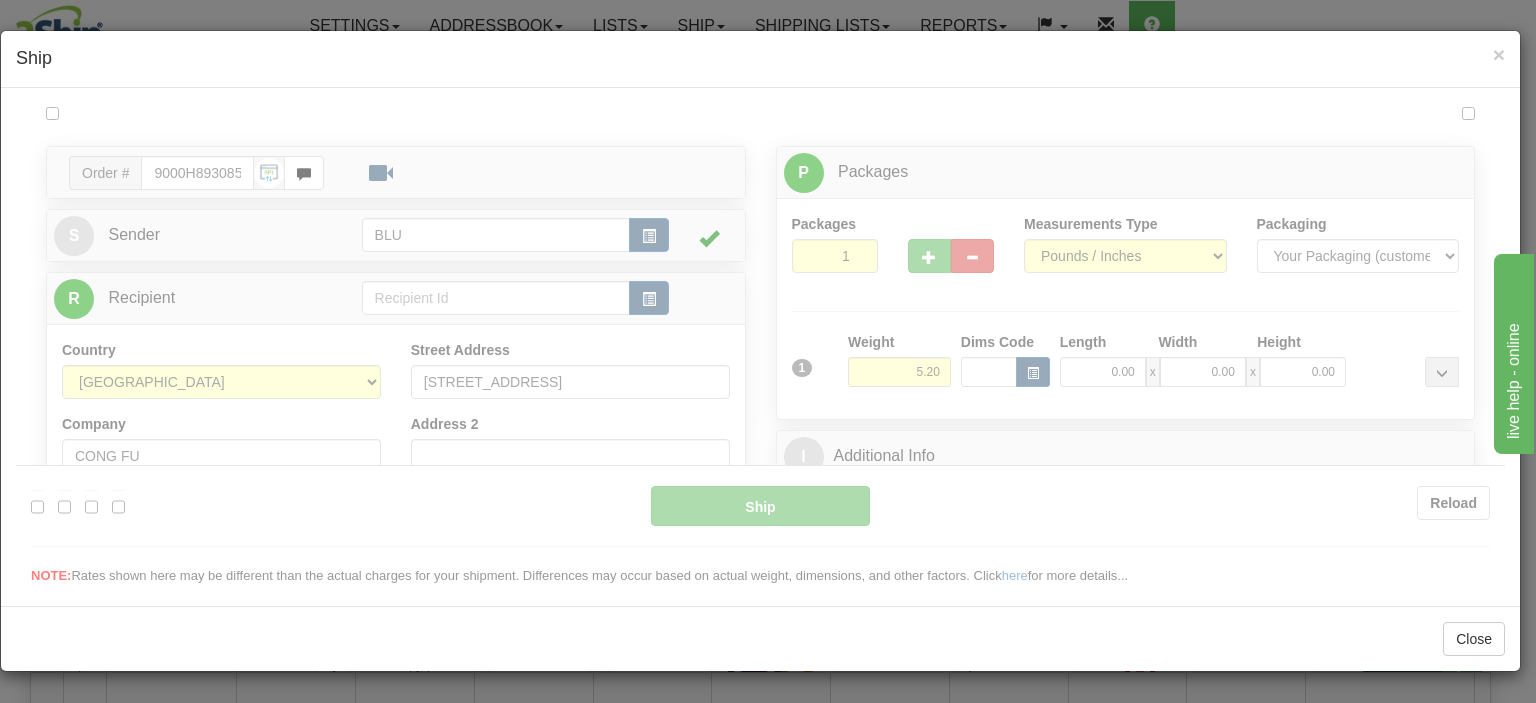 scroll, scrollTop: 0, scrollLeft: 0, axis: both 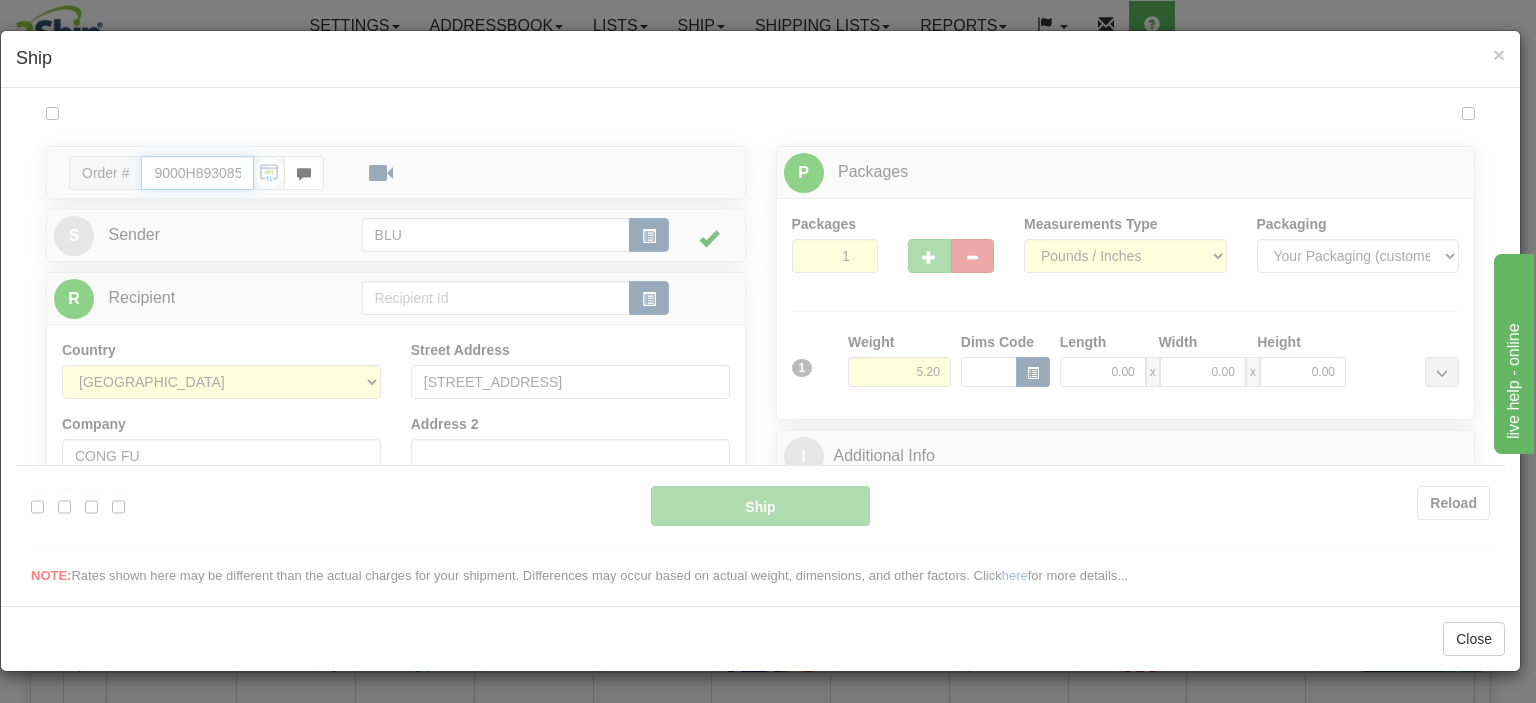 type on "09:41" 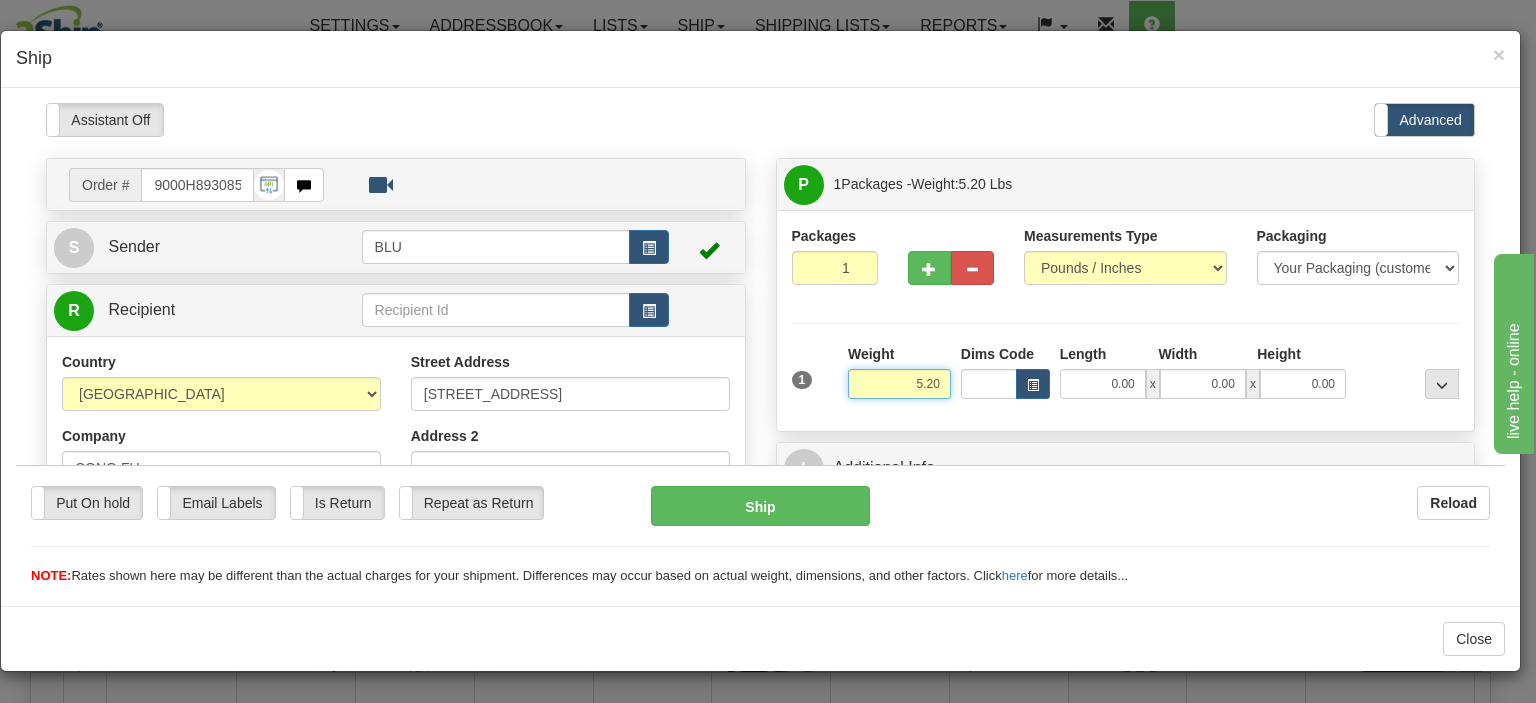 drag, startPoint x: 891, startPoint y: 375, endPoint x: 981, endPoint y: 376, distance: 90.005554 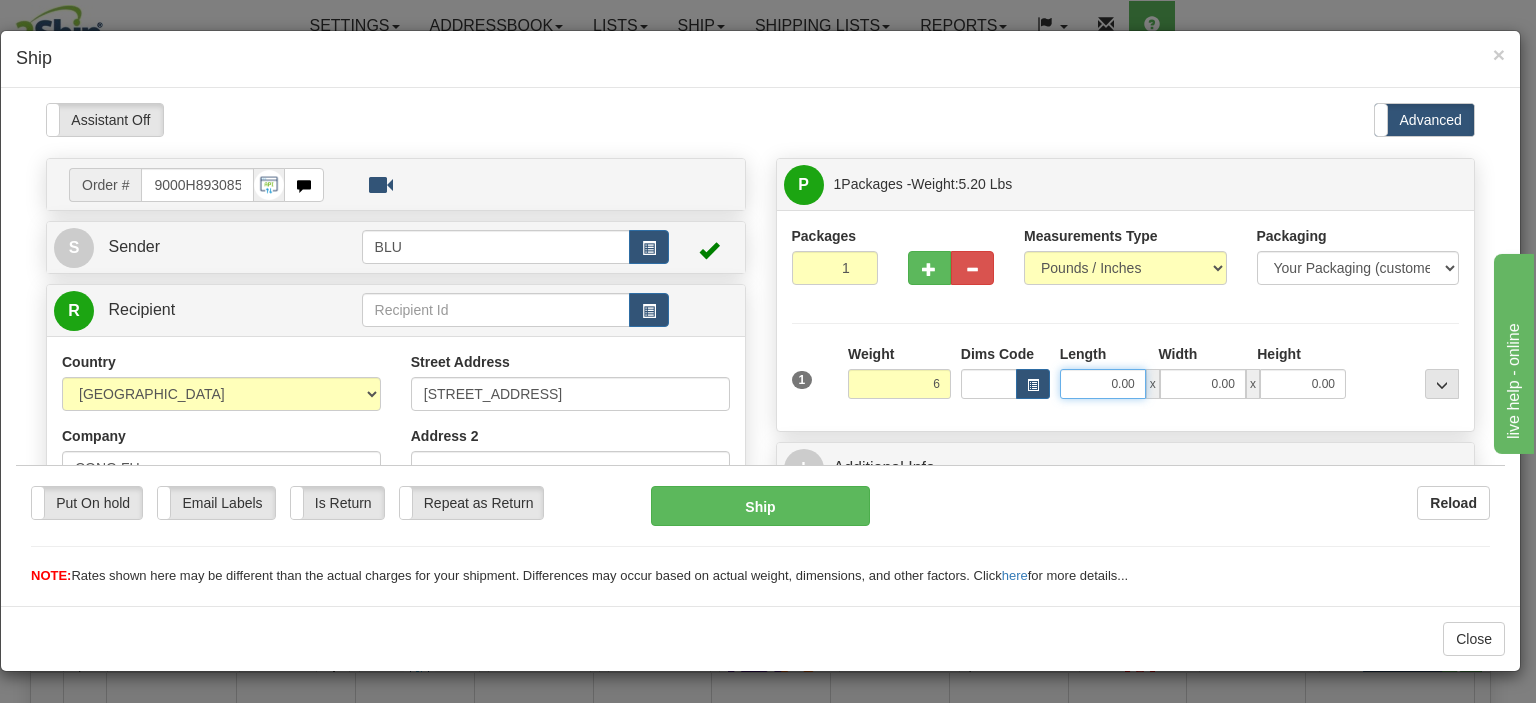 type on "6.00" 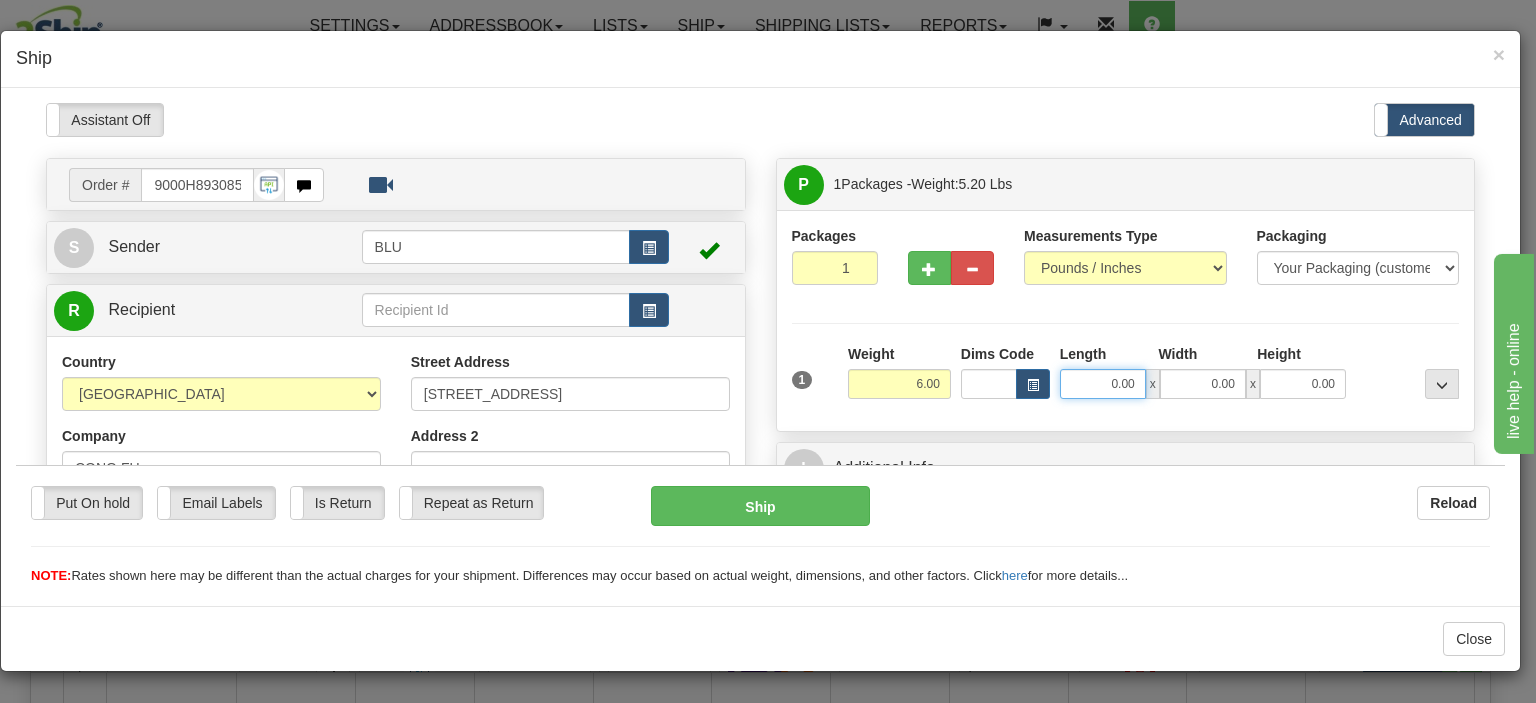 click on "0.00" at bounding box center (1103, 383) 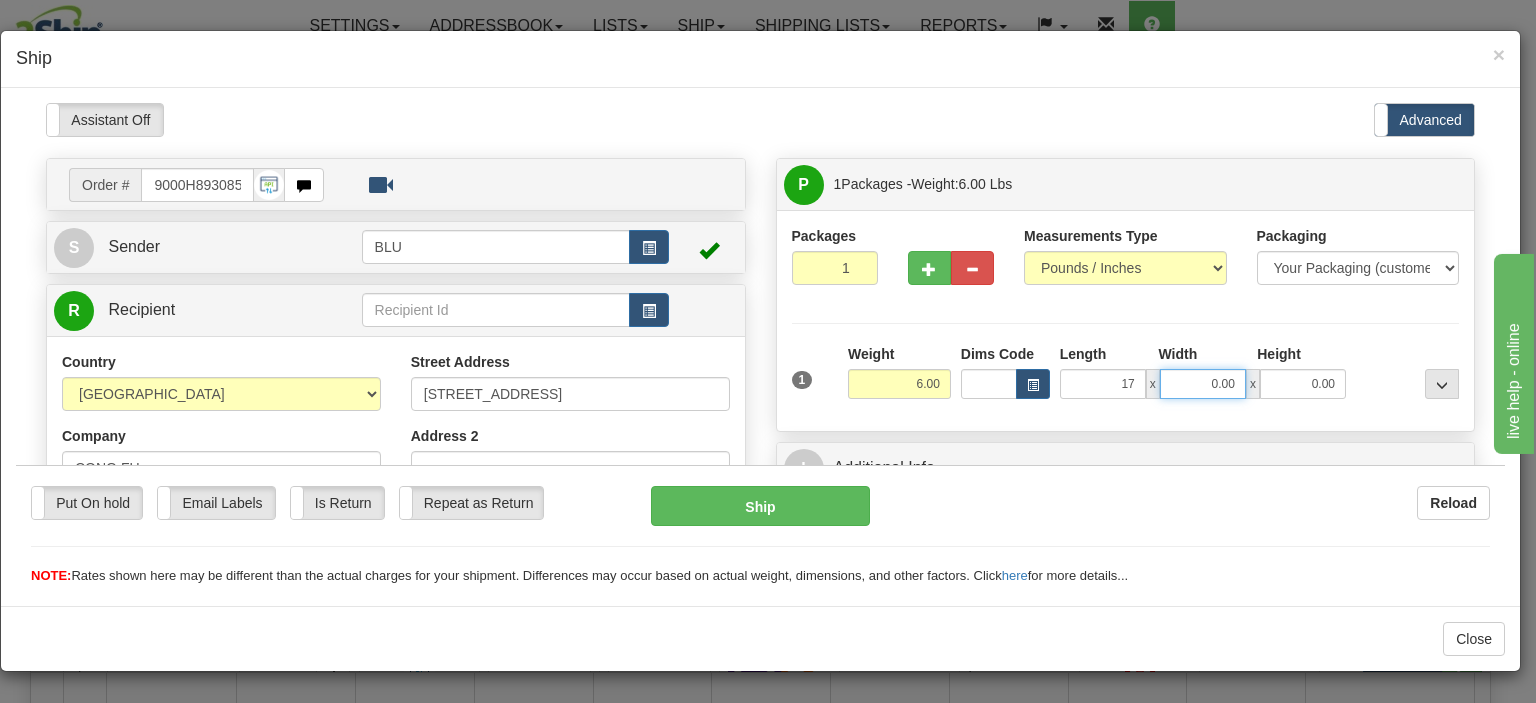 type on "17.00" 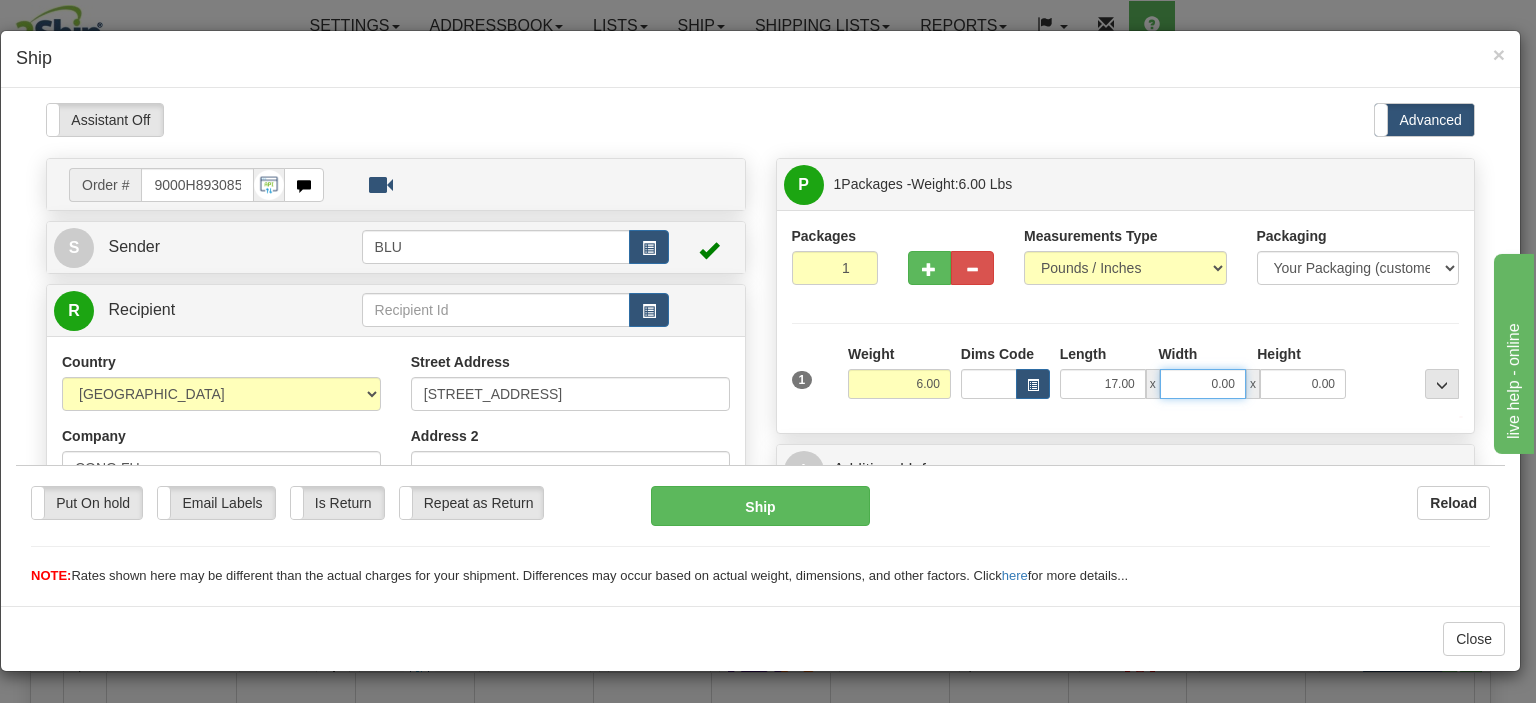 click on "0.00" at bounding box center (1203, 383) 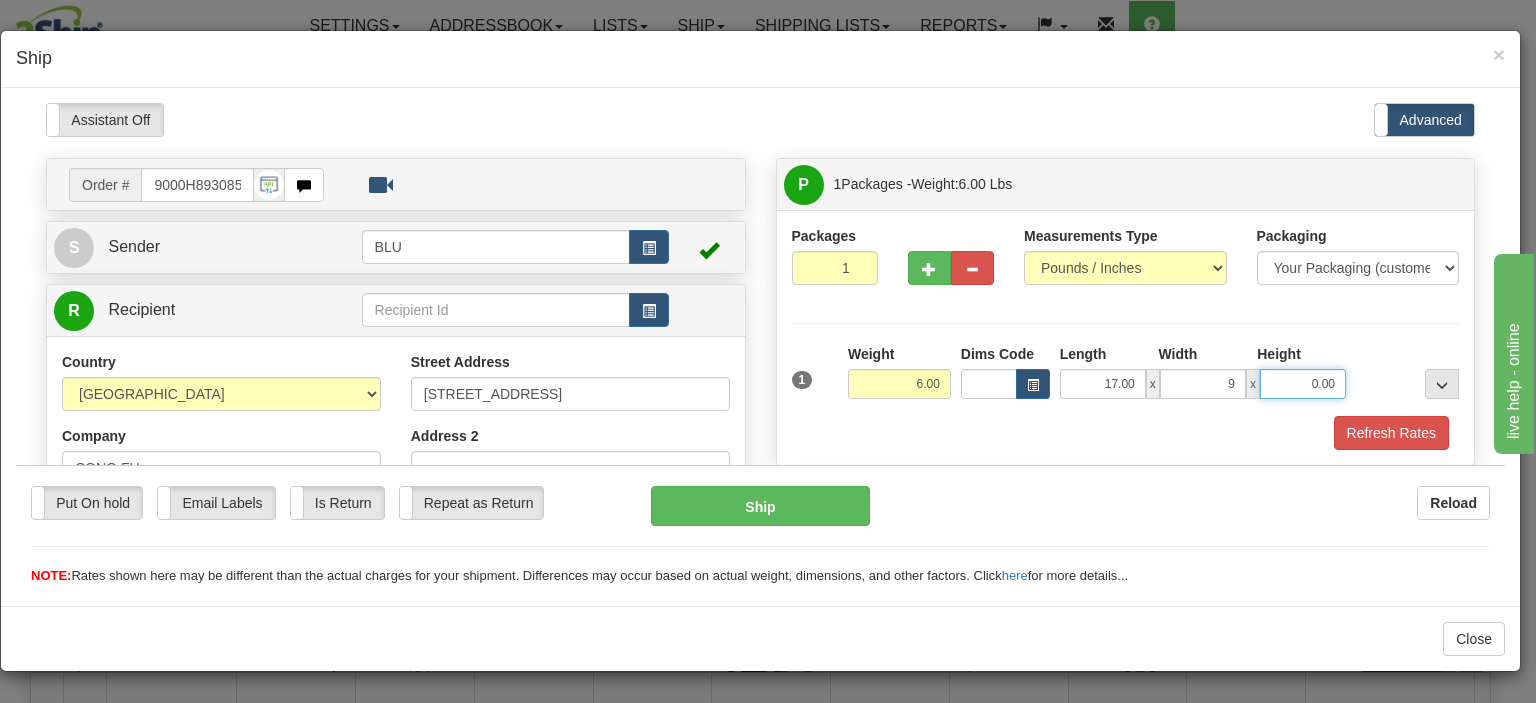 type on "9.00" 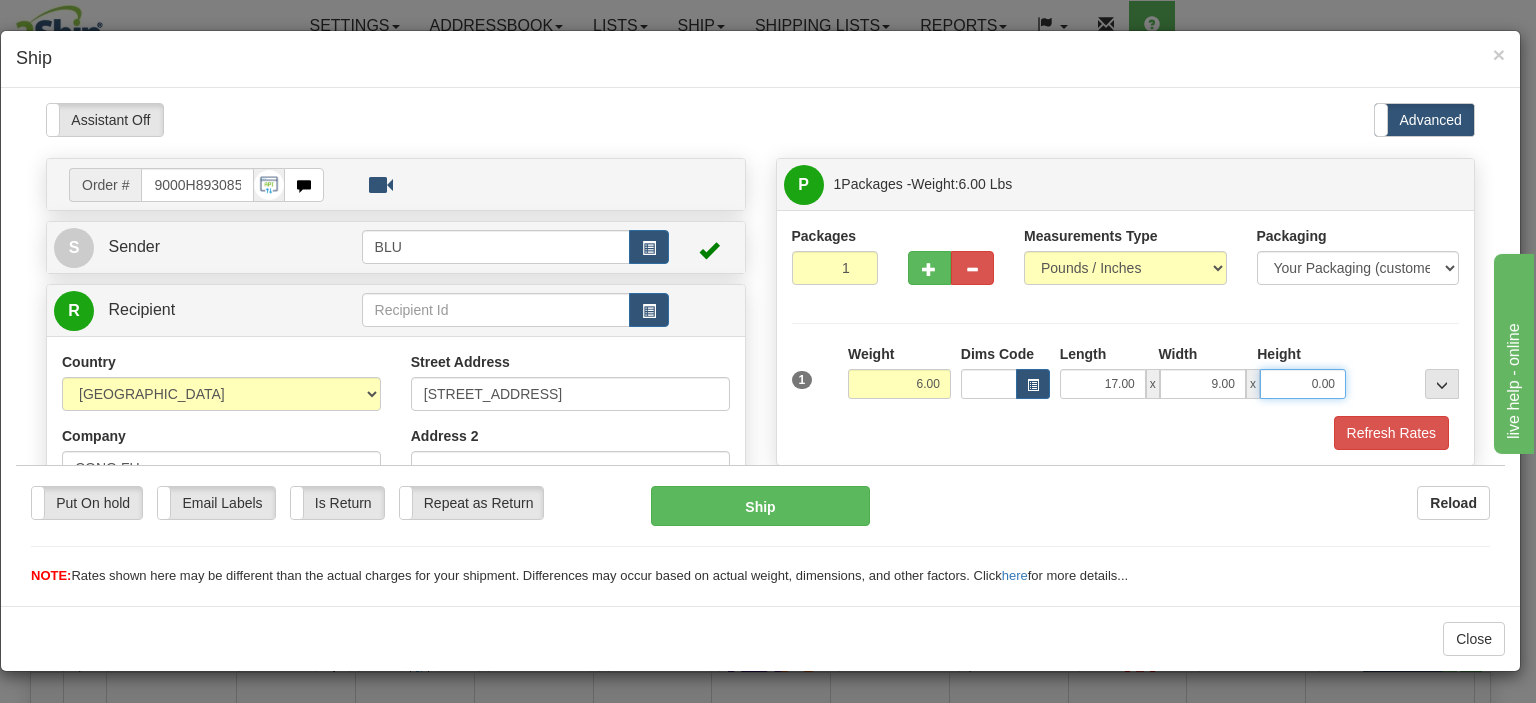 click on "0.00" at bounding box center [1303, 383] 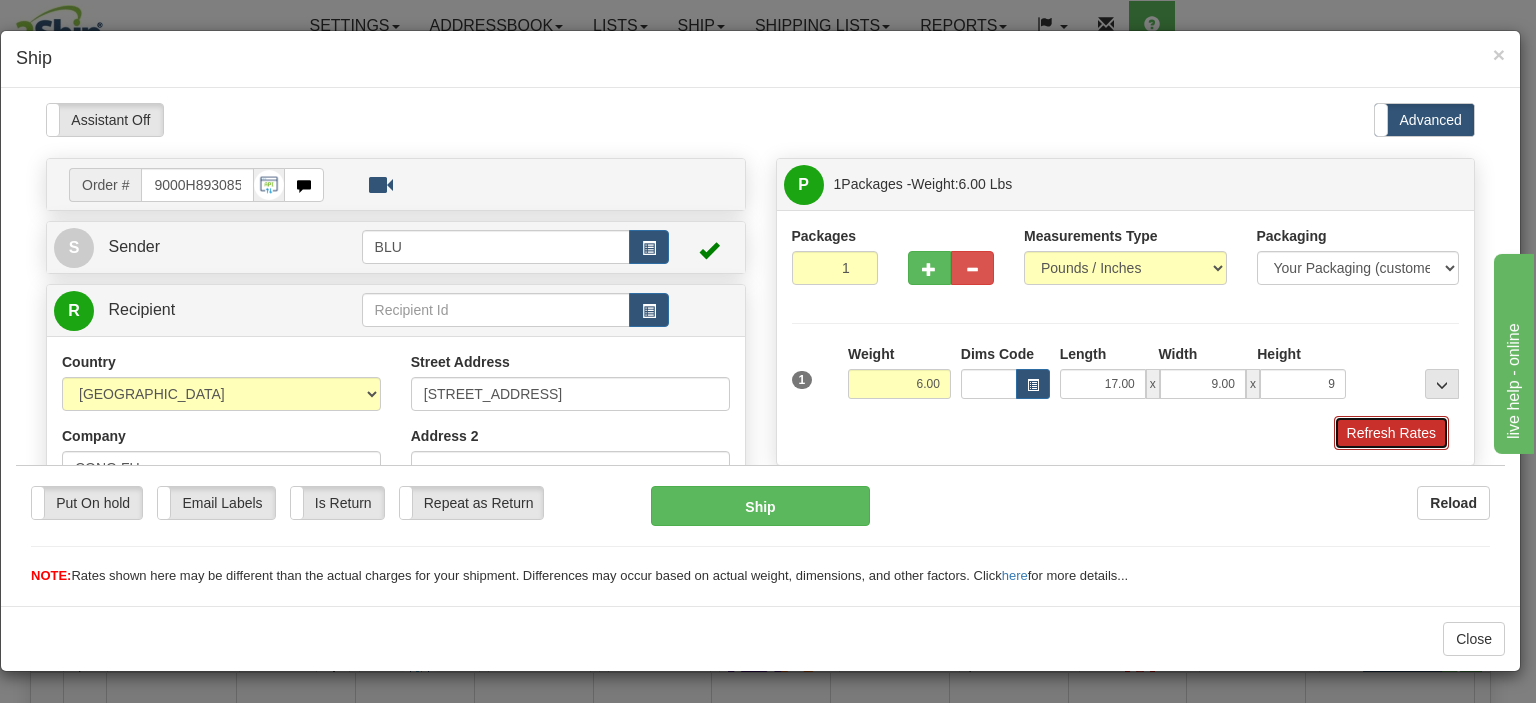 type on "9.00" 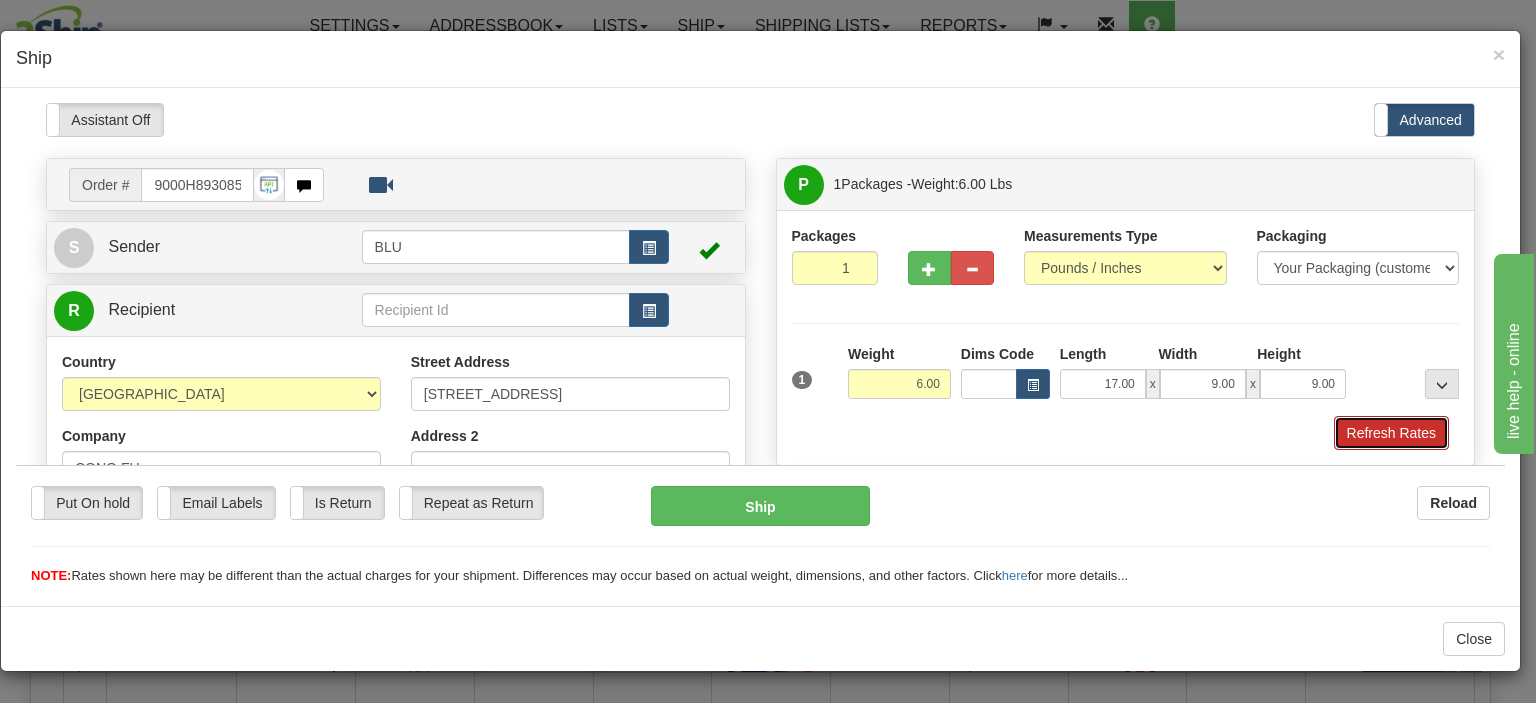 click on "Refresh Rates" at bounding box center (1391, 432) 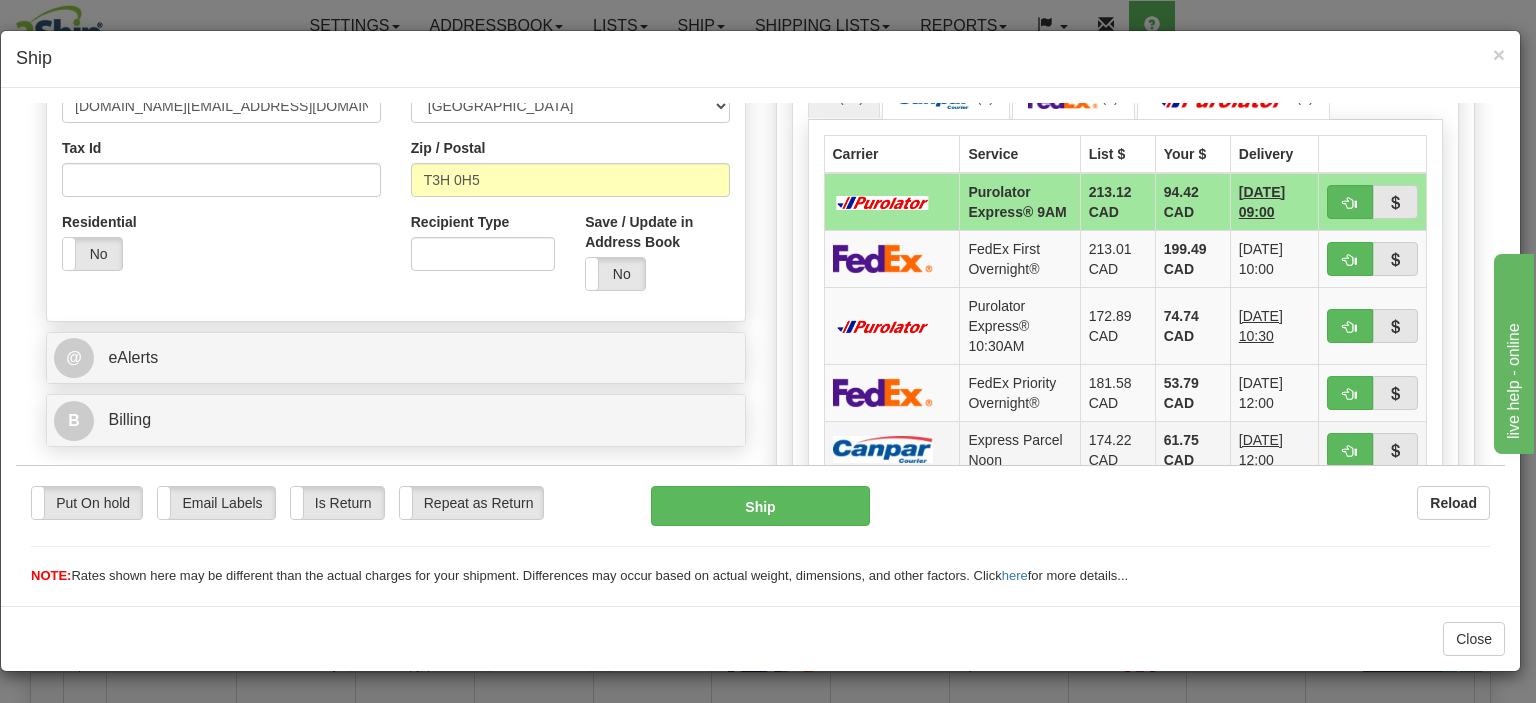 scroll, scrollTop: 700, scrollLeft: 0, axis: vertical 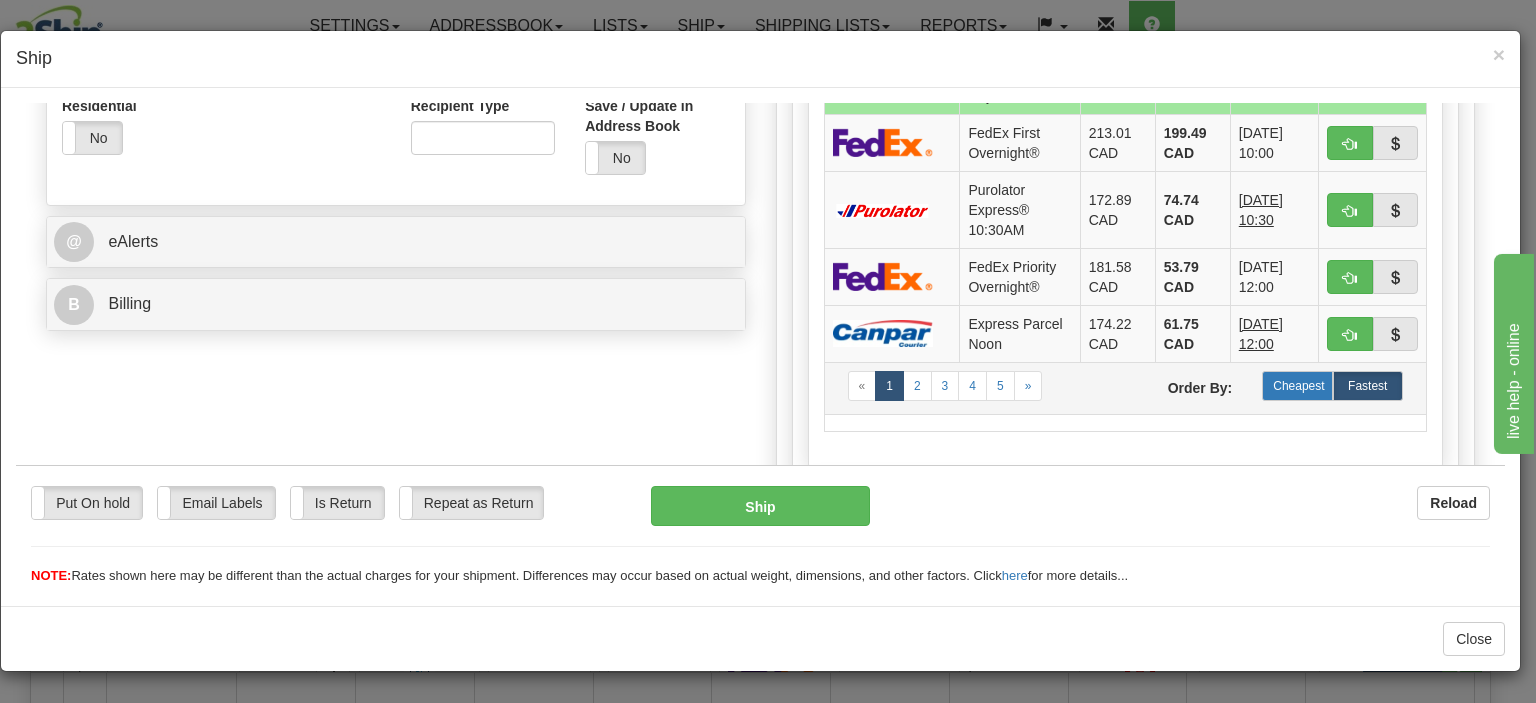 click on "Cheapest" at bounding box center (1297, 385) 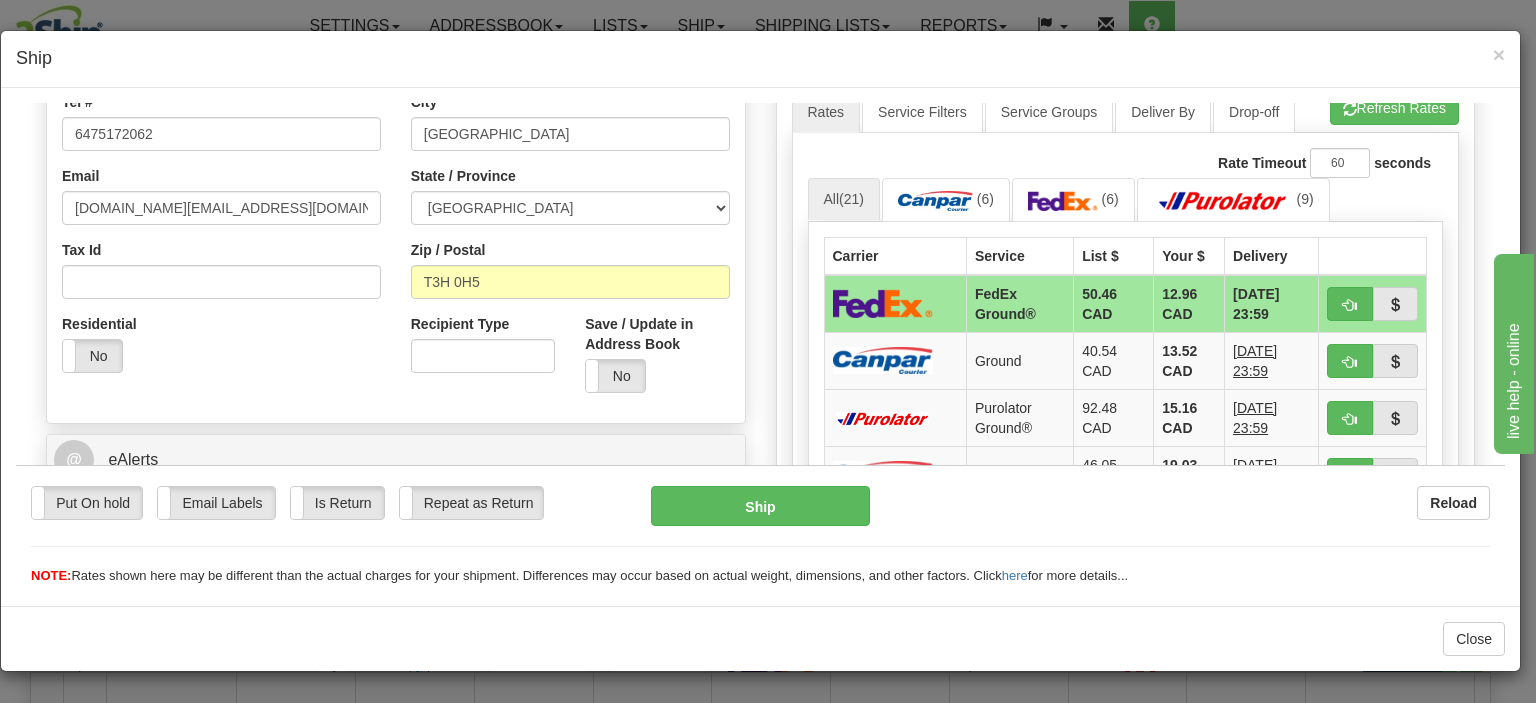 scroll, scrollTop: 600, scrollLeft: 0, axis: vertical 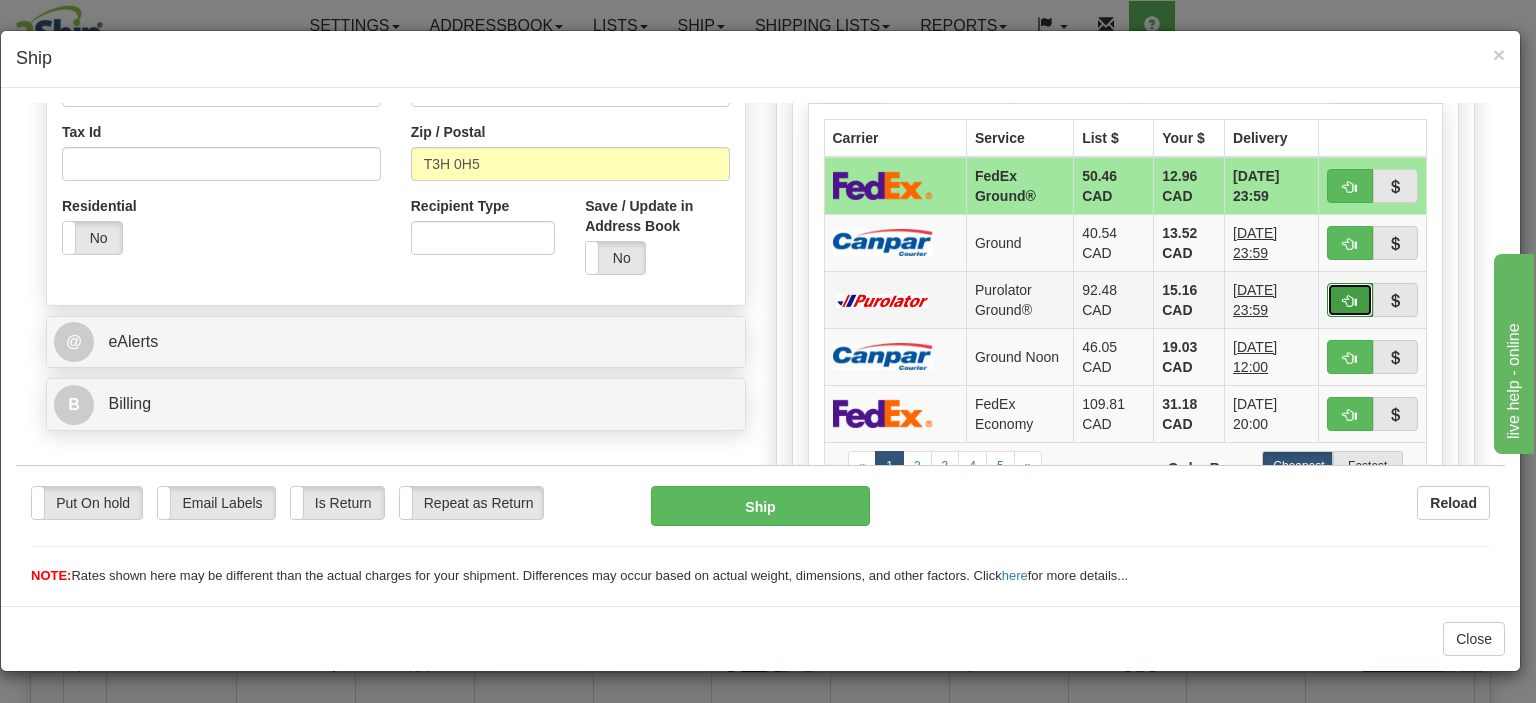 click at bounding box center (1350, 299) 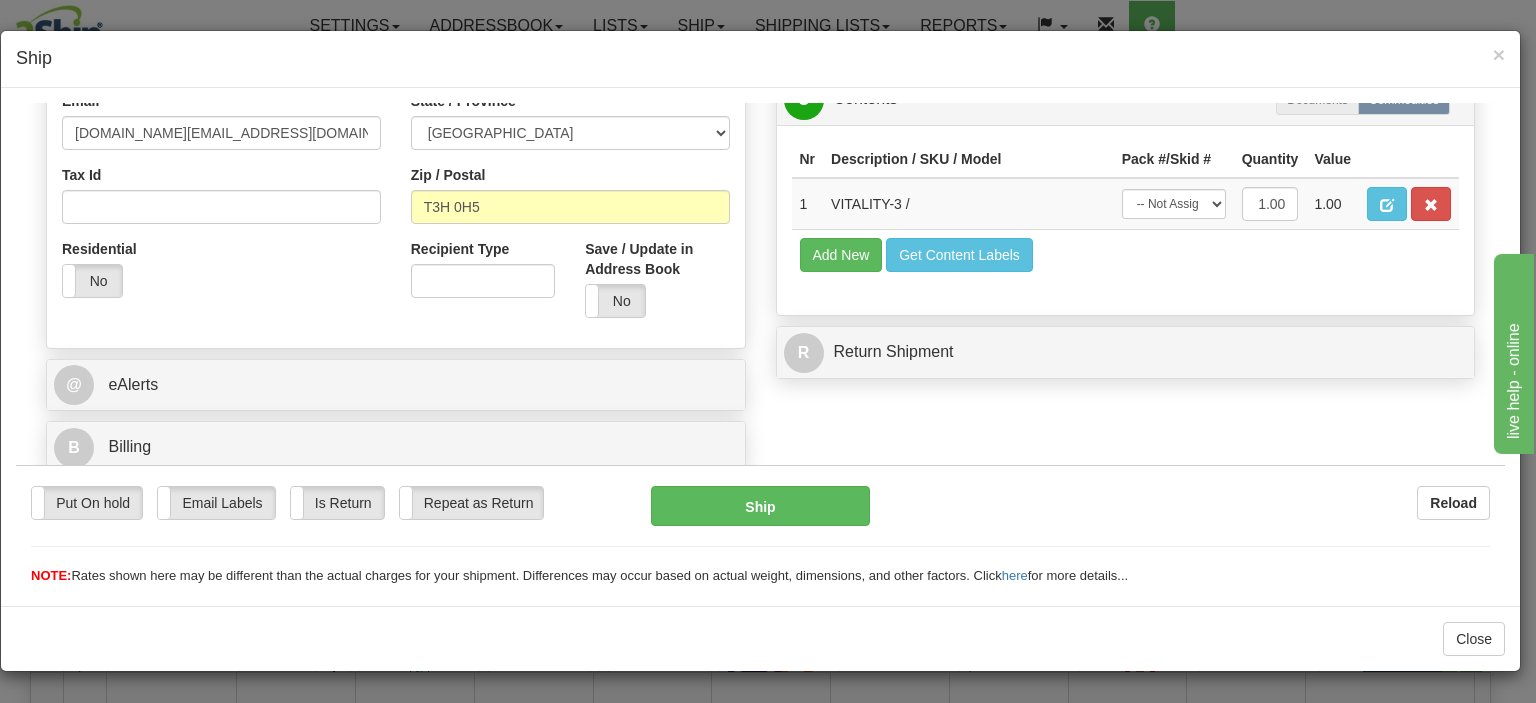 scroll, scrollTop: 557, scrollLeft: 0, axis: vertical 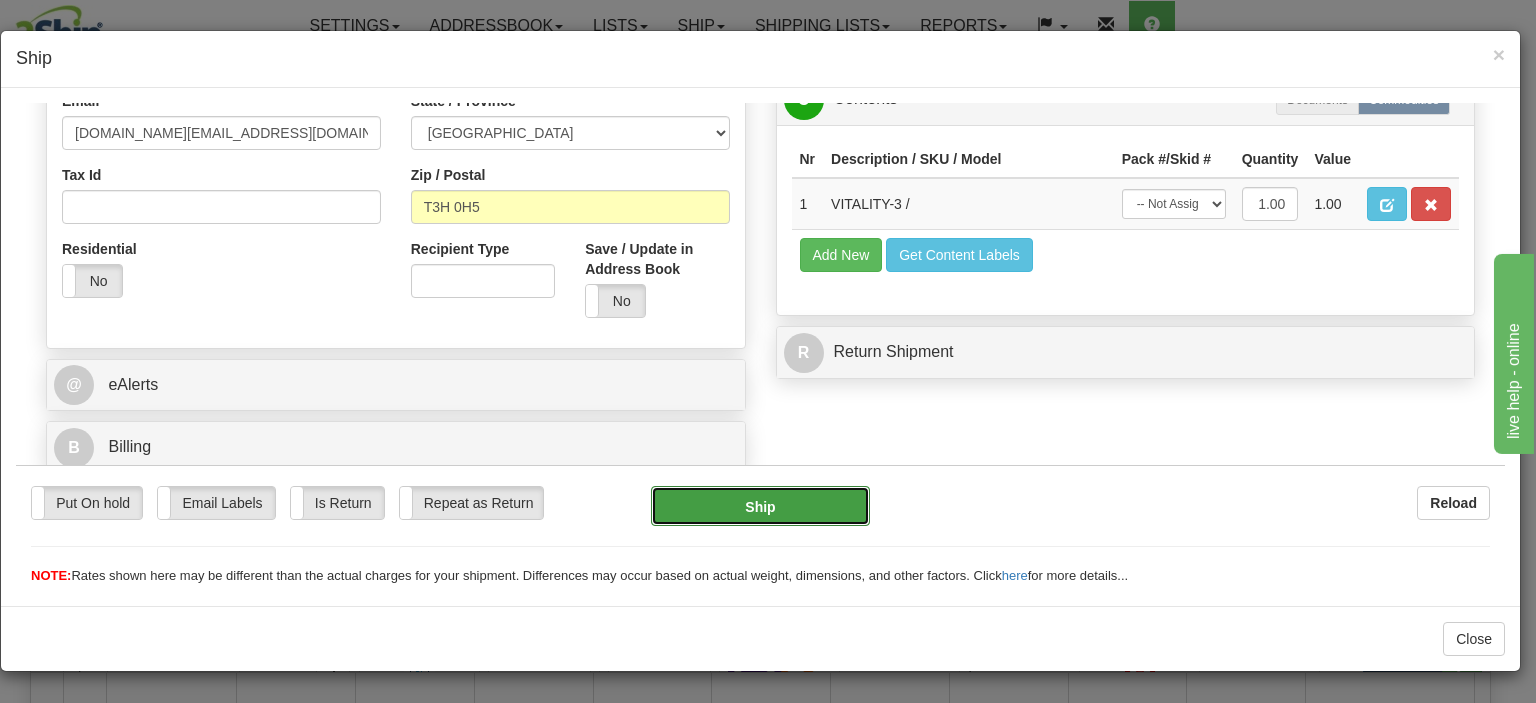 click on "Ship" at bounding box center [760, 505] 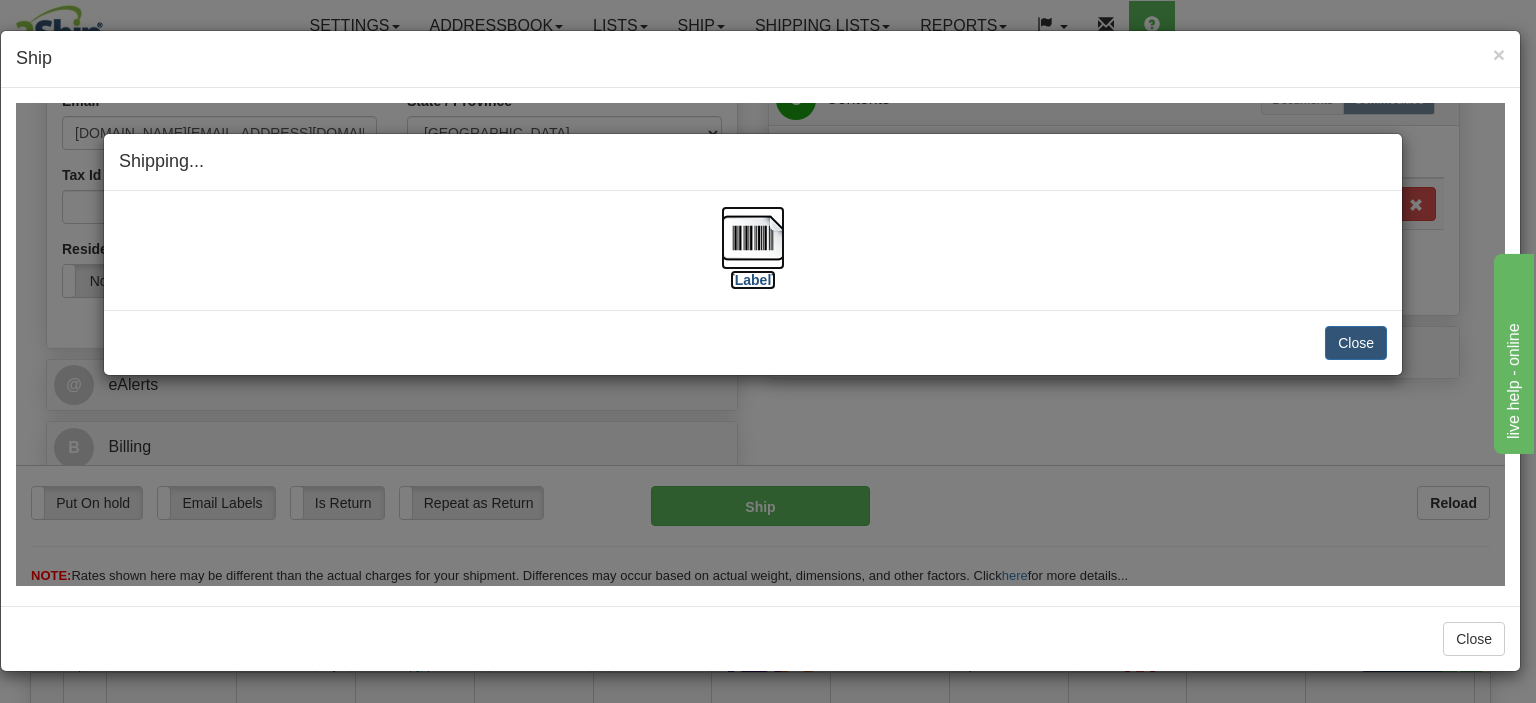click at bounding box center [753, 237] 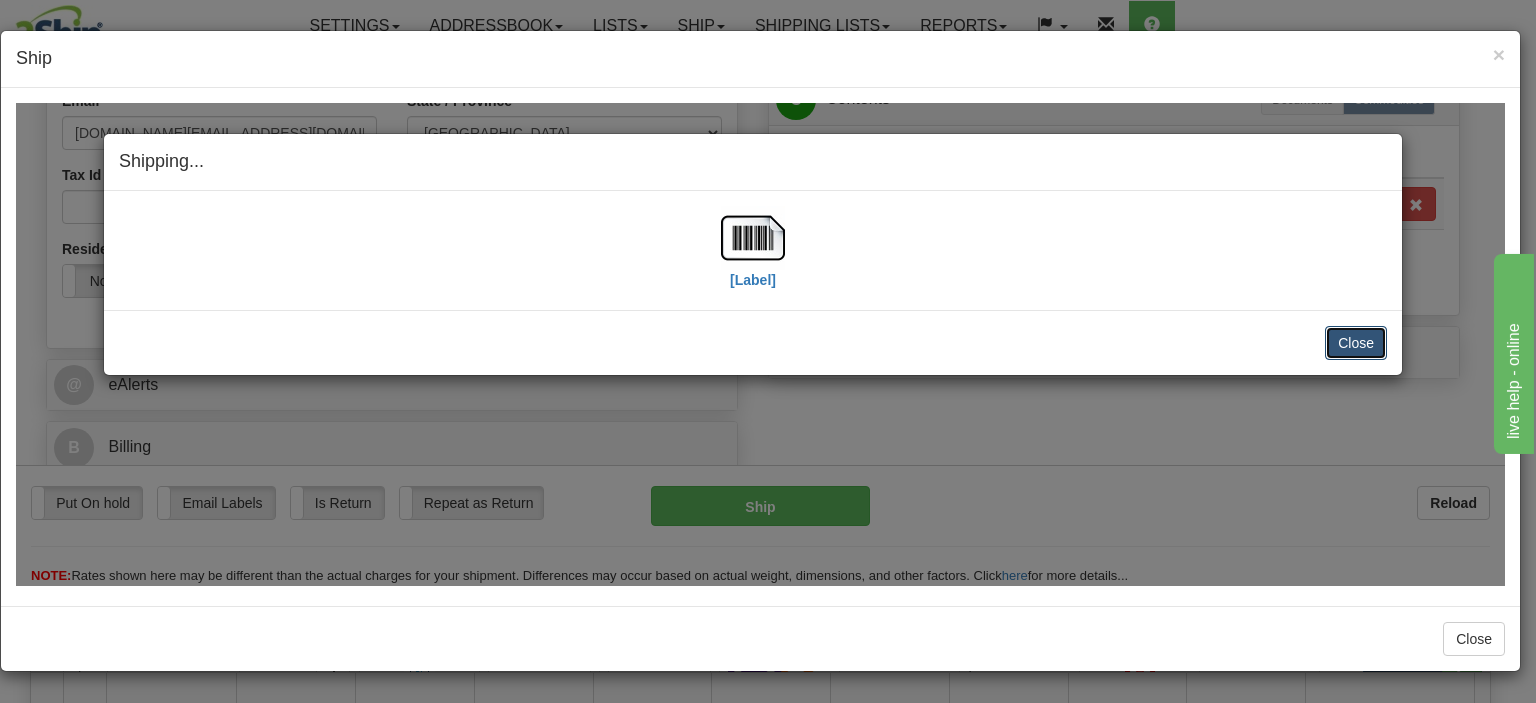 click on "Close" at bounding box center [1356, 342] 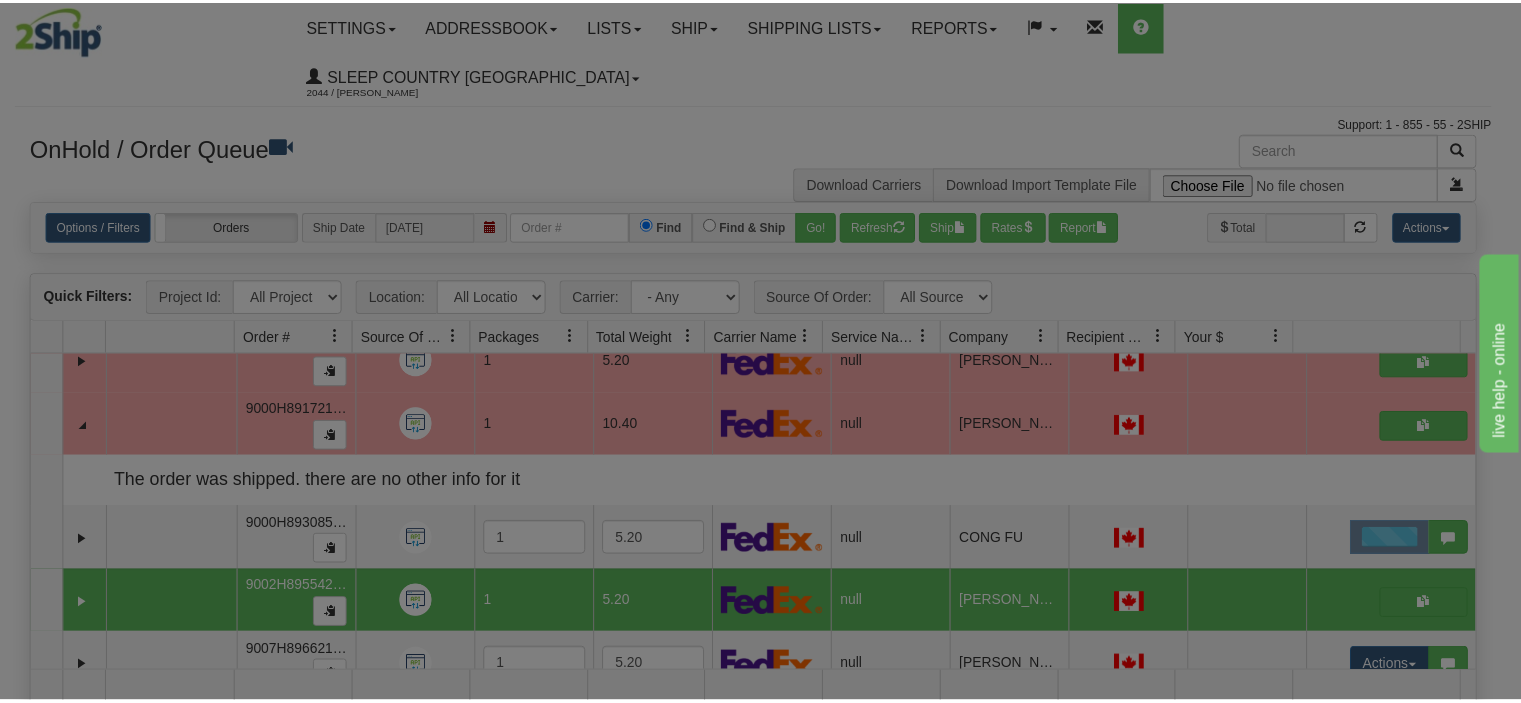 scroll, scrollTop: 0, scrollLeft: 0, axis: both 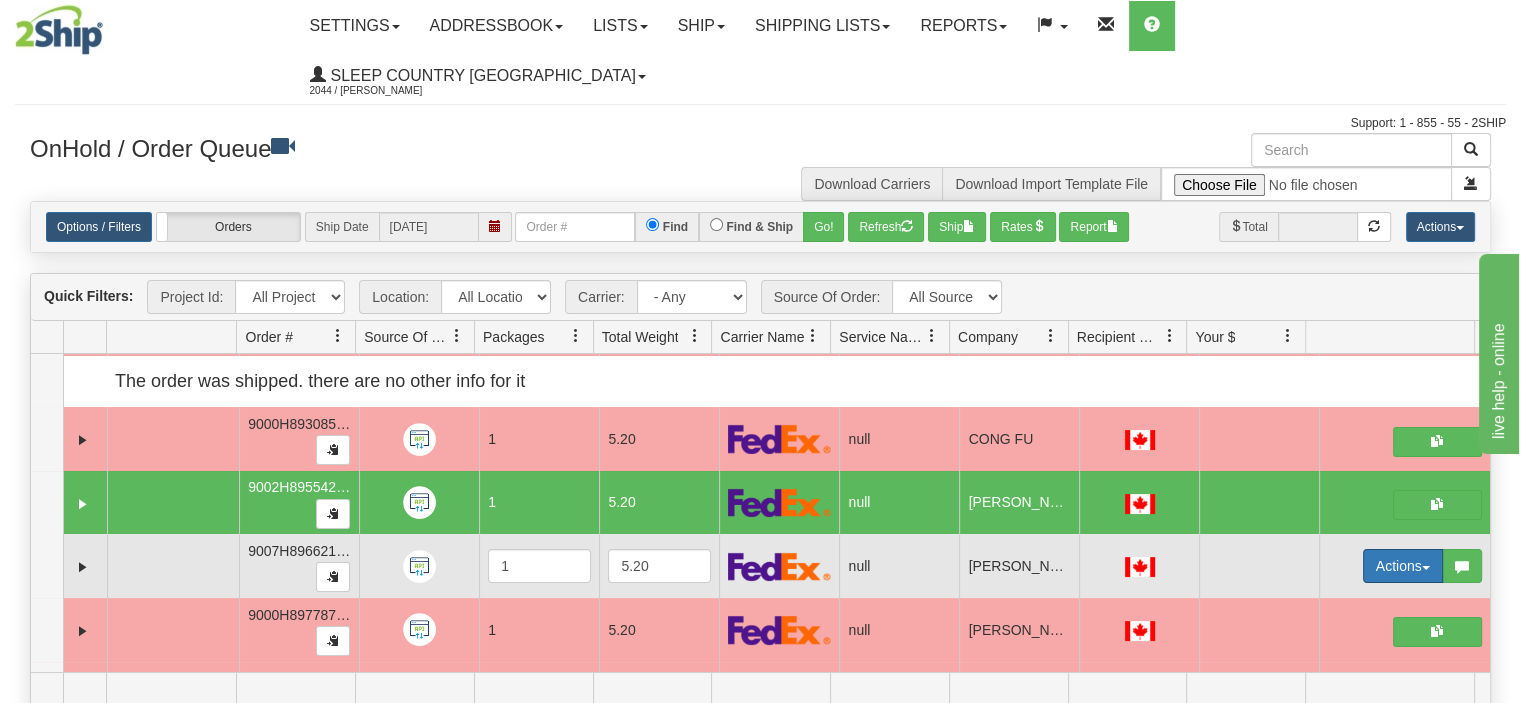 click on "Actions" at bounding box center [1403, 566] 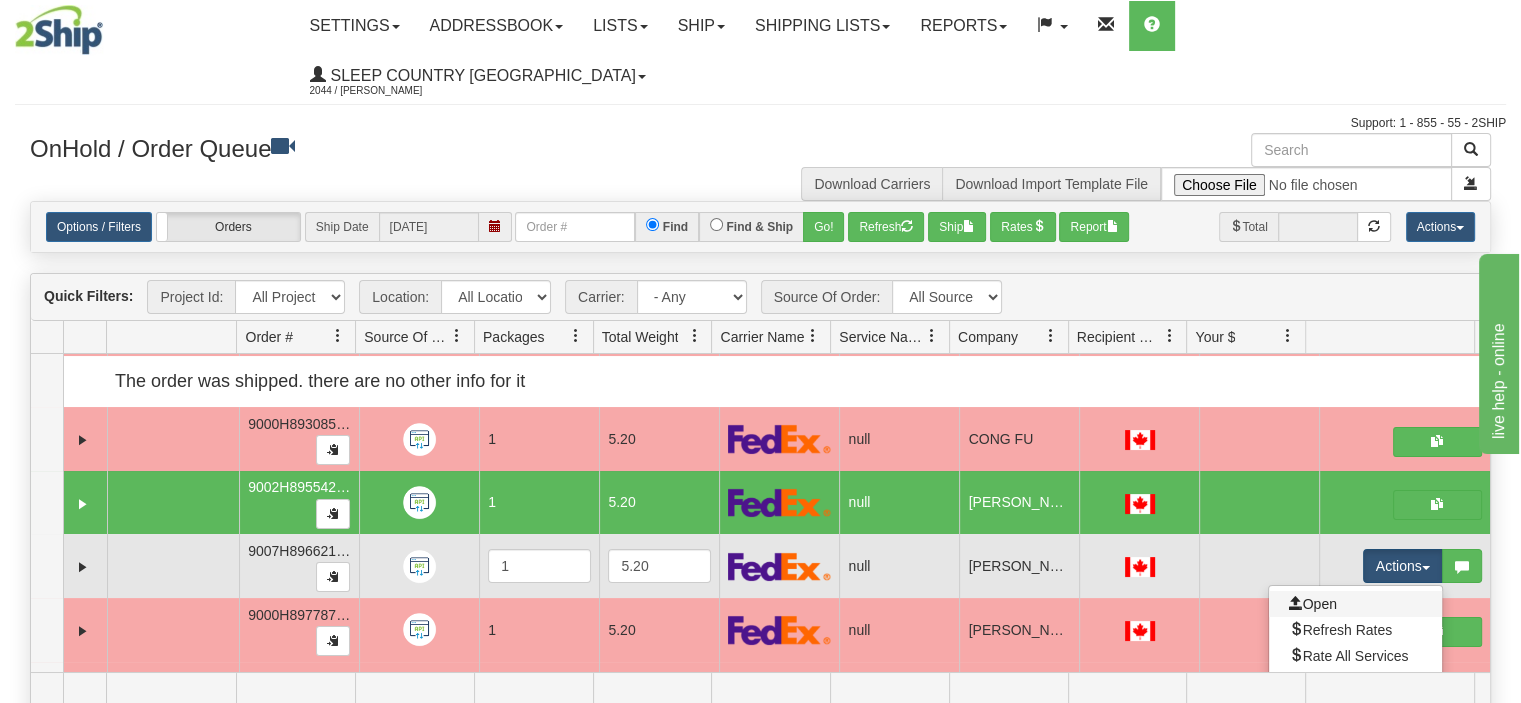 click on "Open" at bounding box center (1355, 604) 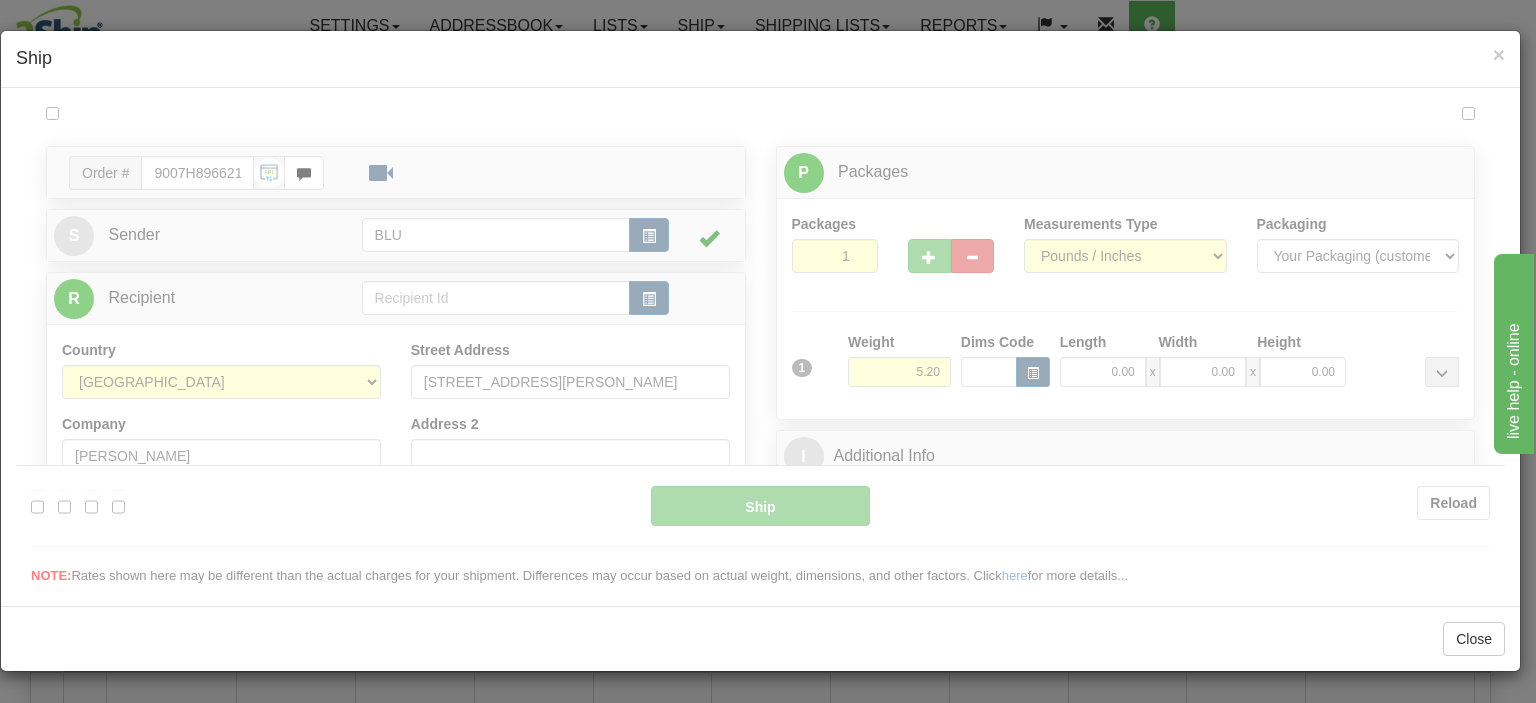 scroll, scrollTop: 0, scrollLeft: 0, axis: both 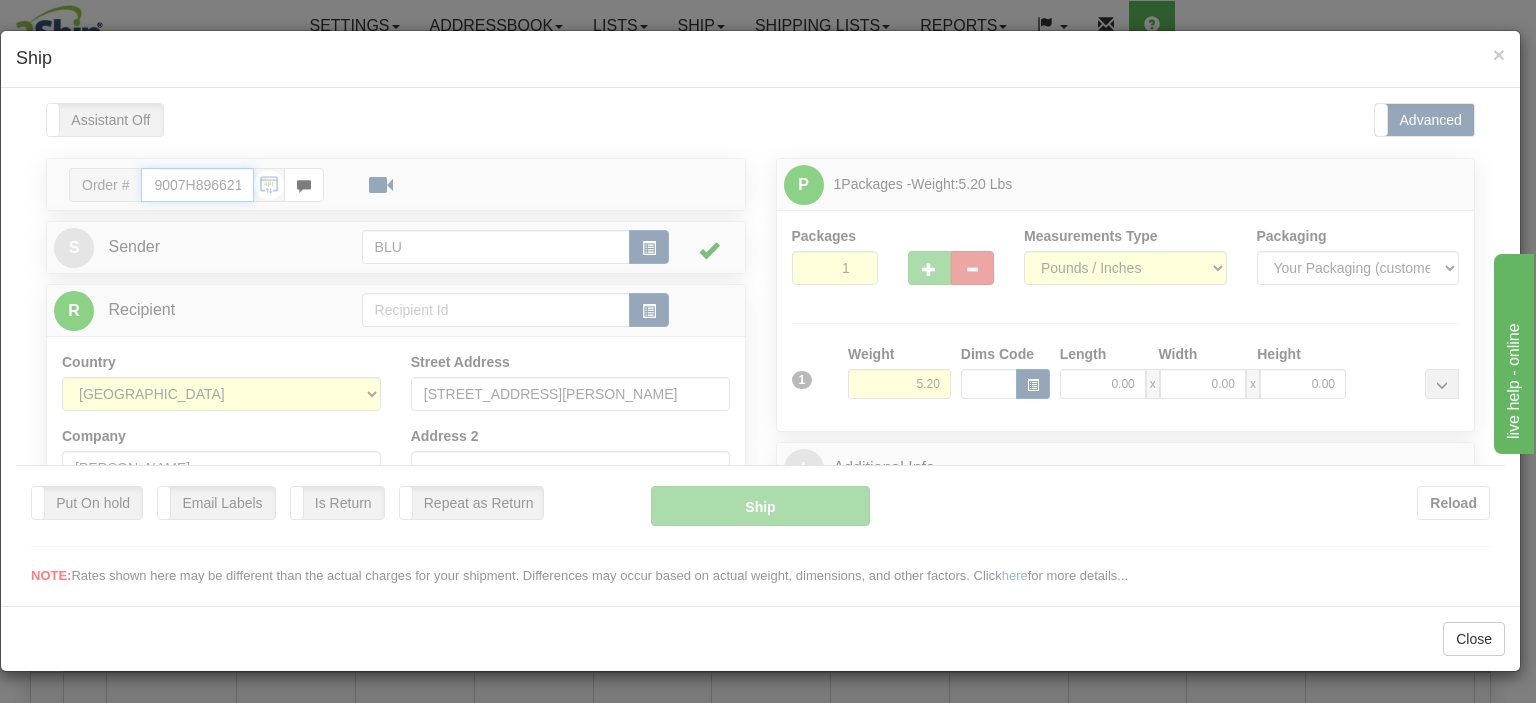 type on "09:43" 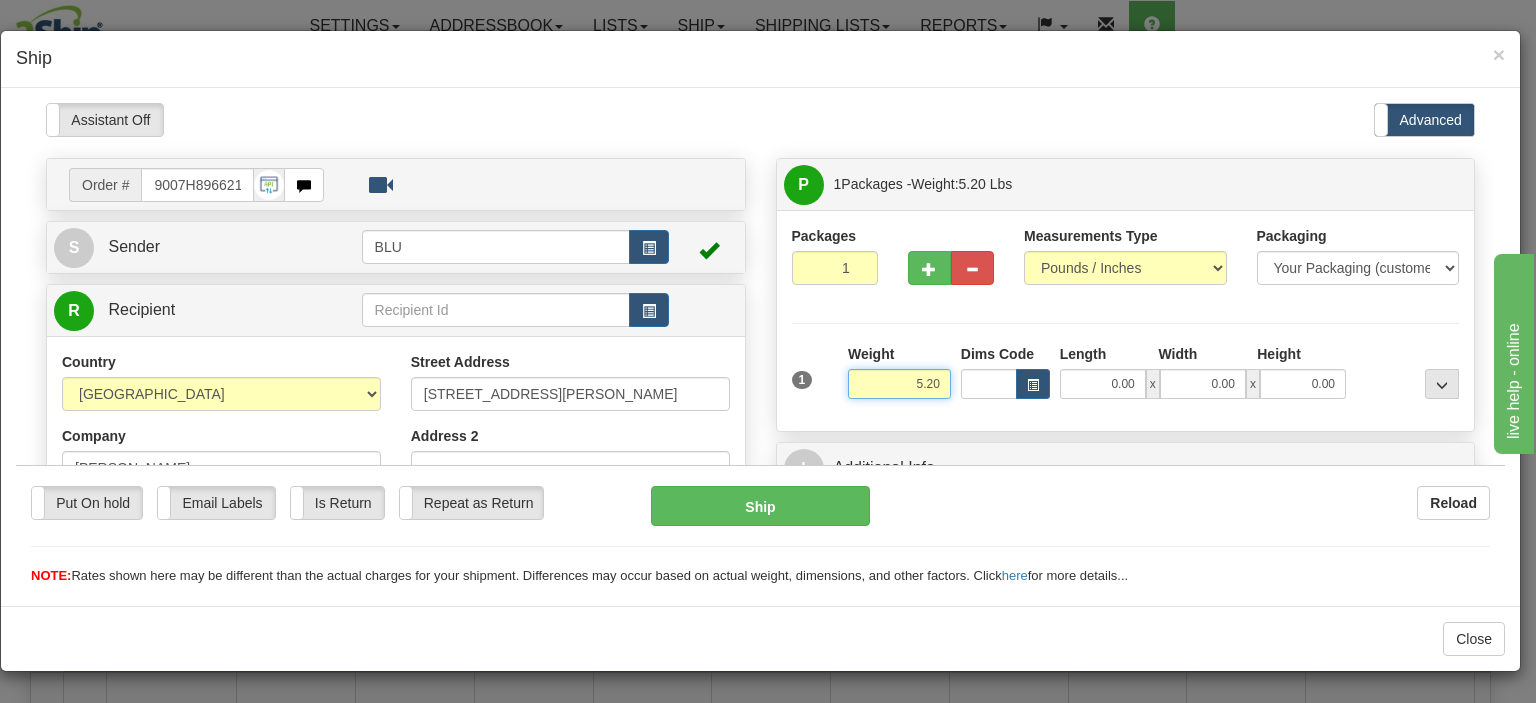drag, startPoint x: 893, startPoint y: 388, endPoint x: 957, endPoint y: 385, distance: 64.070274 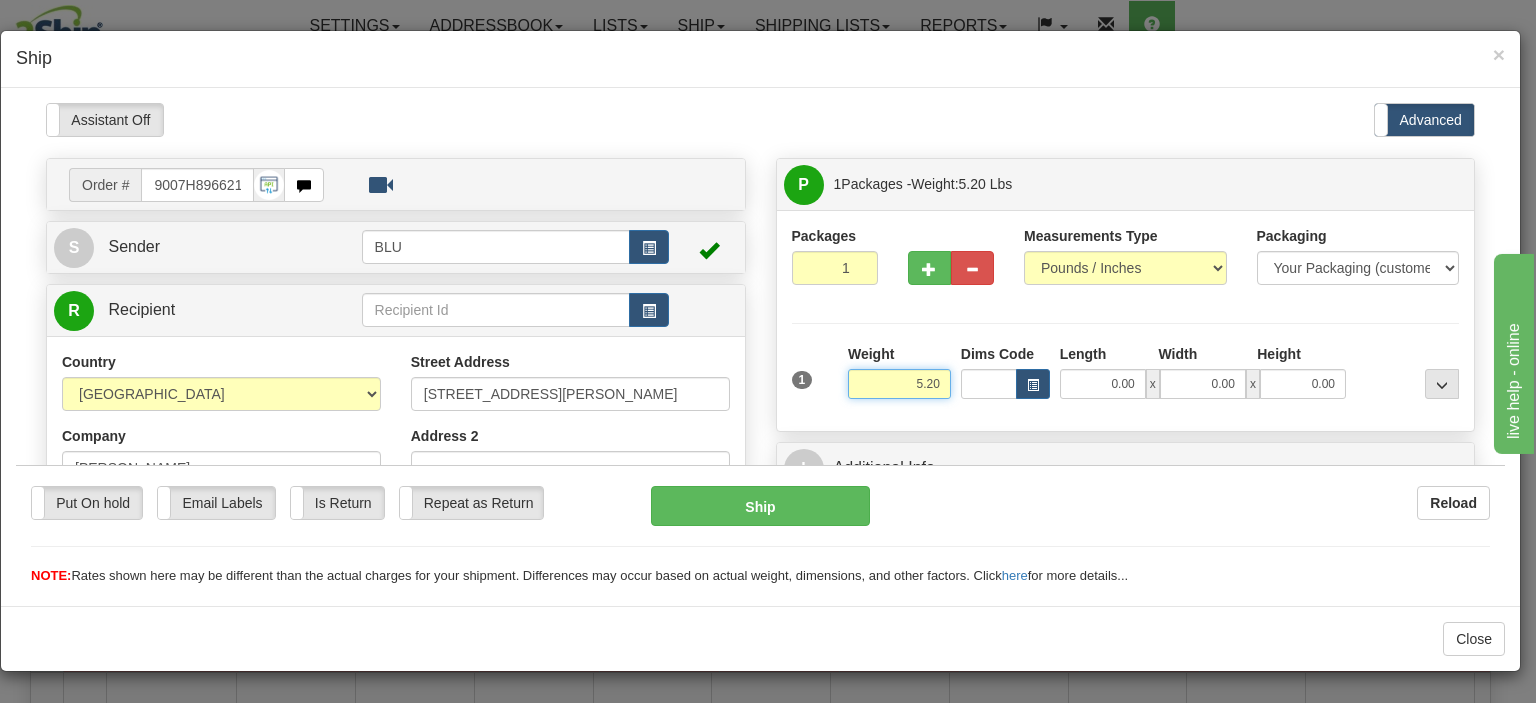 click on "1
Weight
5.20
Dims Code
0.00" at bounding box center [1126, 378] 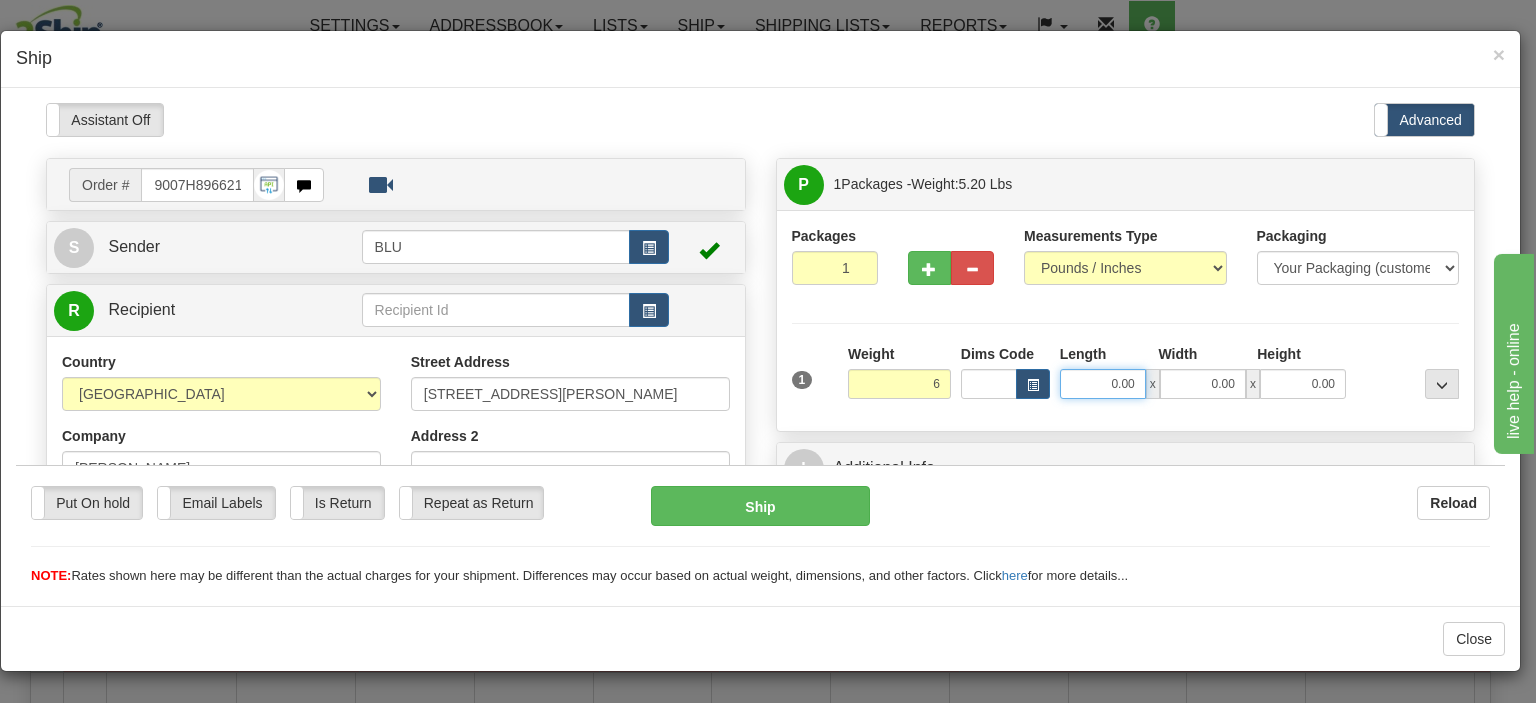 type on "6.00" 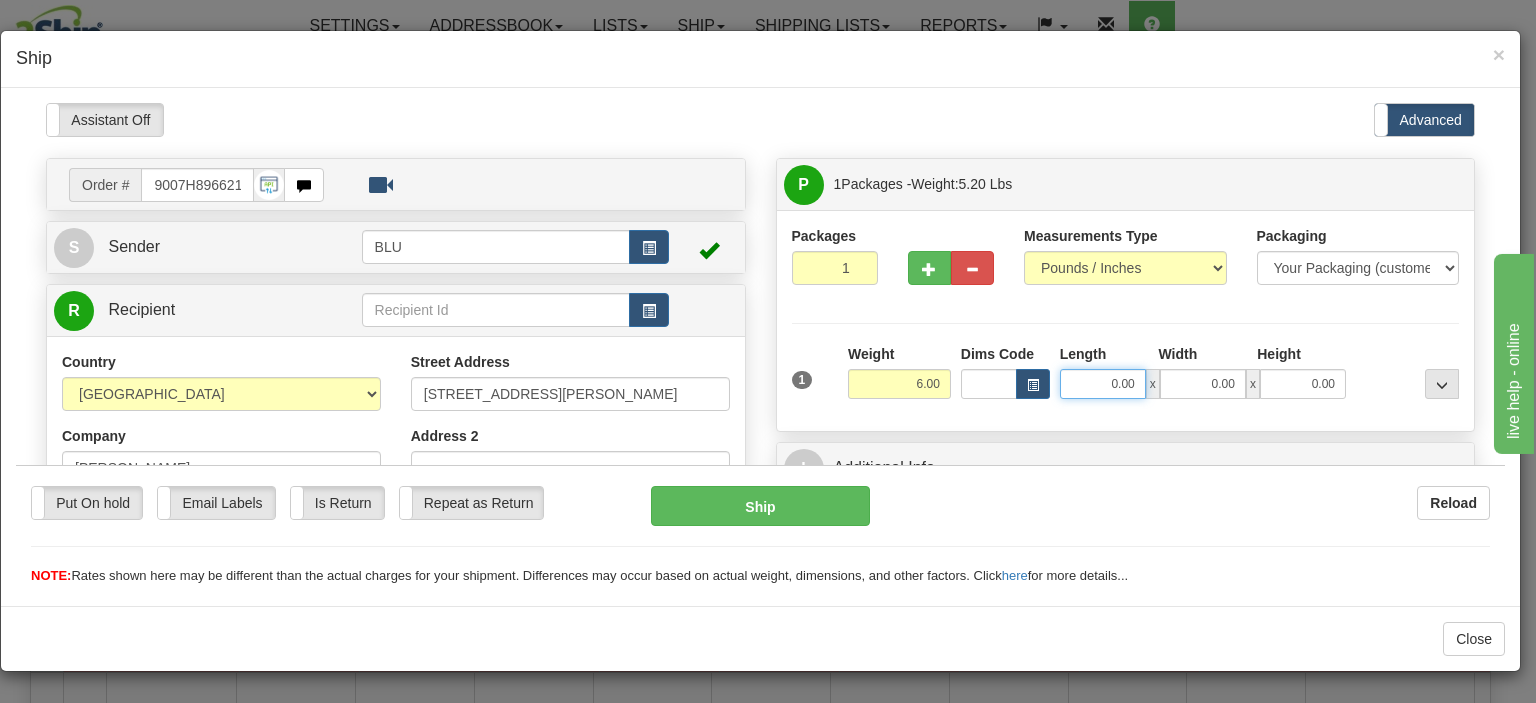 click on "0.00" at bounding box center (1103, 383) 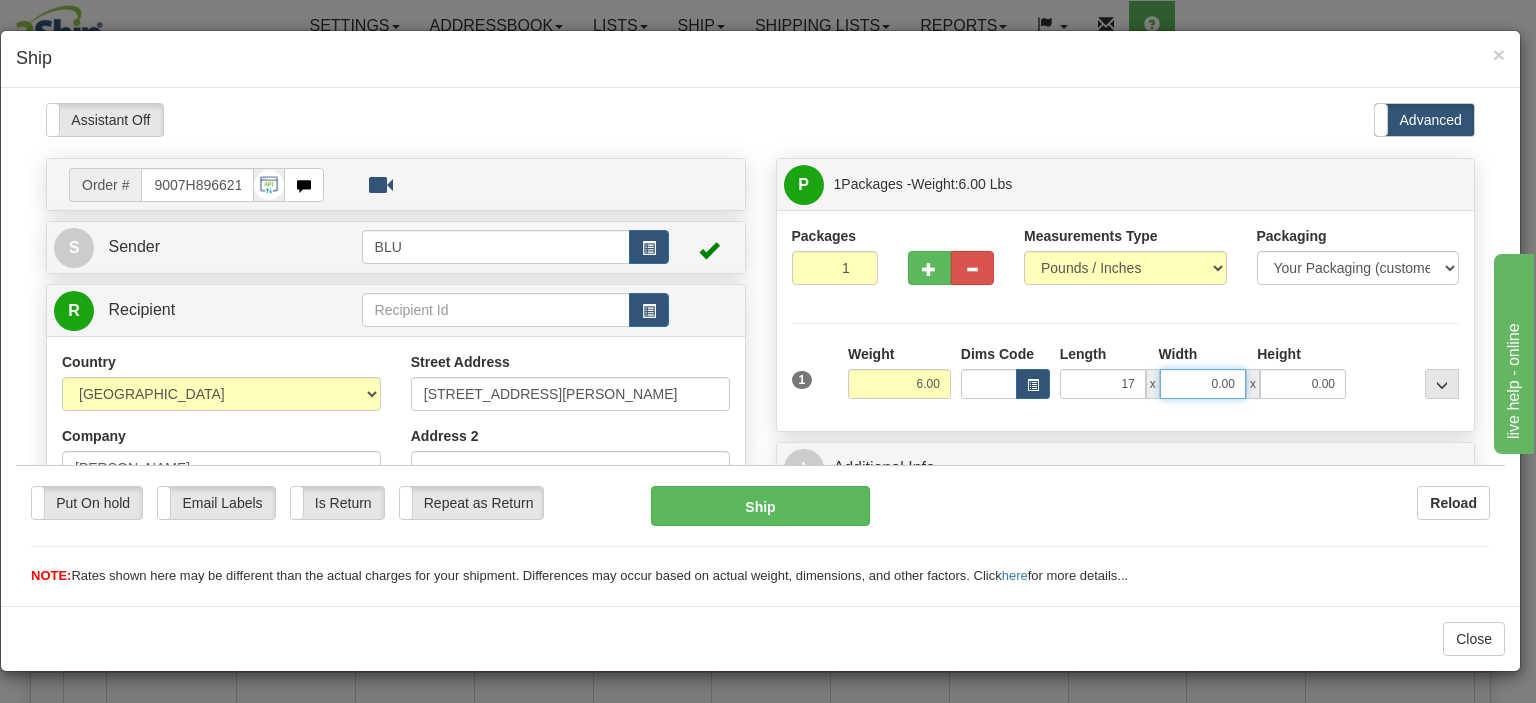 type on "17.00" 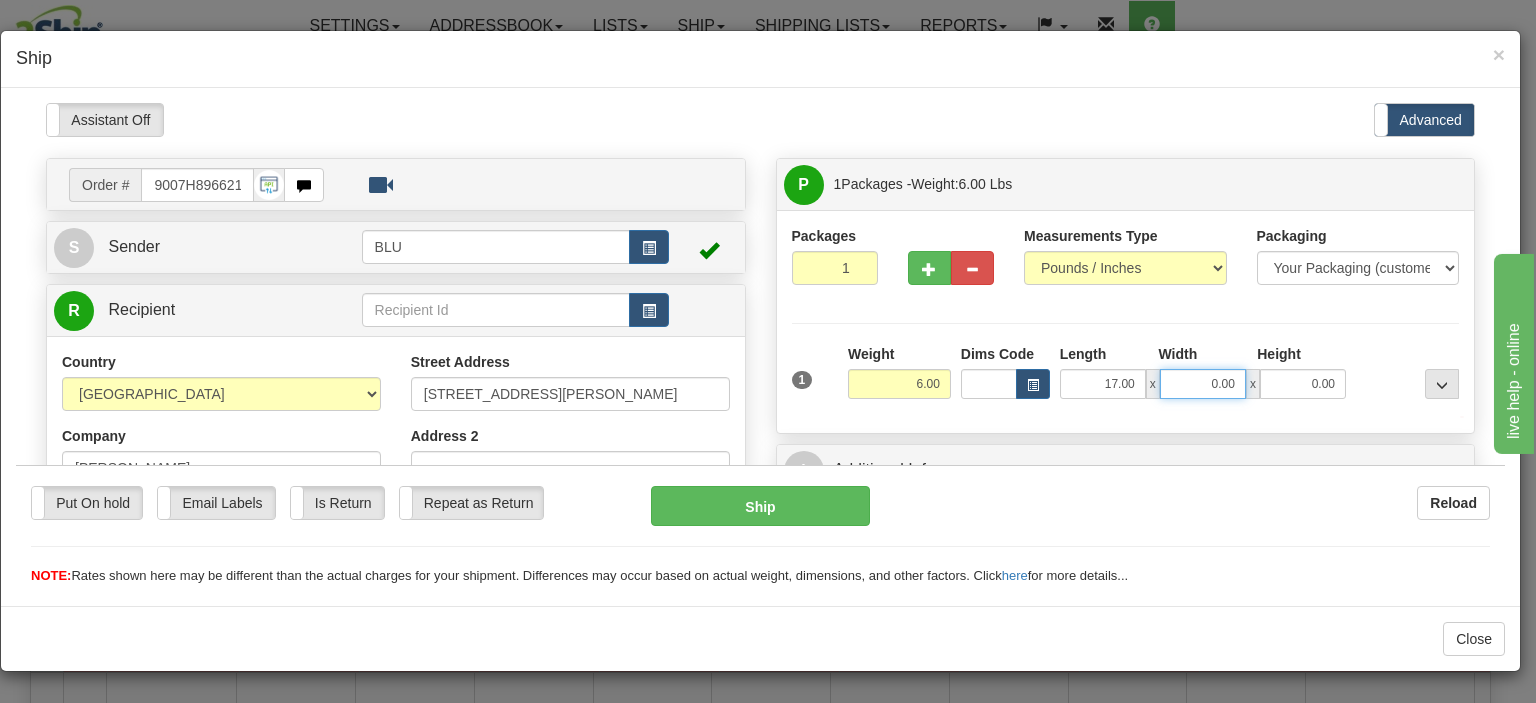 click on "0.00" at bounding box center [1203, 383] 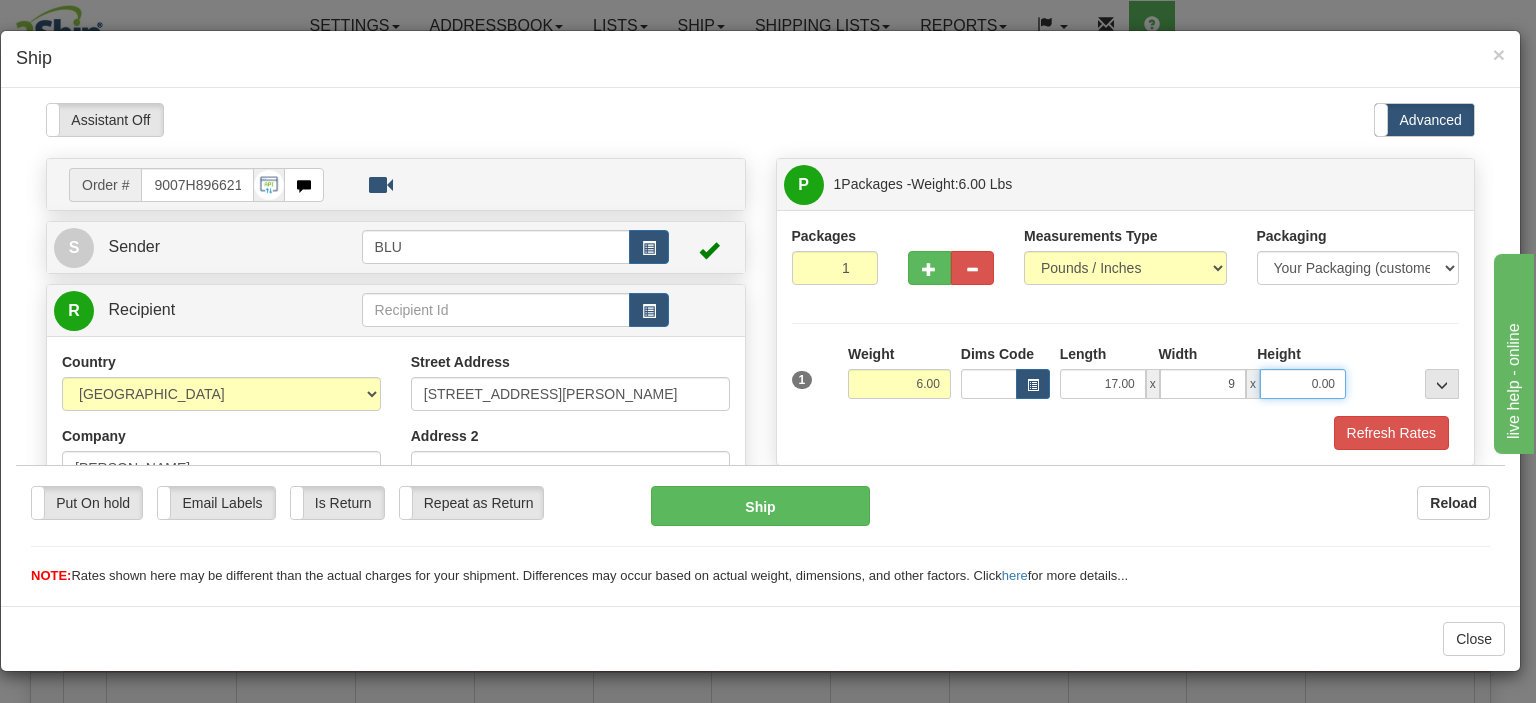 type on "9.00" 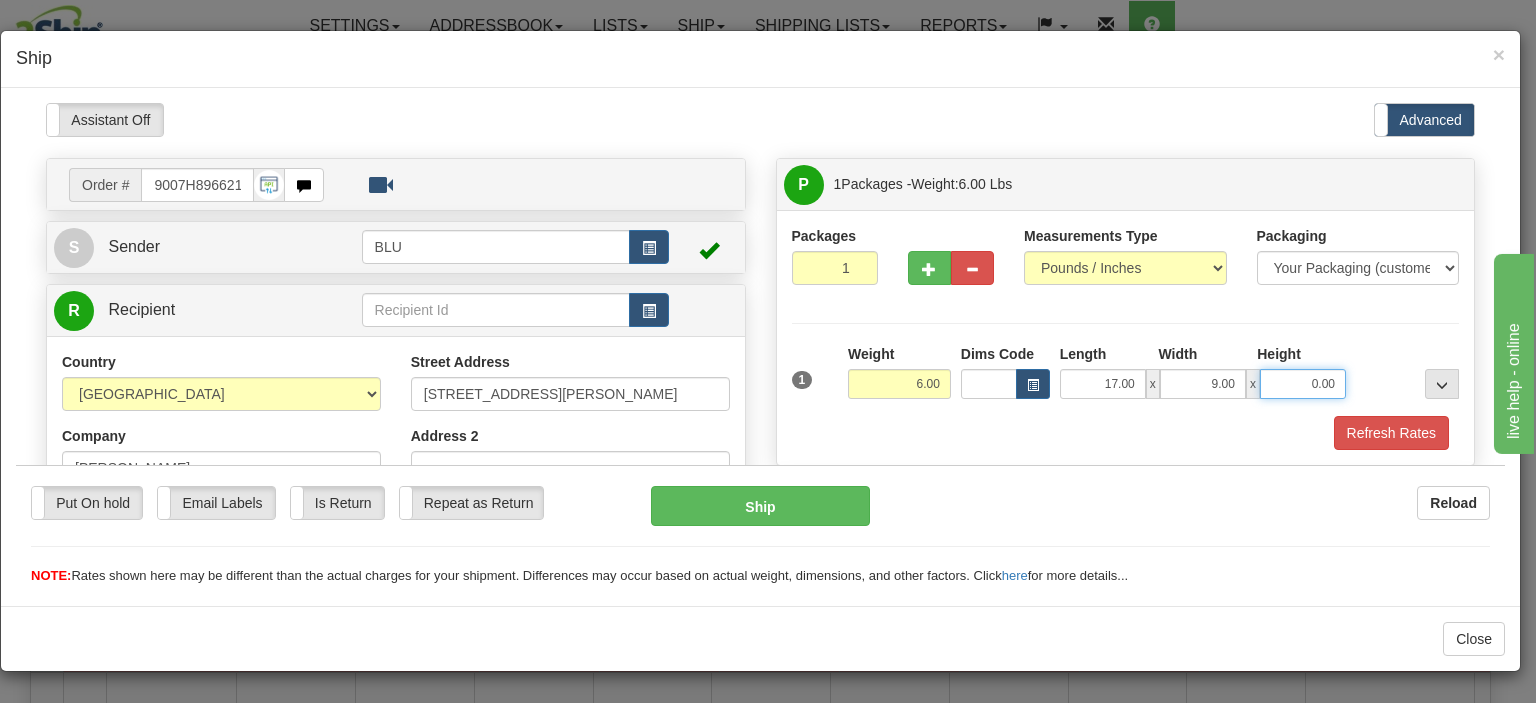 click on "0.00" at bounding box center (1303, 383) 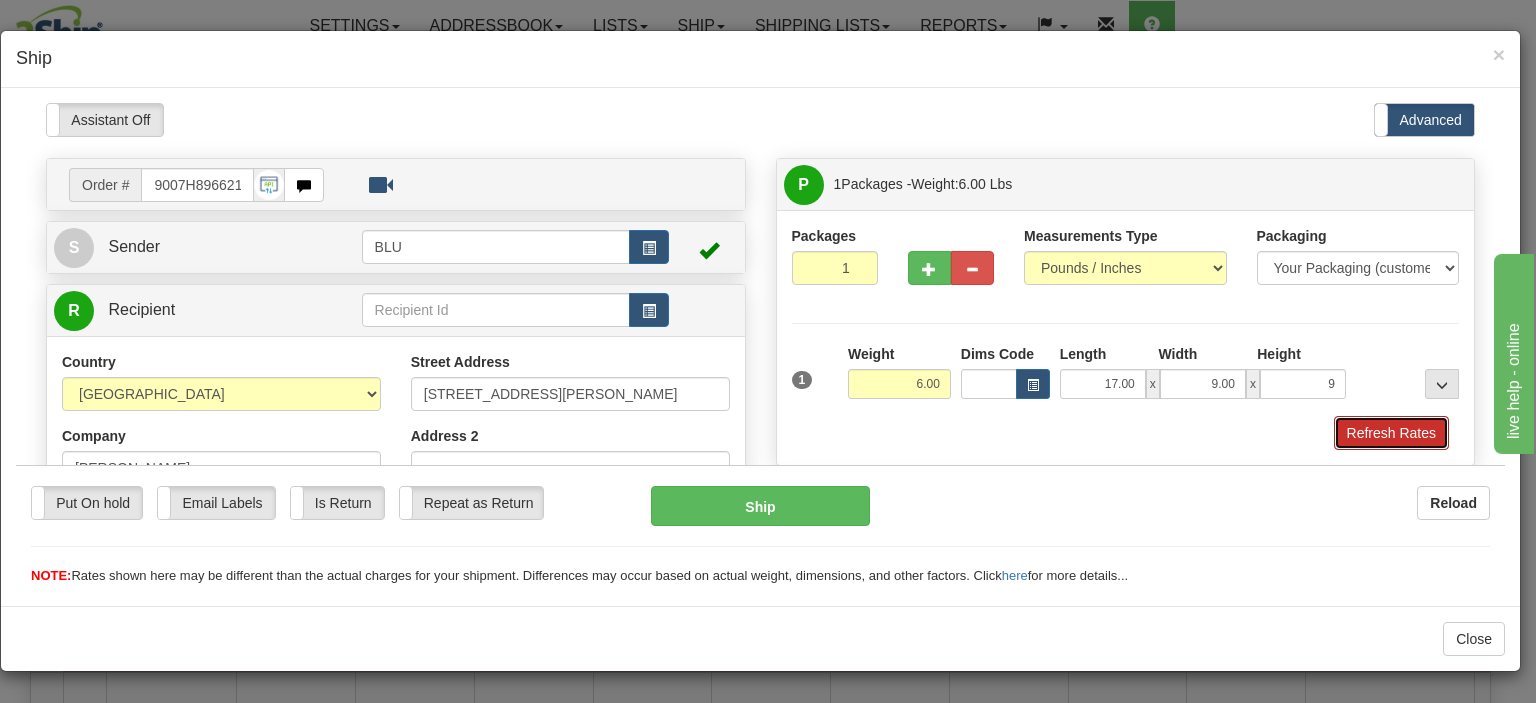 type on "9.00" 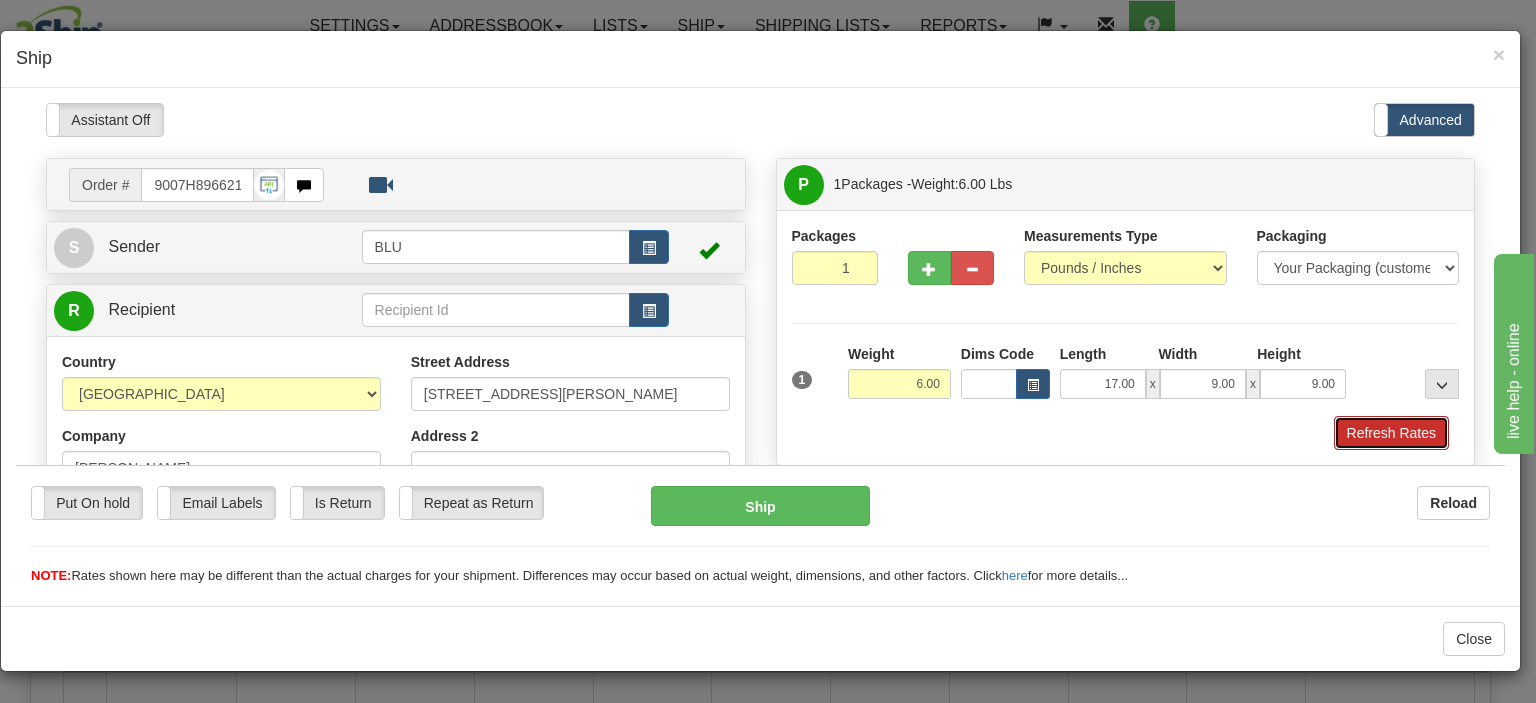 click on "Refresh Rates" at bounding box center (1391, 432) 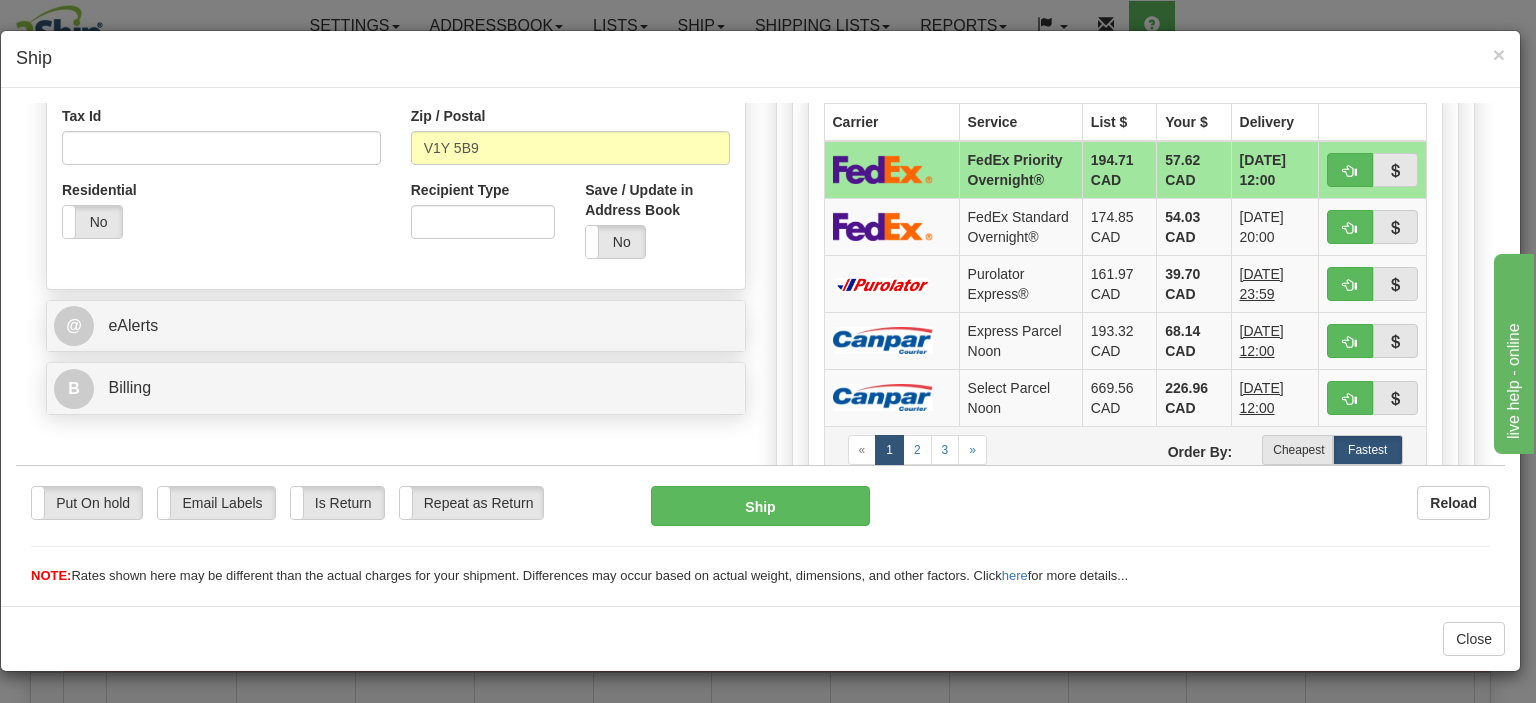 scroll, scrollTop: 800, scrollLeft: 0, axis: vertical 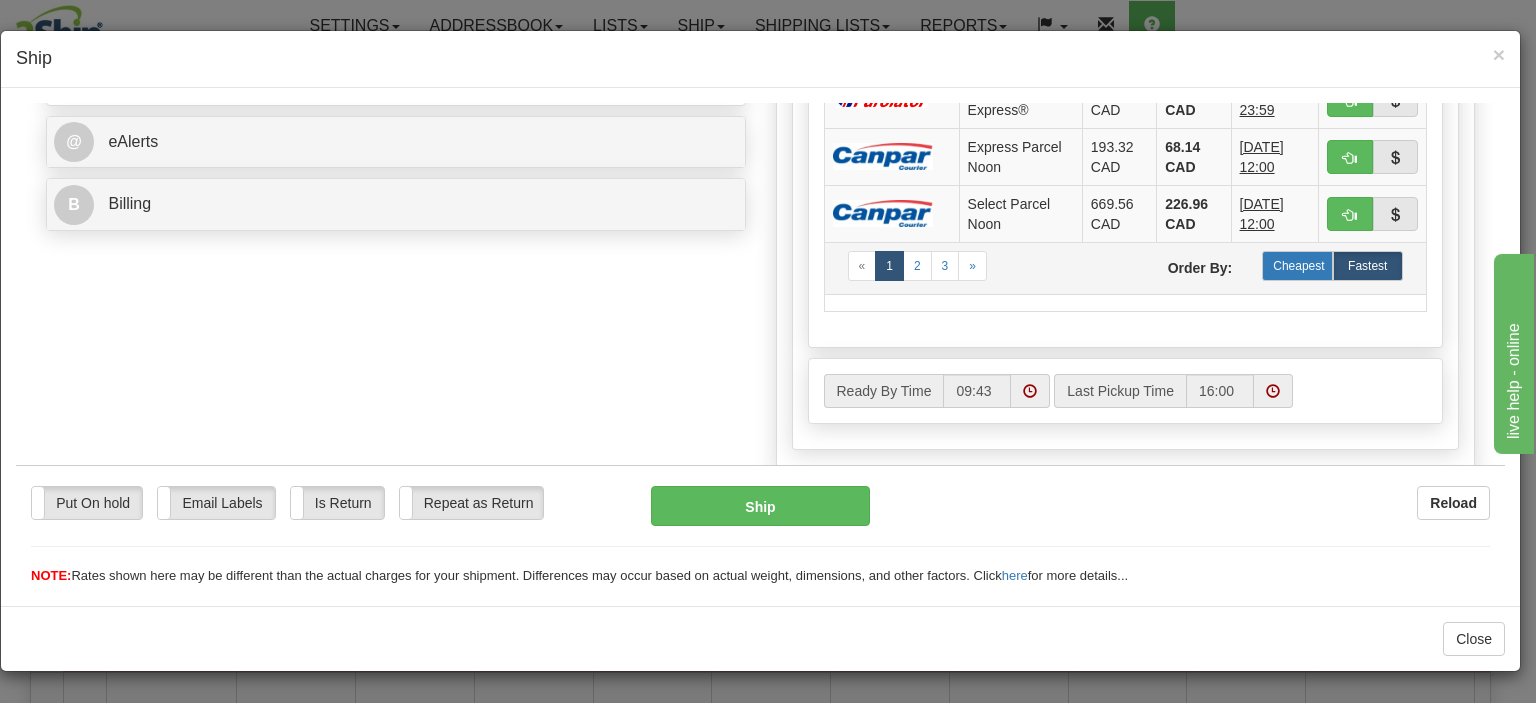 click on "Cheapest" at bounding box center [1297, 265] 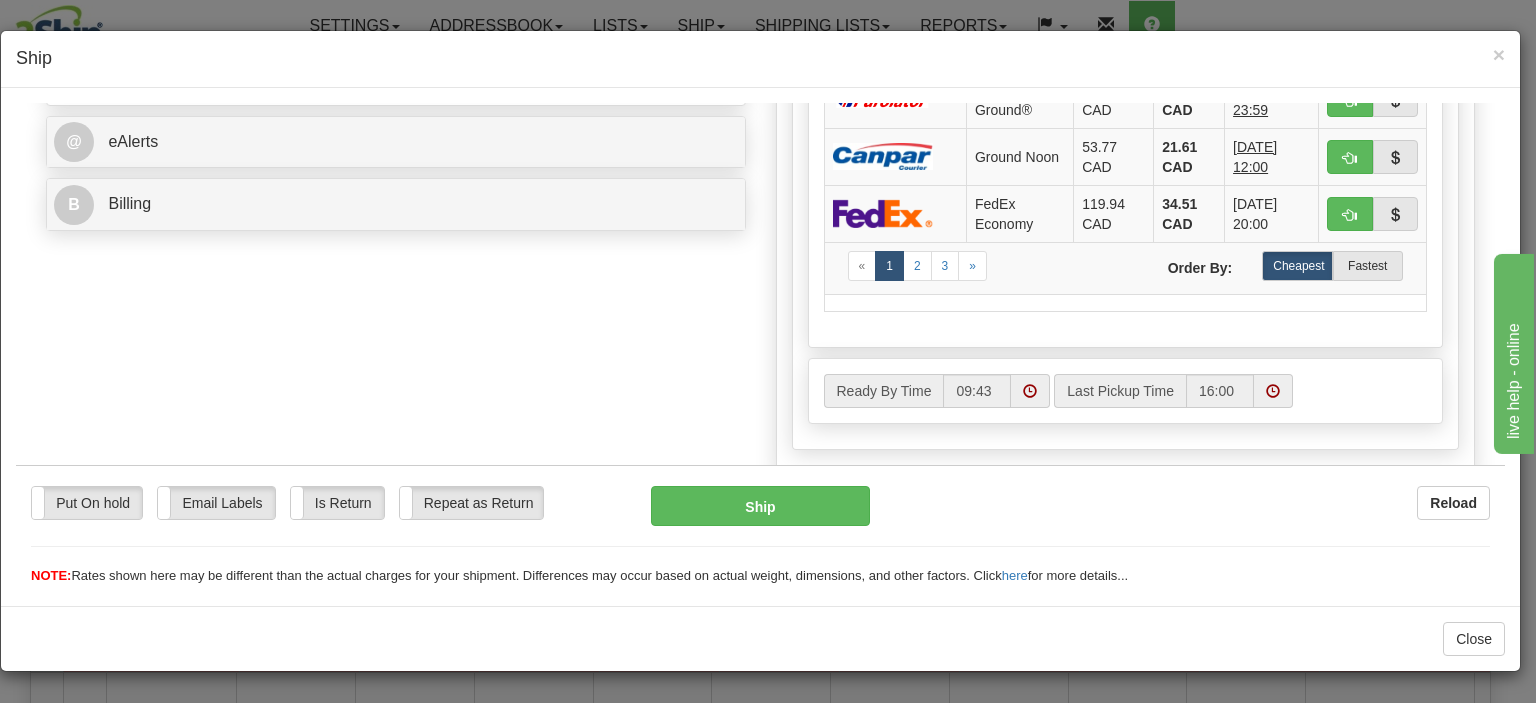 scroll, scrollTop: 500, scrollLeft: 0, axis: vertical 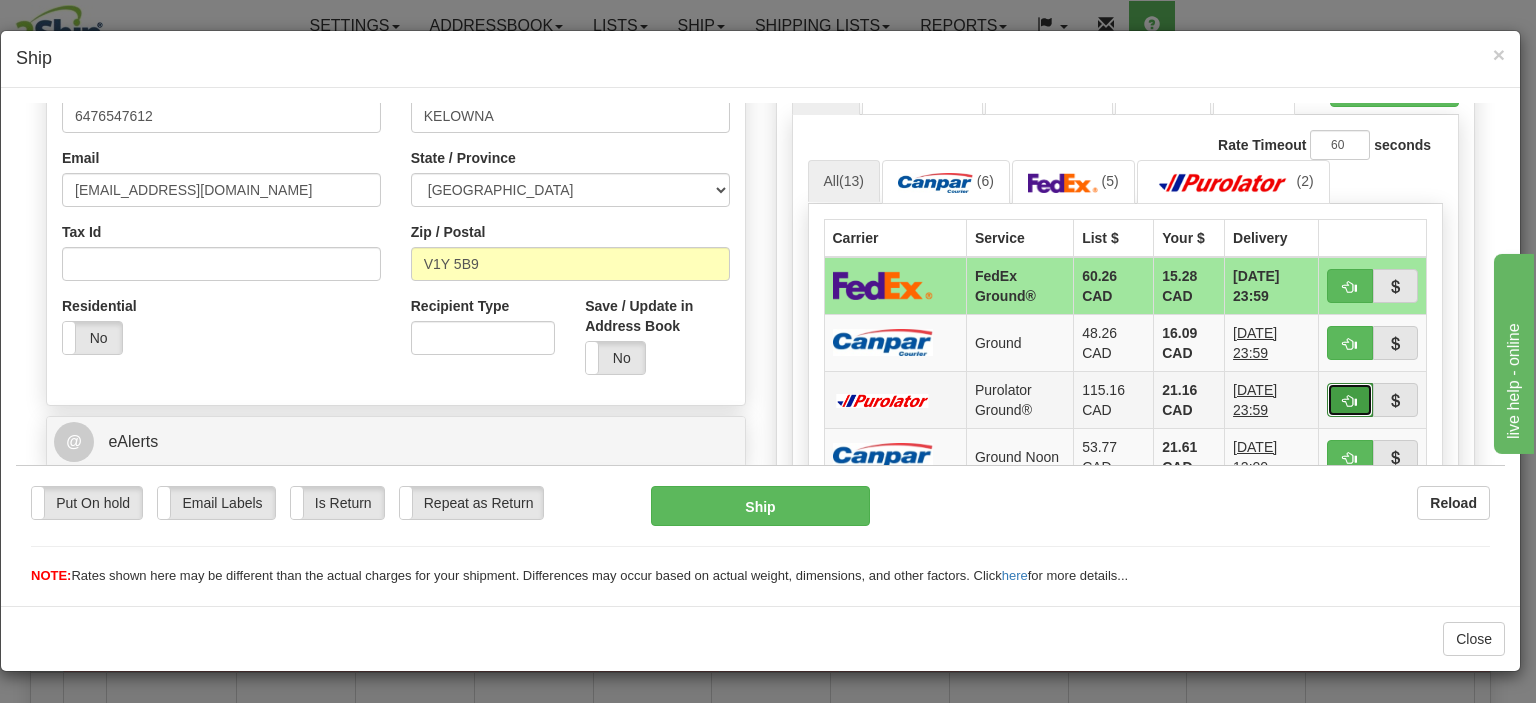 click at bounding box center [1350, 400] 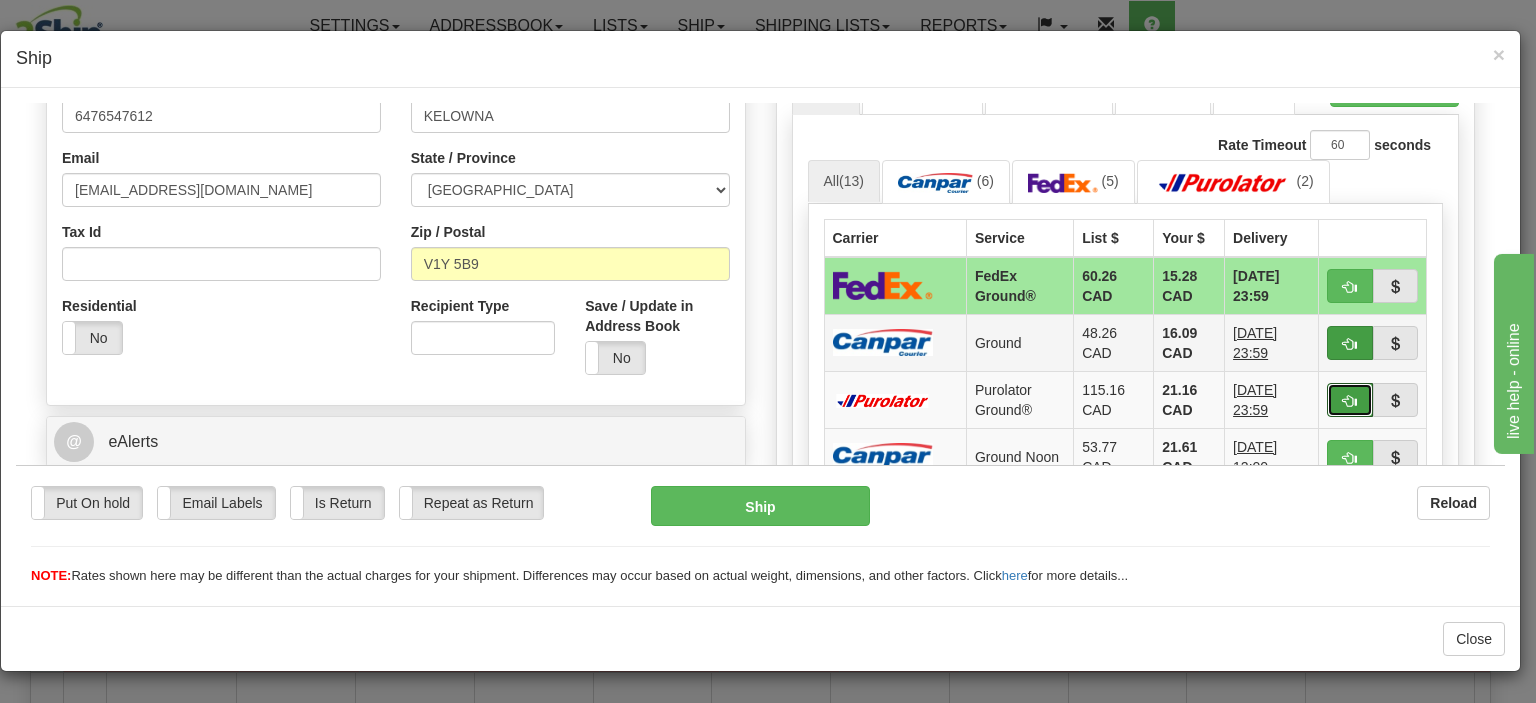 type on "260" 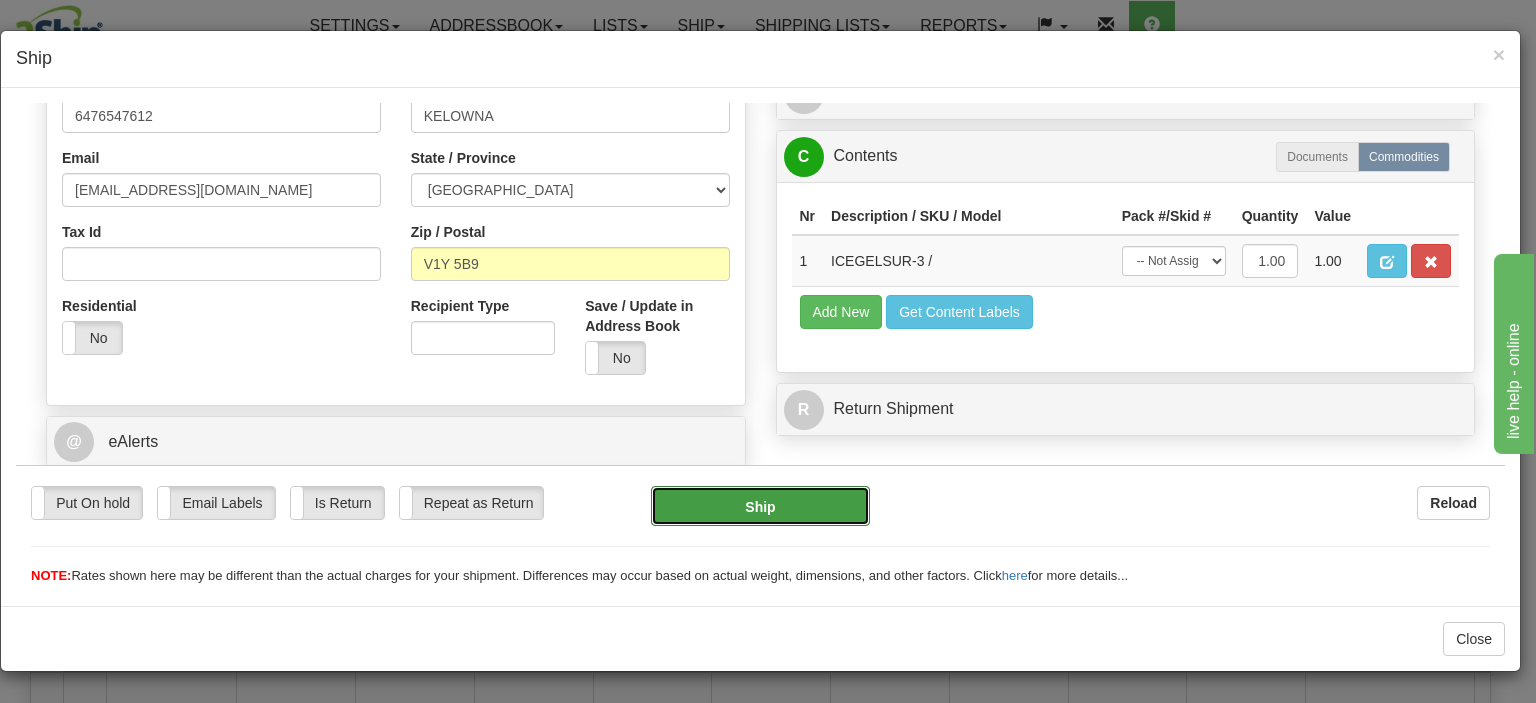 click on "Ship" at bounding box center [760, 505] 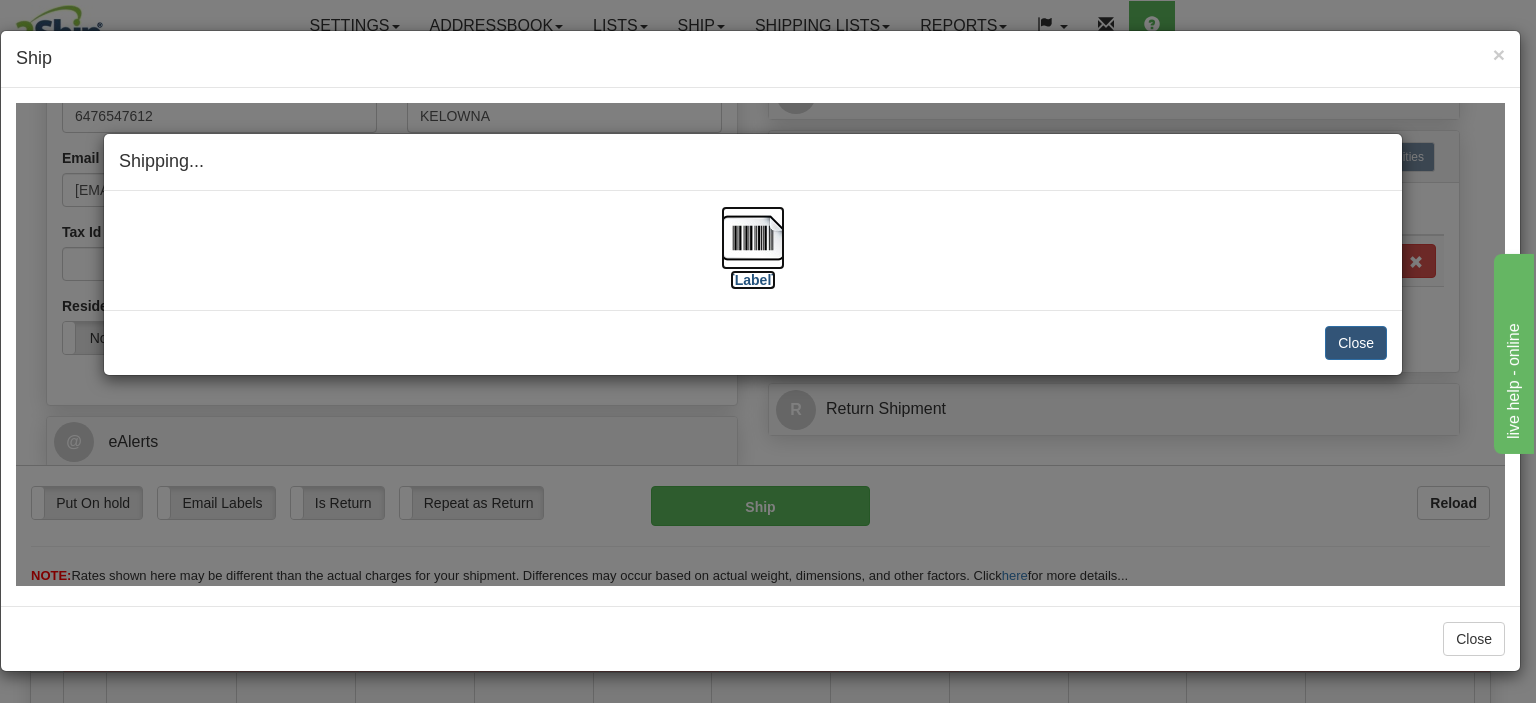 click at bounding box center (753, 237) 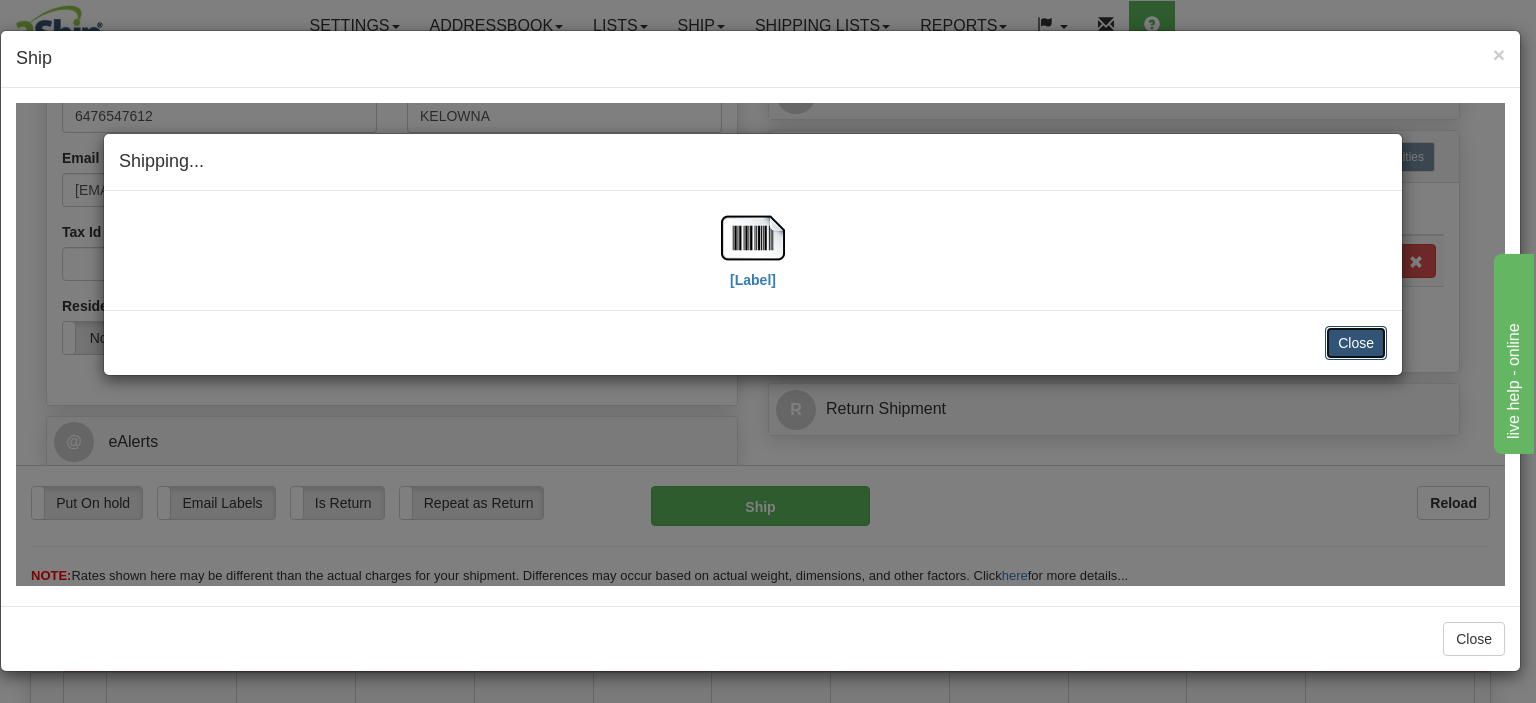 click on "Close" at bounding box center [1356, 342] 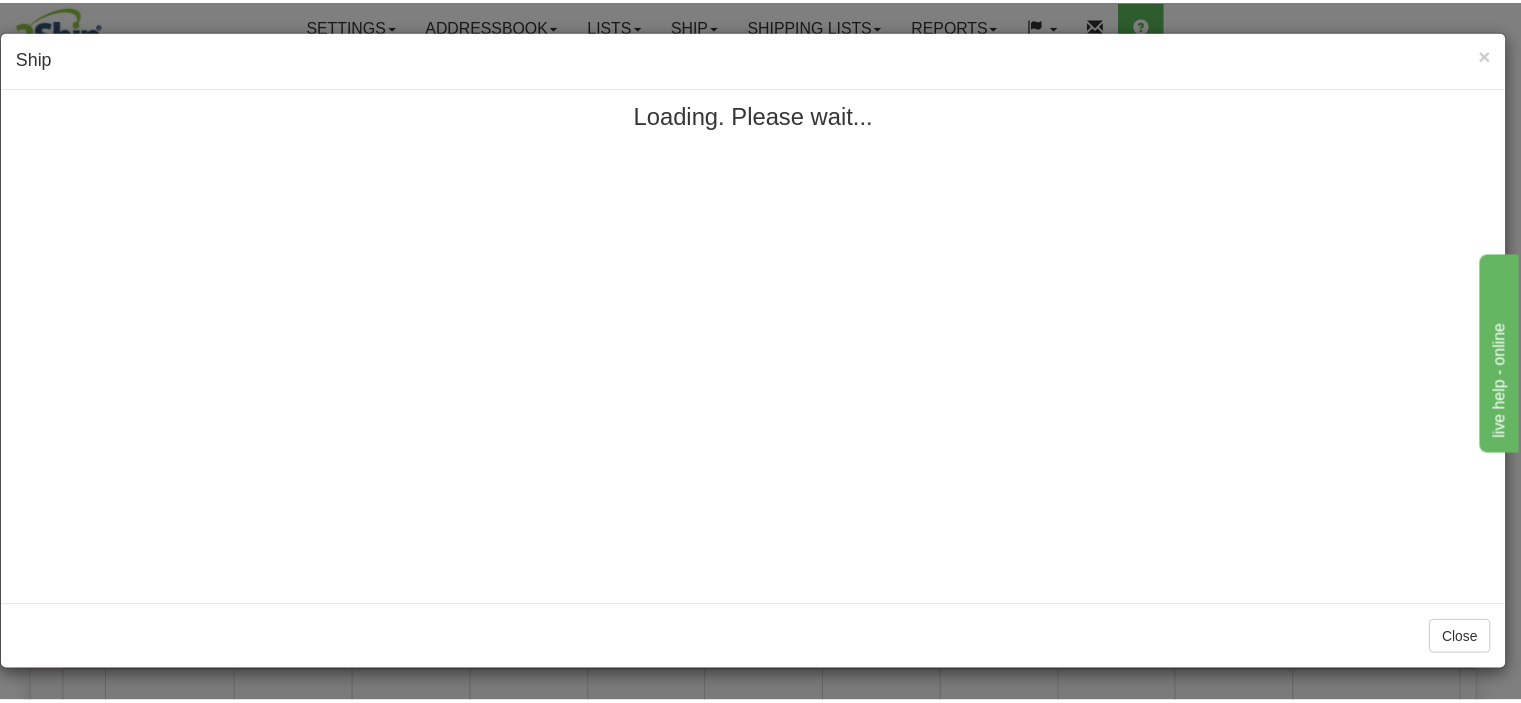 scroll, scrollTop: 0, scrollLeft: 0, axis: both 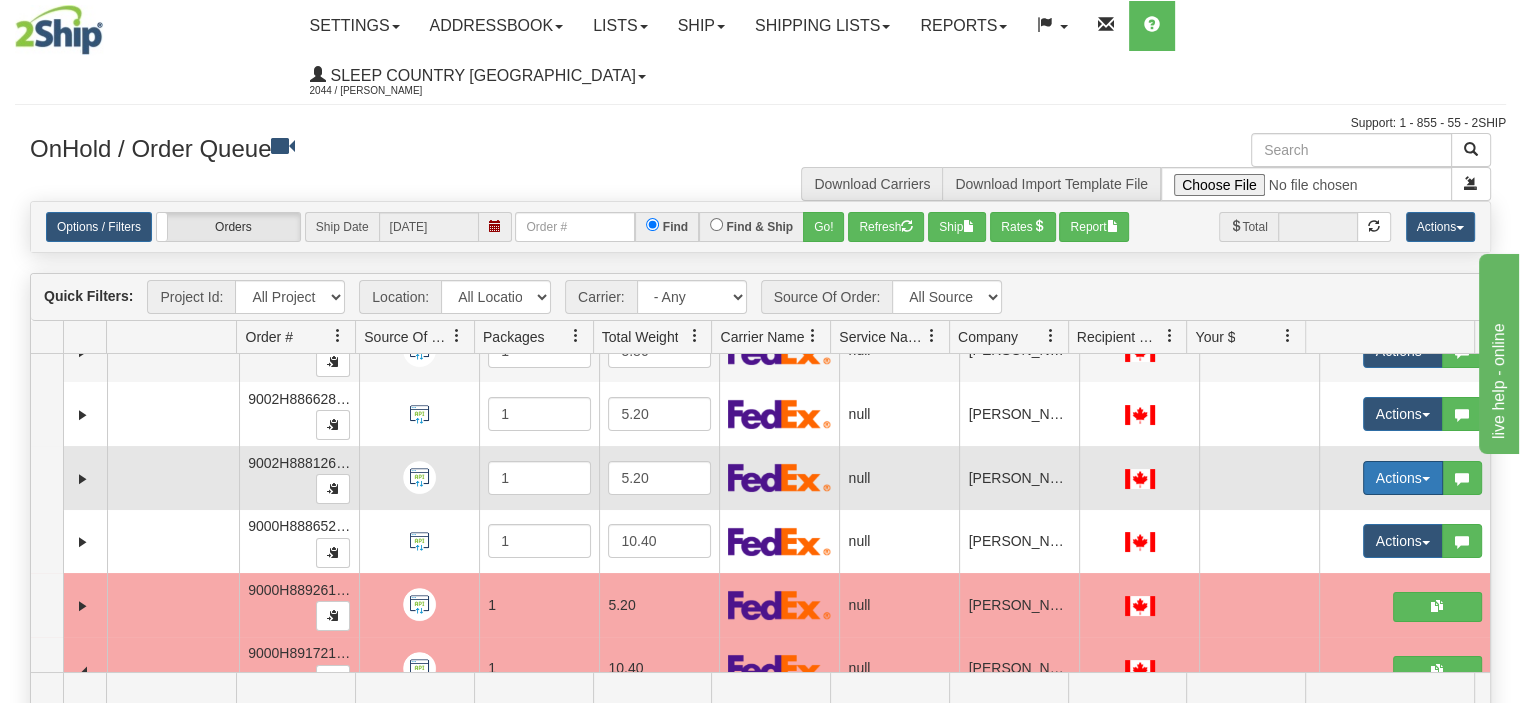 click on "Actions" at bounding box center (1403, 478) 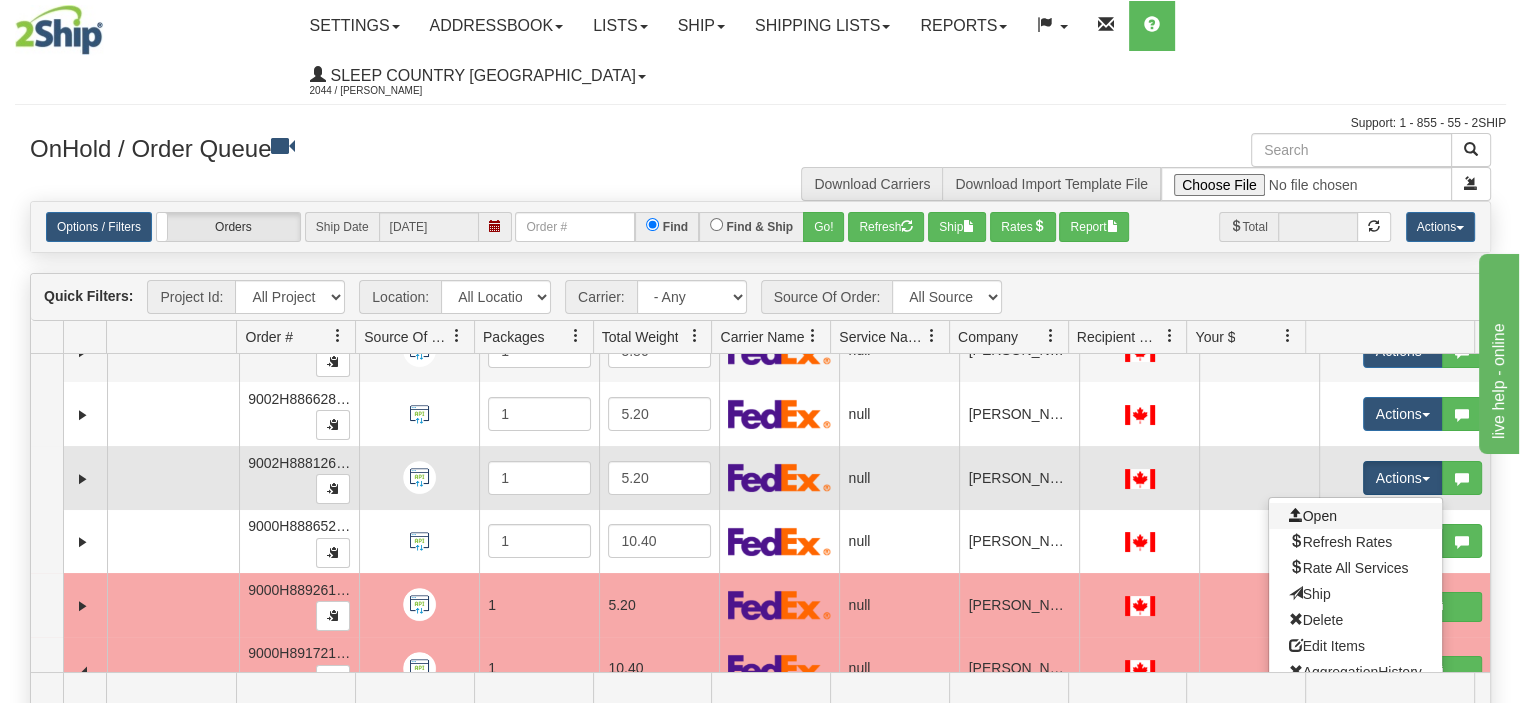 click on "Open" at bounding box center (1355, 516) 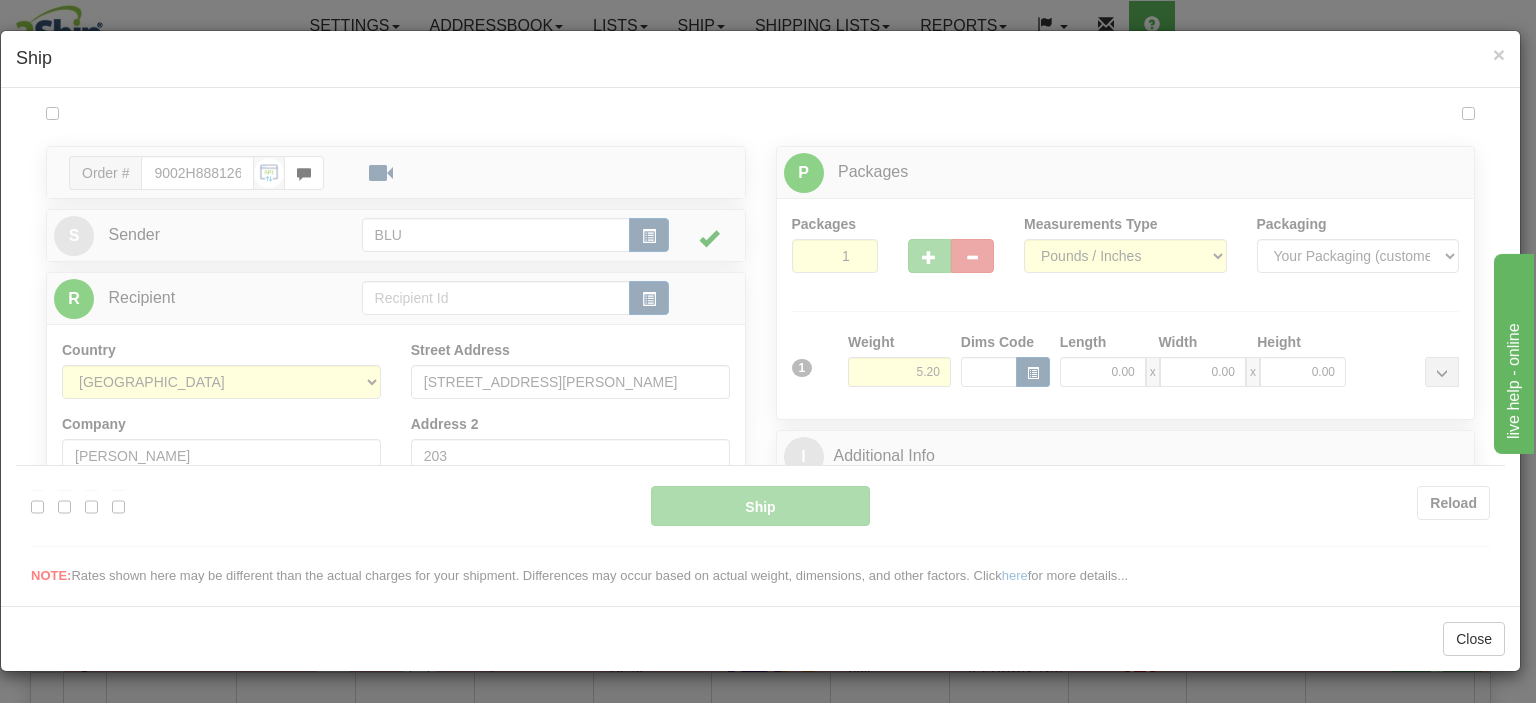 scroll, scrollTop: 0, scrollLeft: 0, axis: both 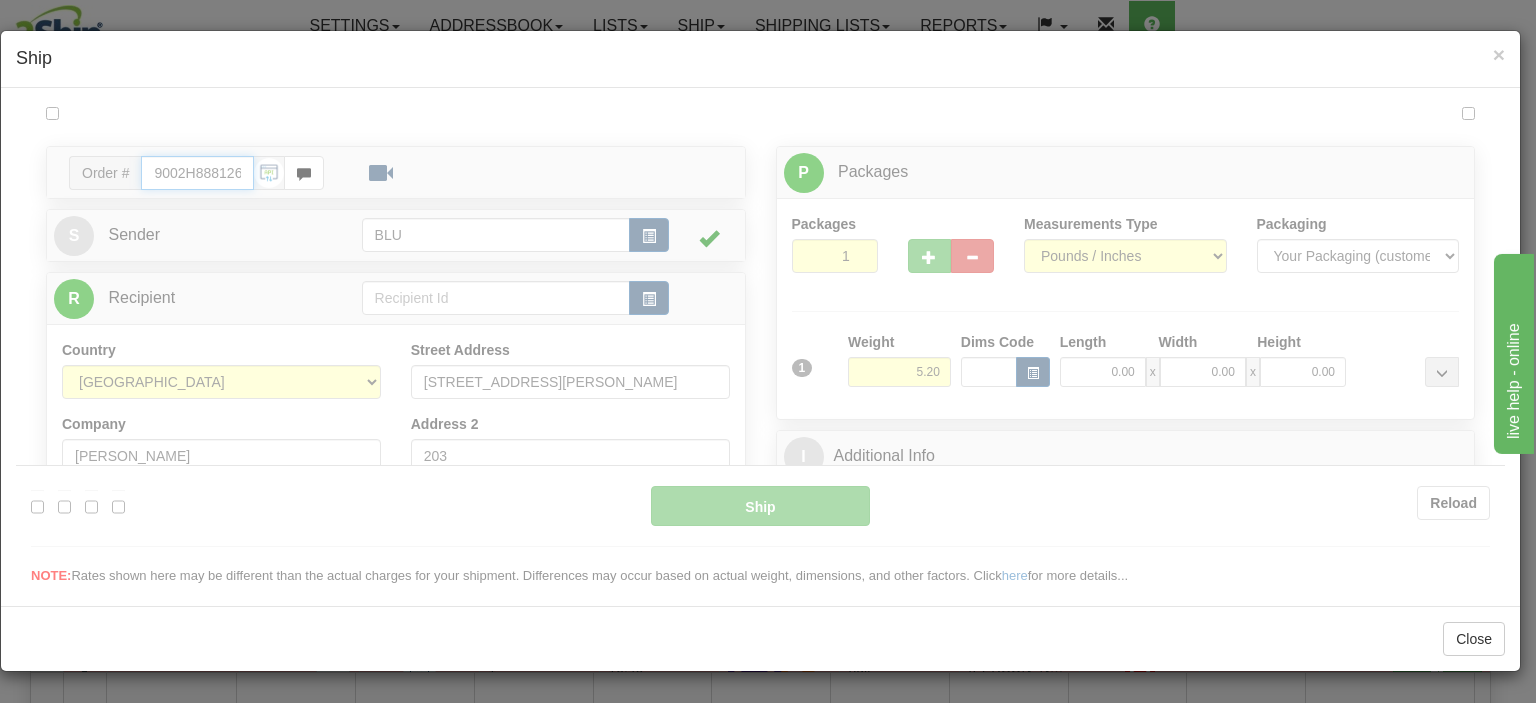 type on "09:45" 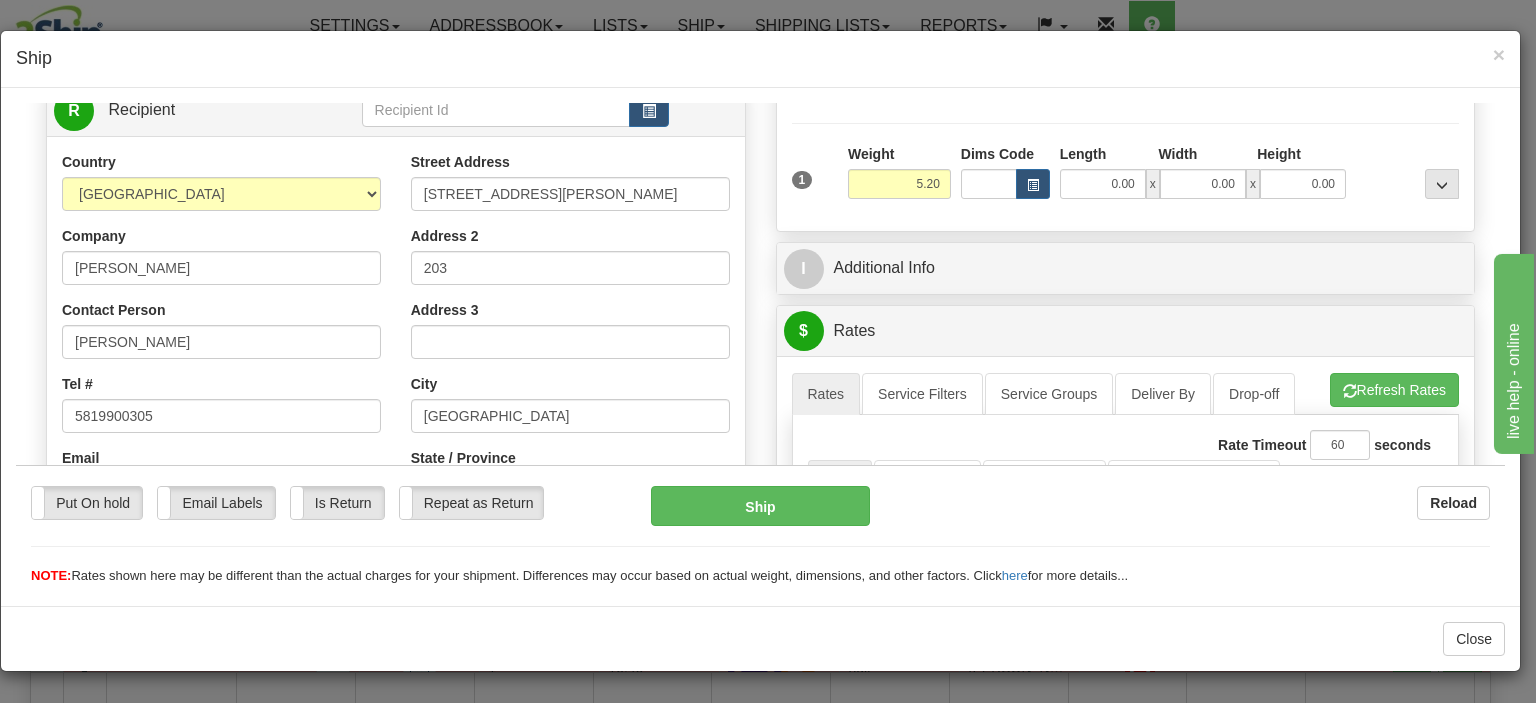 scroll, scrollTop: 0, scrollLeft: 0, axis: both 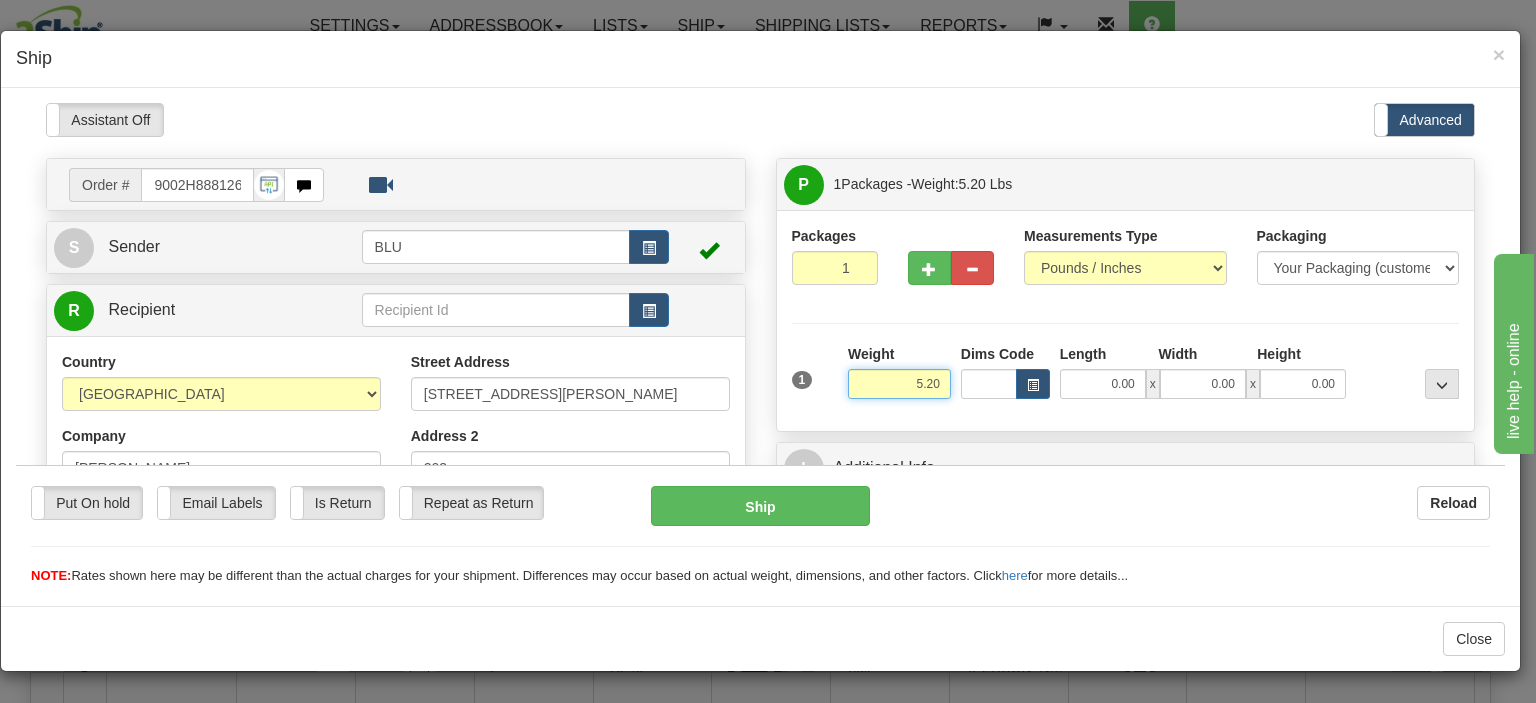 drag, startPoint x: 913, startPoint y: 377, endPoint x: 978, endPoint y: 381, distance: 65.12296 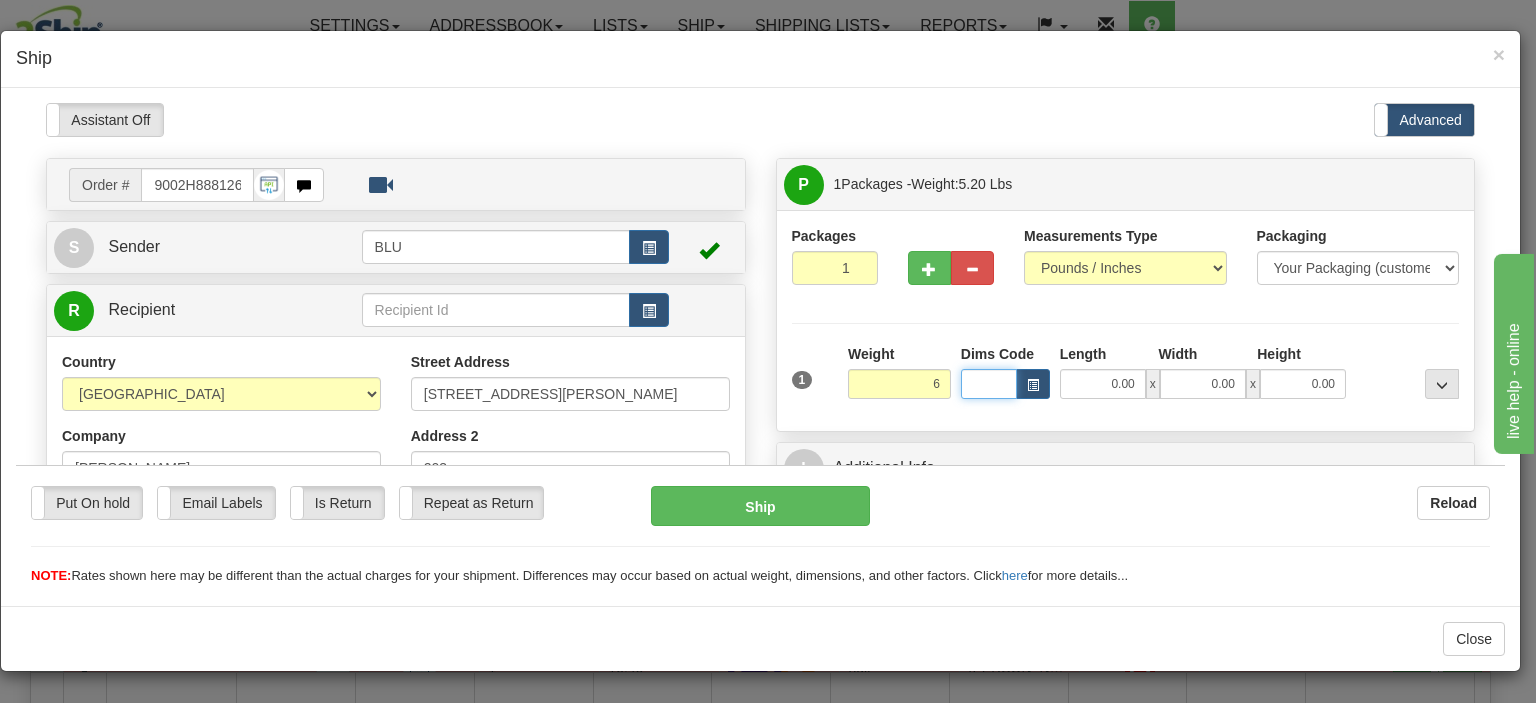 type on "6.00" 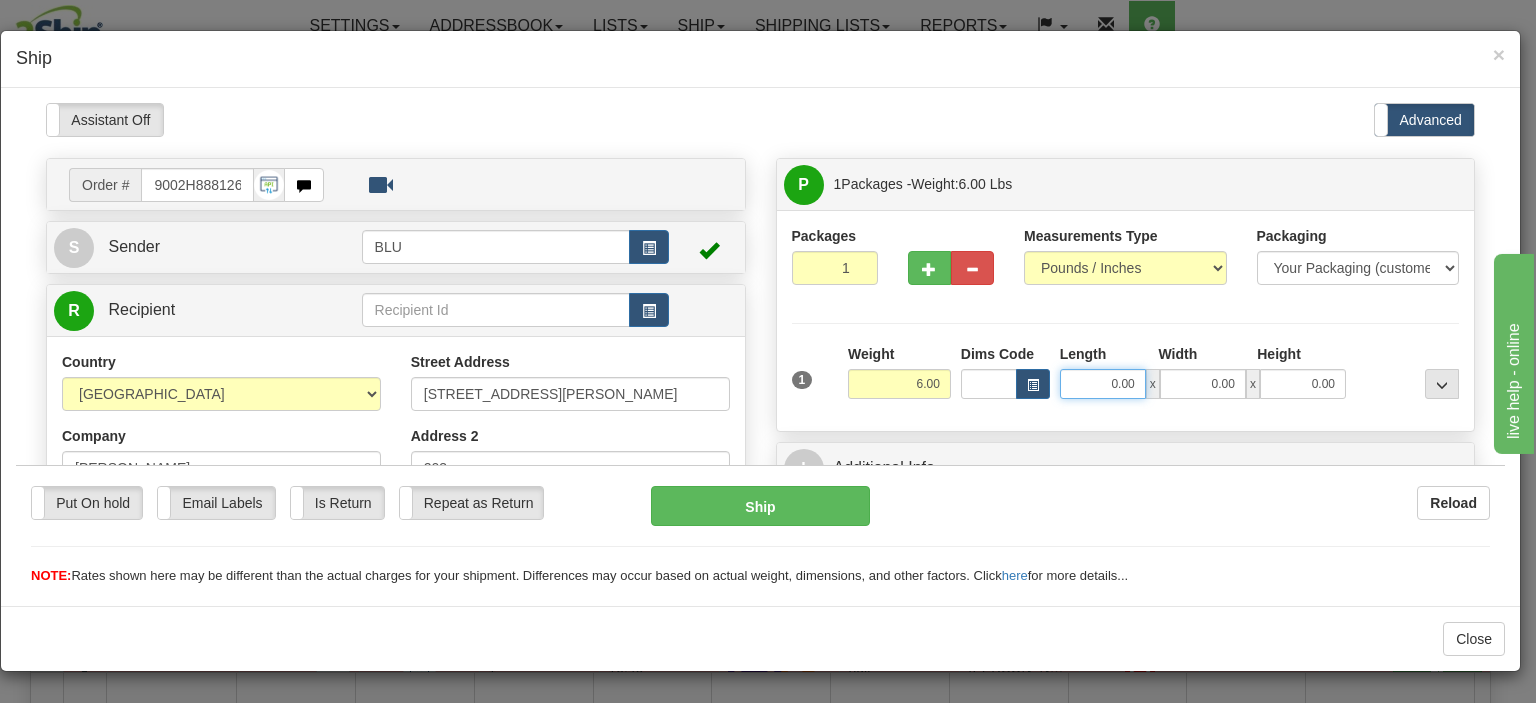 click on "0.00" at bounding box center [1103, 383] 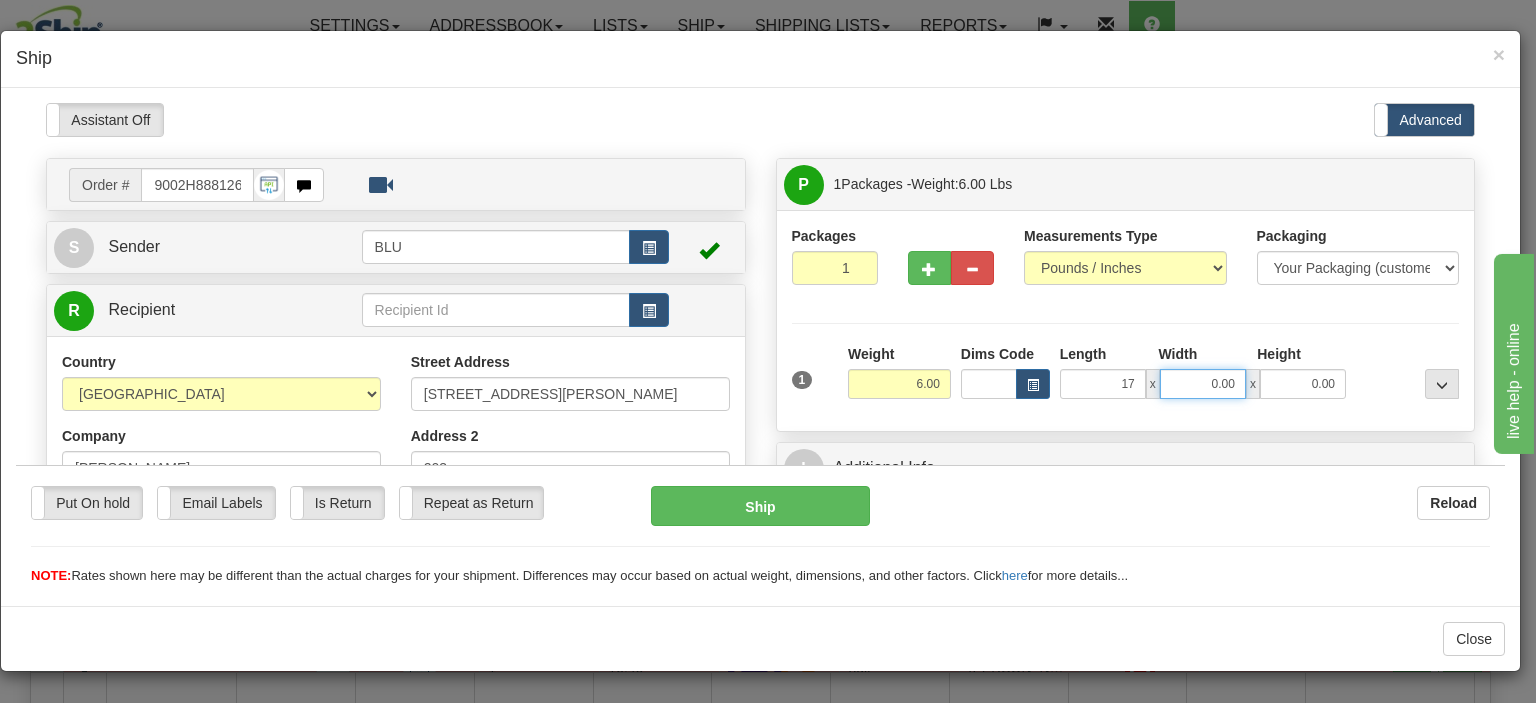 type on "17.00" 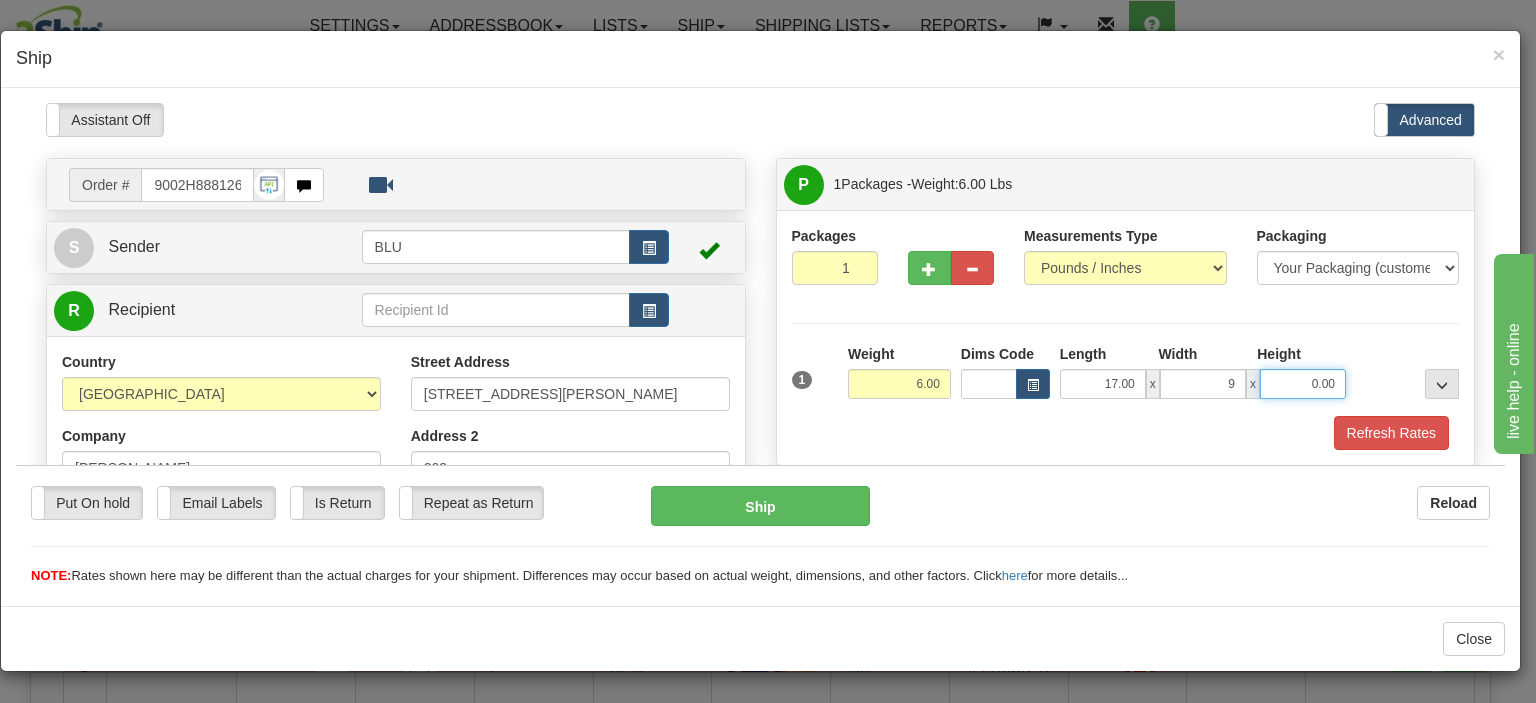 type on "9.00" 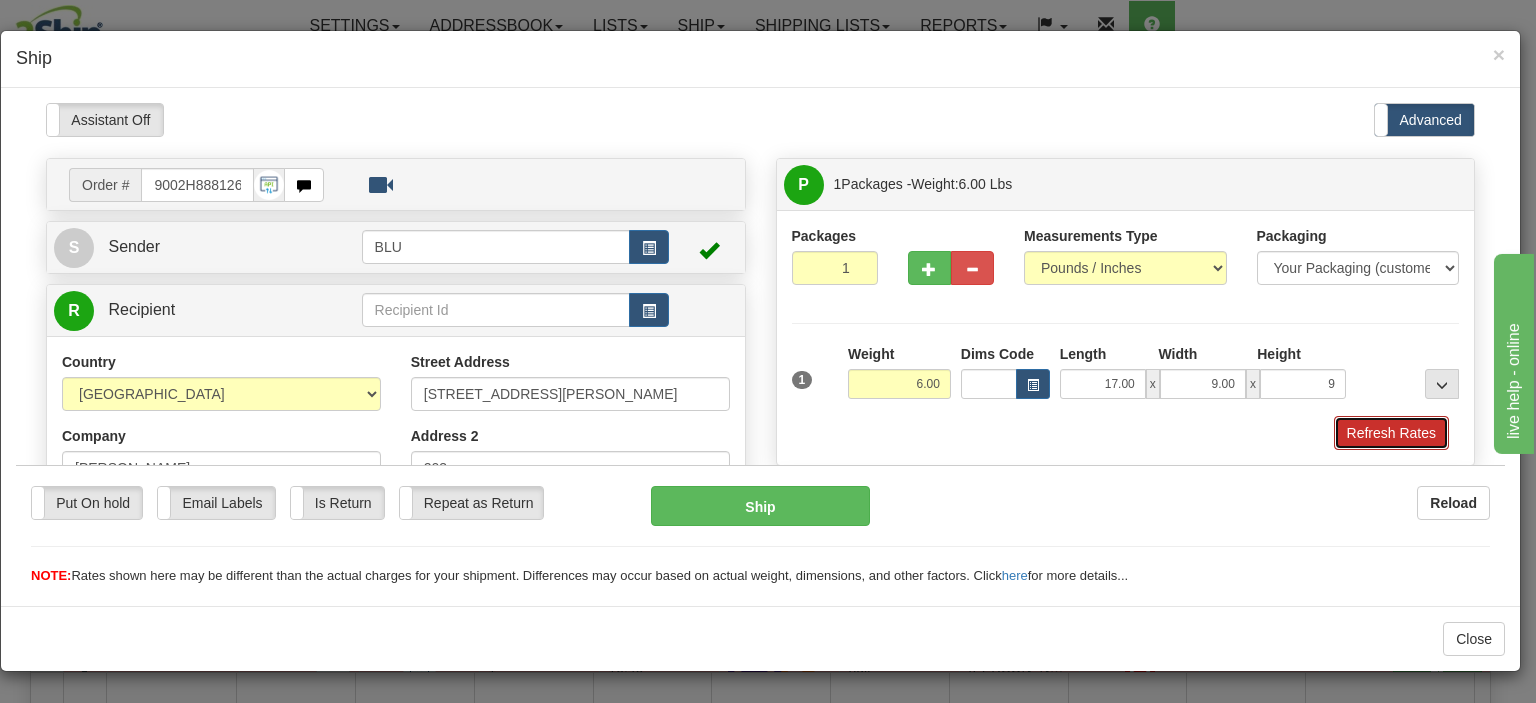type on "9.00" 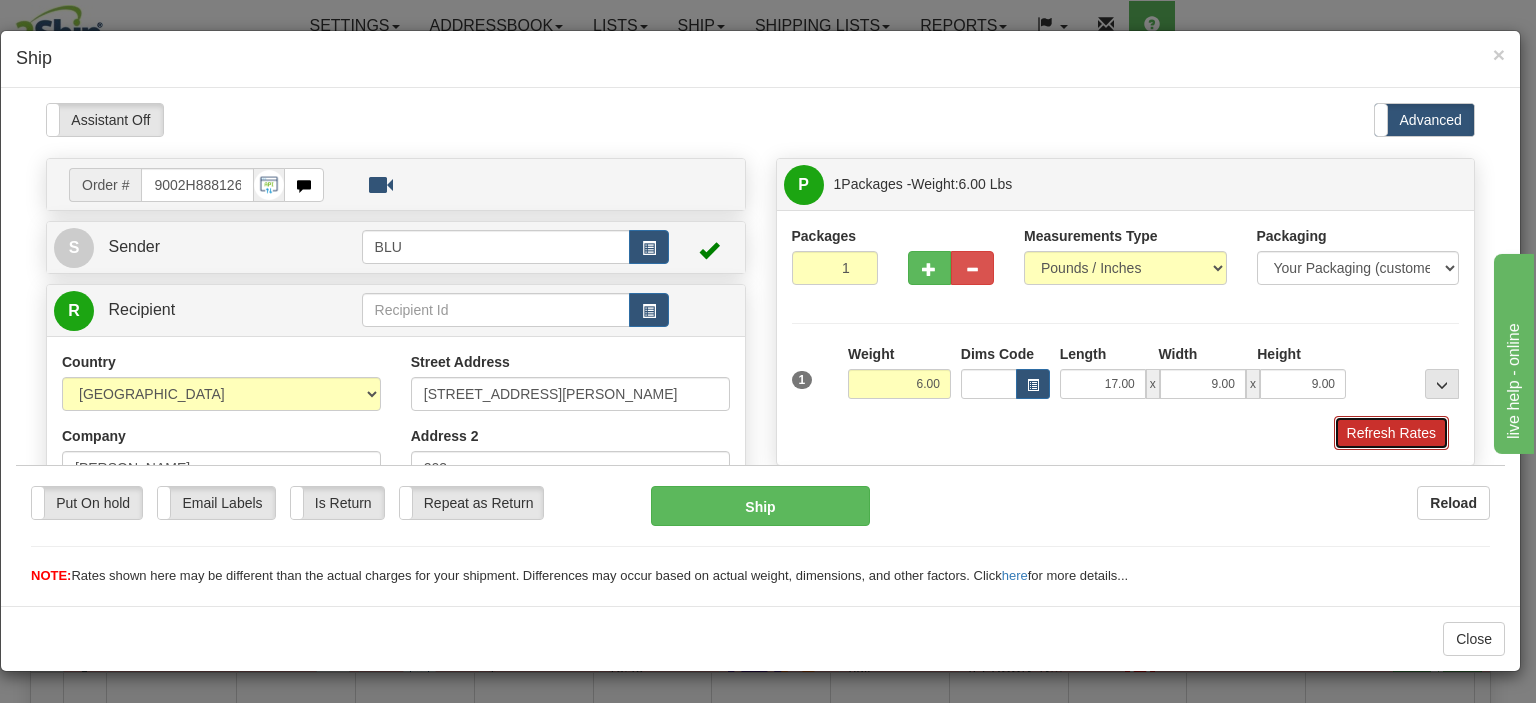 click on "Refresh Rates" at bounding box center (1391, 432) 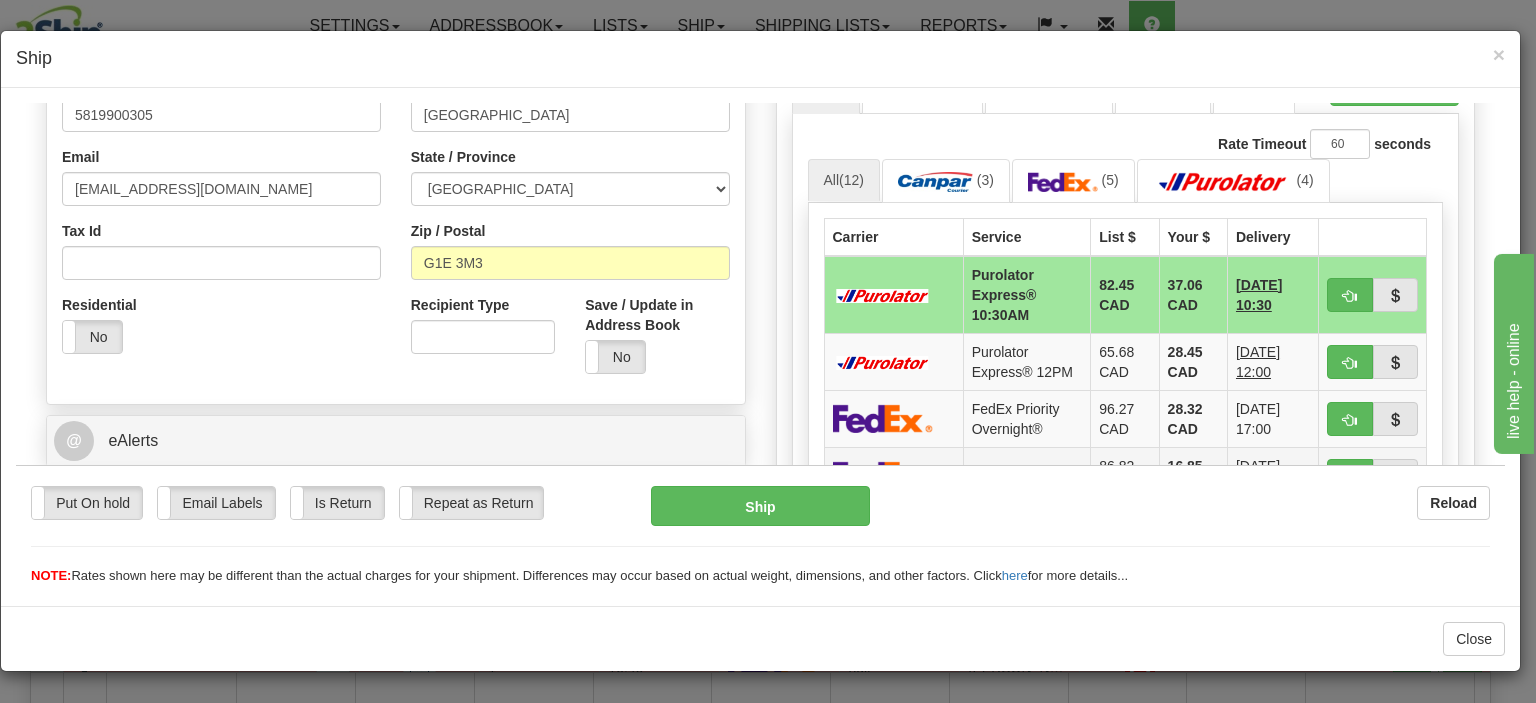 scroll, scrollTop: 700, scrollLeft: 0, axis: vertical 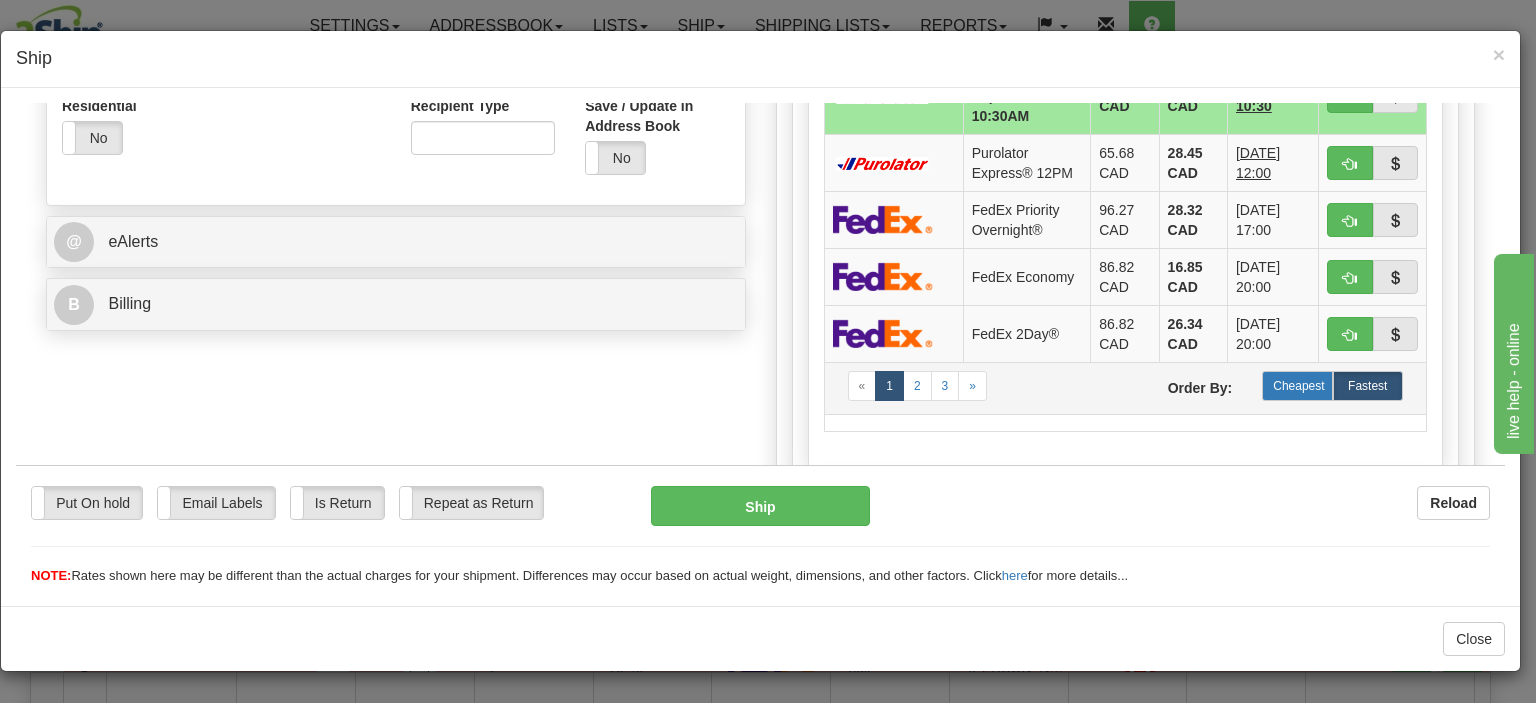 click on "Cheapest" at bounding box center [1297, 385] 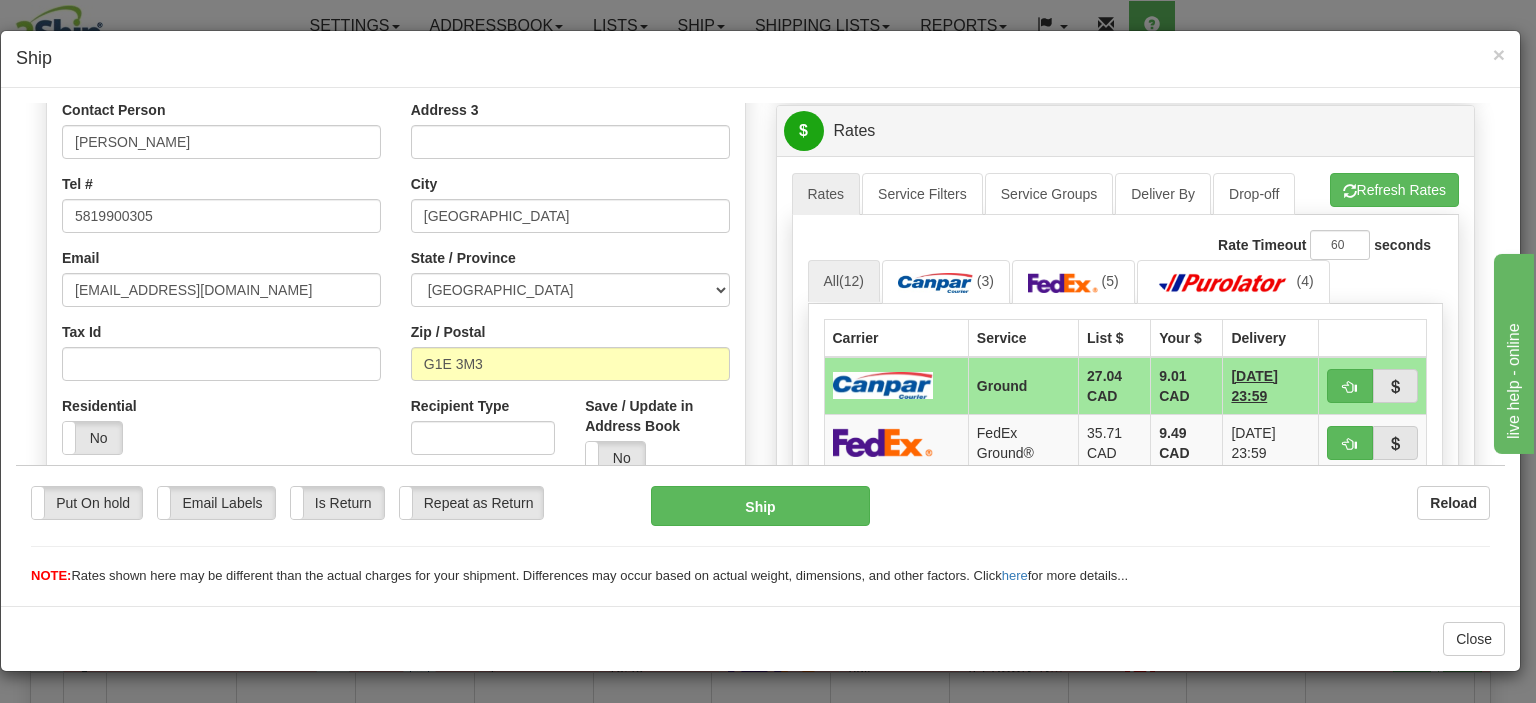 scroll, scrollTop: 800, scrollLeft: 0, axis: vertical 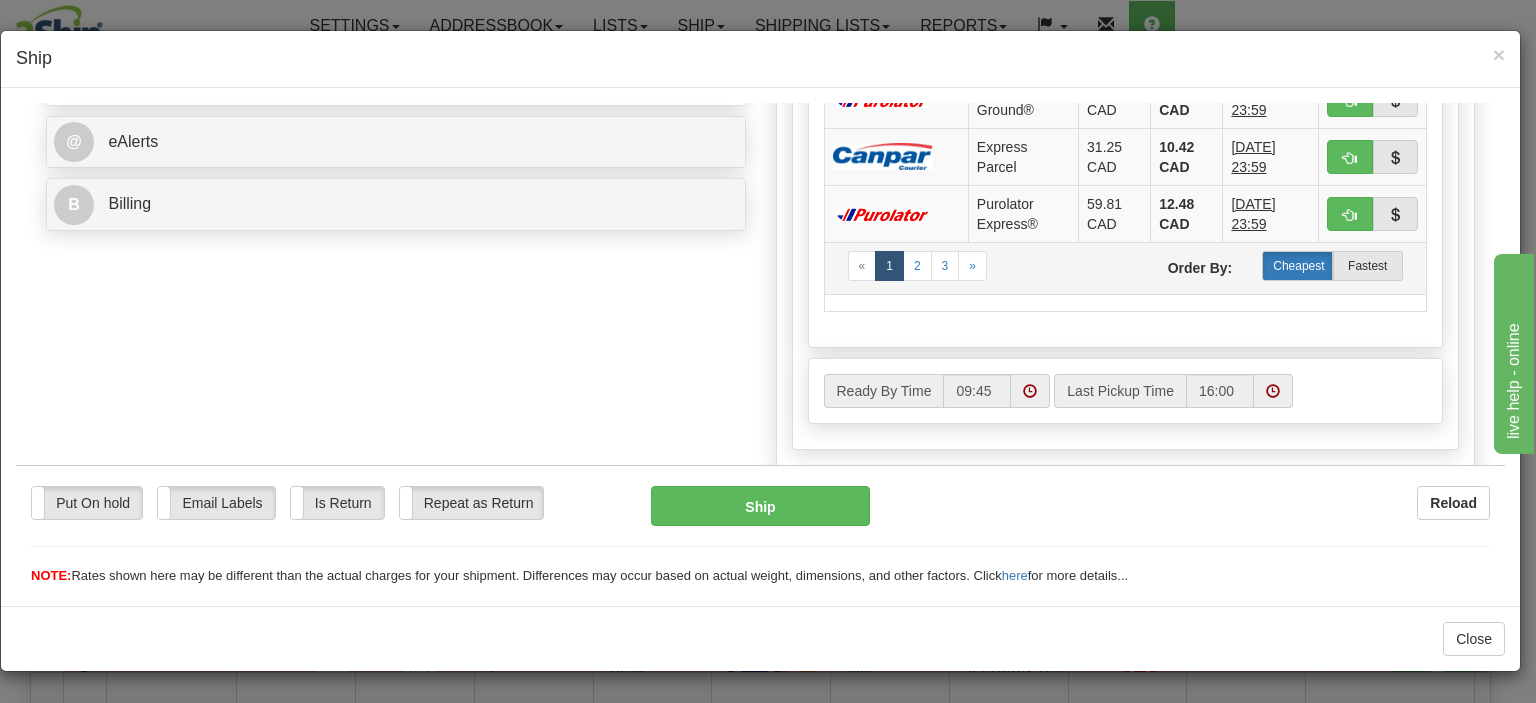 click on "Cheapest" at bounding box center [1297, 265] 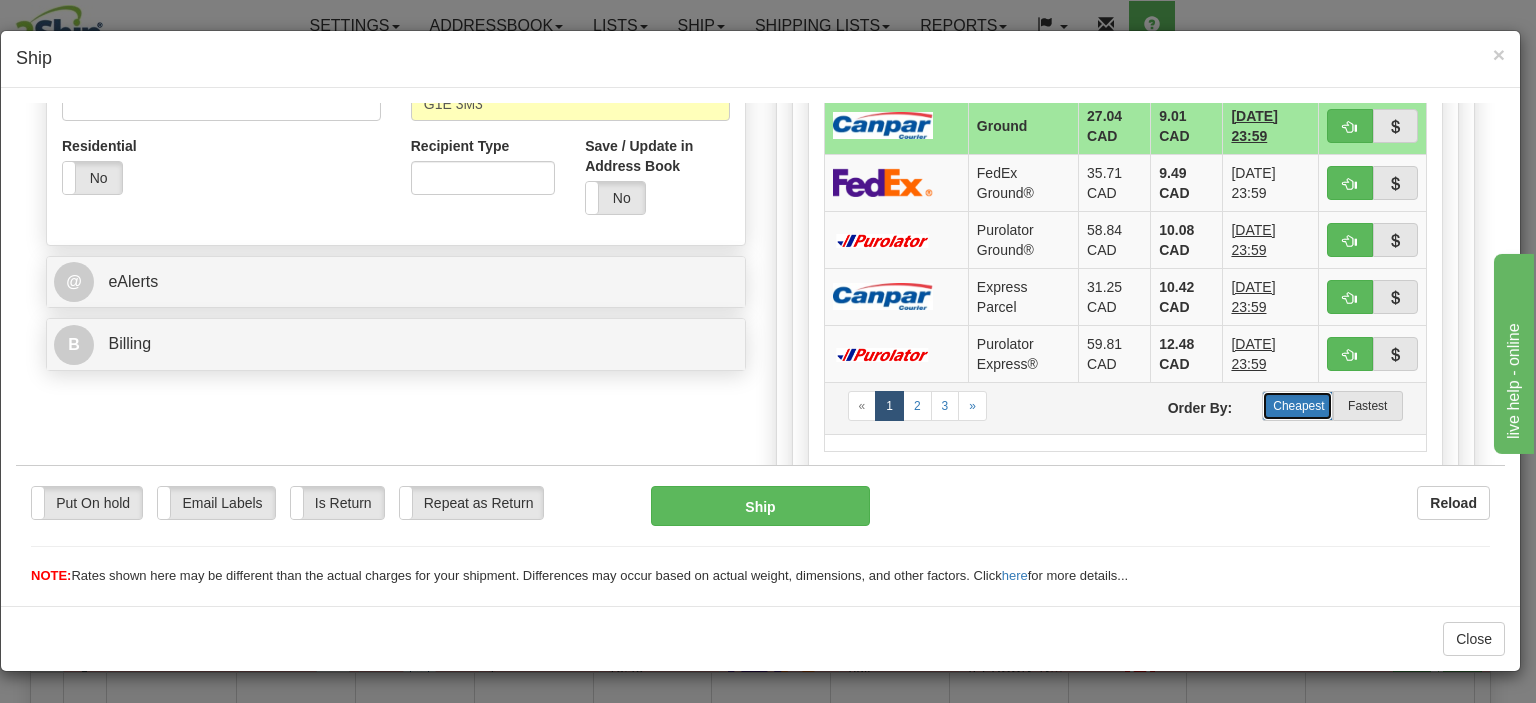 scroll, scrollTop: 500, scrollLeft: 0, axis: vertical 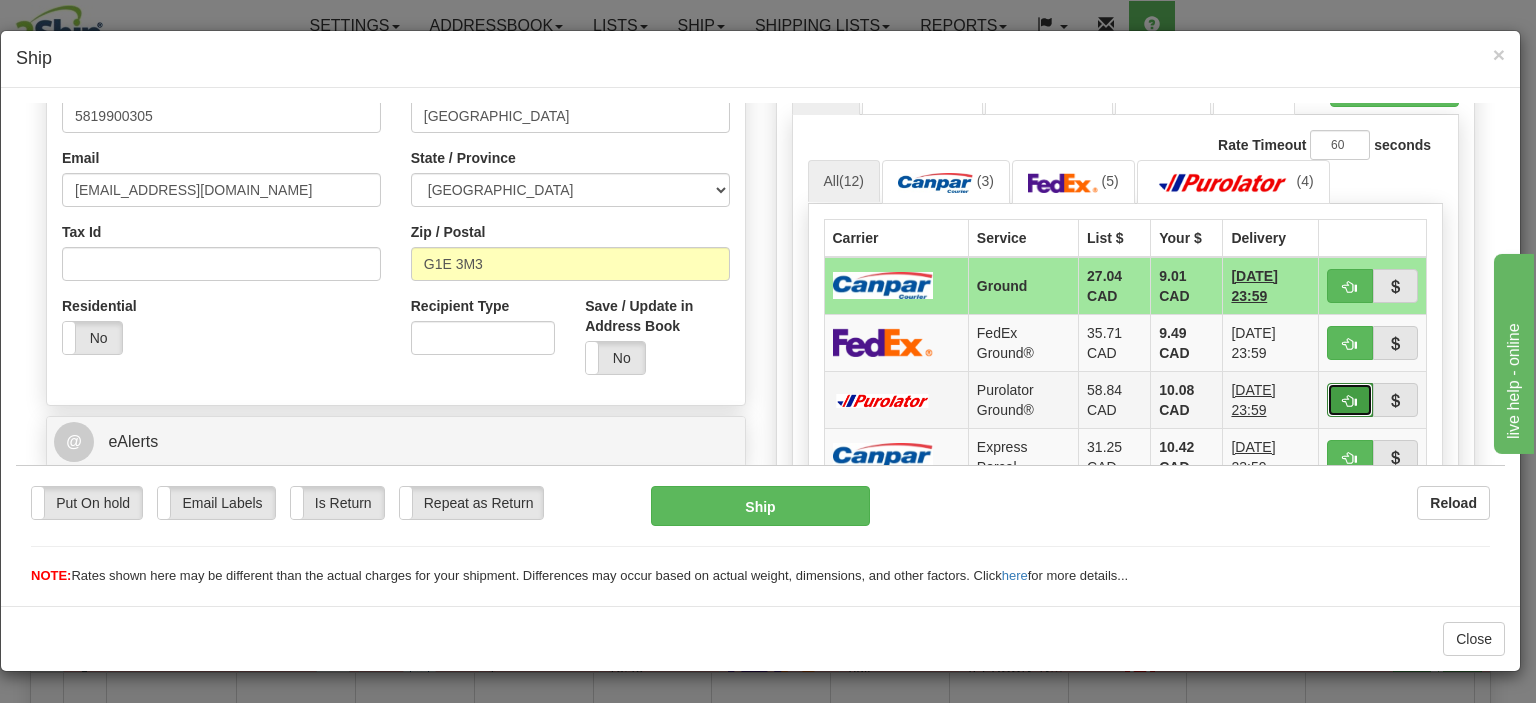 click at bounding box center [1350, 399] 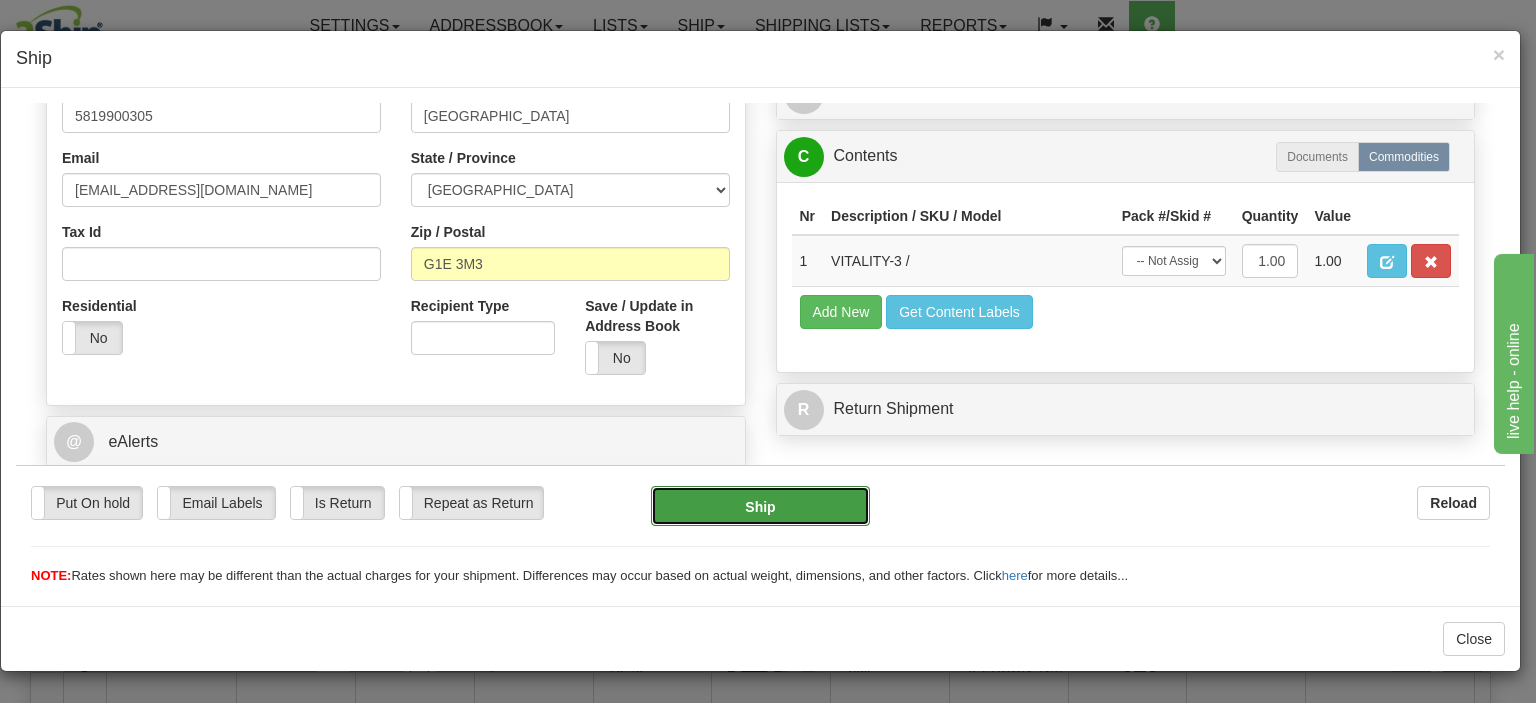 click on "Ship" at bounding box center [760, 505] 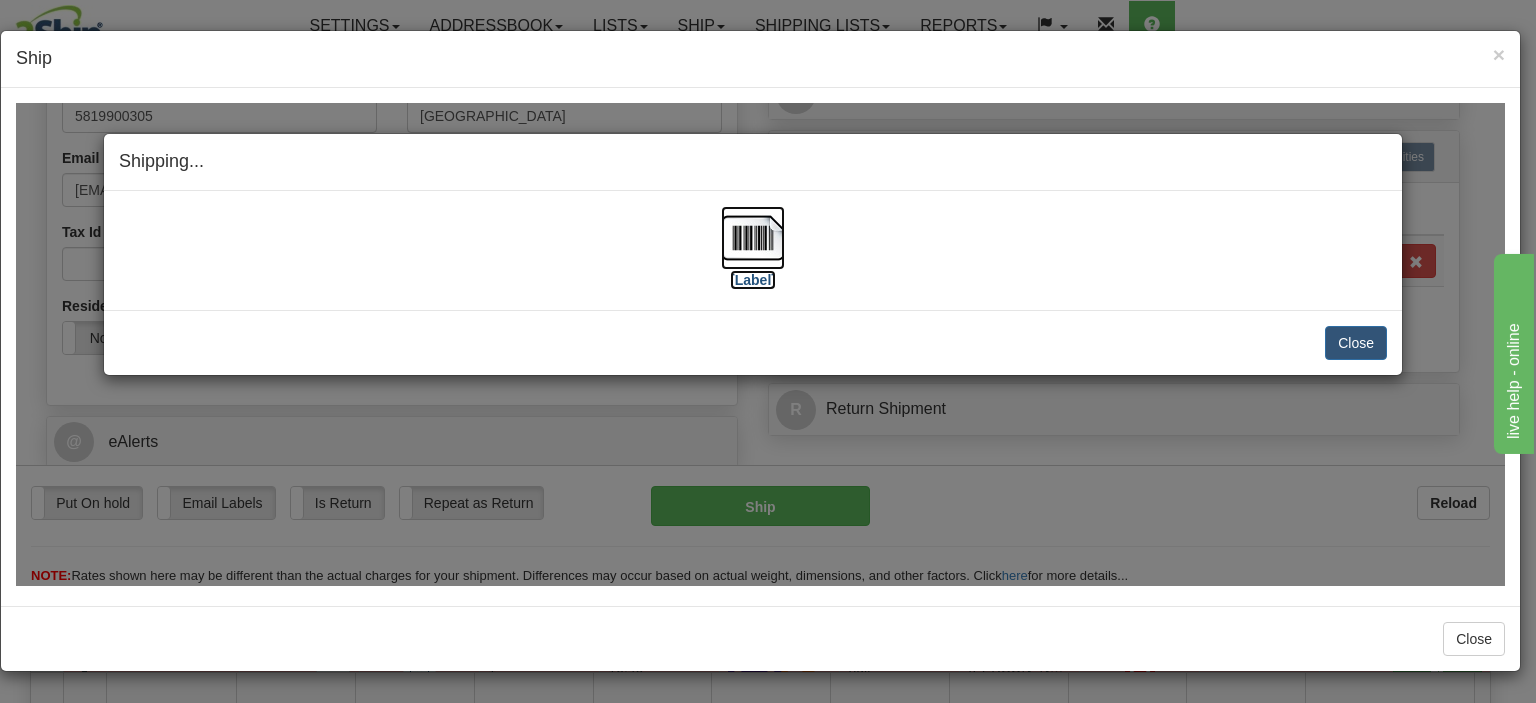 click at bounding box center [753, 237] 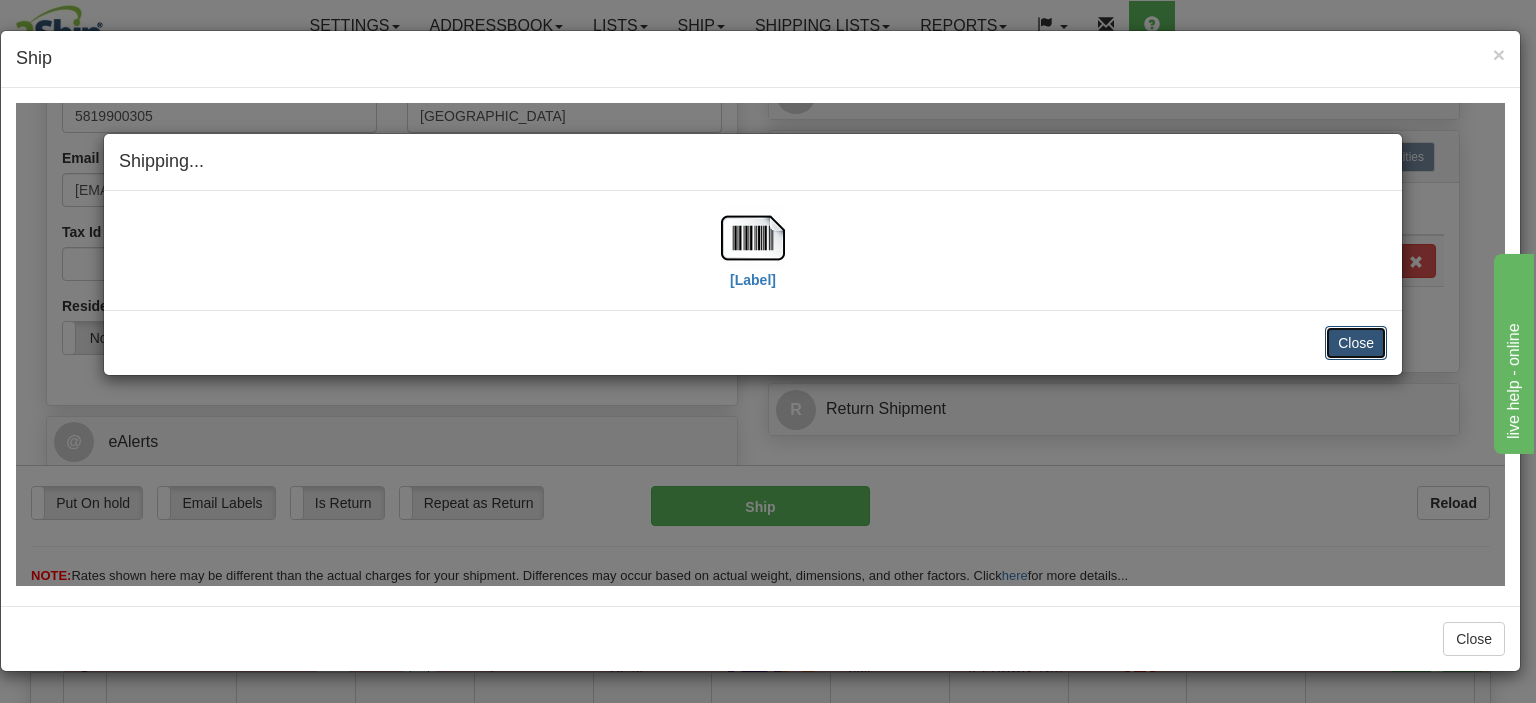 click on "Close" at bounding box center (1356, 342) 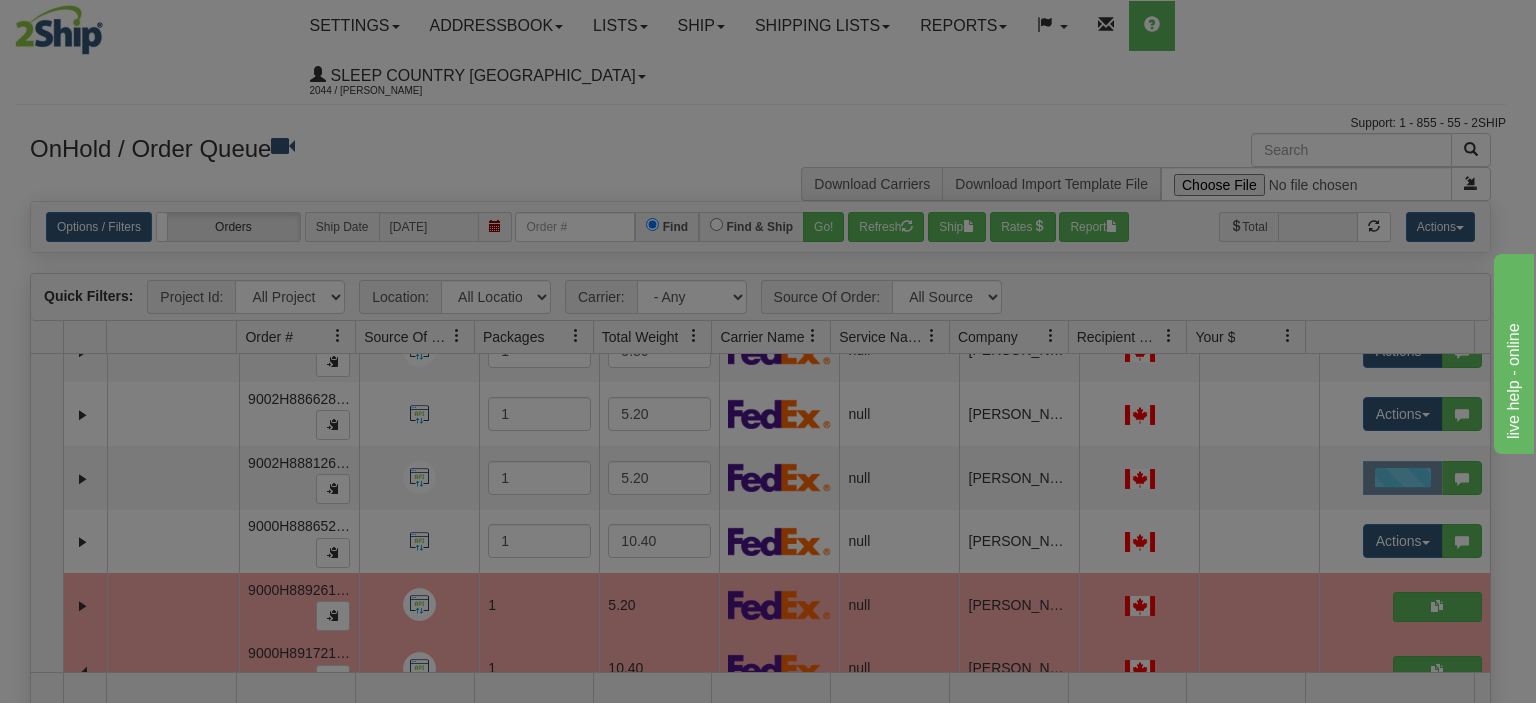 scroll, scrollTop: 0, scrollLeft: 0, axis: both 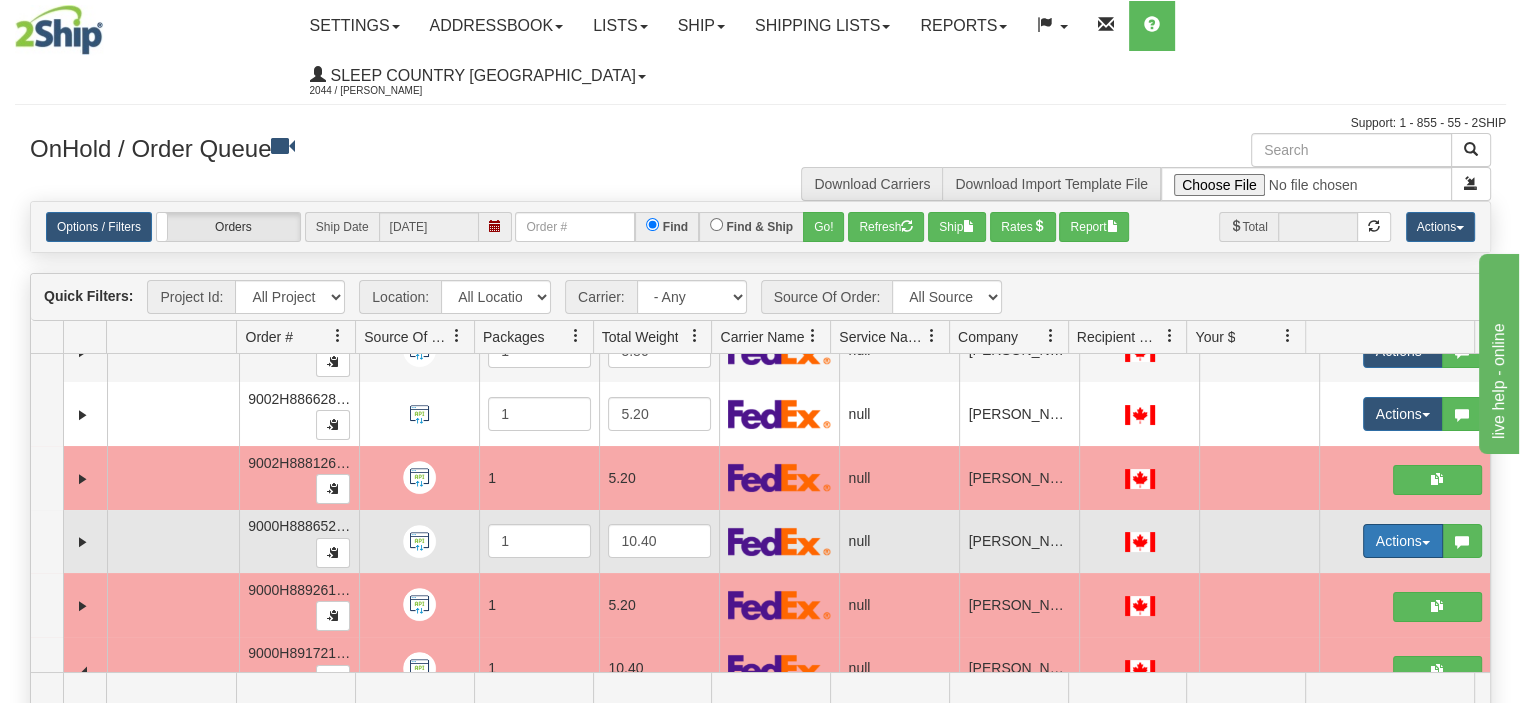 click on "Actions" at bounding box center [1403, 541] 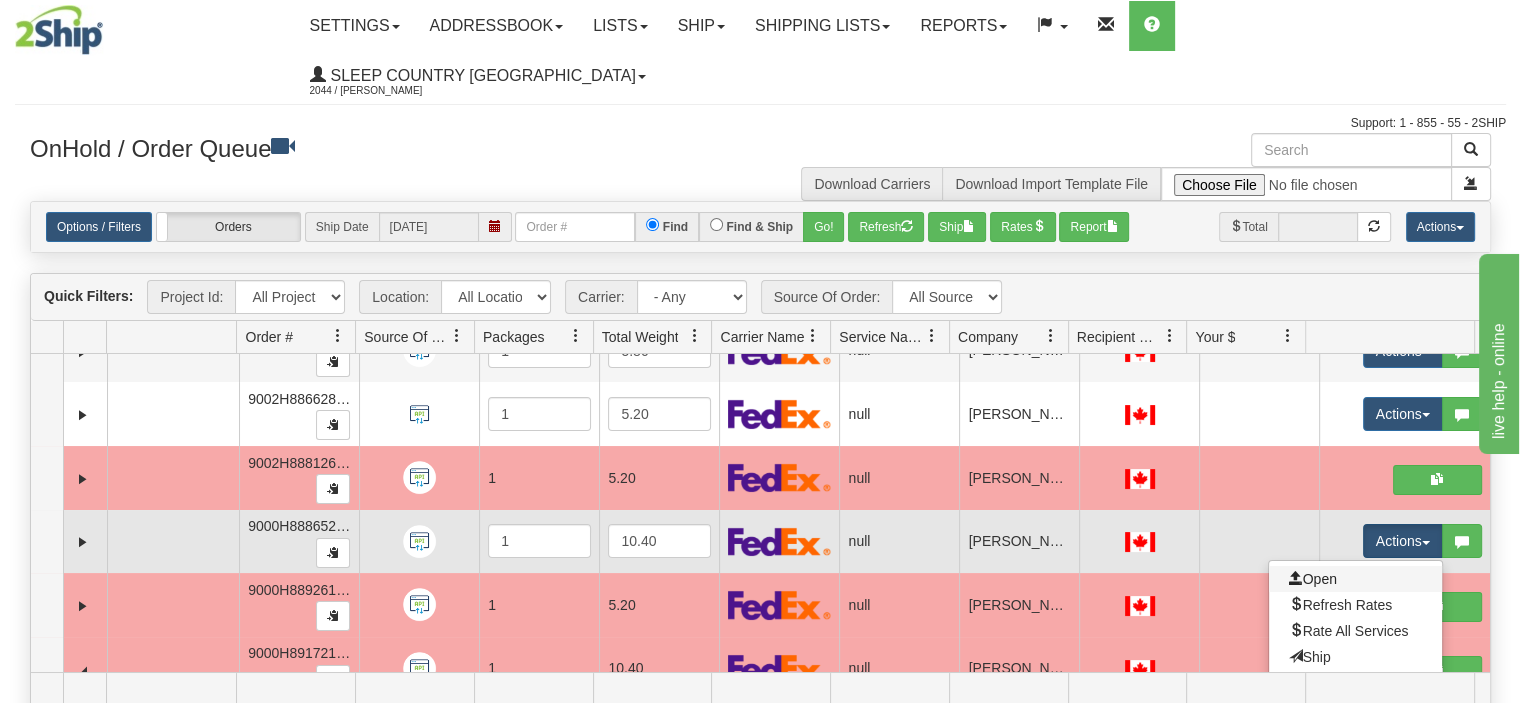 click on "Open" at bounding box center [1355, 579] 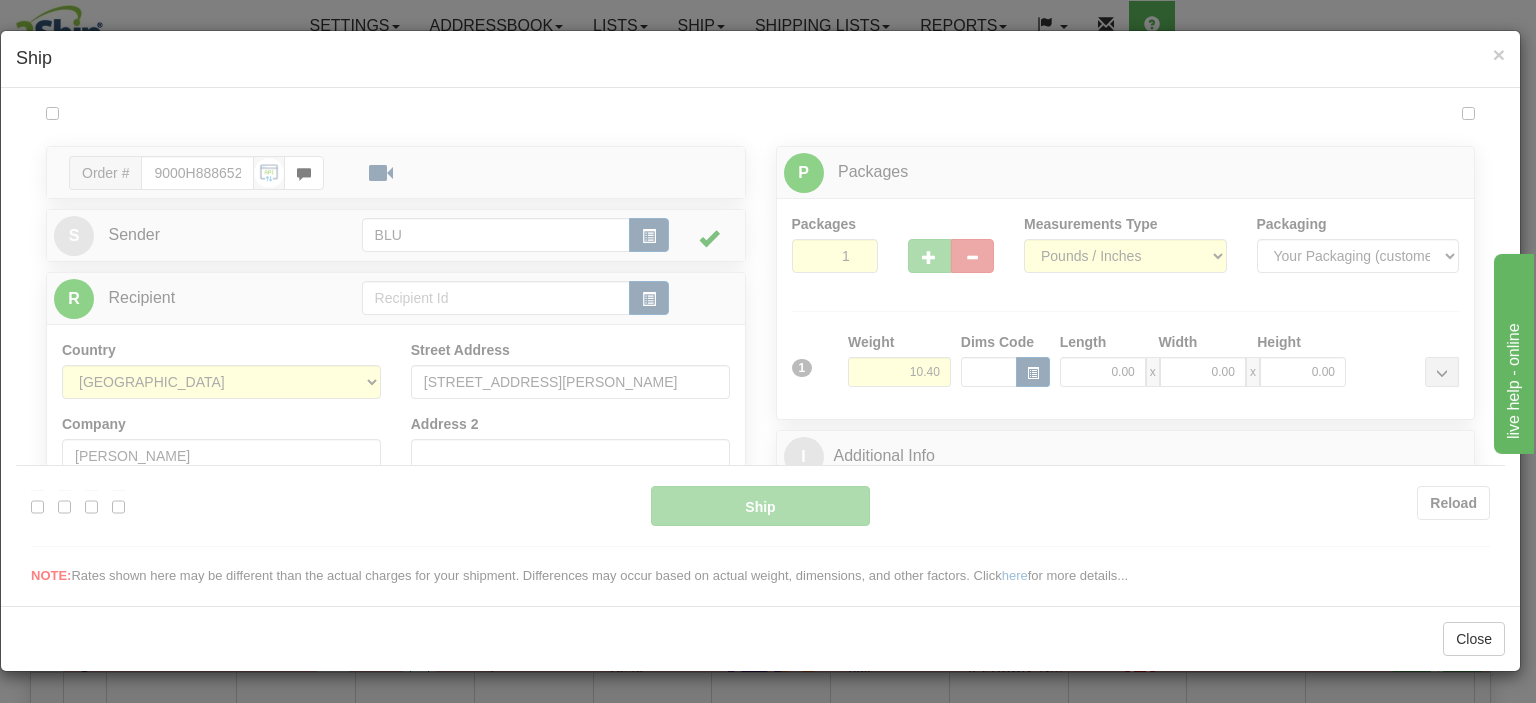 scroll, scrollTop: 0, scrollLeft: 0, axis: both 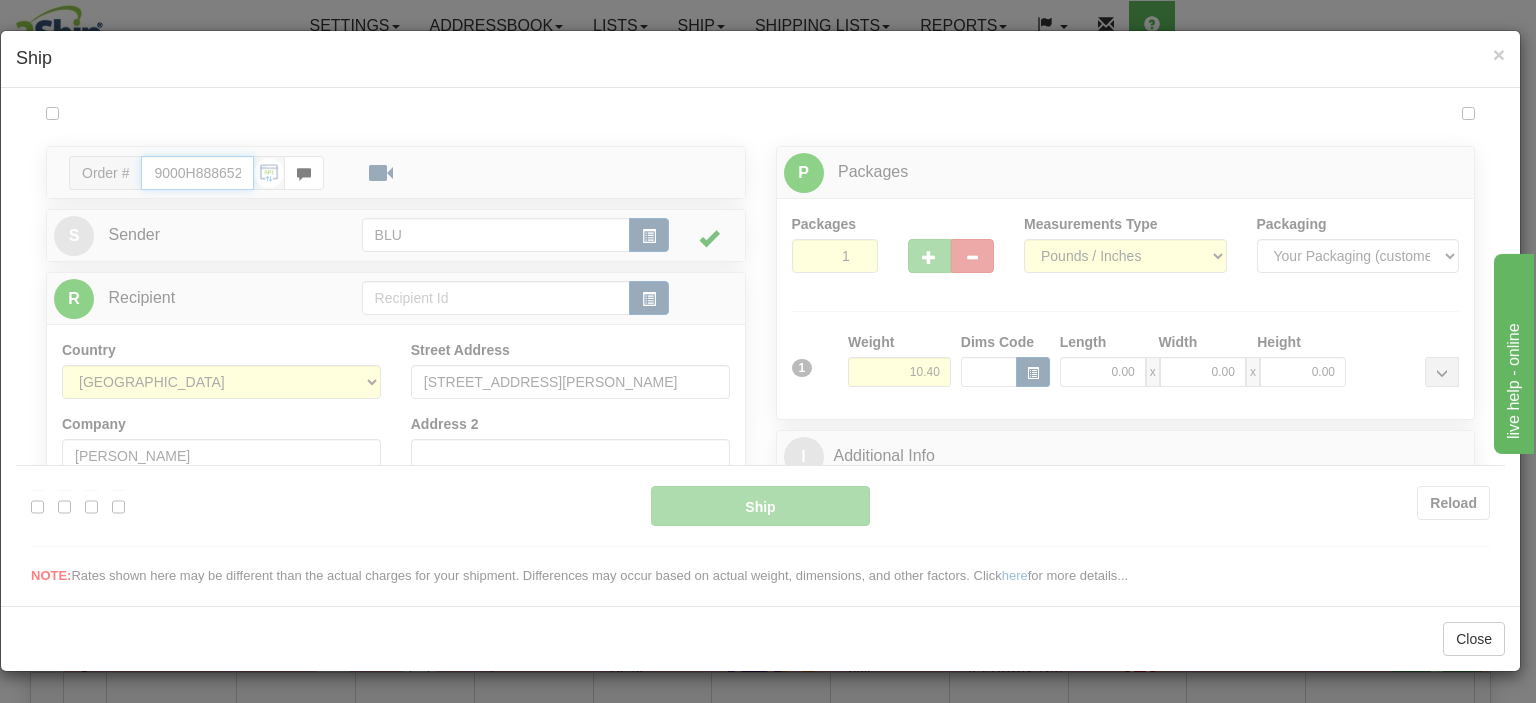 type on "09:48" 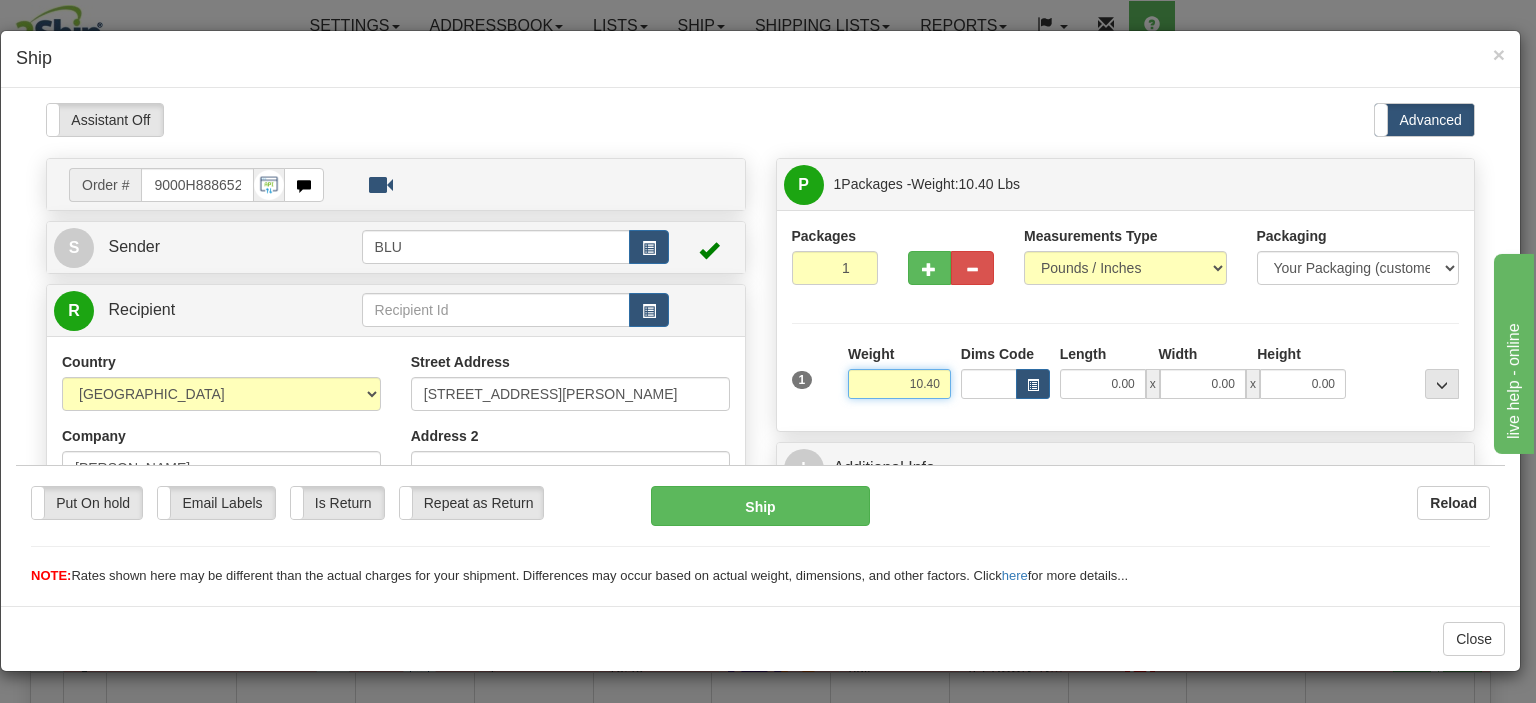 click on "10.40" at bounding box center (899, 383) 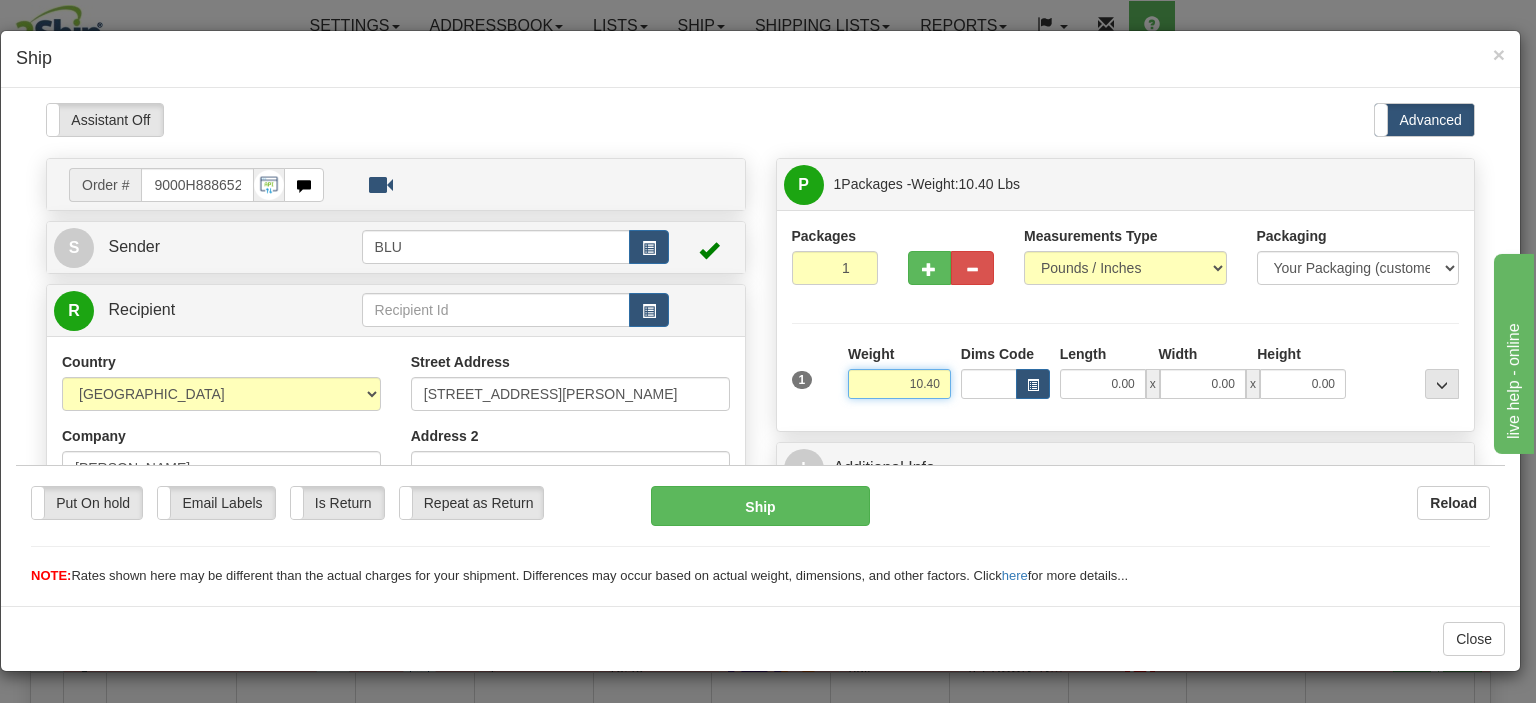 drag, startPoint x: 901, startPoint y: 379, endPoint x: 969, endPoint y: 376, distance: 68.06615 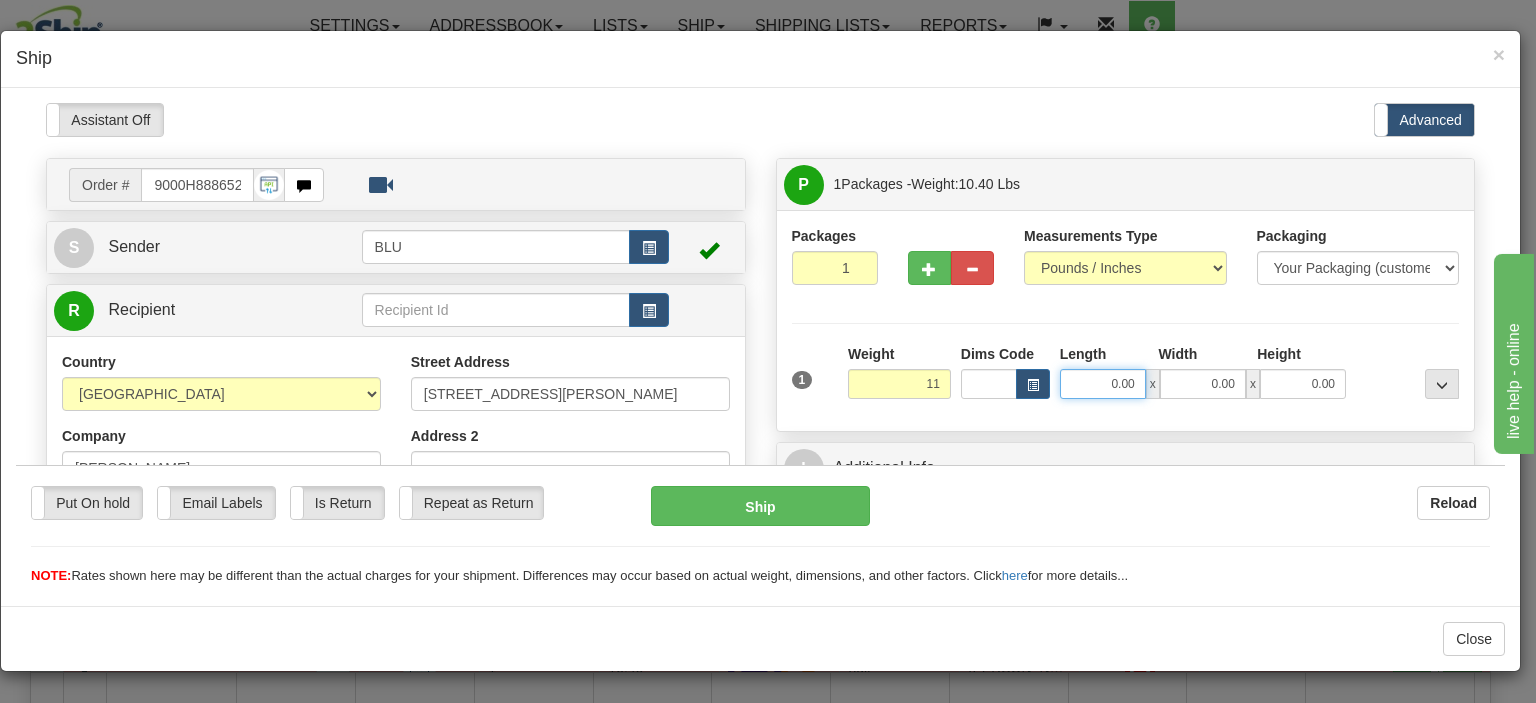 type on "11.00" 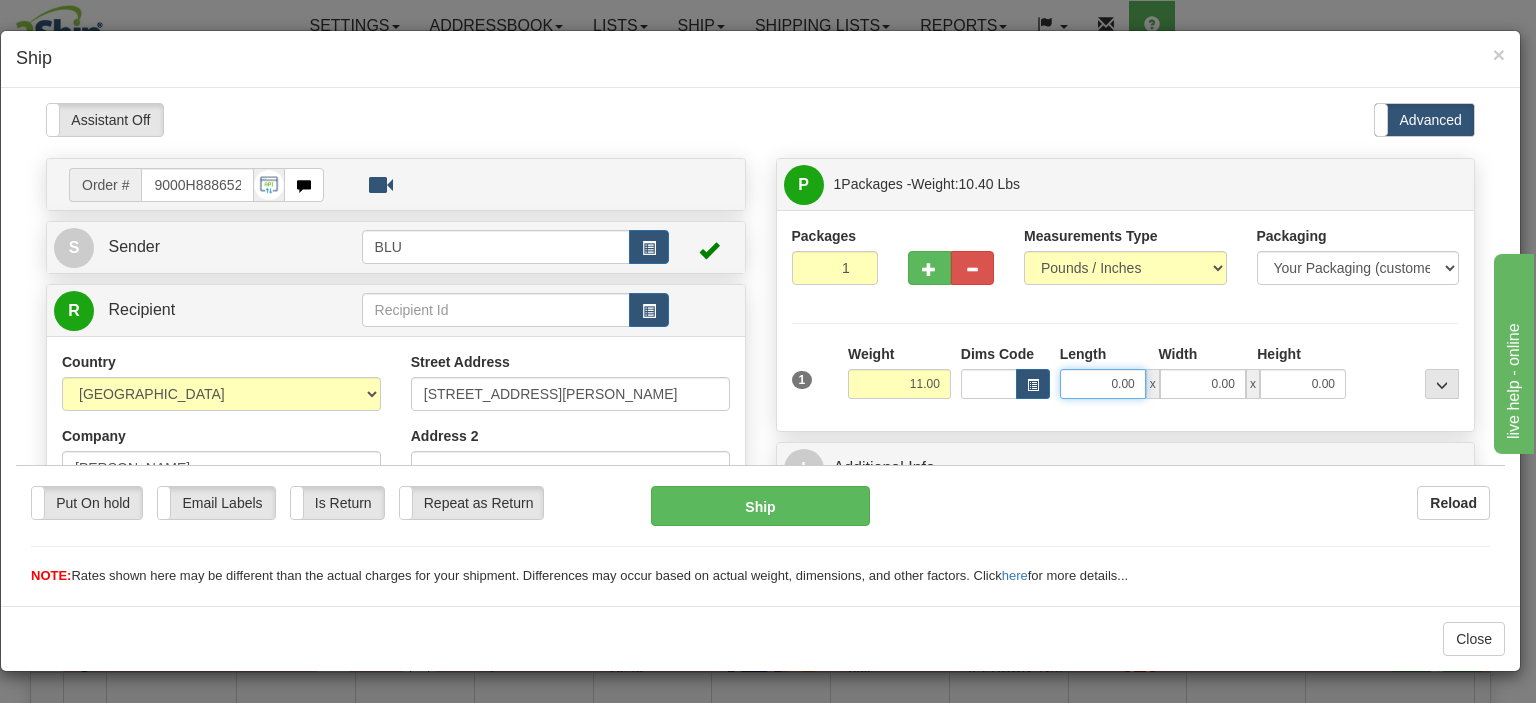 click on "0.00" at bounding box center (1103, 383) 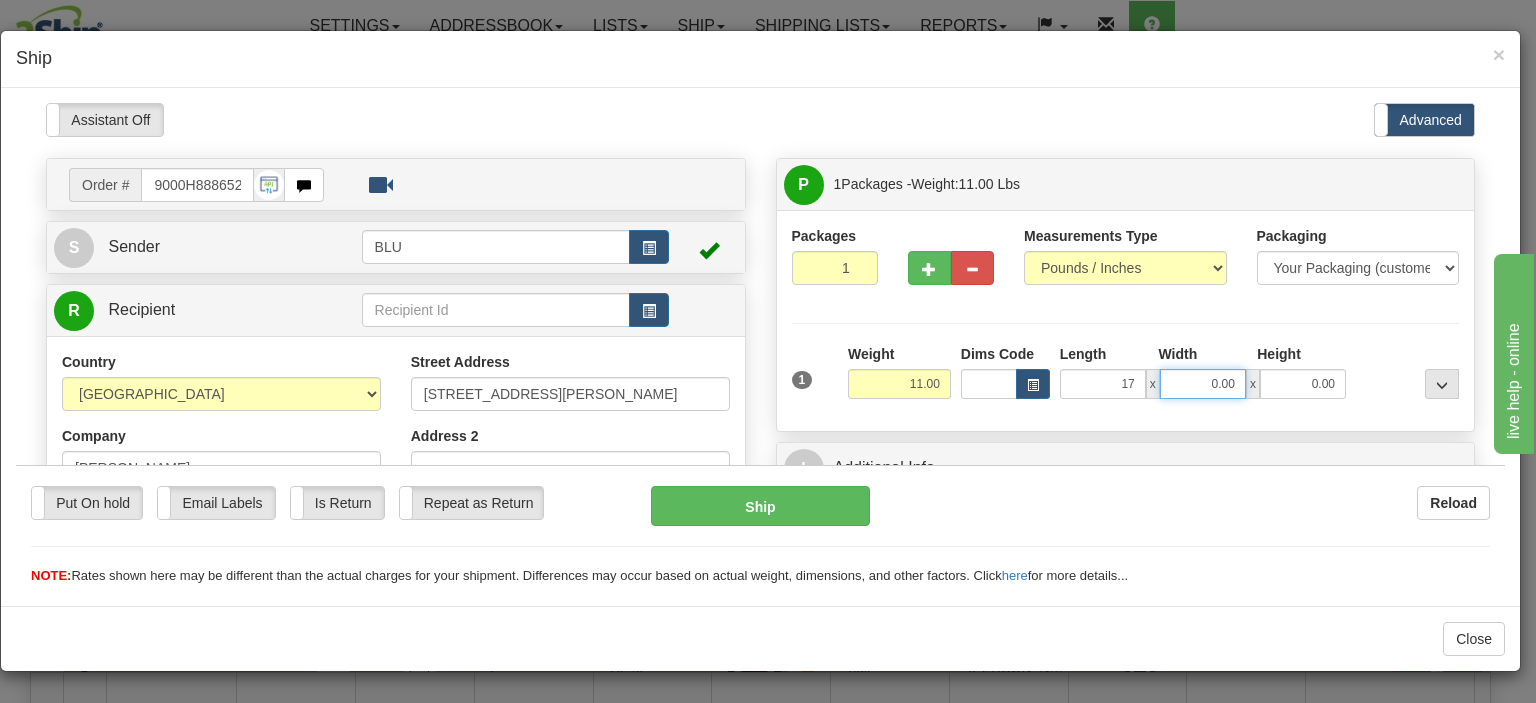 type on "17.00" 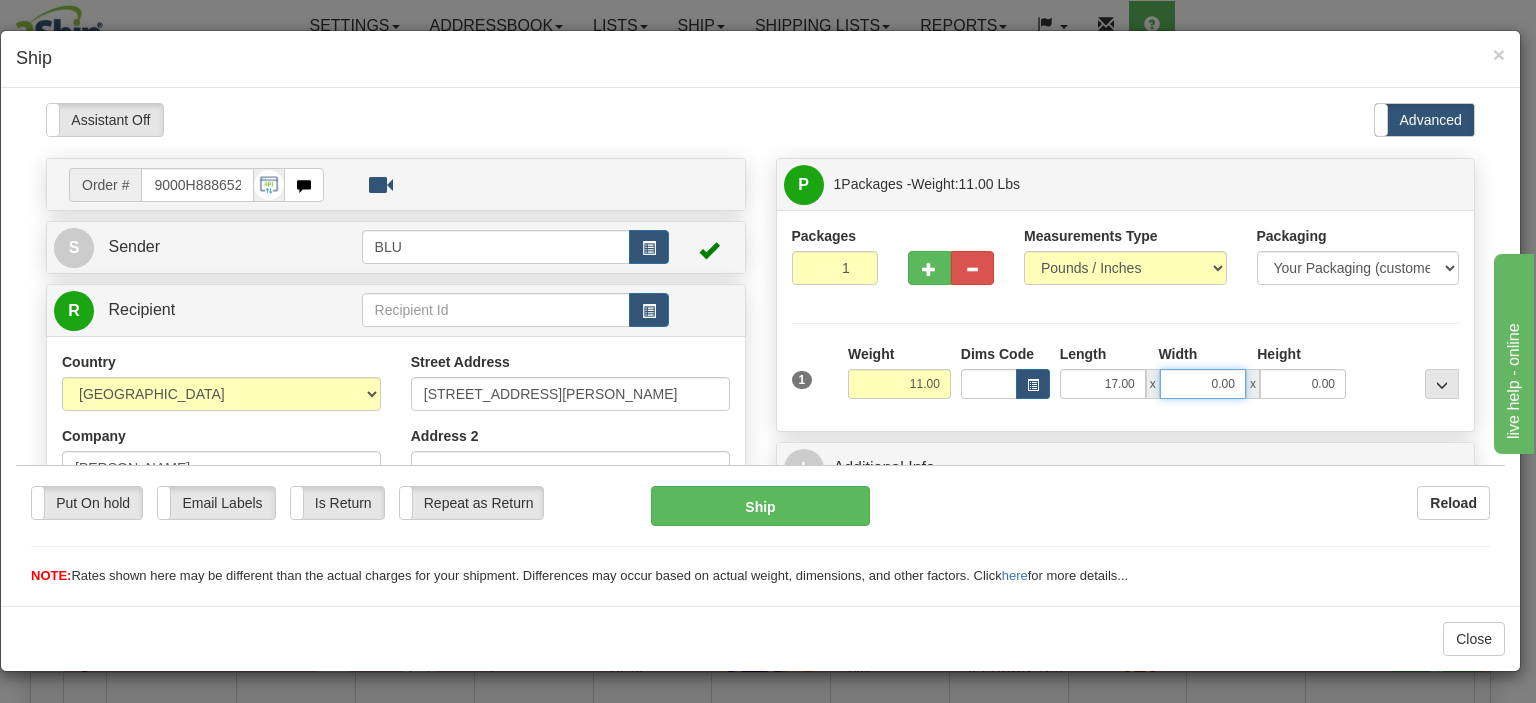 click on "0.00" at bounding box center (1203, 383) 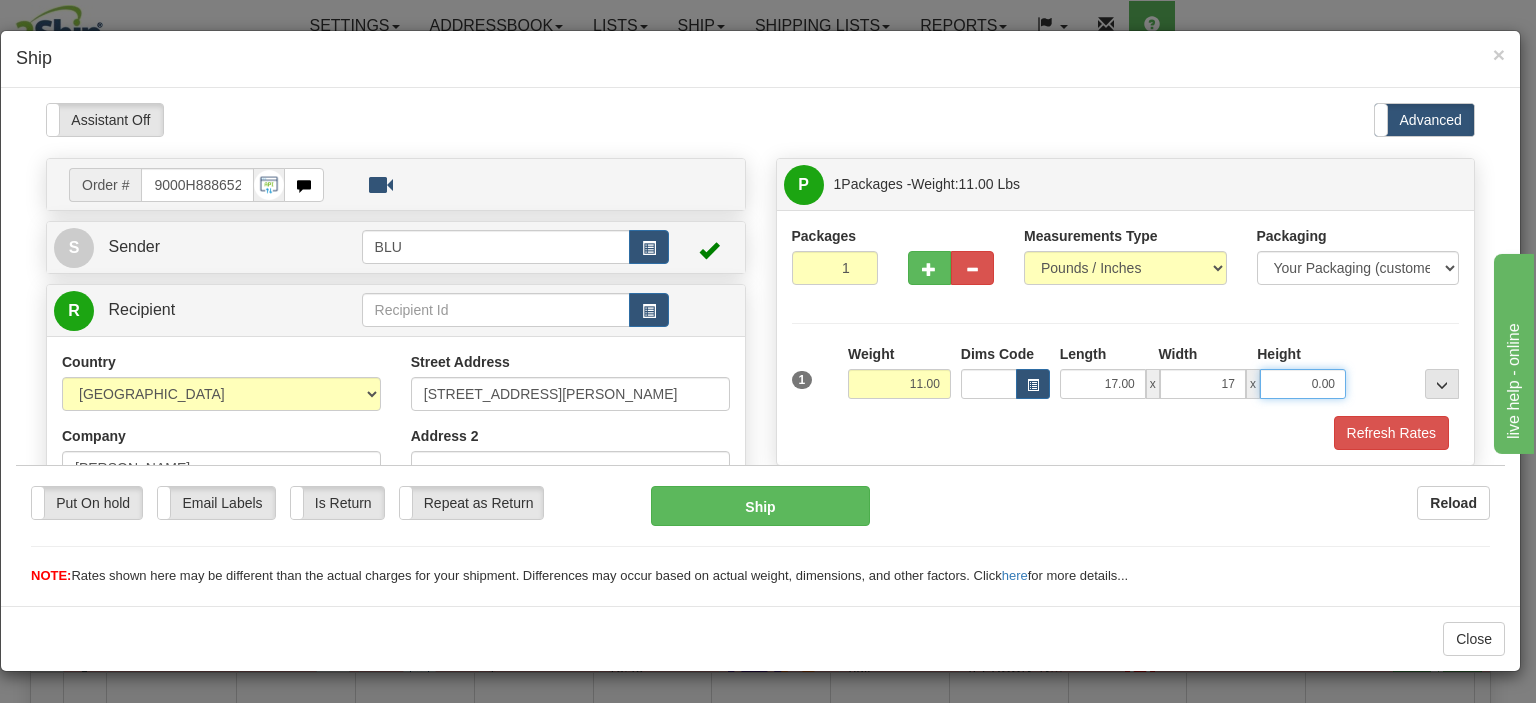 type on "17.00" 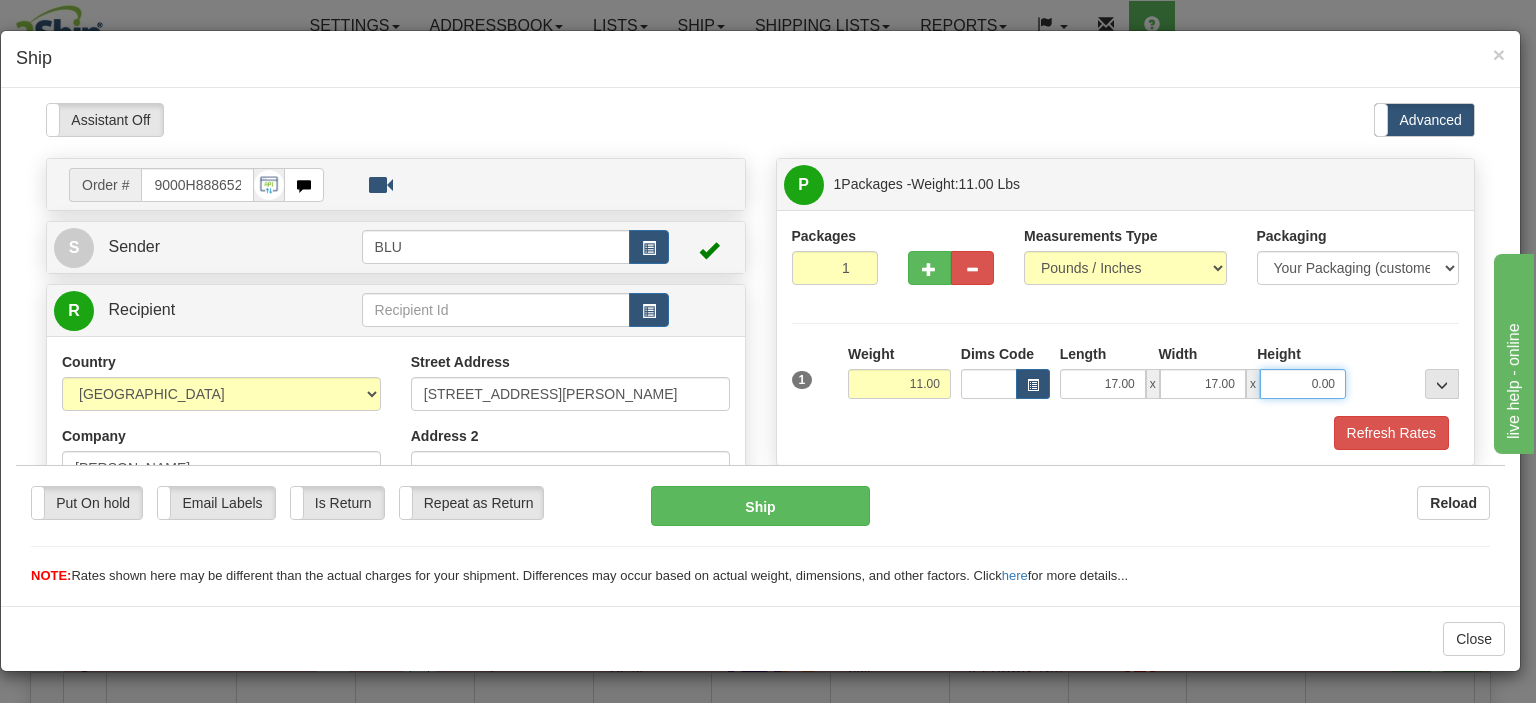 click on "0.00" at bounding box center (1303, 383) 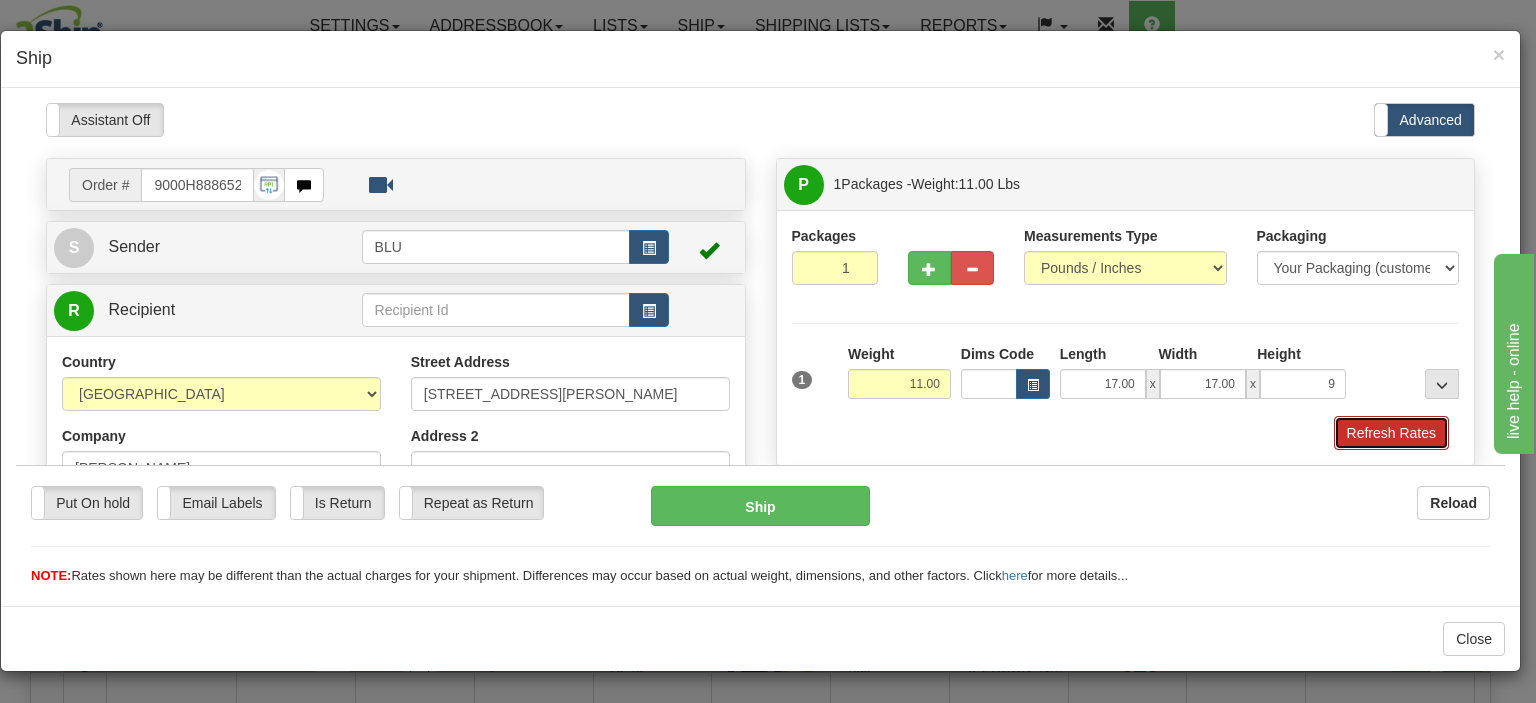 type on "9.00" 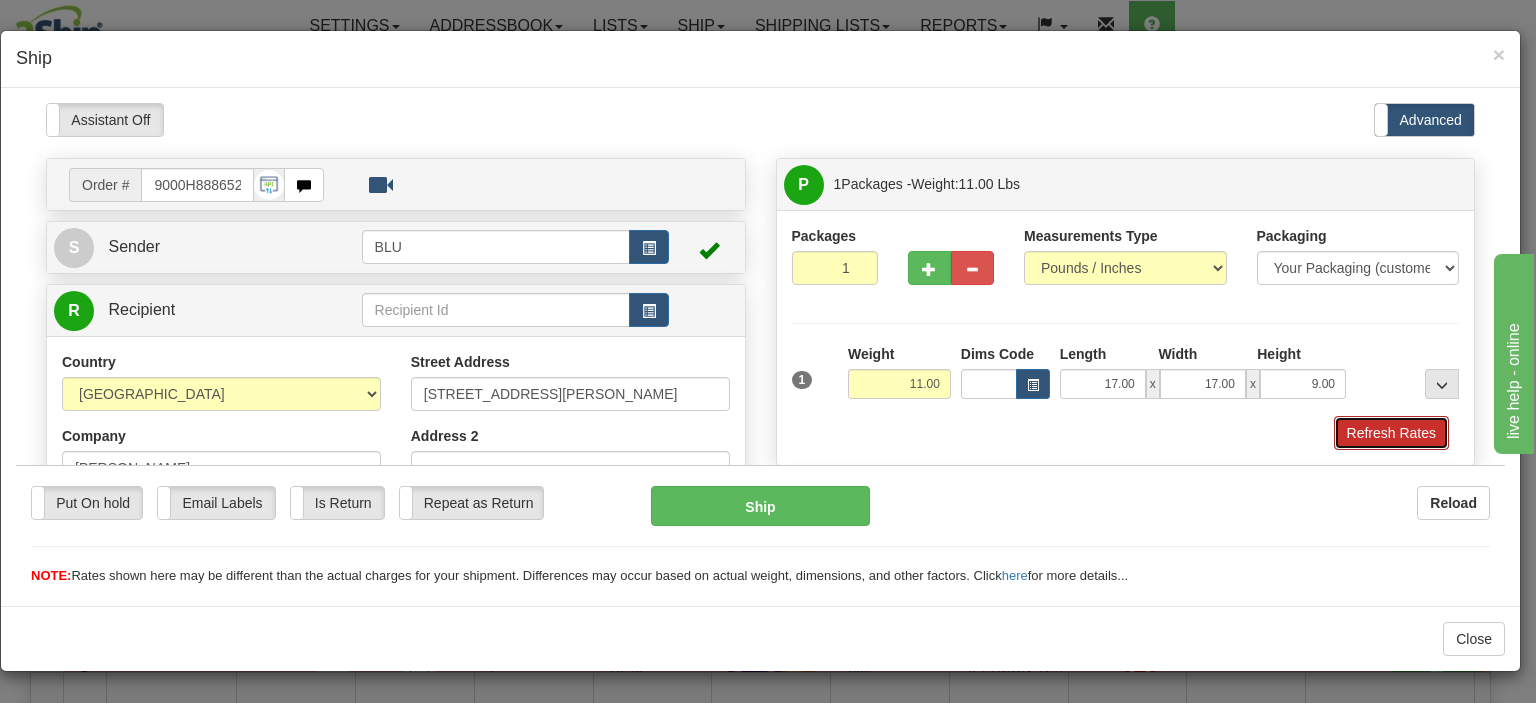 click on "Refresh Rates" at bounding box center [1391, 432] 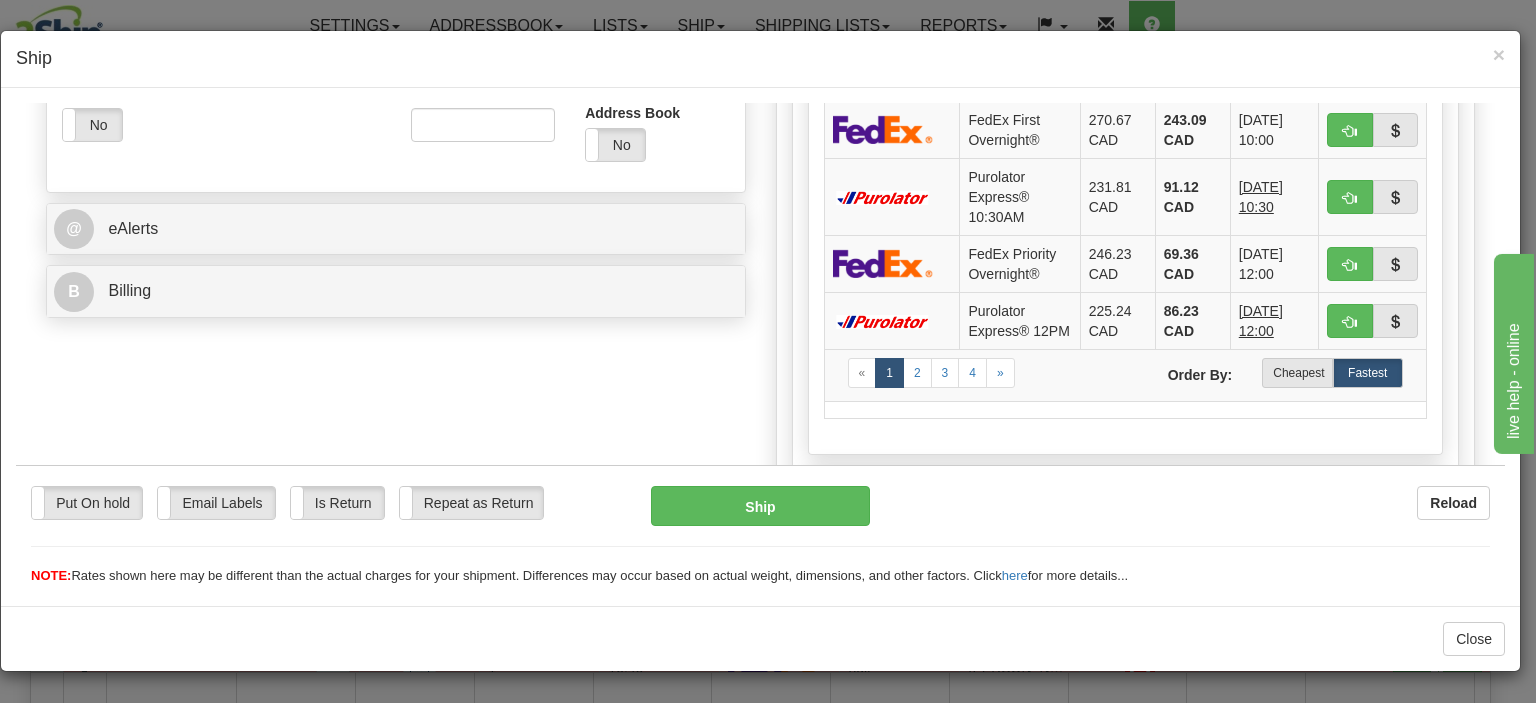 scroll, scrollTop: 900, scrollLeft: 0, axis: vertical 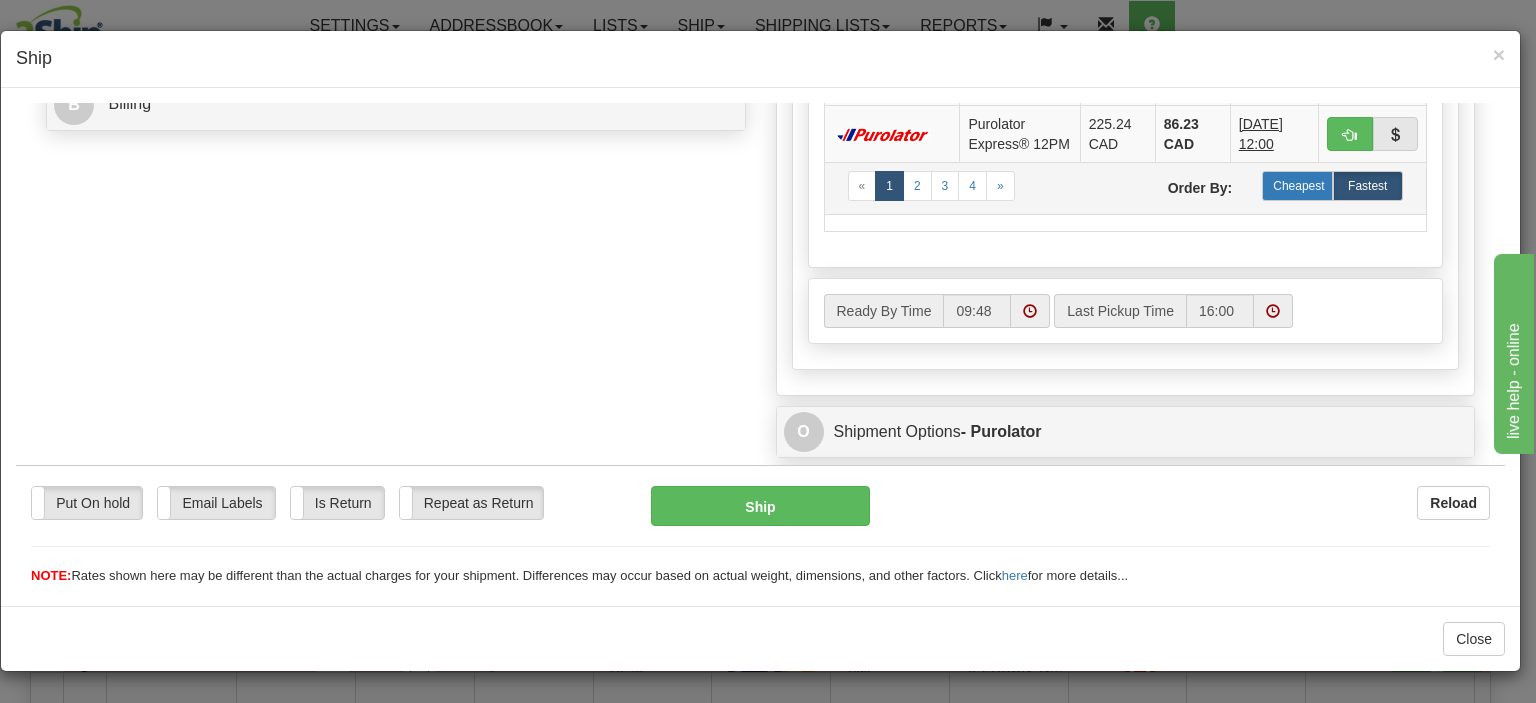 click on "Cheapest" at bounding box center (1297, 185) 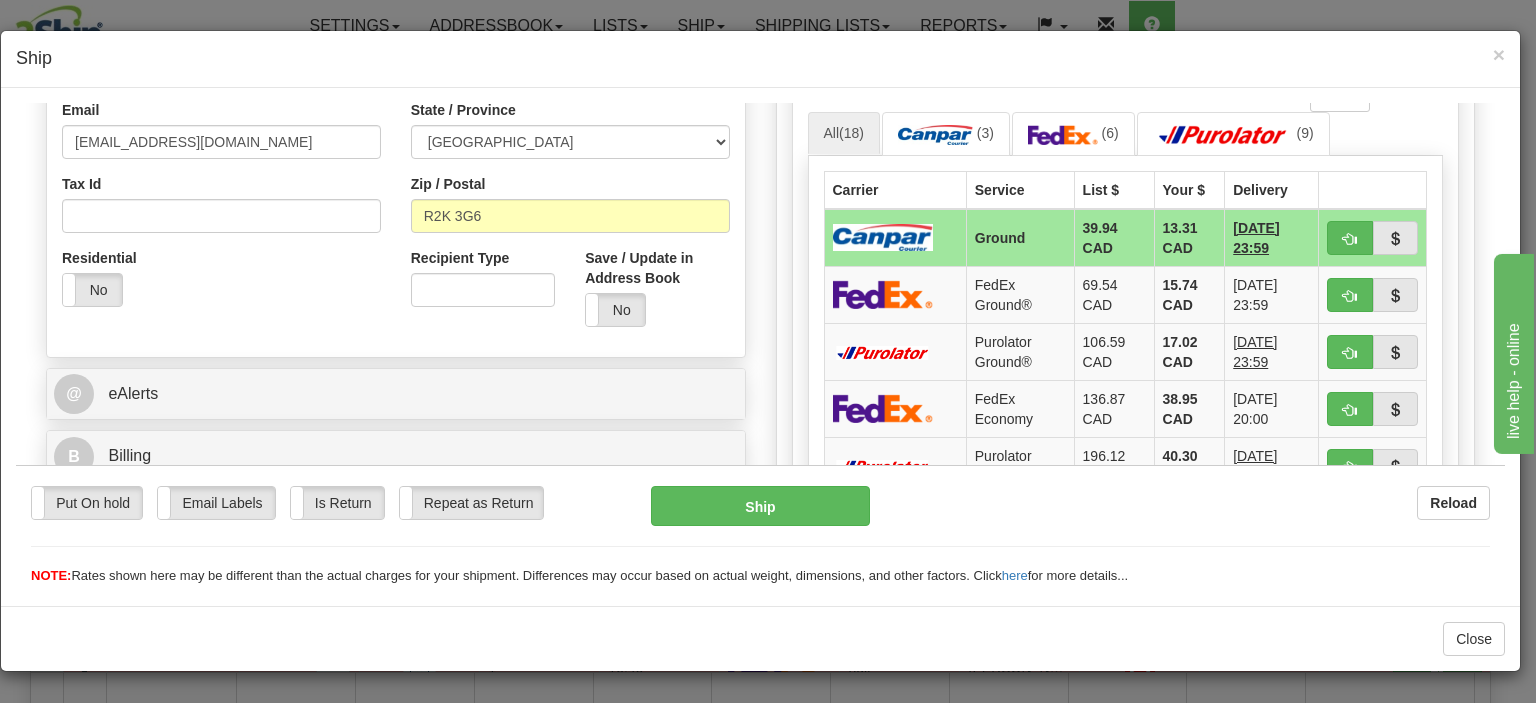 scroll, scrollTop: 500, scrollLeft: 0, axis: vertical 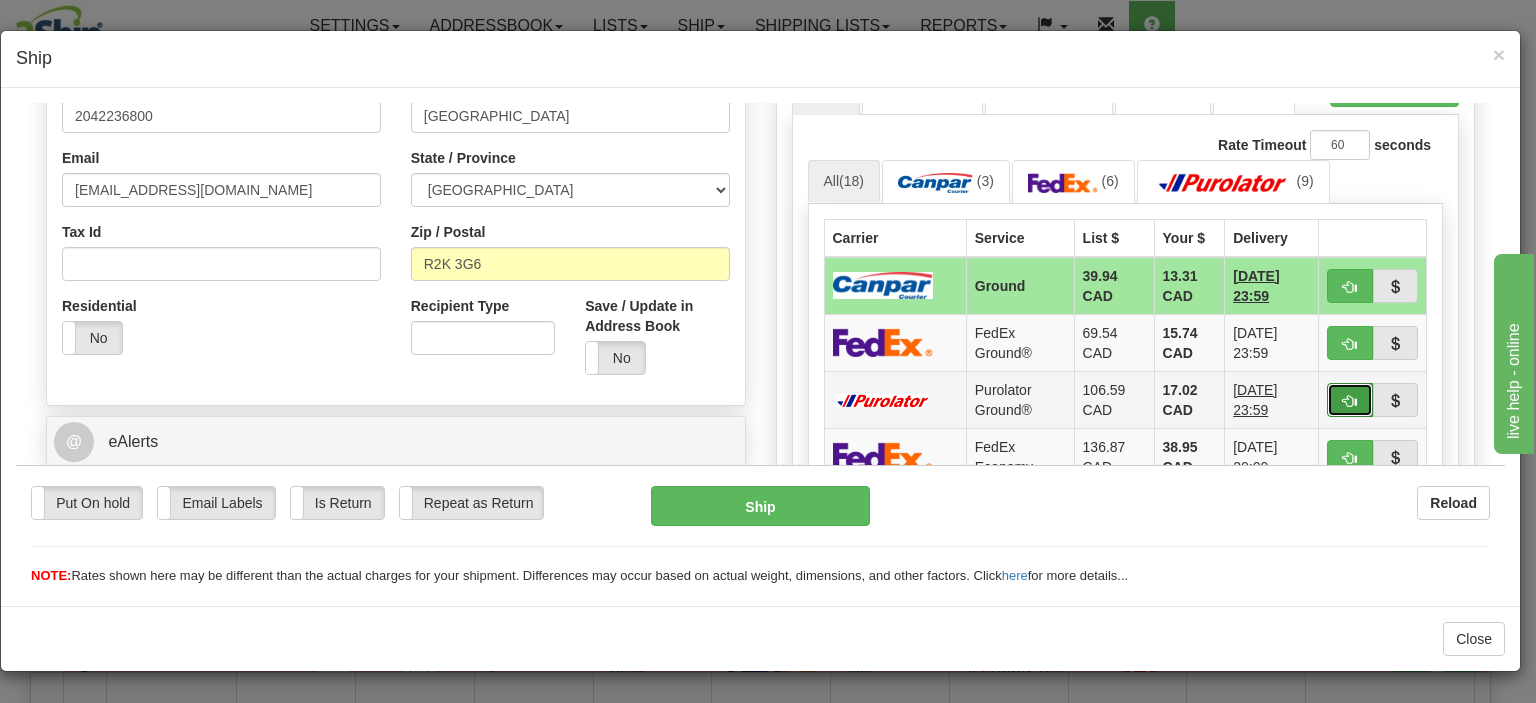 click at bounding box center [1350, 399] 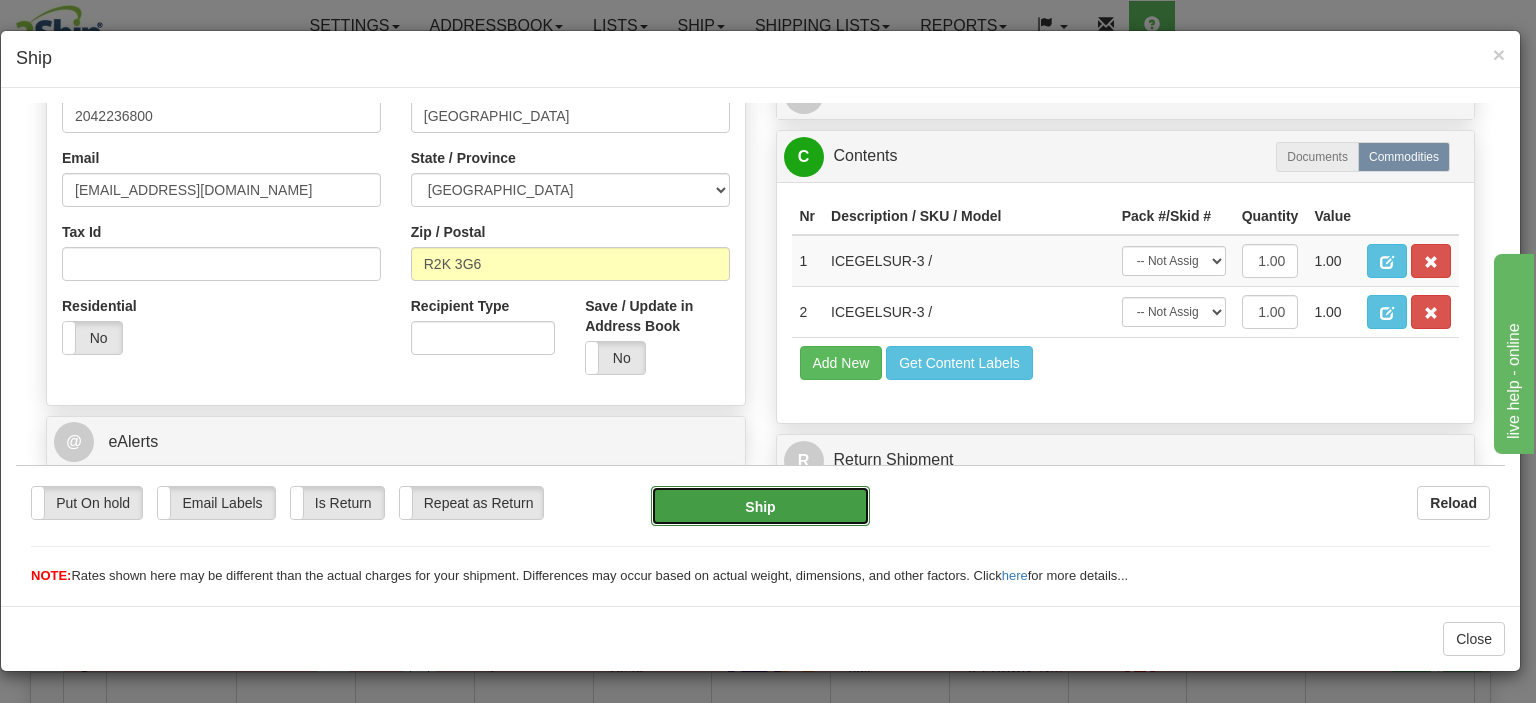 click on "Ship" at bounding box center [760, 505] 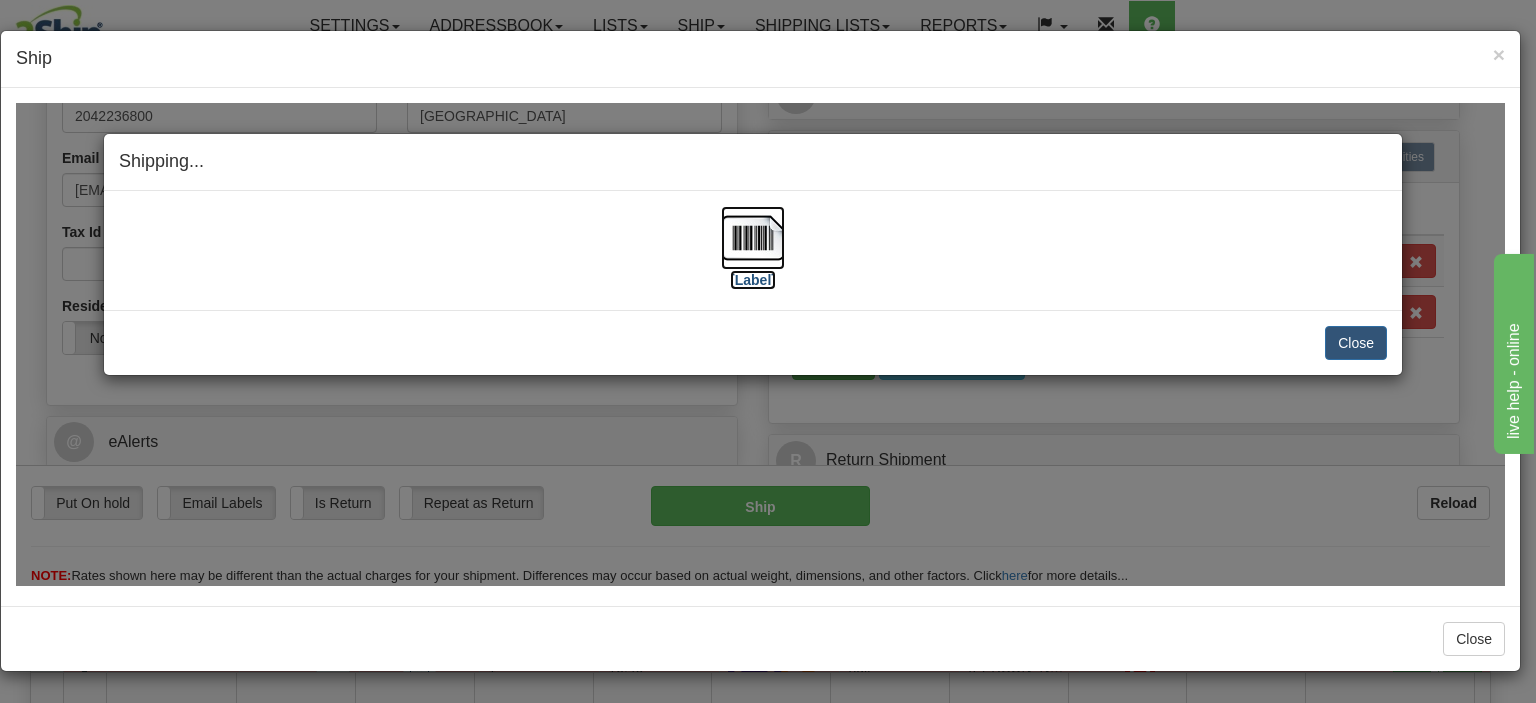 click at bounding box center [753, 237] 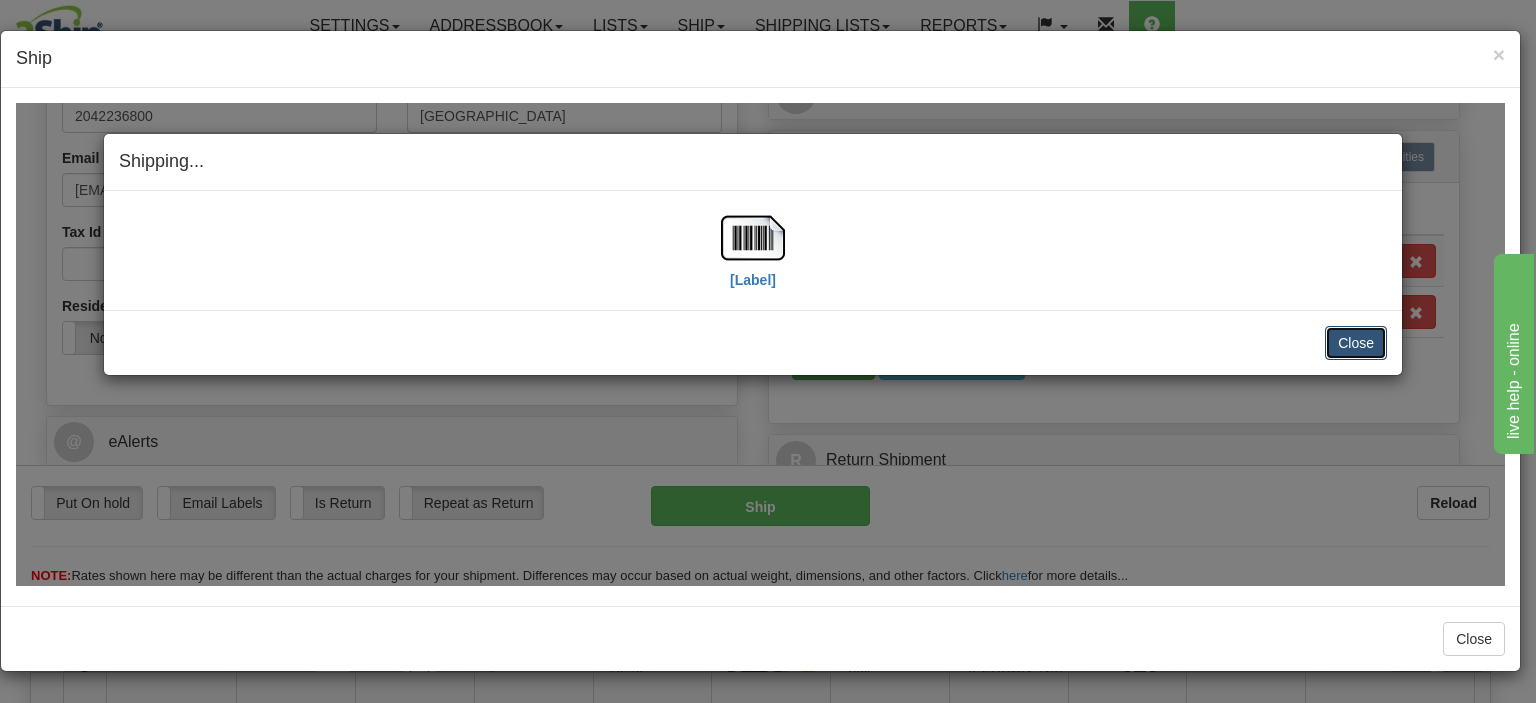 click on "Close" at bounding box center [1356, 342] 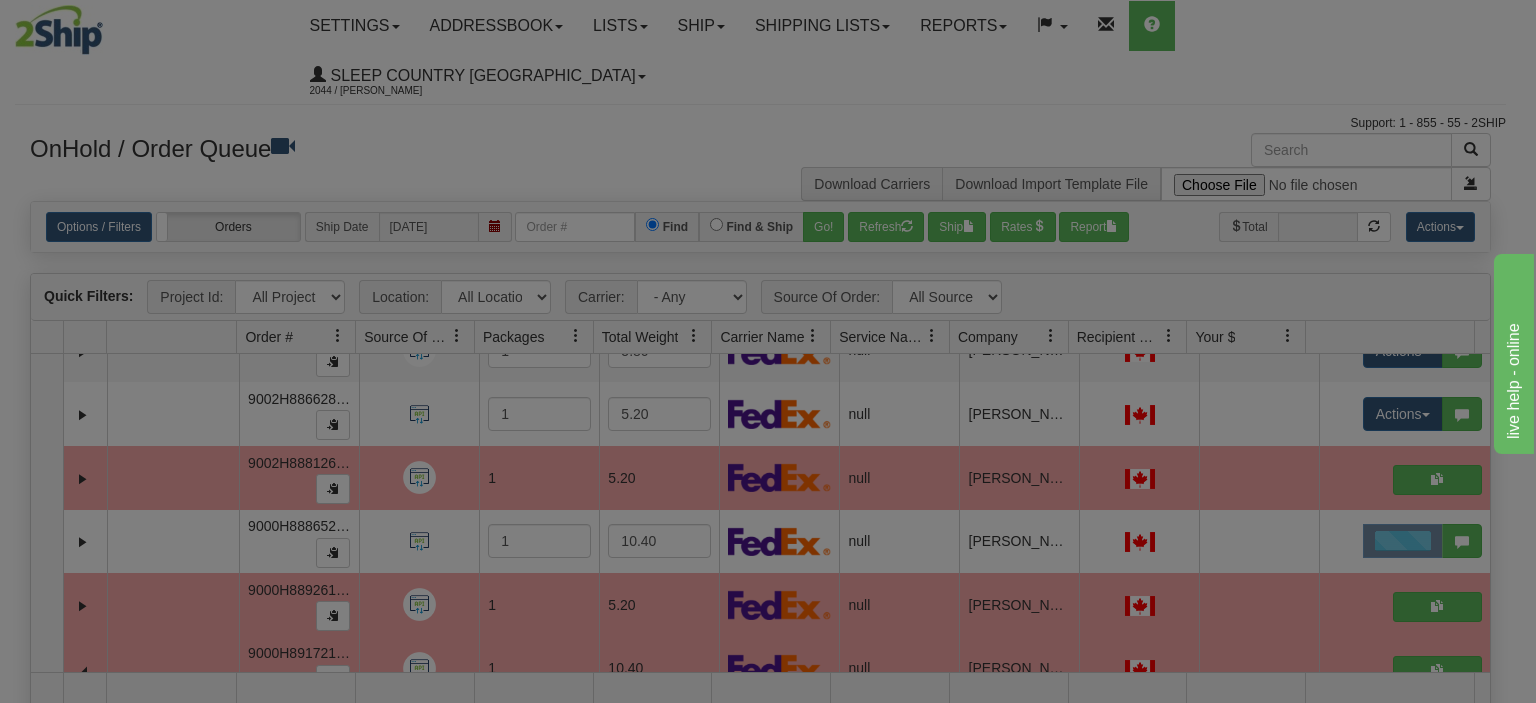 scroll, scrollTop: 0, scrollLeft: 0, axis: both 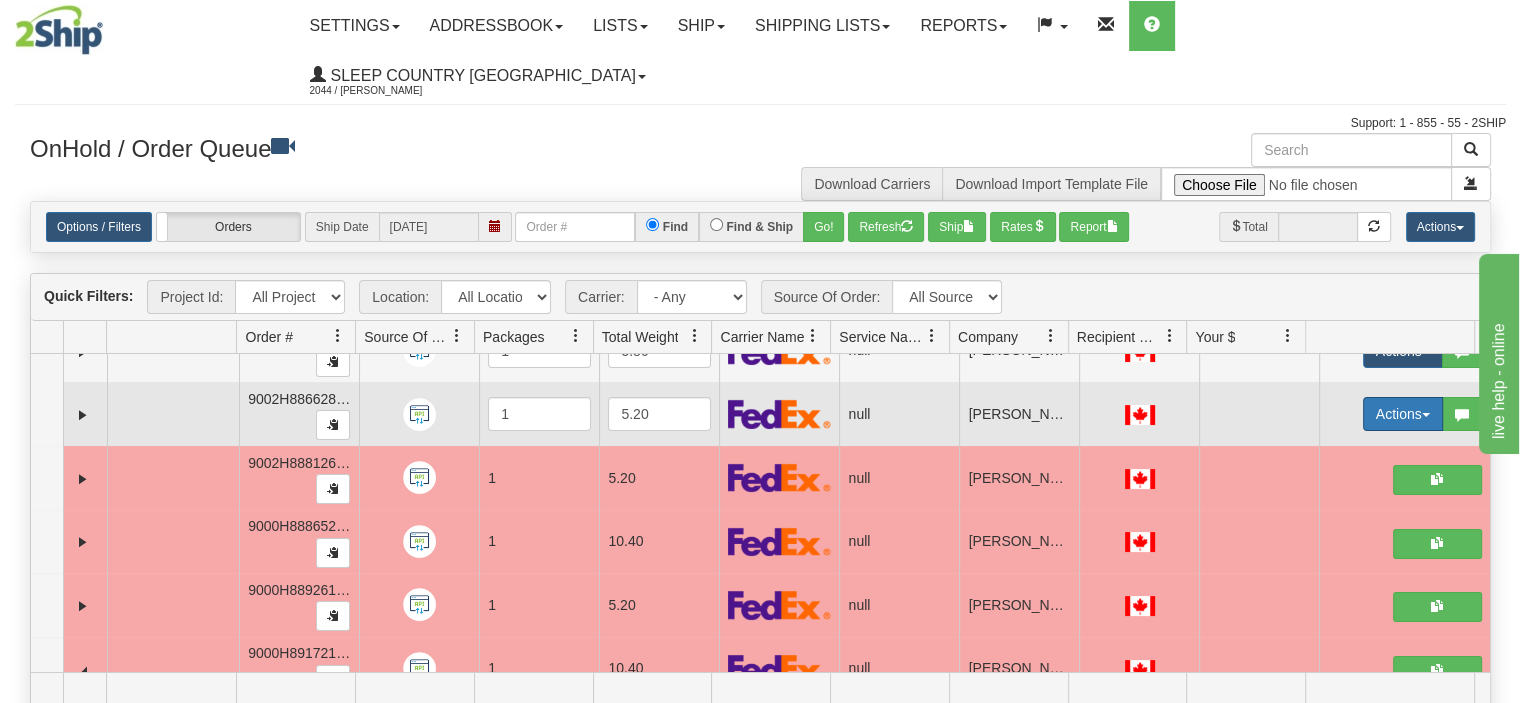 click on "Actions" at bounding box center (1403, 414) 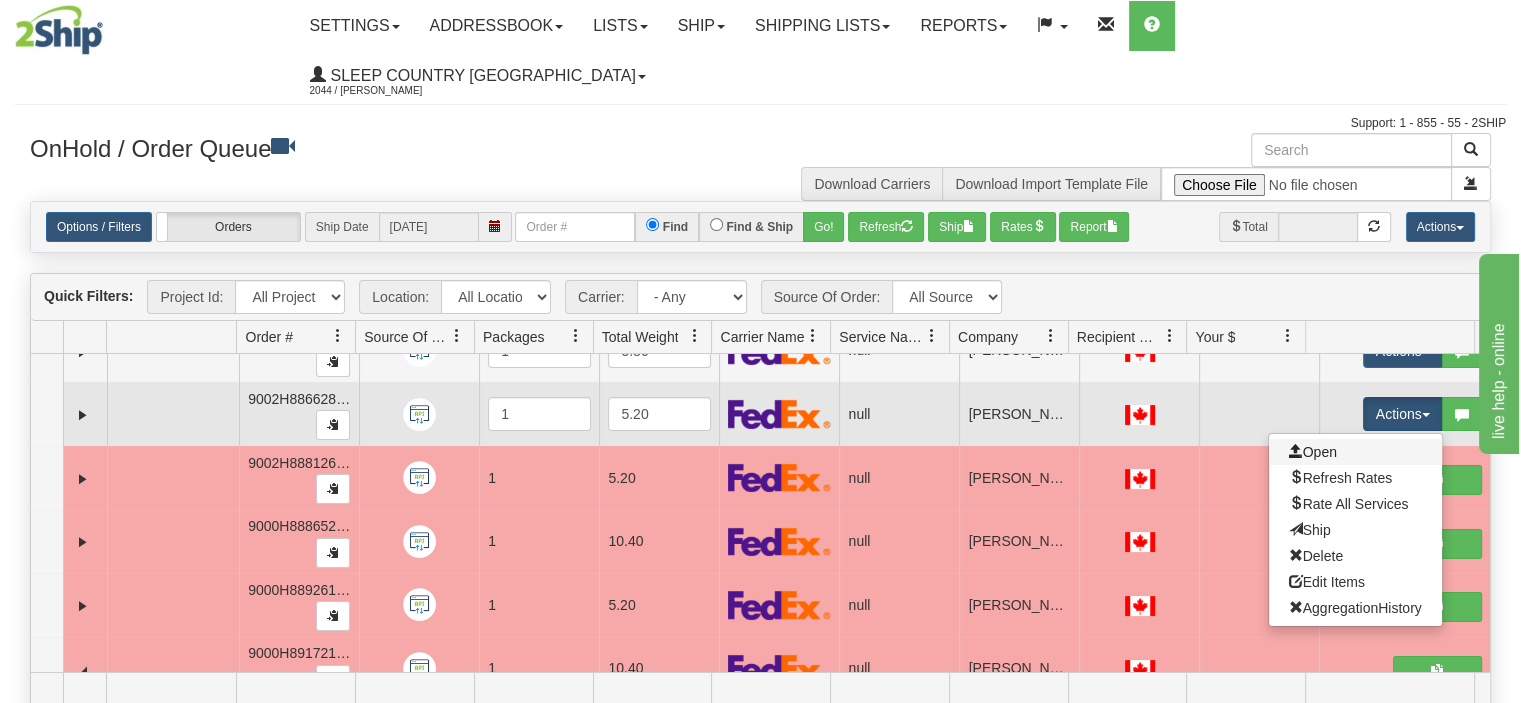 click on "Open" at bounding box center (1355, 452) 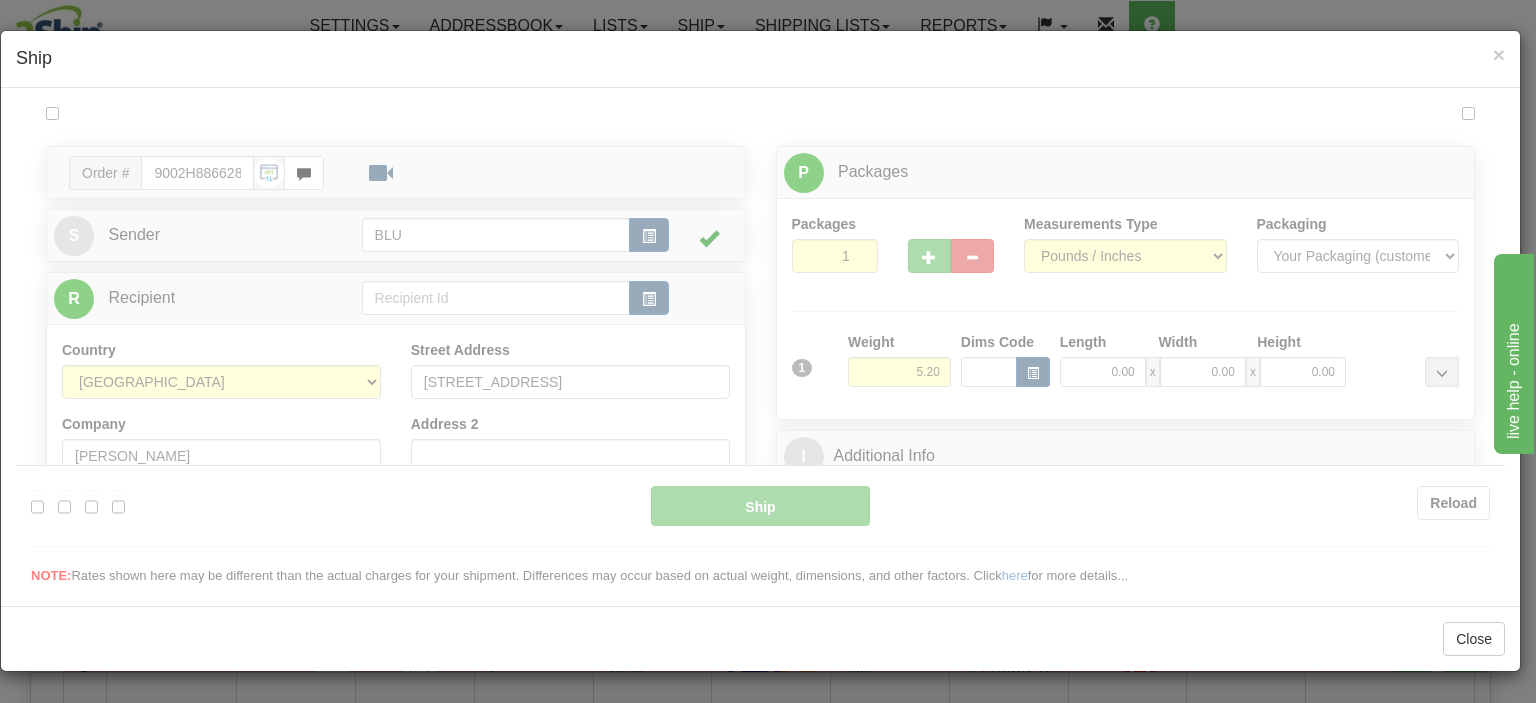 scroll, scrollTop: 0, scrollLeft: 0, axis: both 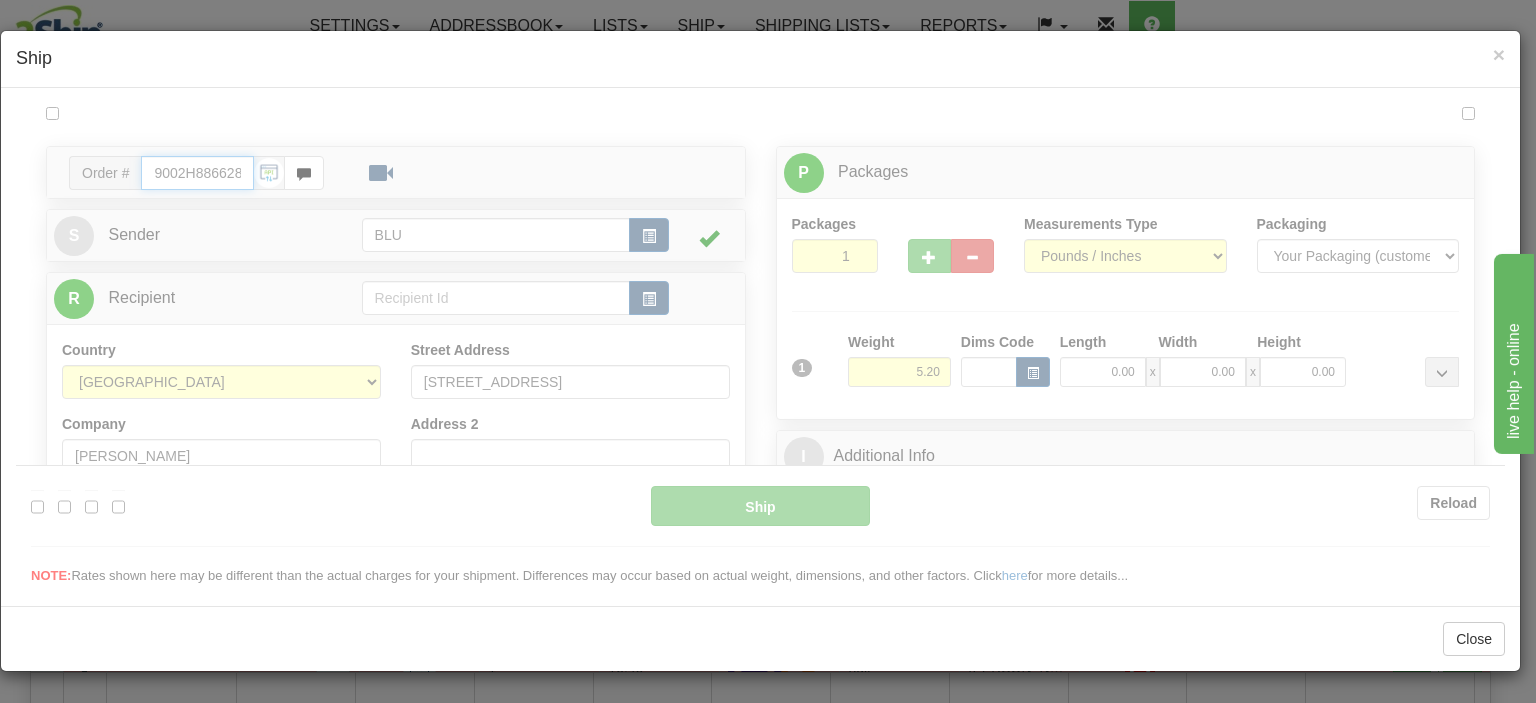 type on "09:50" 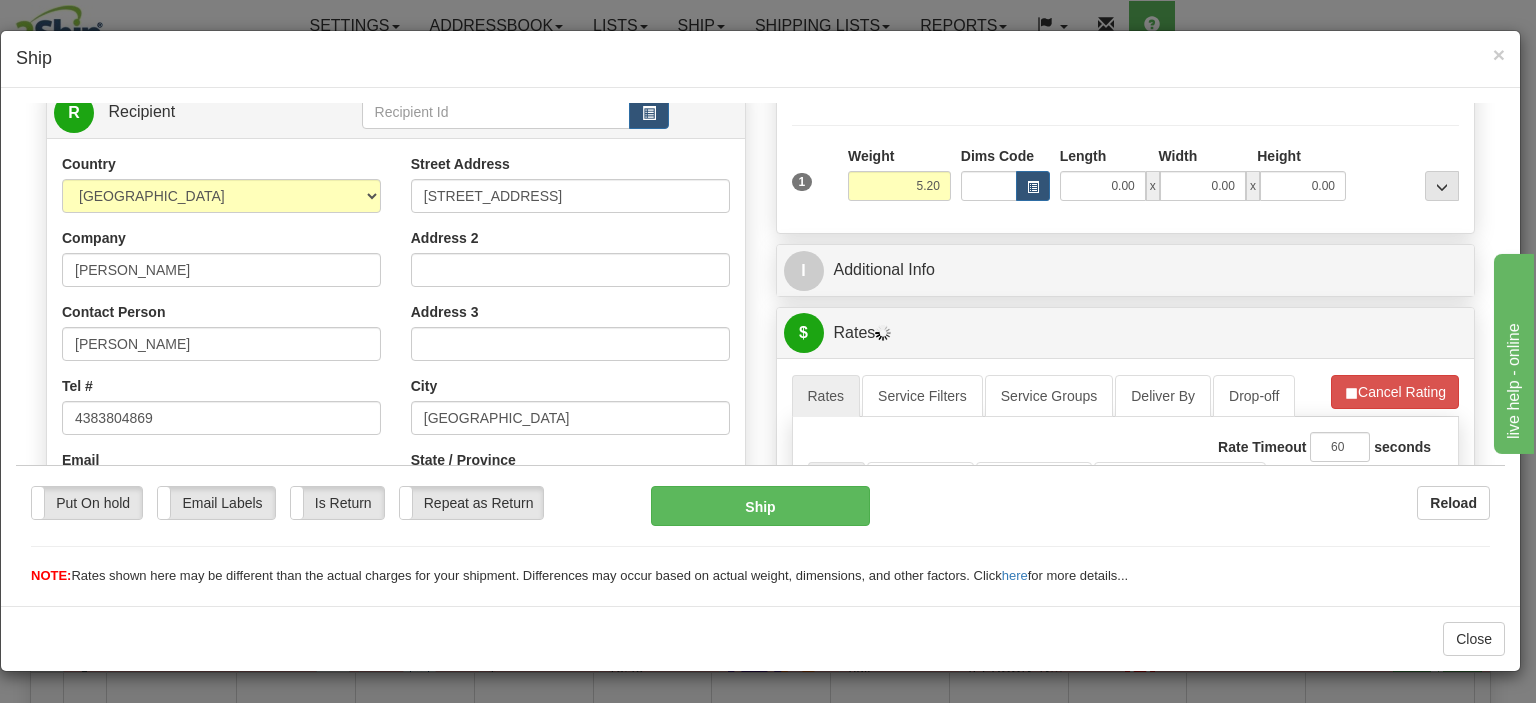 scroll, scrollTop: 200, scrollLeft: 0, axis: vertical 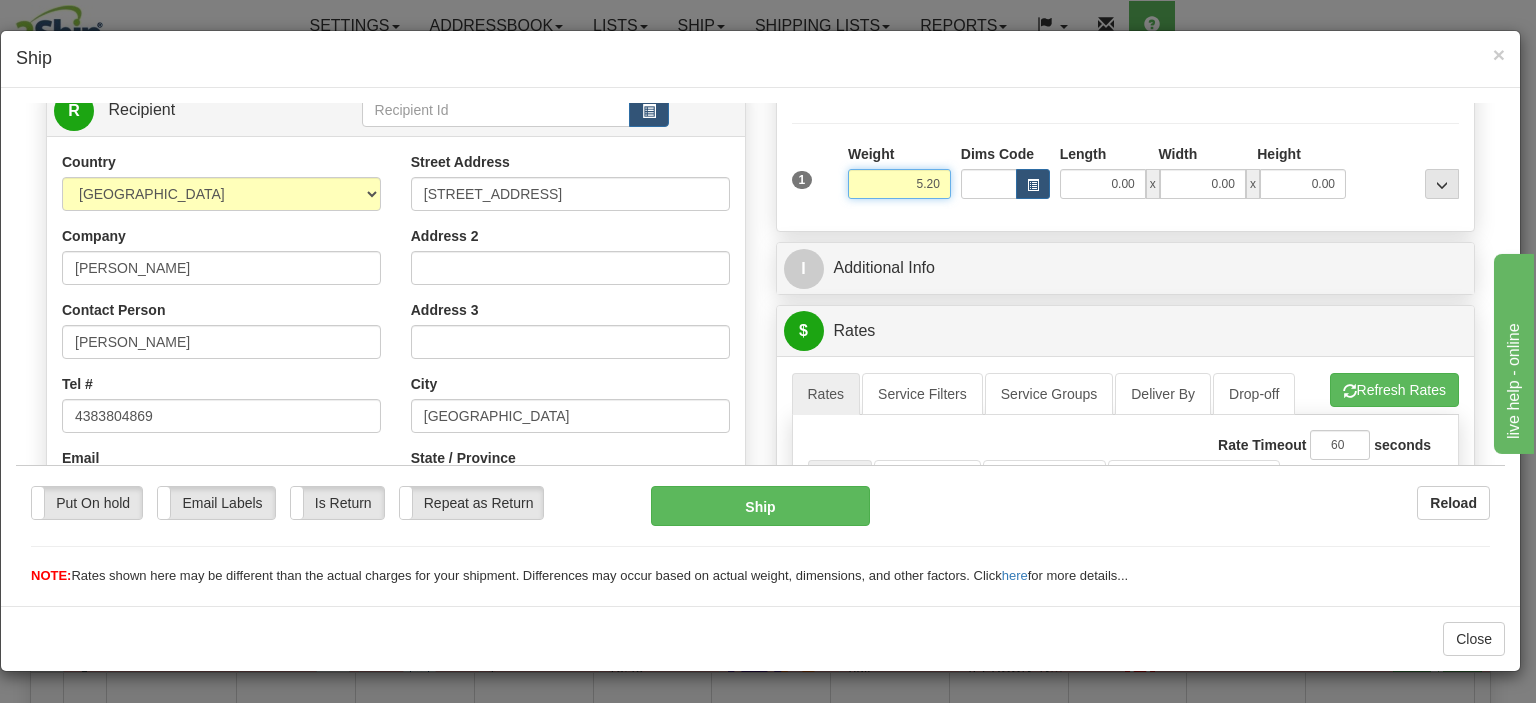 drag, startPoint x: 903, startPoint y: 191, endPoint x: 955, endPoint y: 190, distance: 52.009613 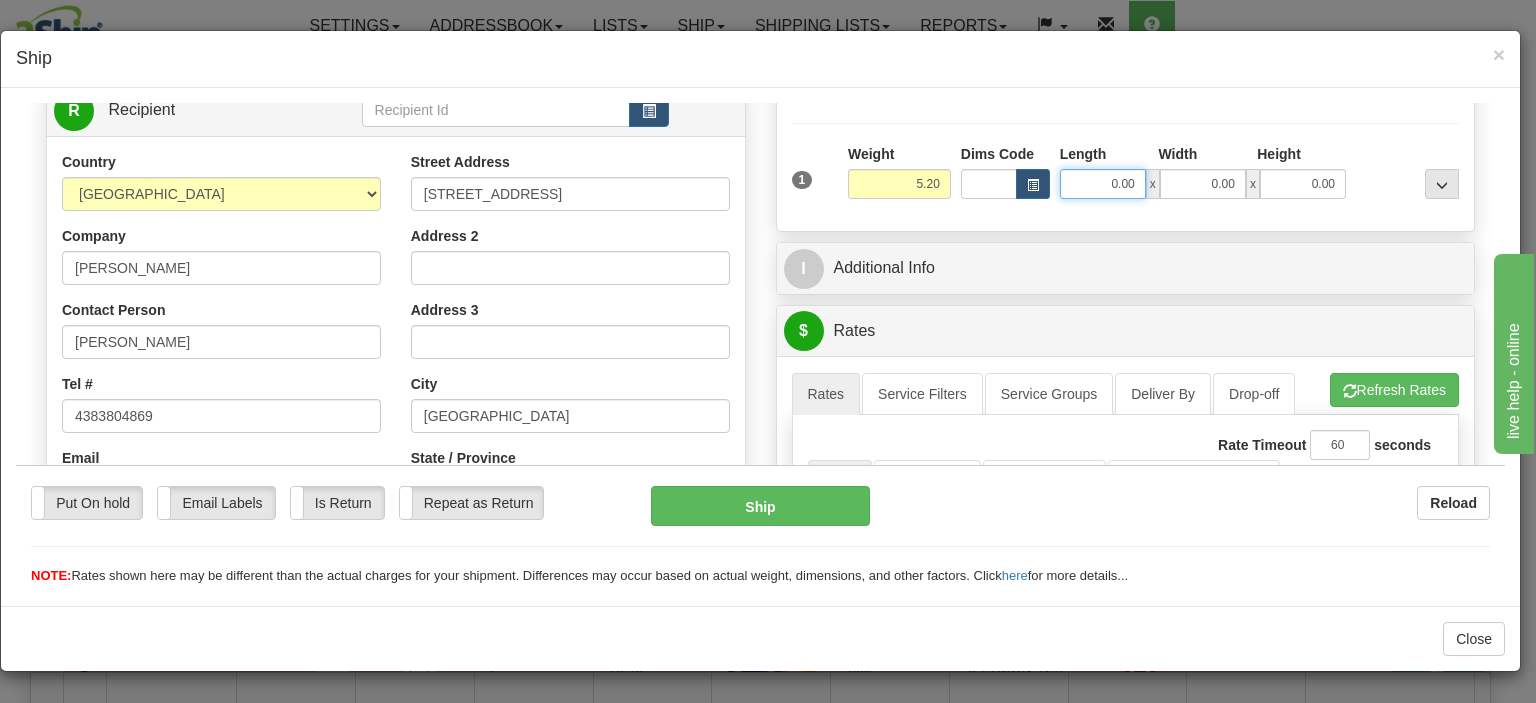 click on "0.00" at bounding box center [1103, 183] 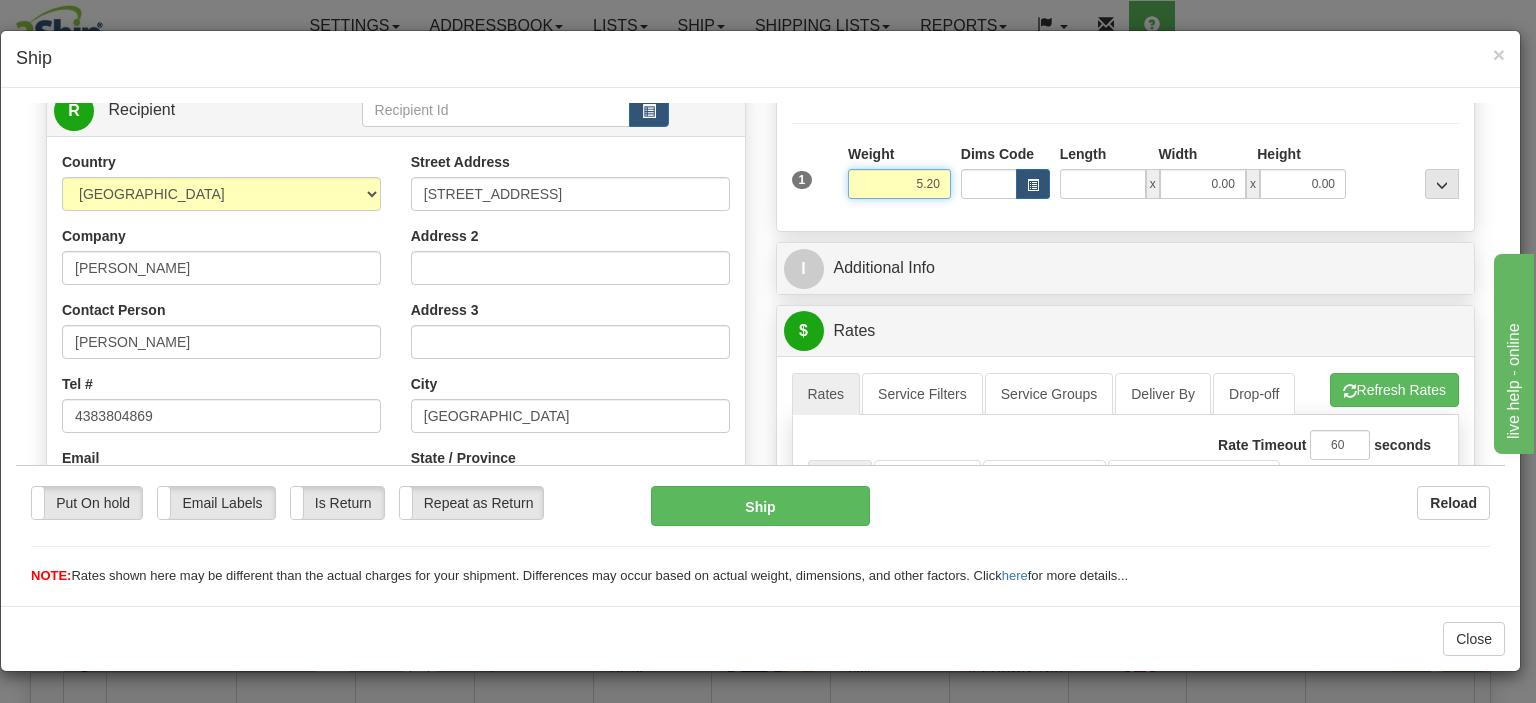 type on "0.00" 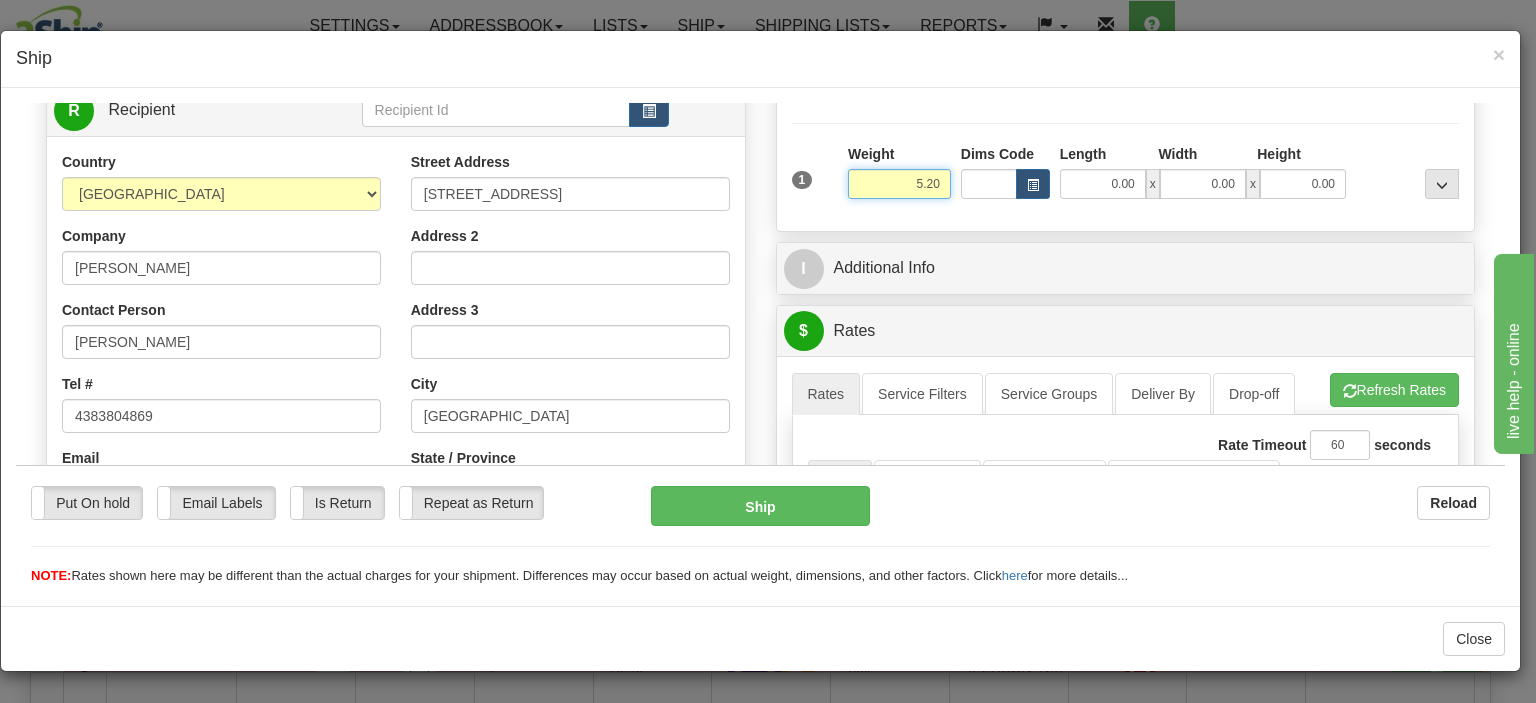 drag, startPoint x: 889, startPoint y: 185, endPoint x: 955, endPoint y: 185, distance: 66 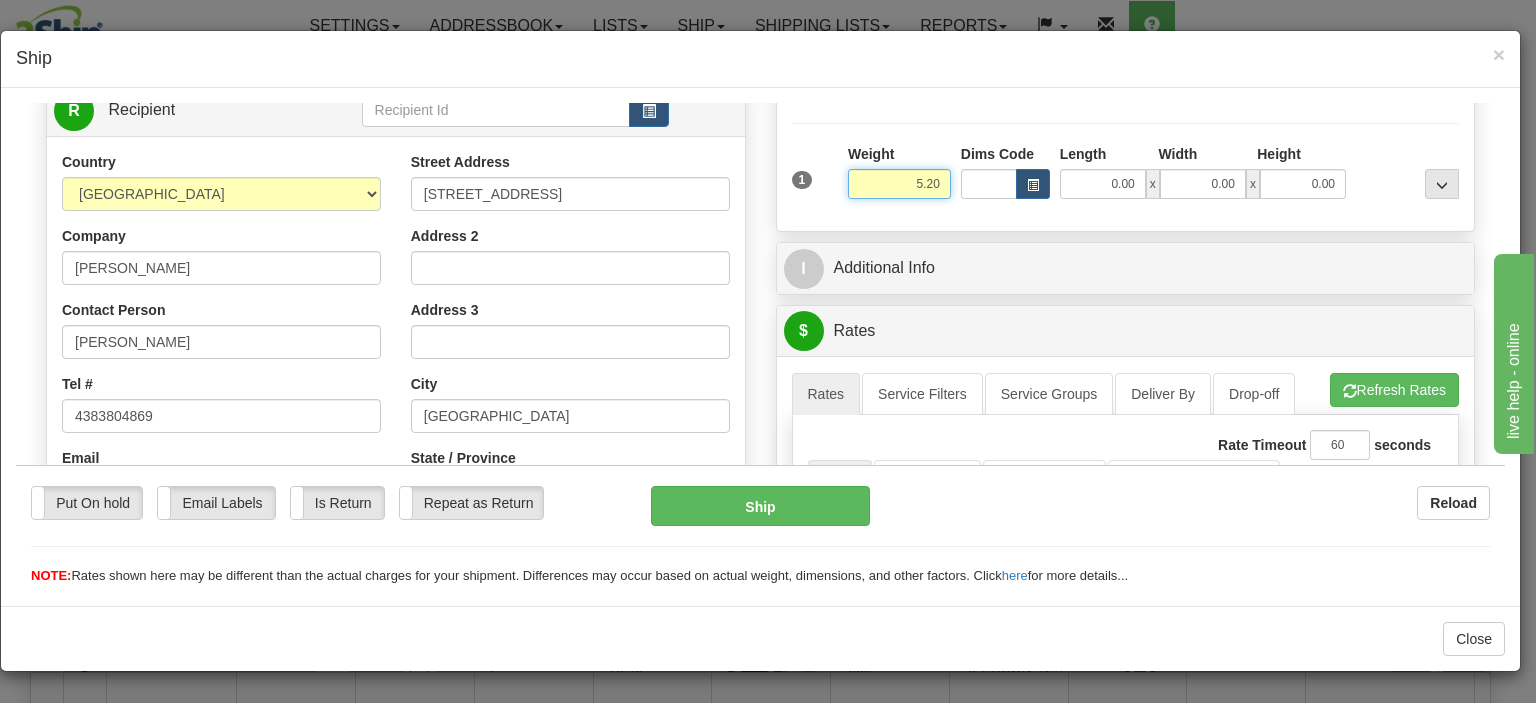 click on "5.20" at bounding box center (899, 183) 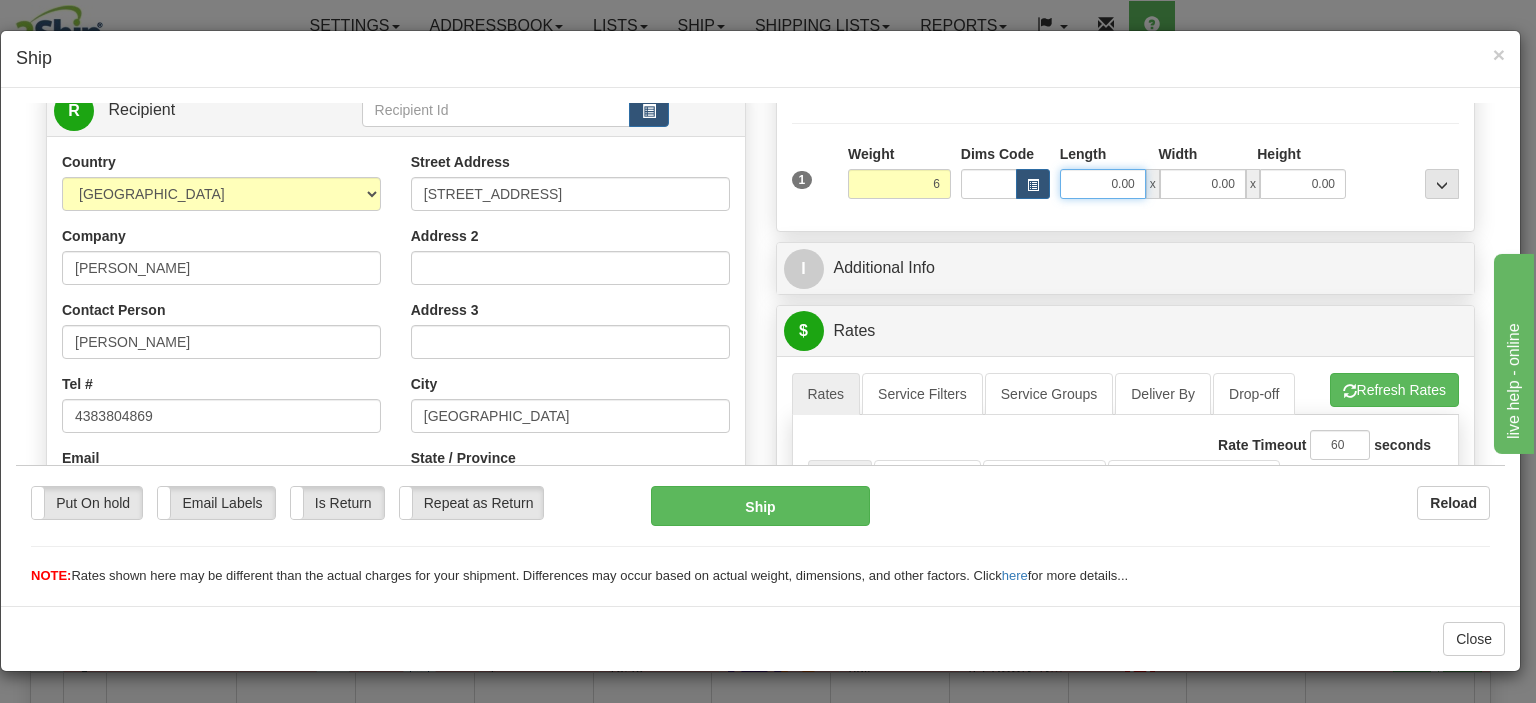 type on "6.00" 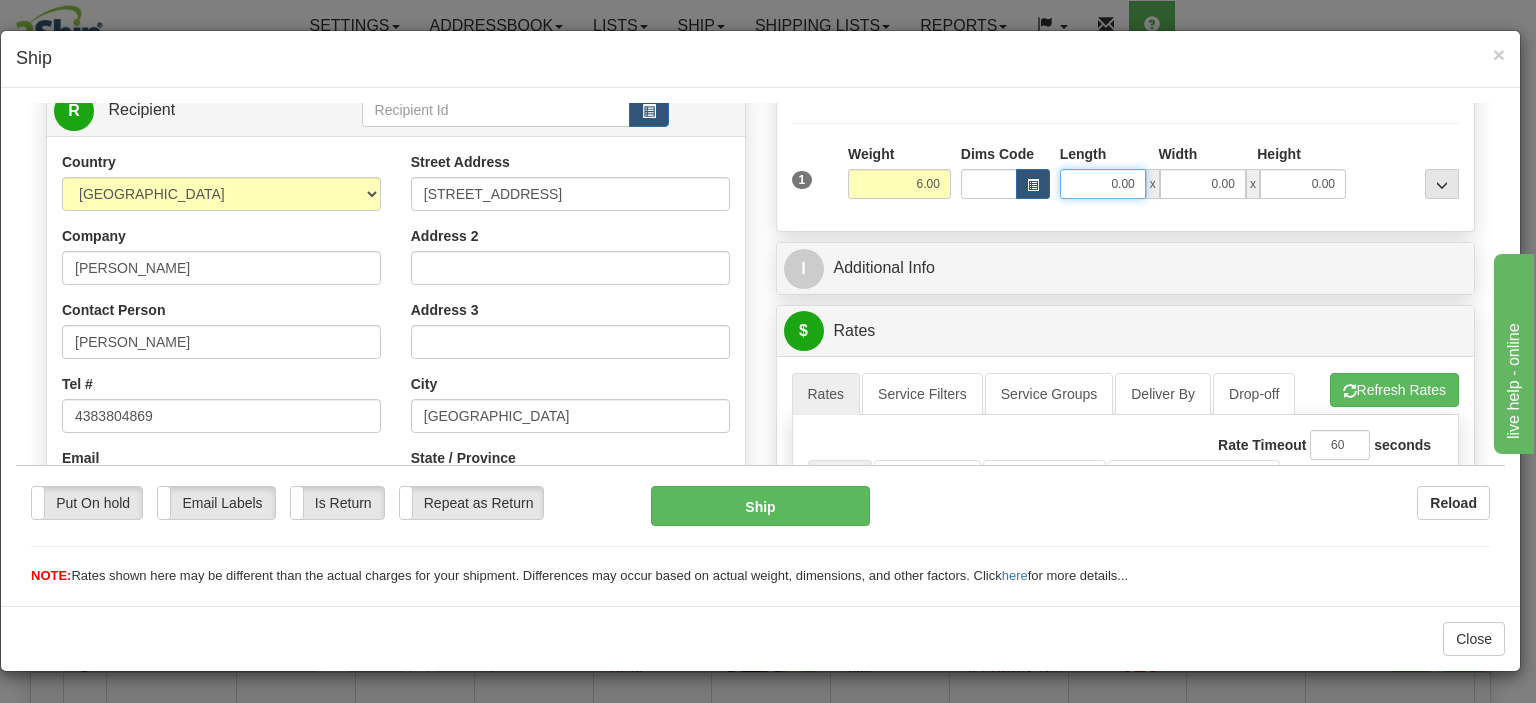 click on "0.00" at bounding box center [1103, 183] 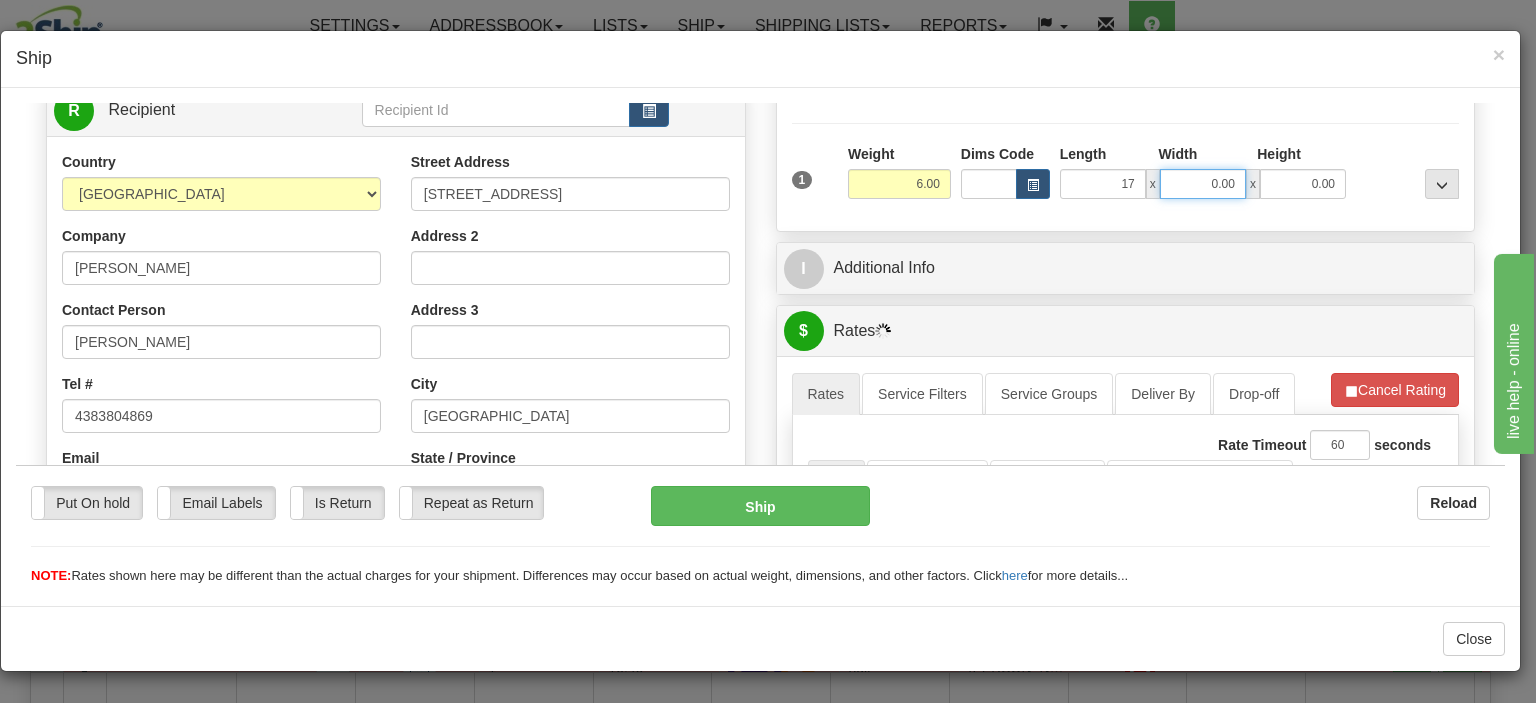 type on "17.00" 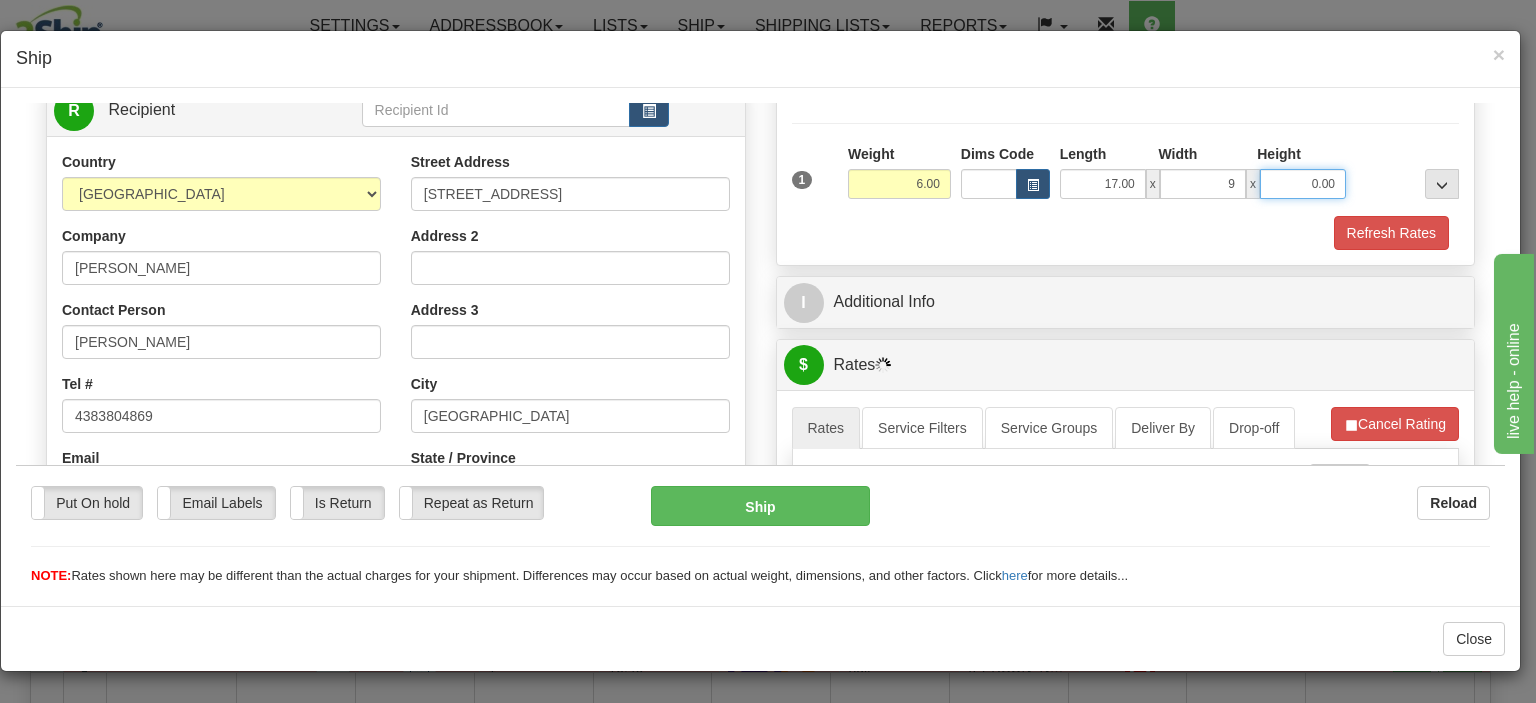 type on "9.00" 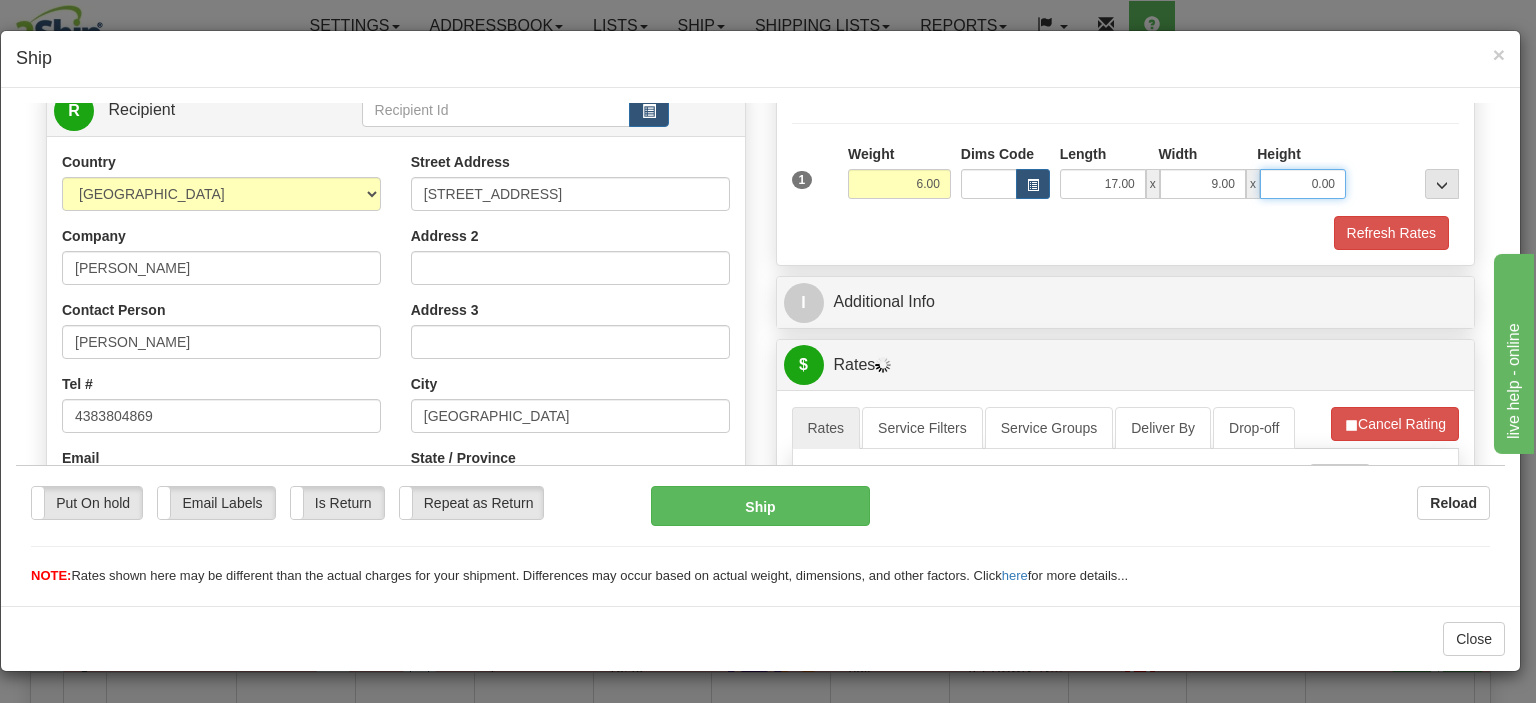 click on "0.00" at bounding box center [1303, 183] 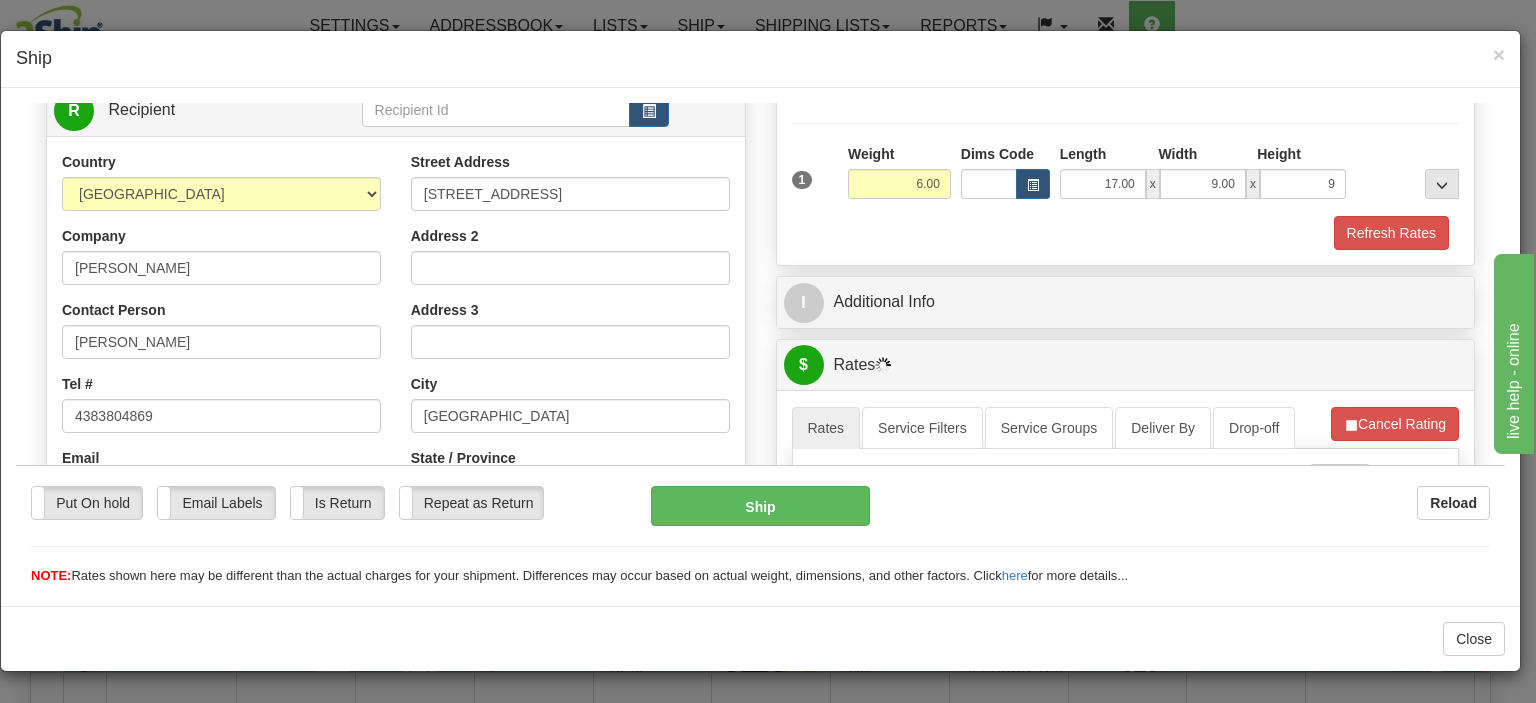 type on "9.00" 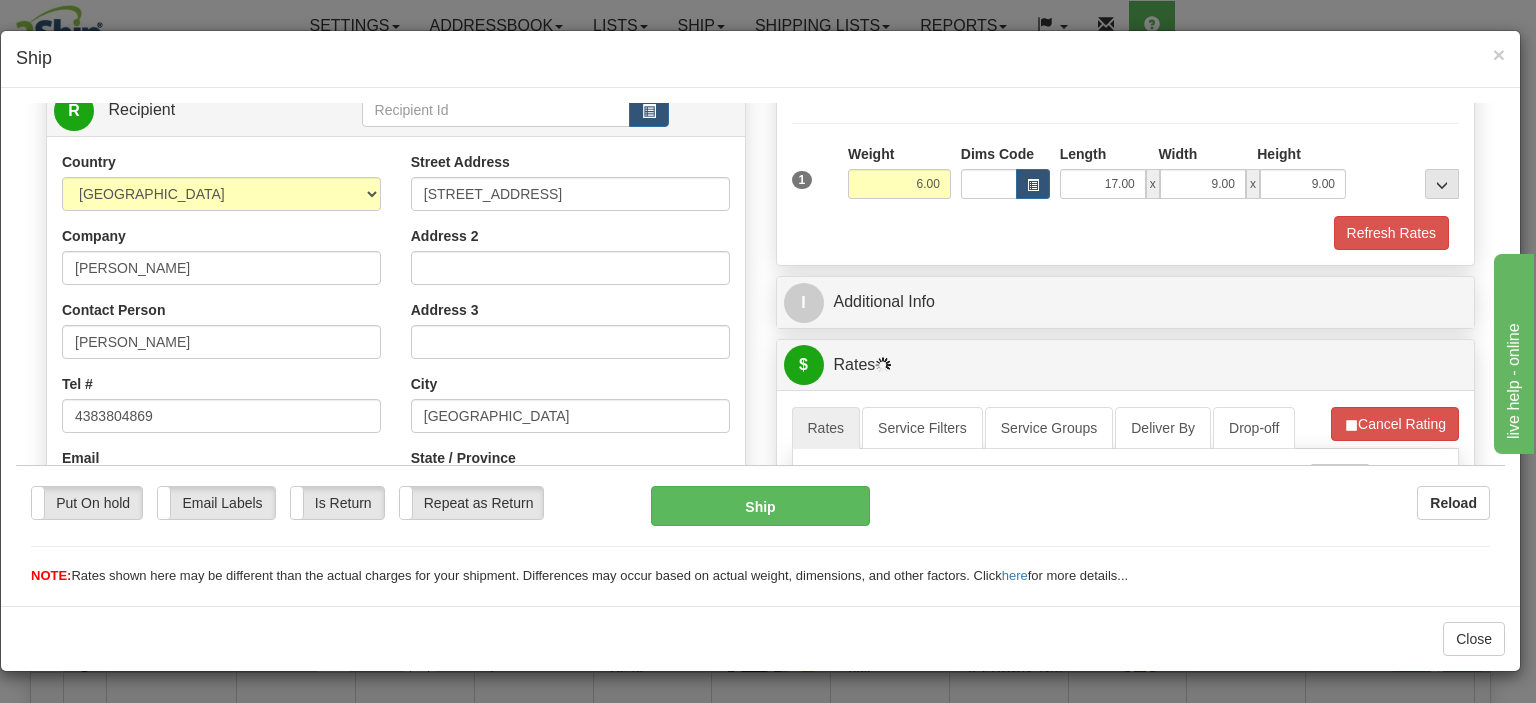 click at bounding box center (1407, 170) 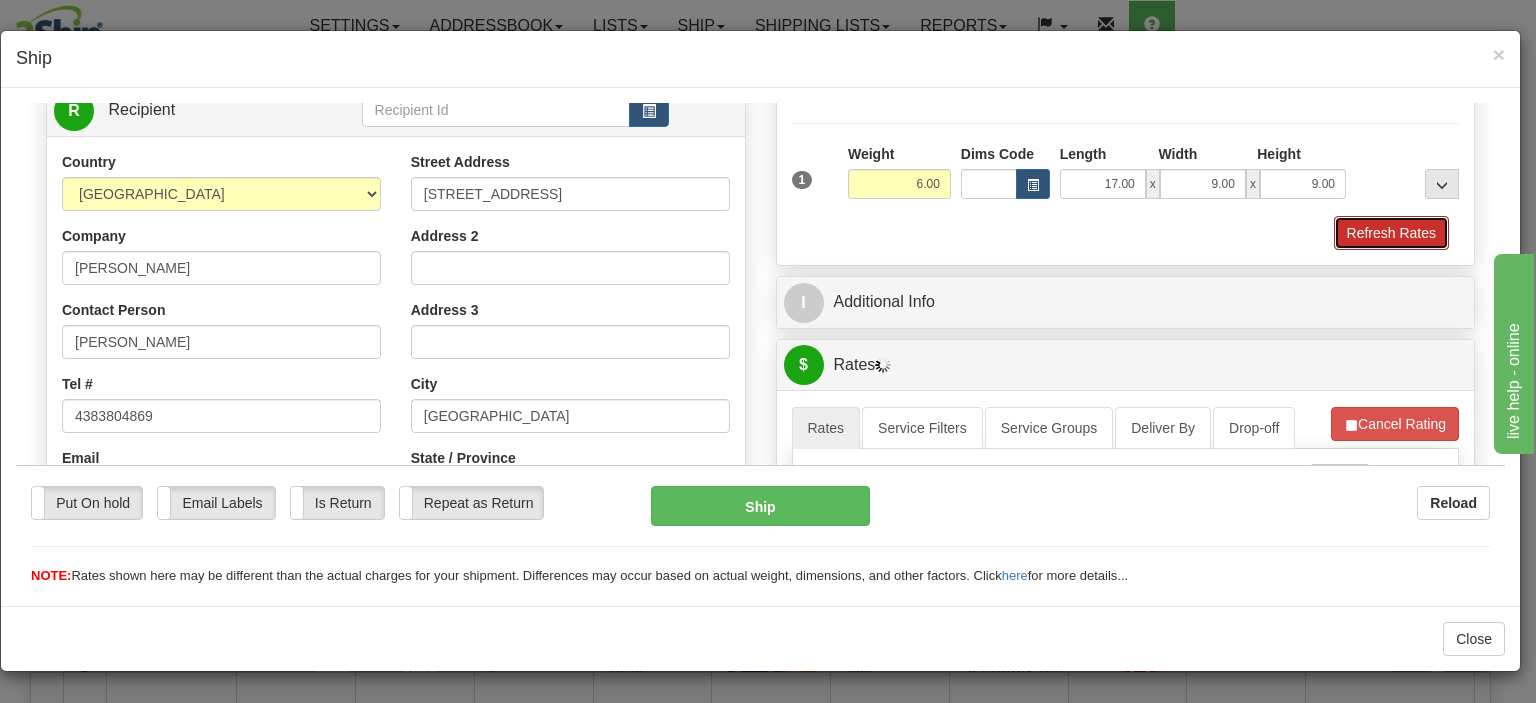 click on "Refresh Rates" at bounding box center (1391, 232) 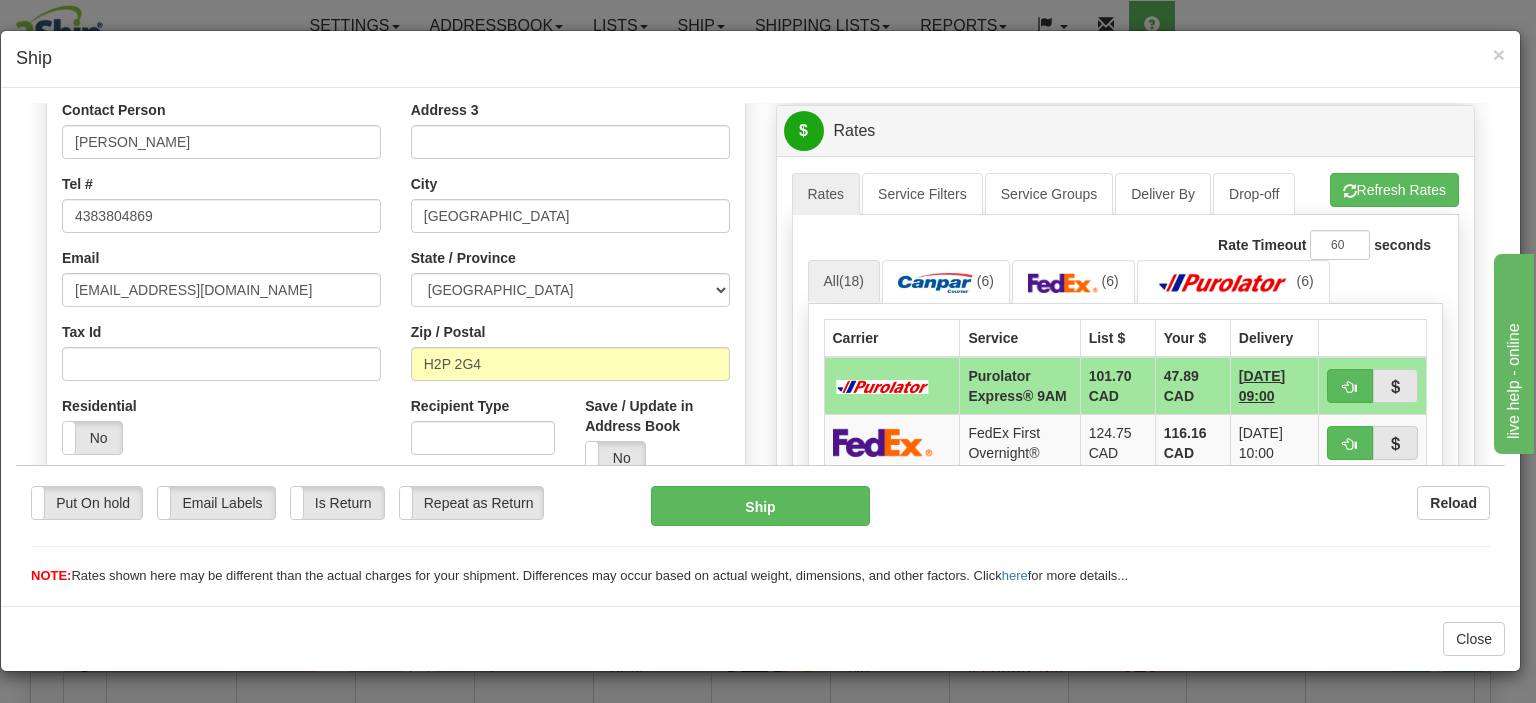 scroll, scrollTop: 700, scrollLeft: 0, axis: vertical 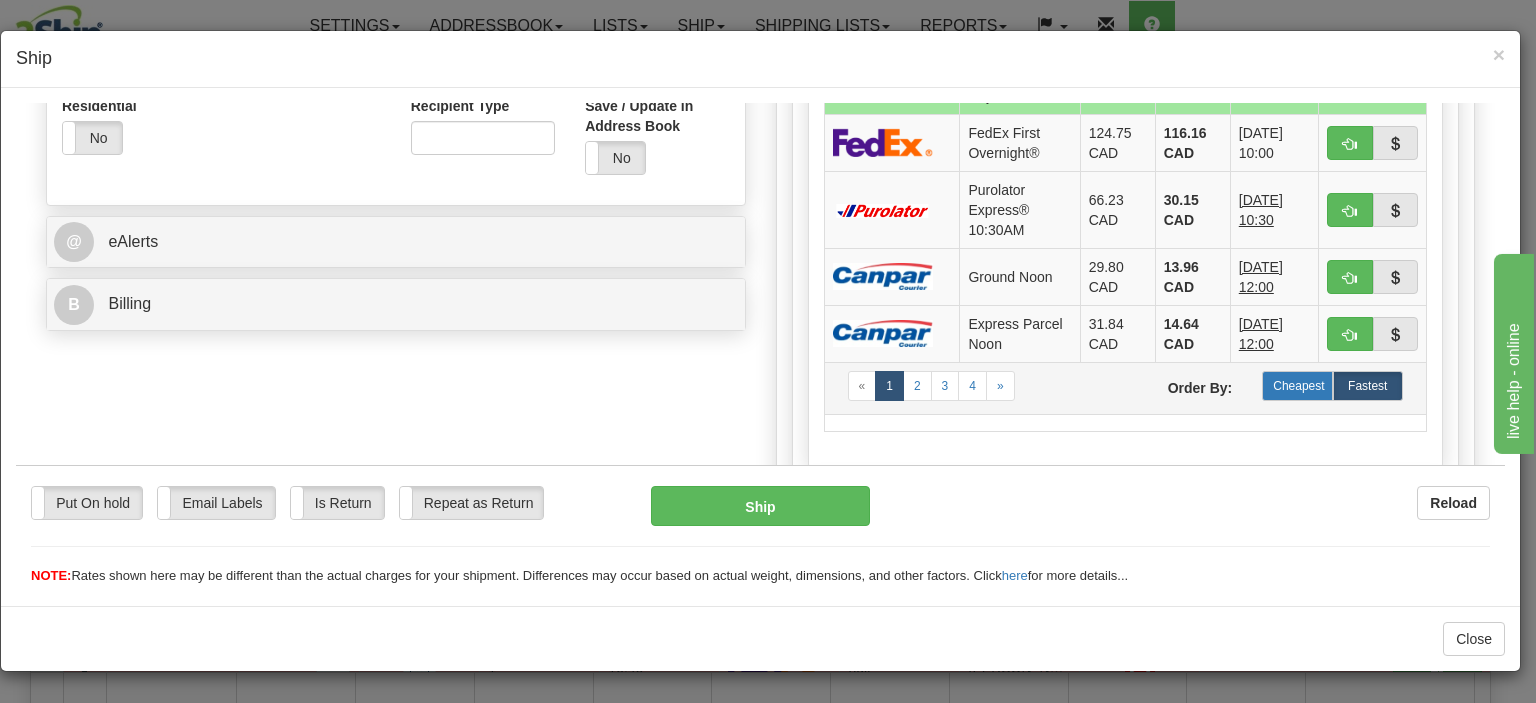 click on "Cheapest" at bounding box center [1297, 385] 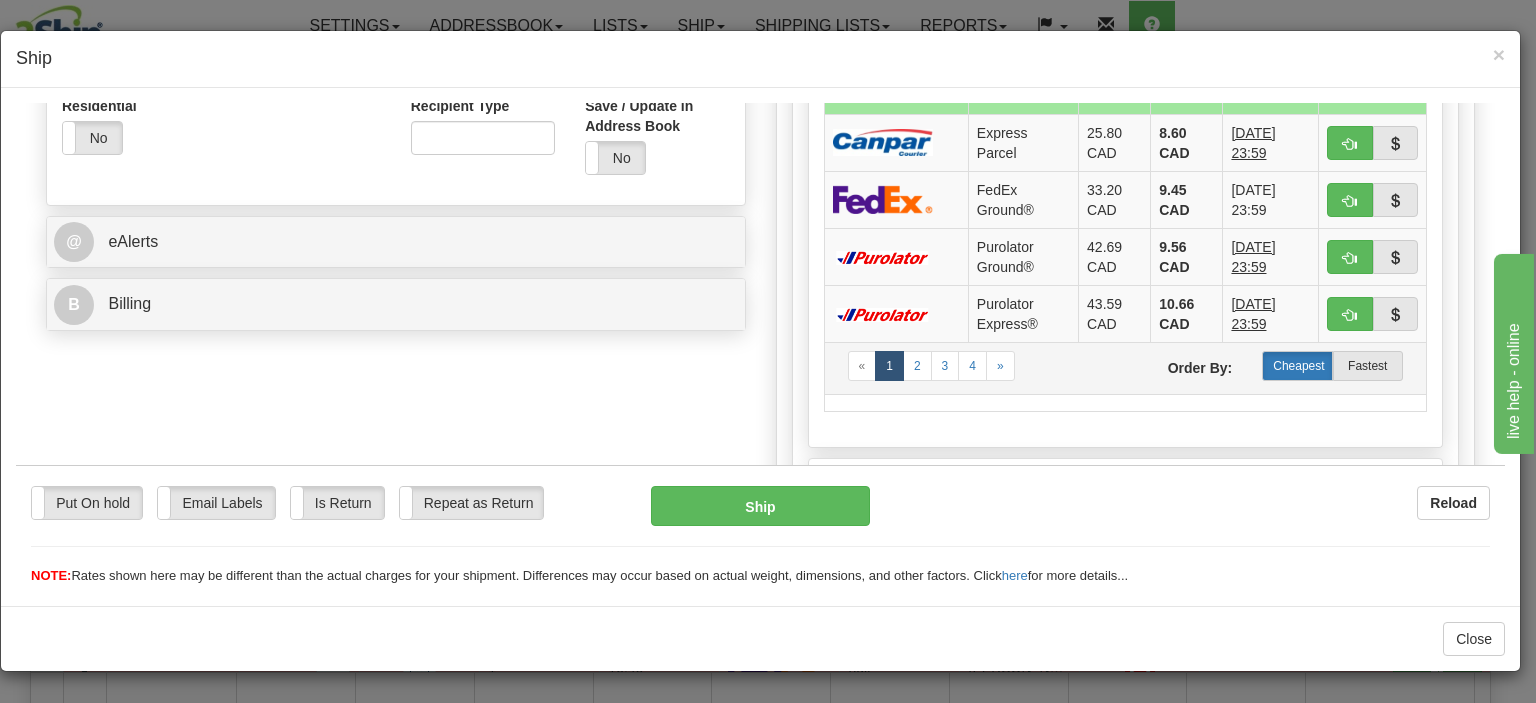 click on "Cheapest" at bounding box center [1297, 365] 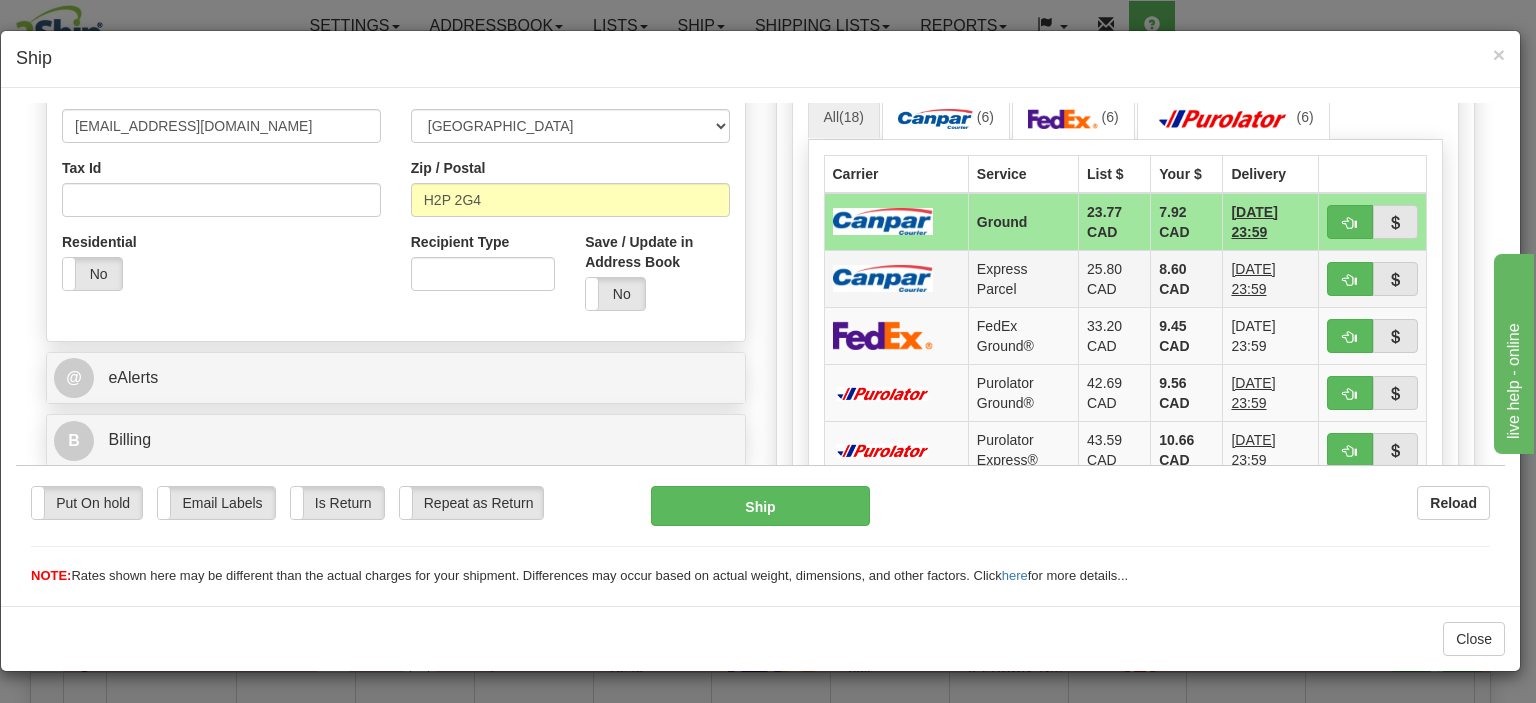 scroll, scrollTop: 600, scrollLeft: 0, axis: vertical 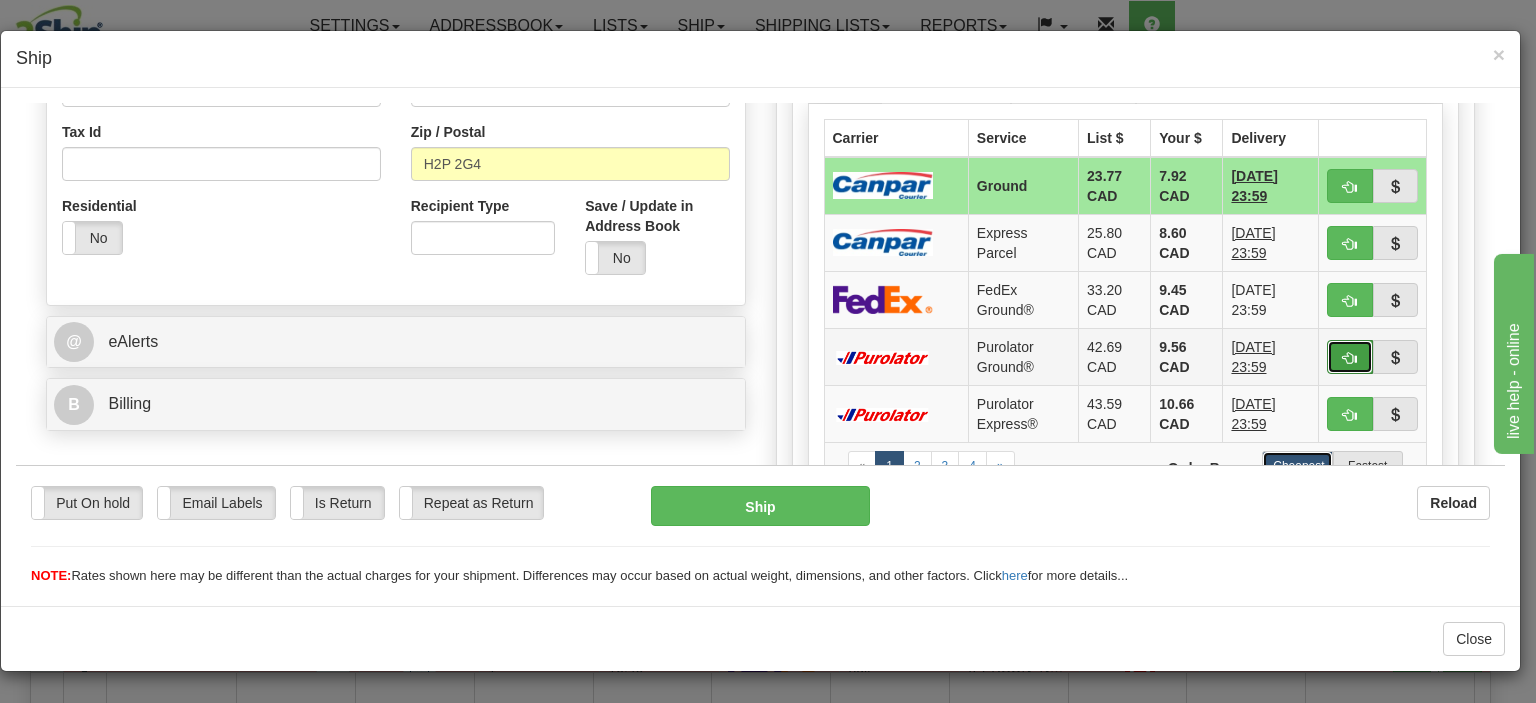click at bounding box center [1350, 357] 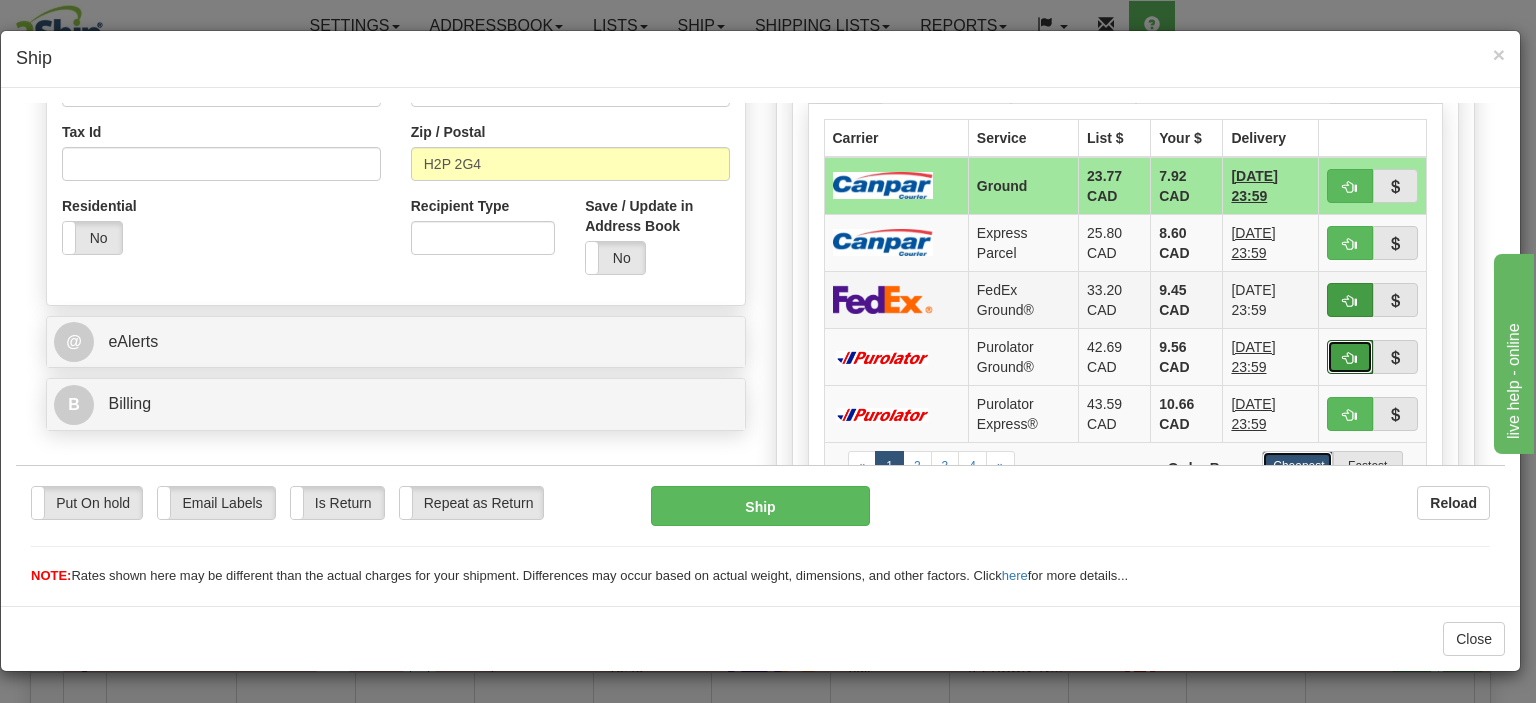type on "260" 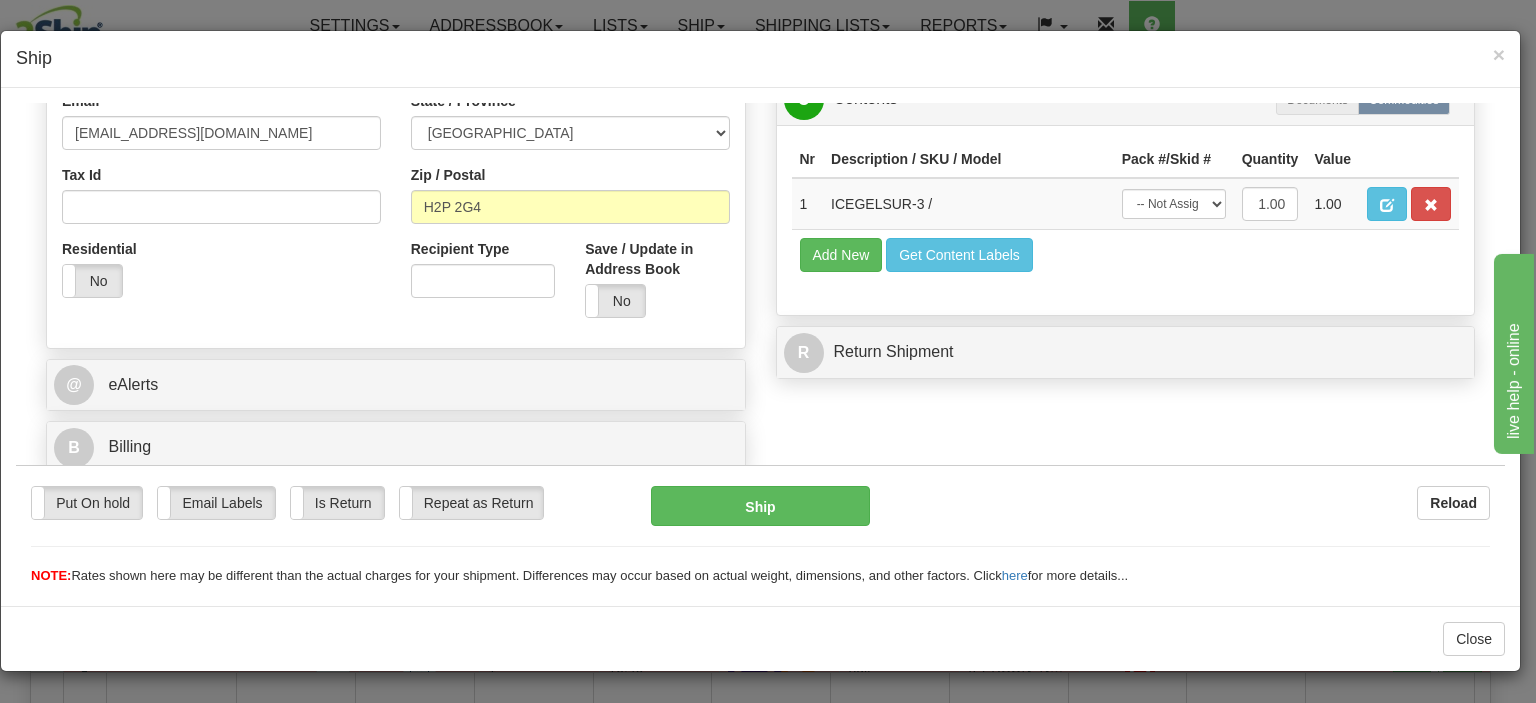scroll, scrollTop: 557, scrollLeft: 0, axis: vertical 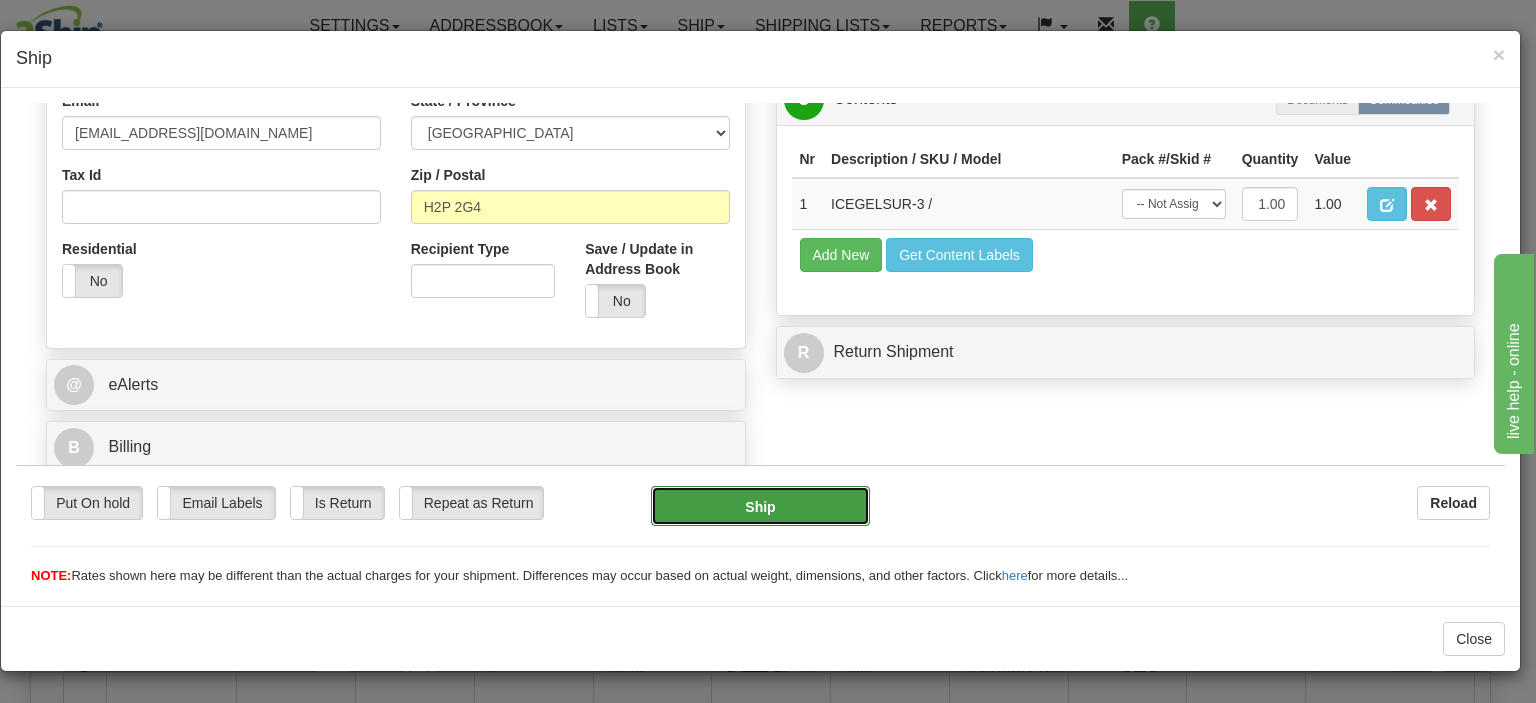 click on "Ship" at bounding box center (760, 505) 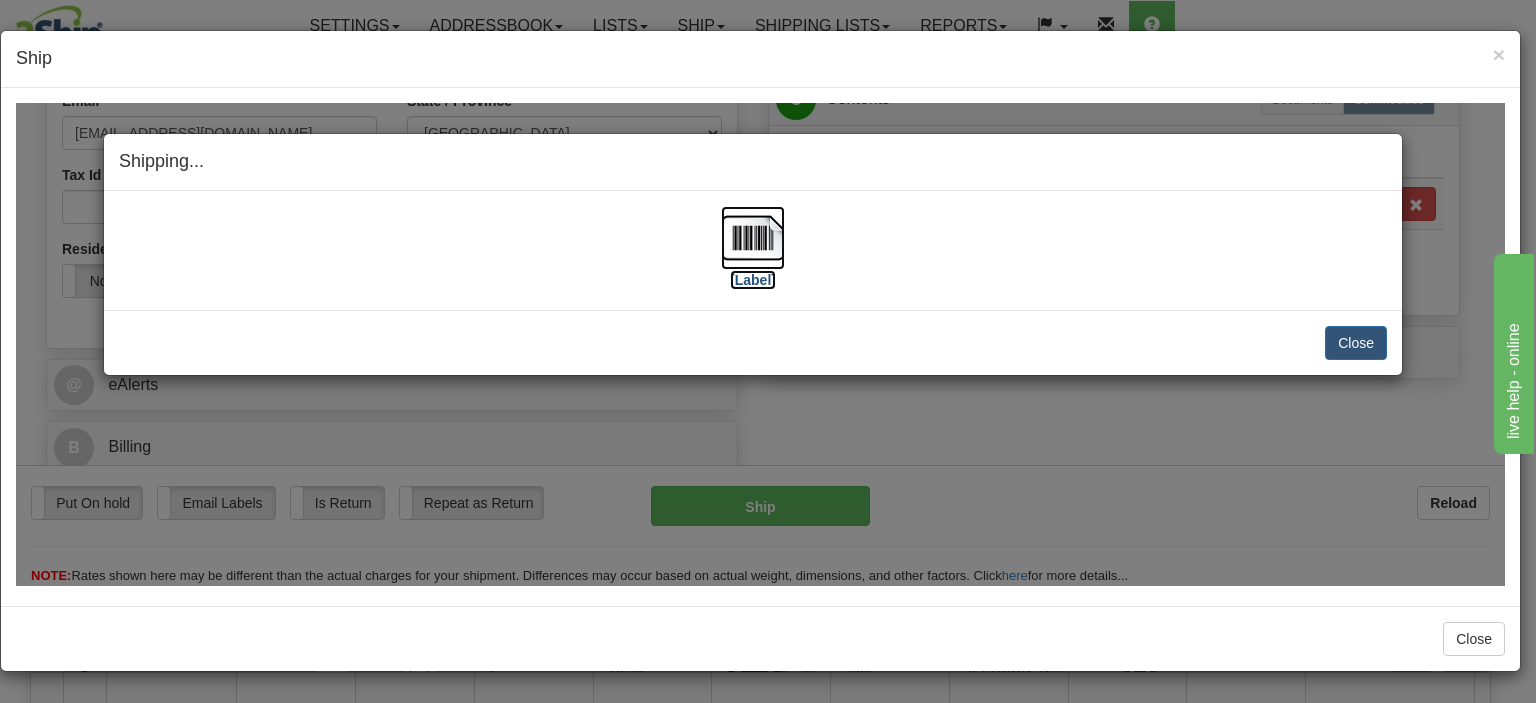 click at bounding box center [753, 237] 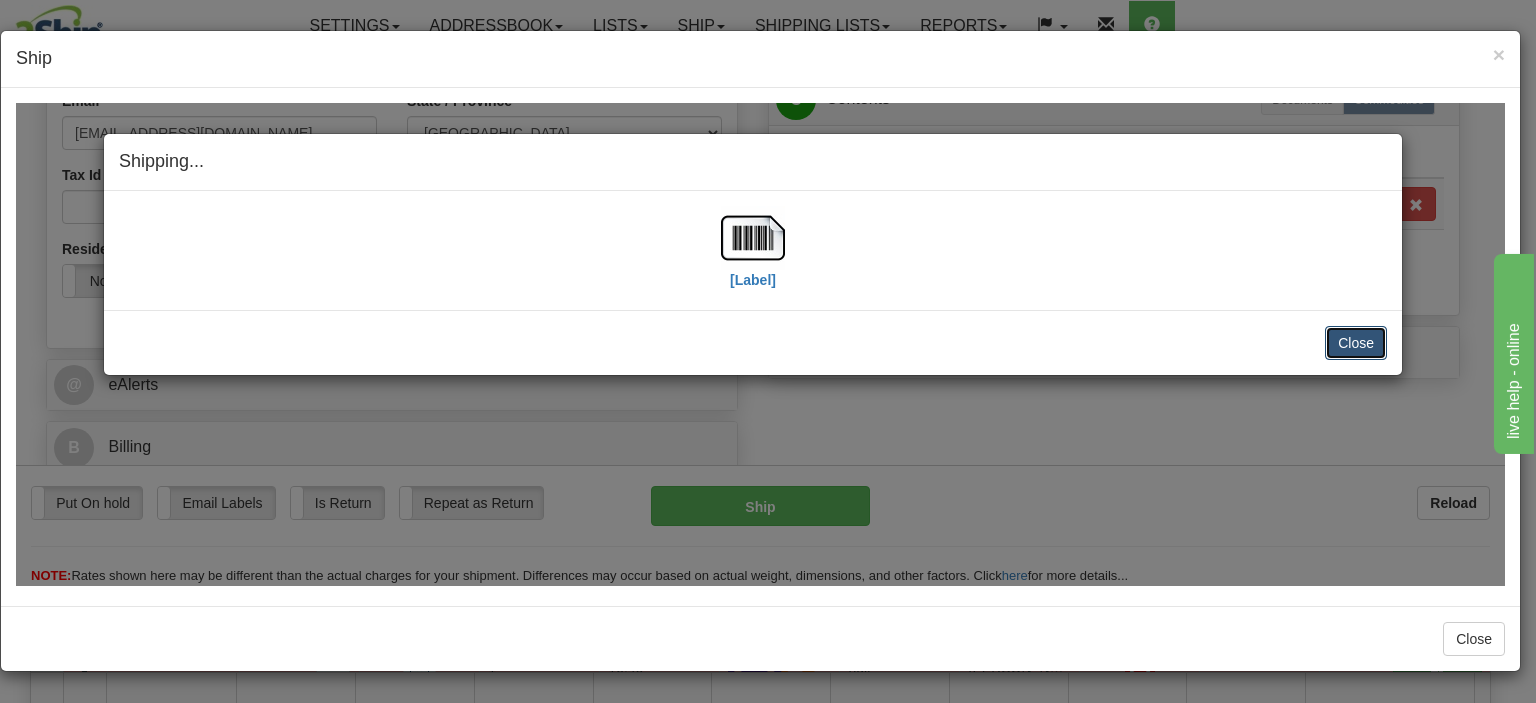 click on "Close" at bounding box center (1356, 342) 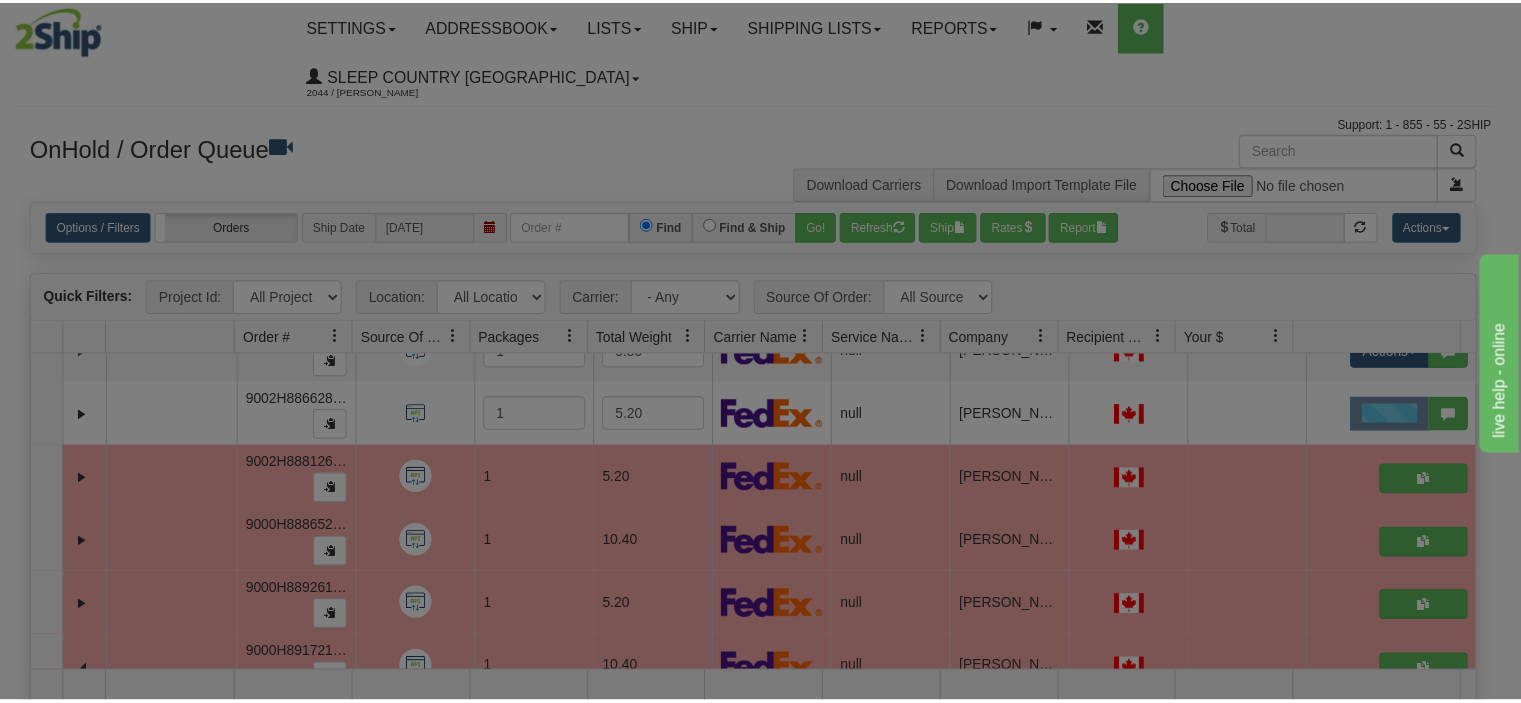 scroll, scrollTop: 0, scrollLeft: 0, axis: both 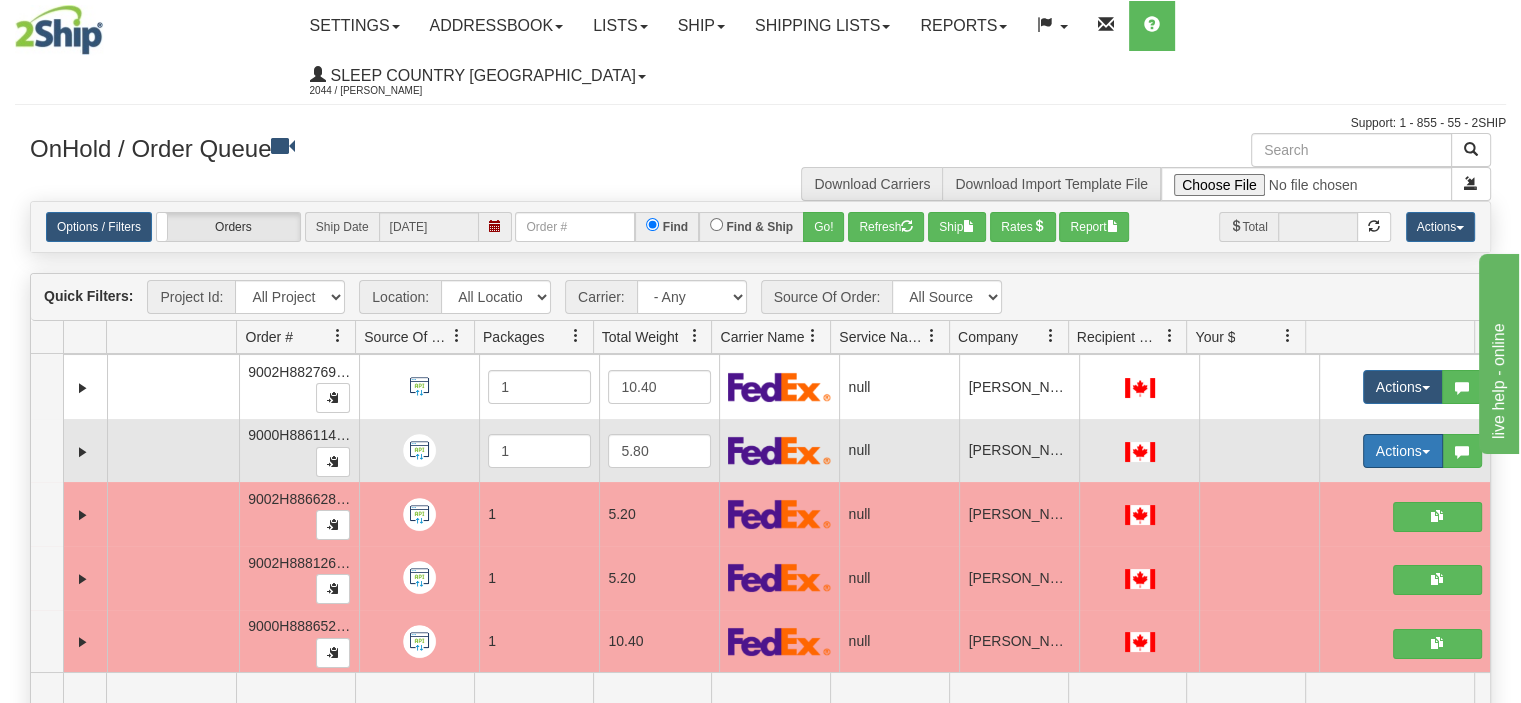 click on "Actions" at bounding box center (1403, 451) 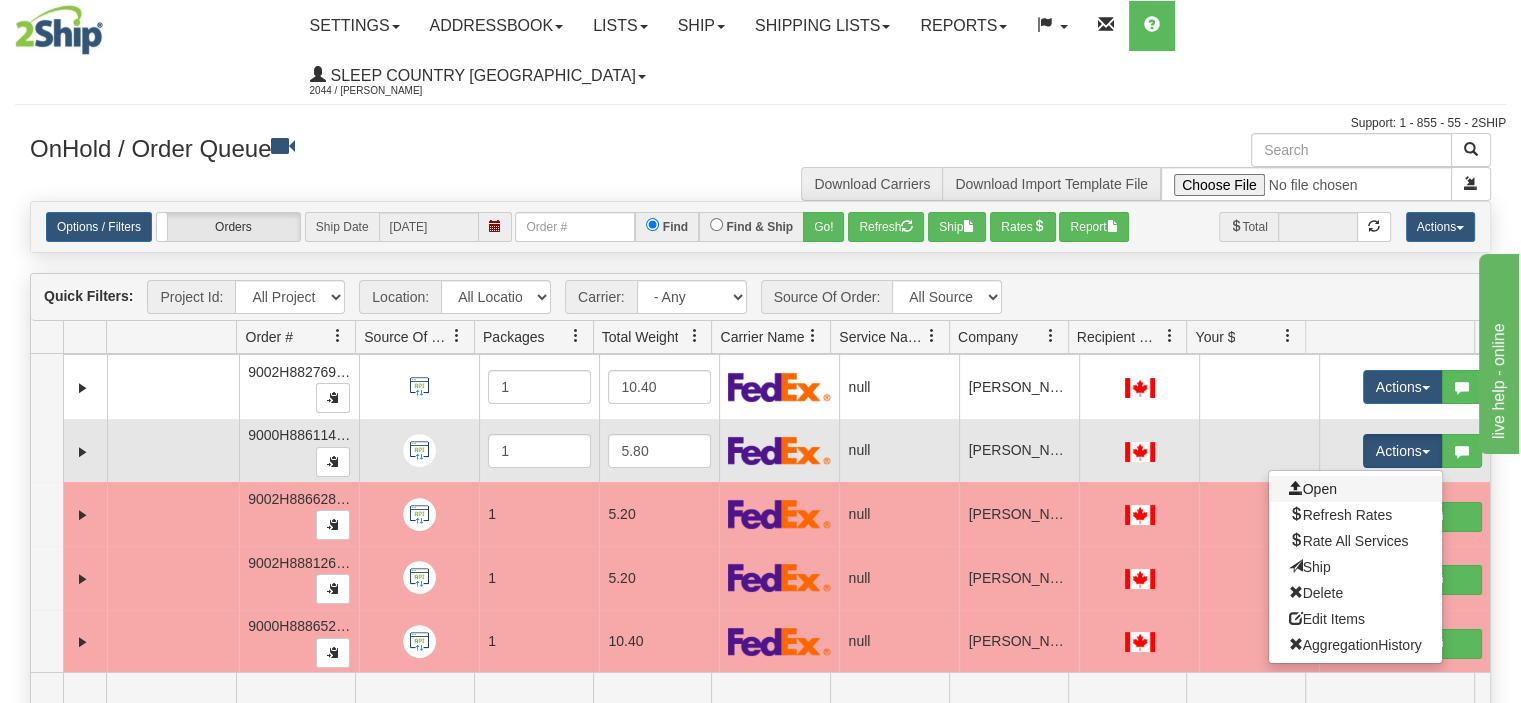 click on "Open" at bounding box center (1355, 489) 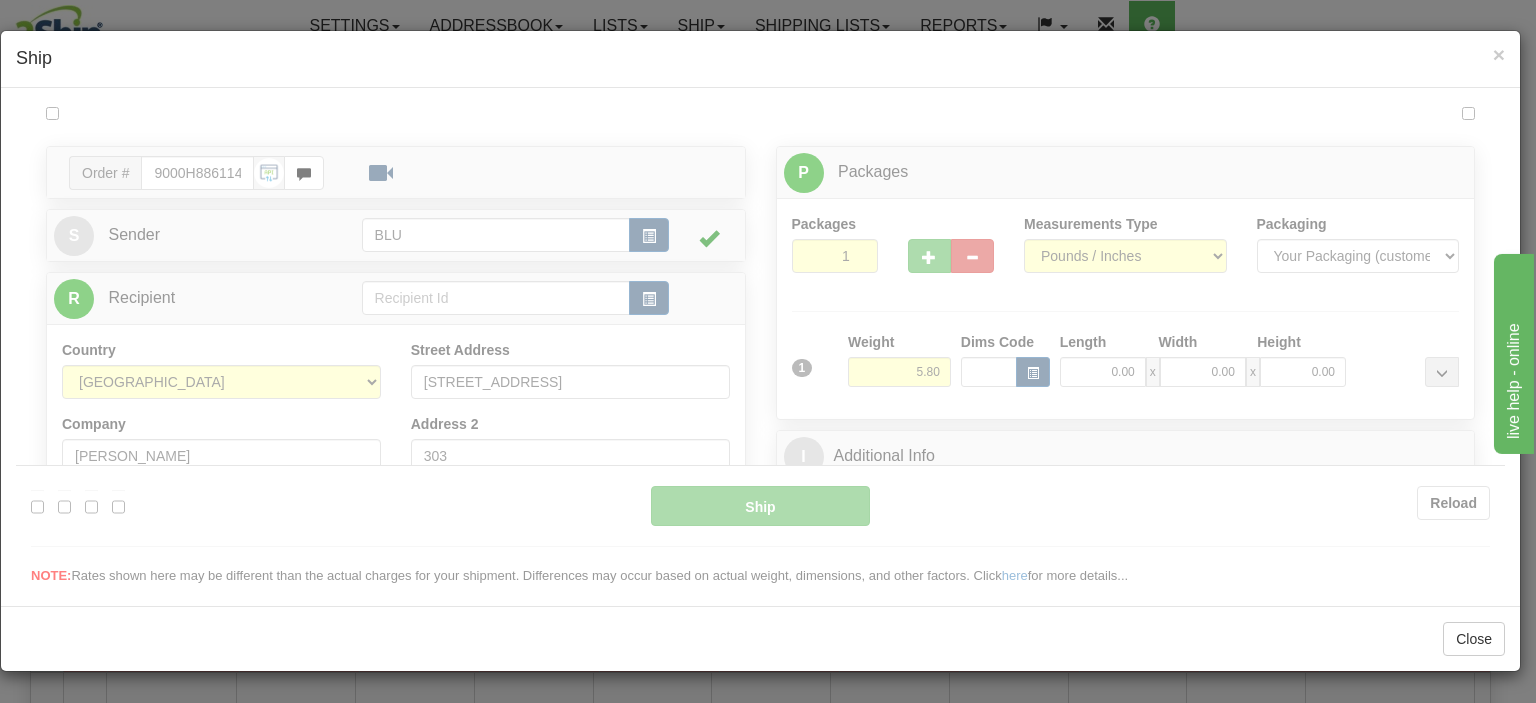 scroll, scrollTop: 0, scrollLeft: 0, axis: both 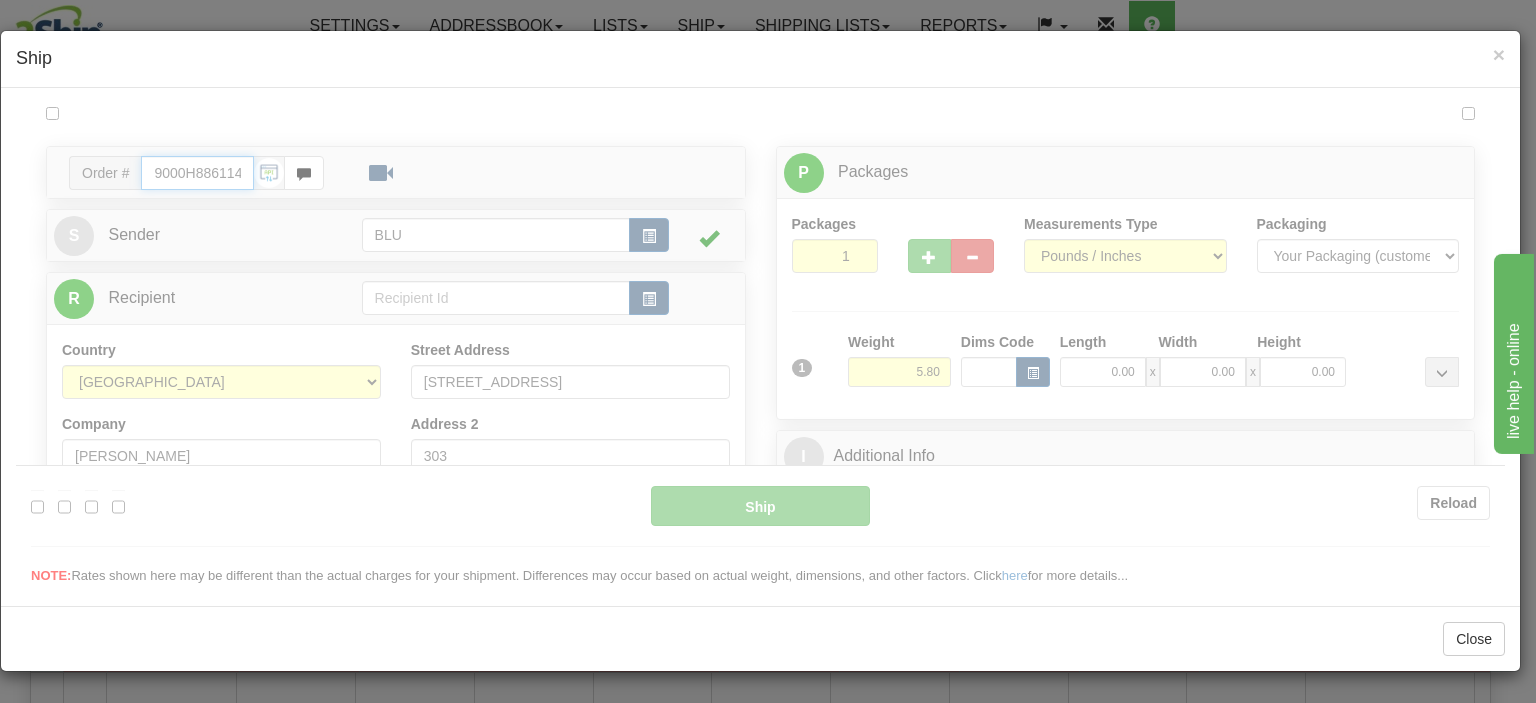 type on "09:53" 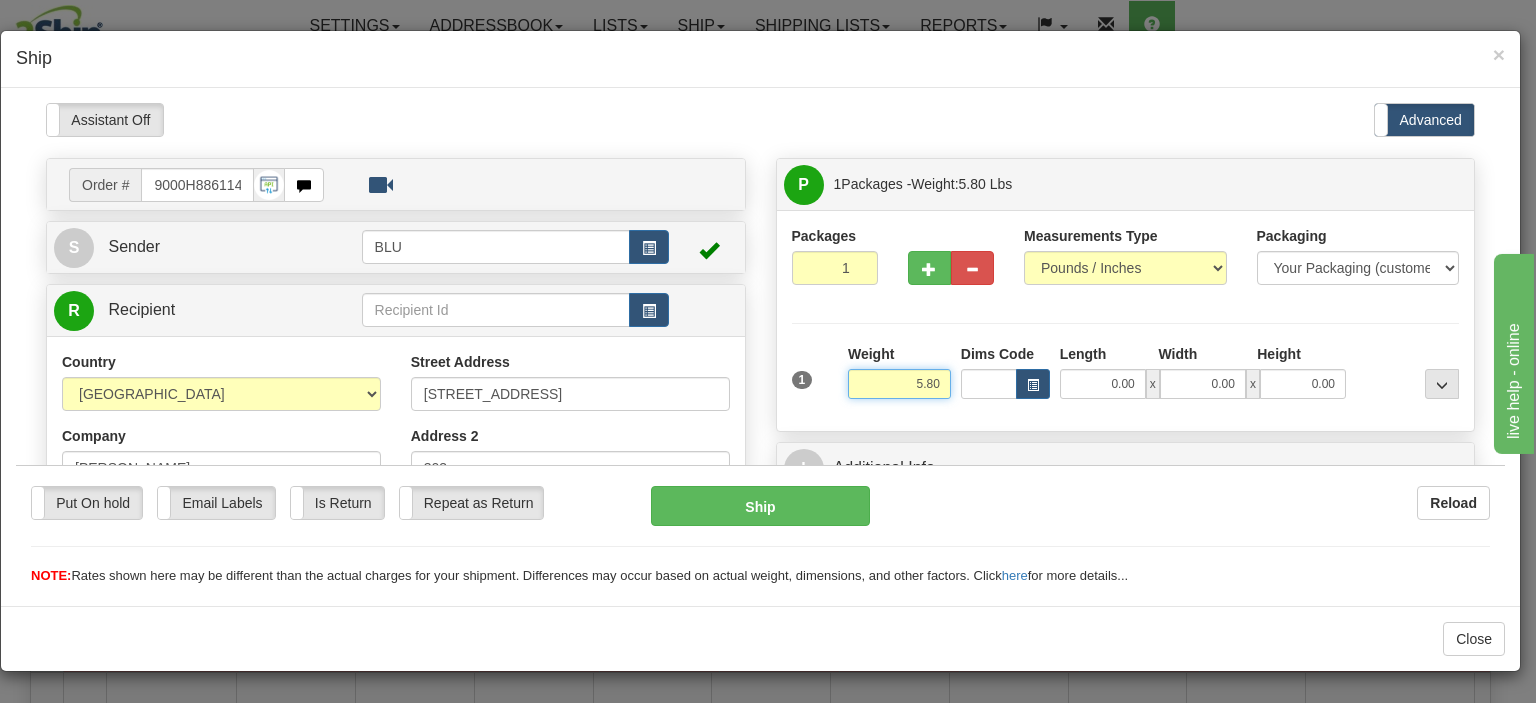 drag, startPoint x: 883, startPoint y: 373, endPoint x: 933, endPoint y: 378, distance: 50.24938 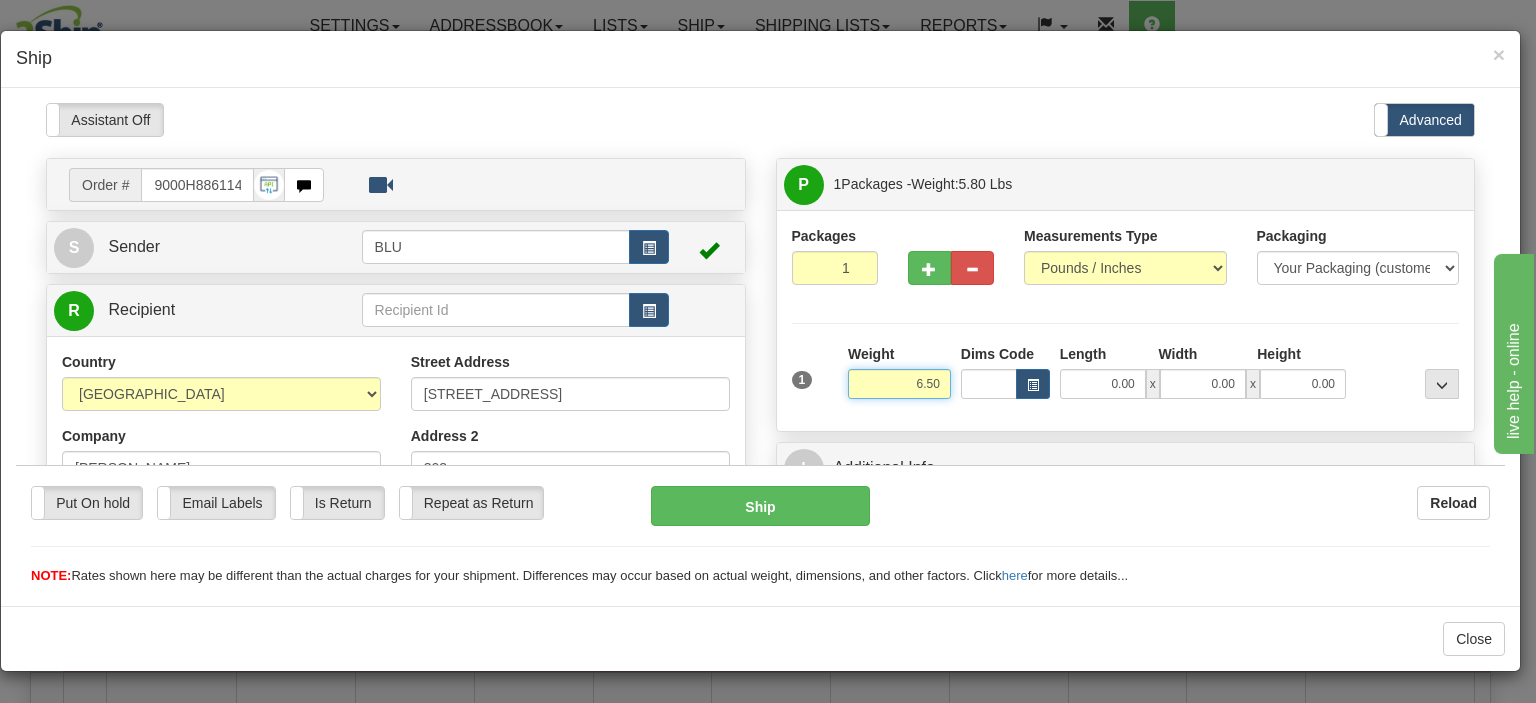 type on "6.50" 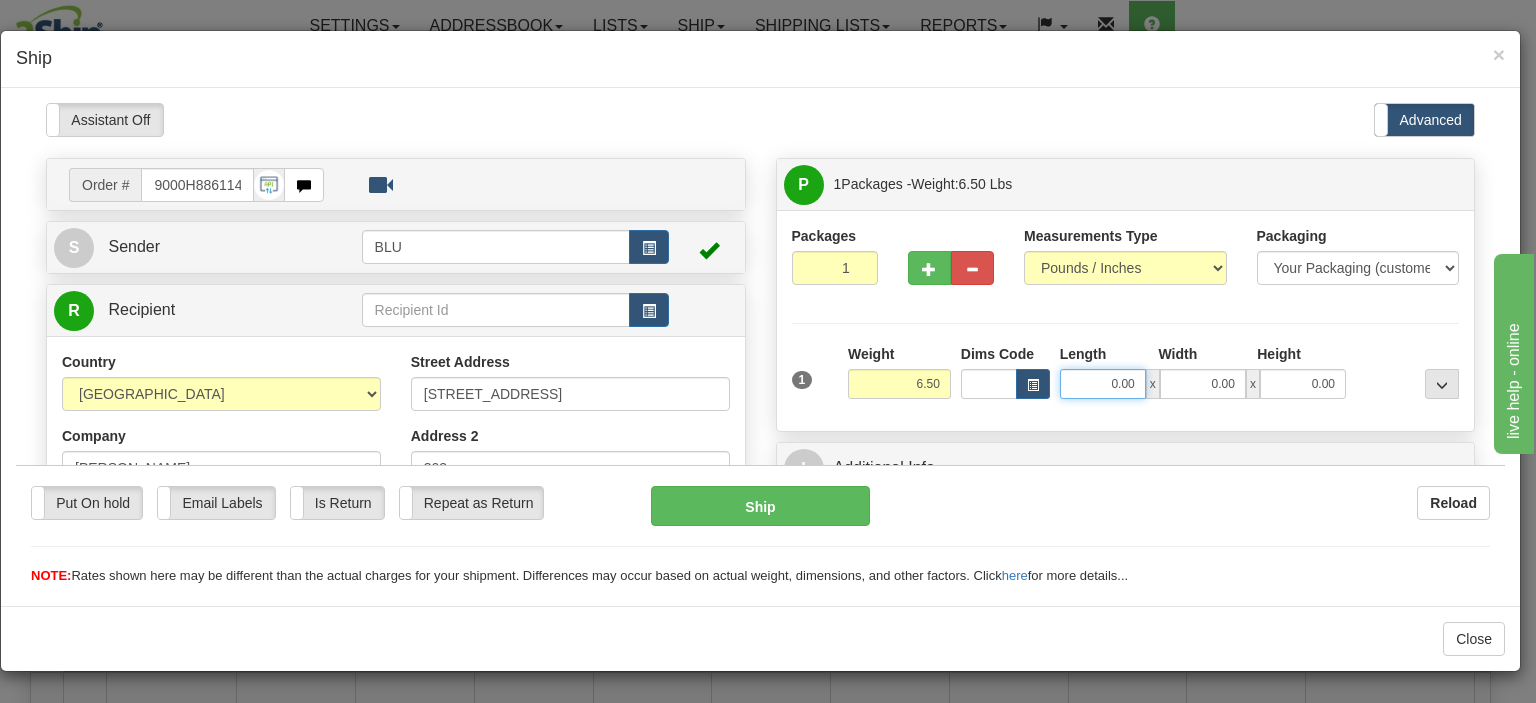 click on "0.00" at bounding box center (1103, 383) 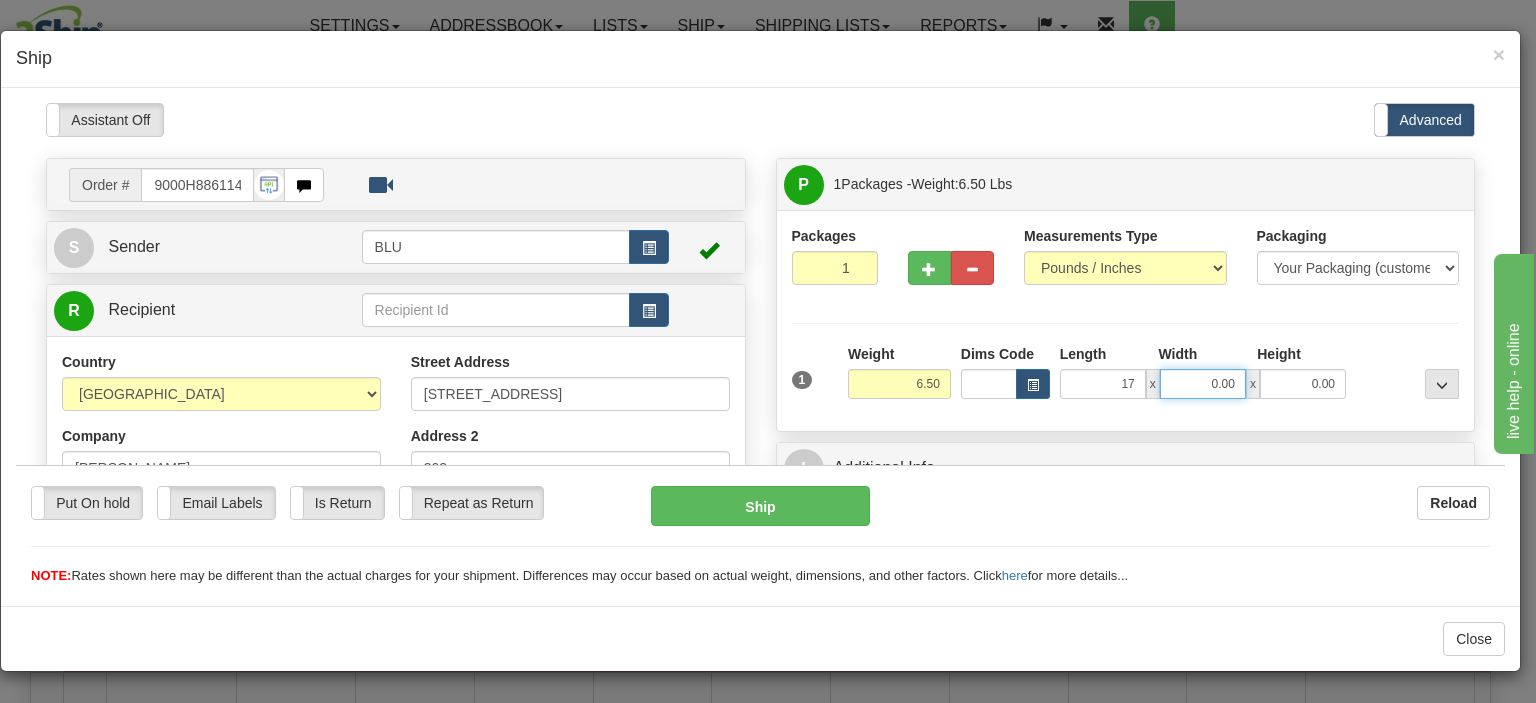 type on "17.00" 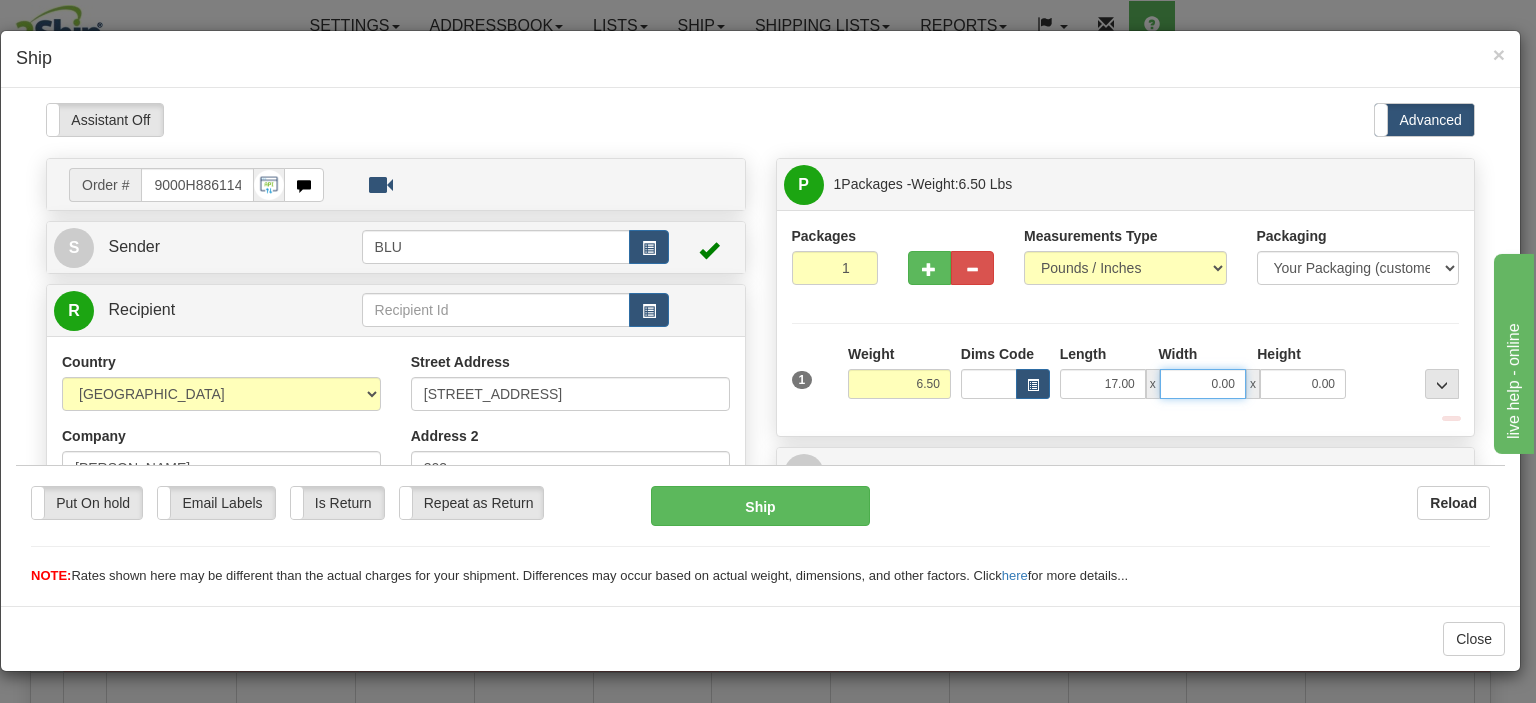 click on "0.00" at bounding box center (1203, 383) 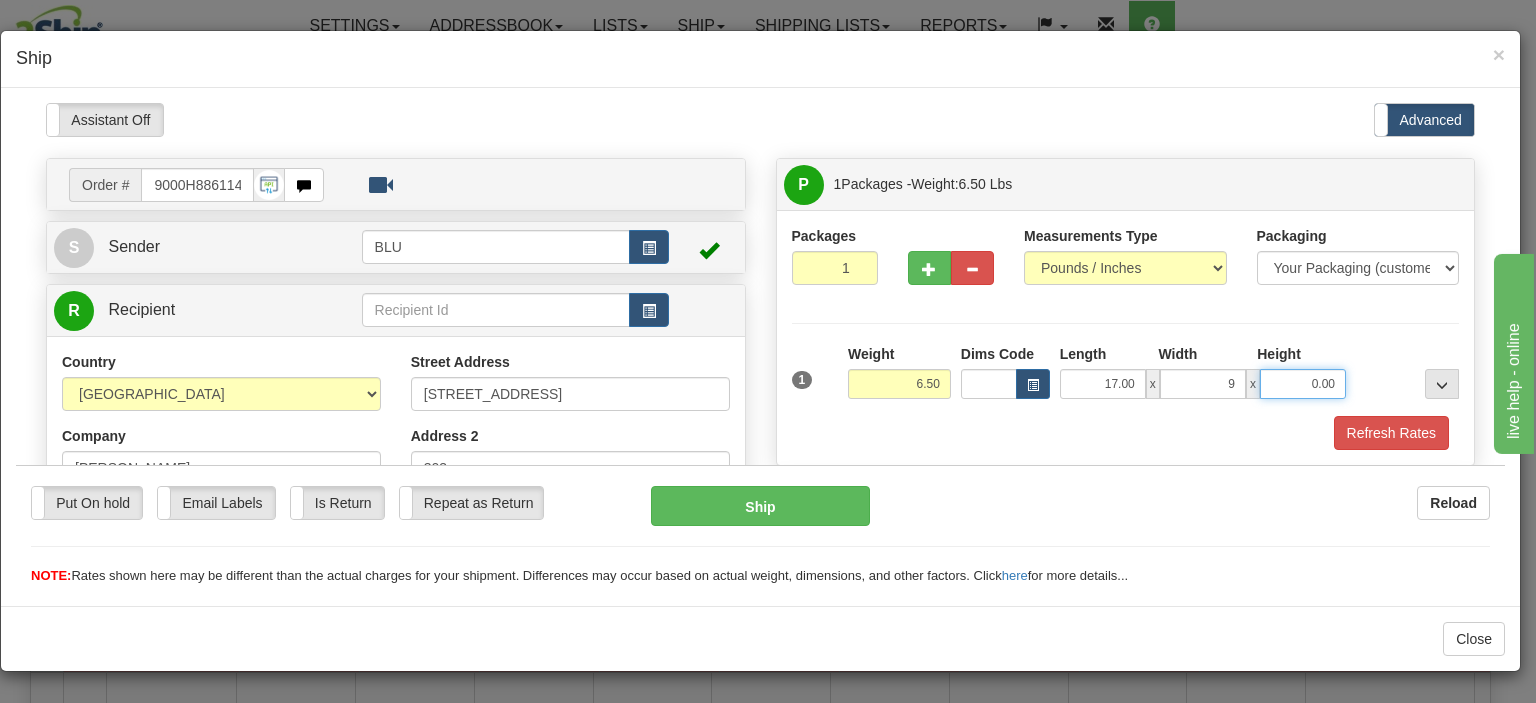 type on "9.00" 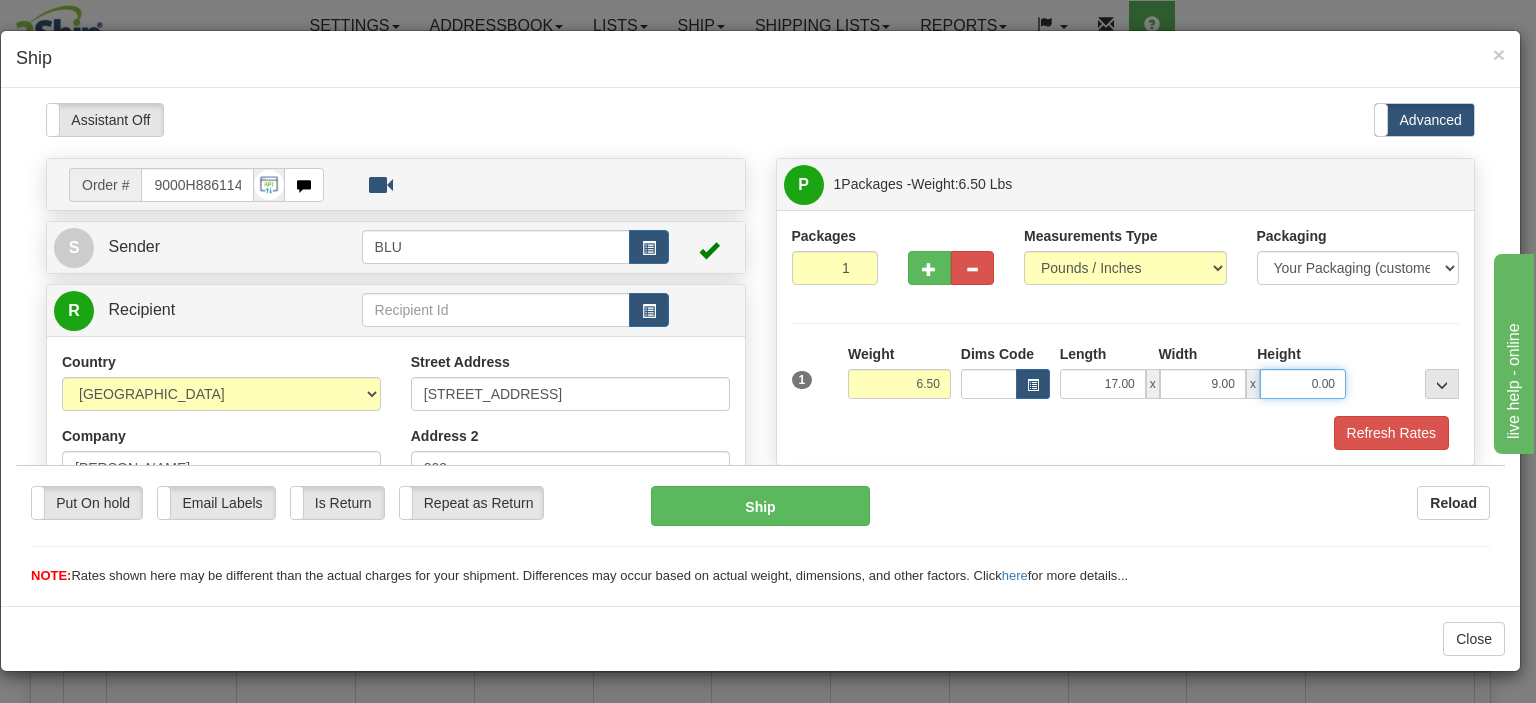 click on "0.00" at bounding box center [1303, 383] 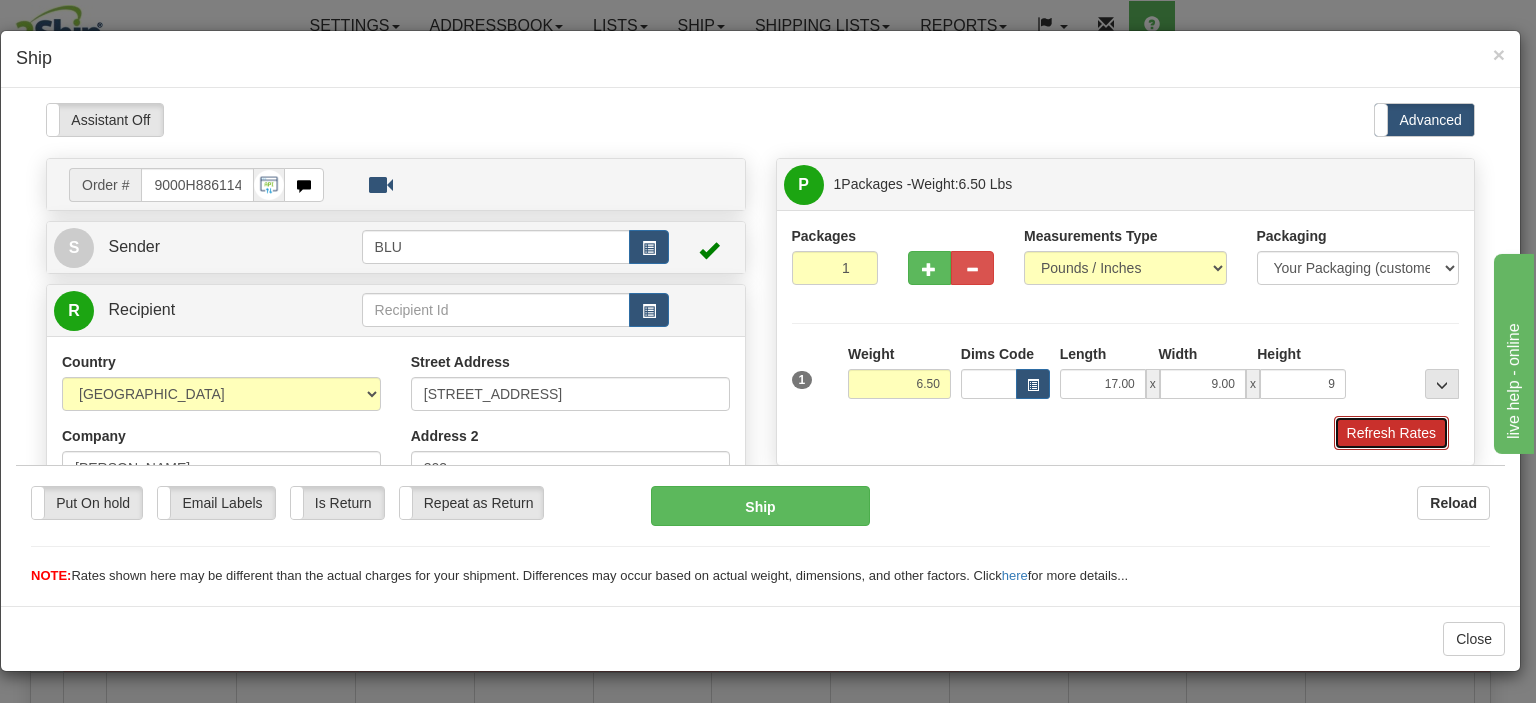 type on "9.00" 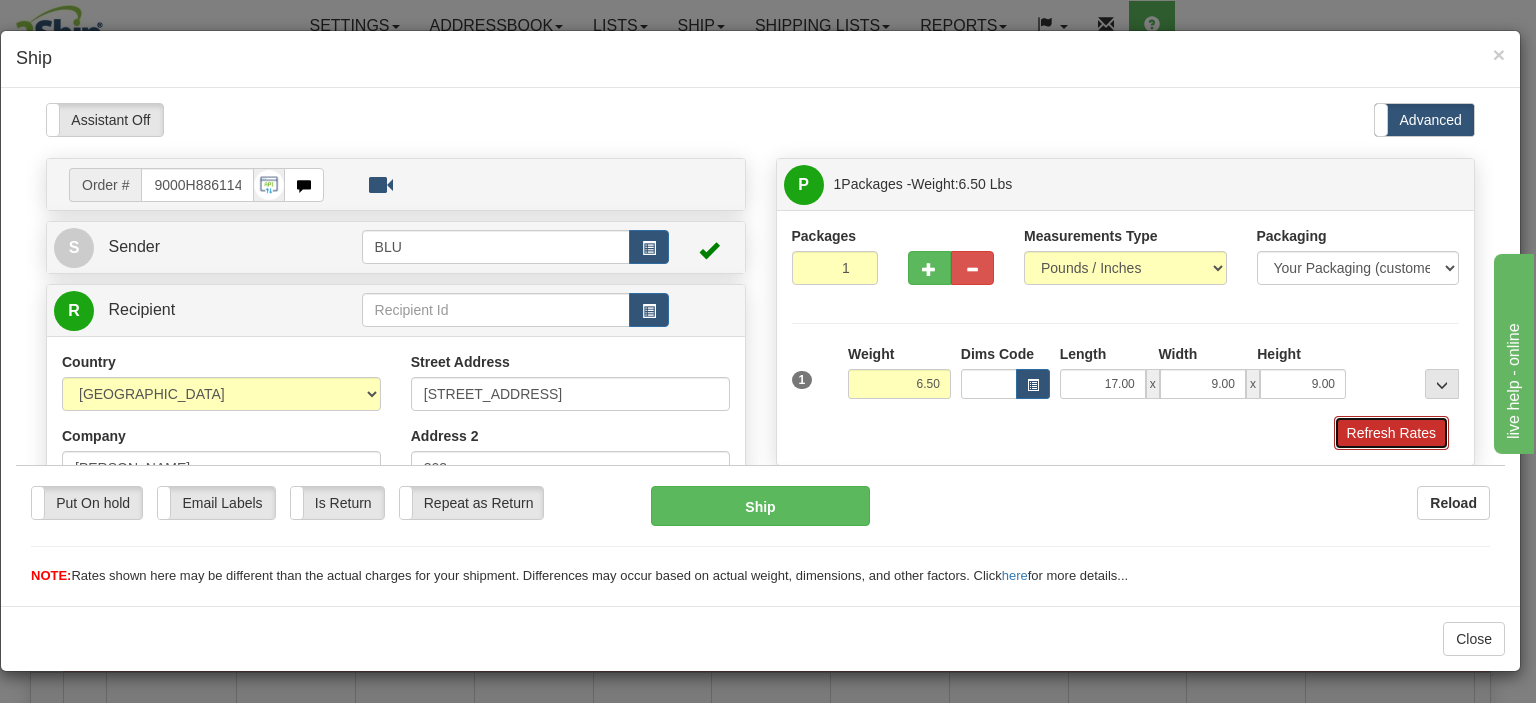 click on "Refresh Rates" at bounding box center [1391, 432] 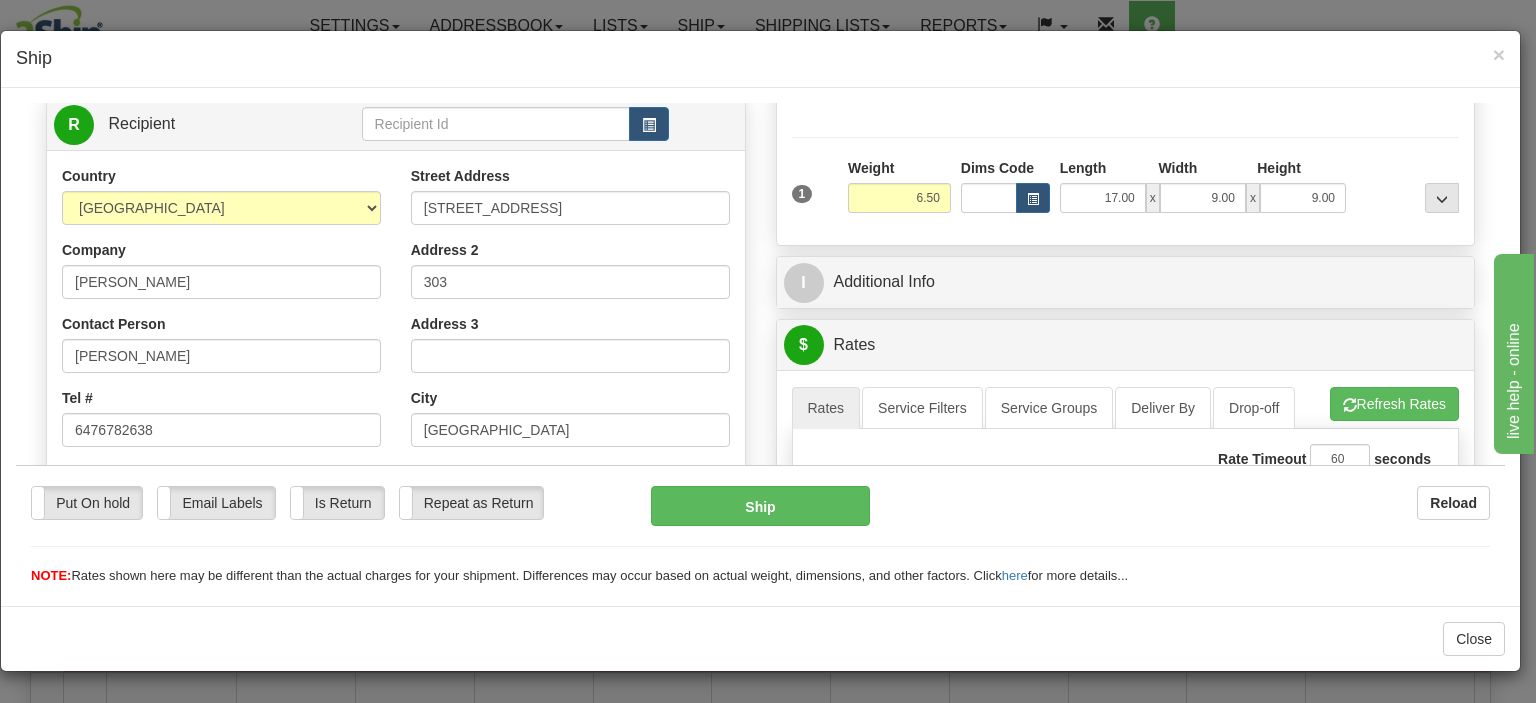 scroll, scrollTop: 100, scrollLeft: 0, axis: vertical 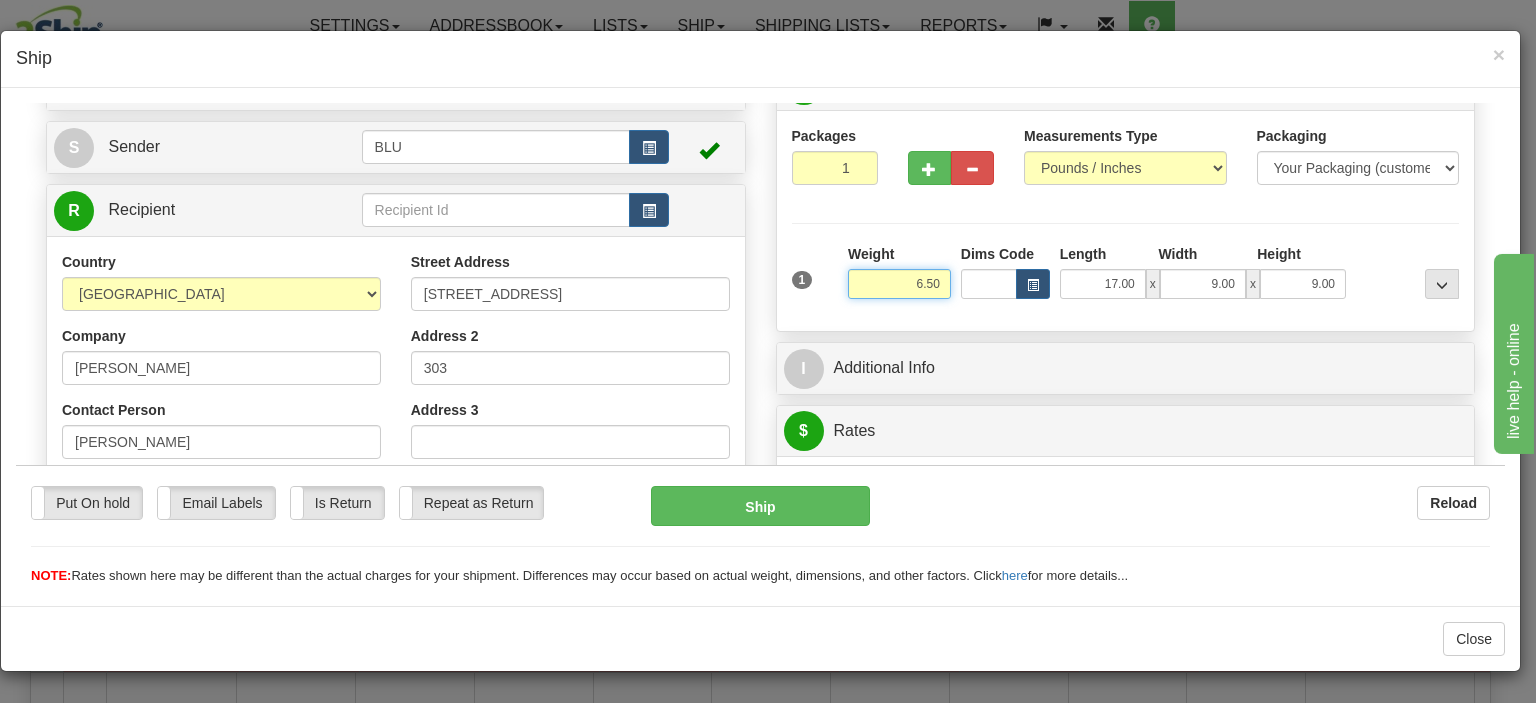 drag, startPoint x: 901, startPoint y: 283, endPoint x: 953, endPoint y: 284, distance: 52.009613 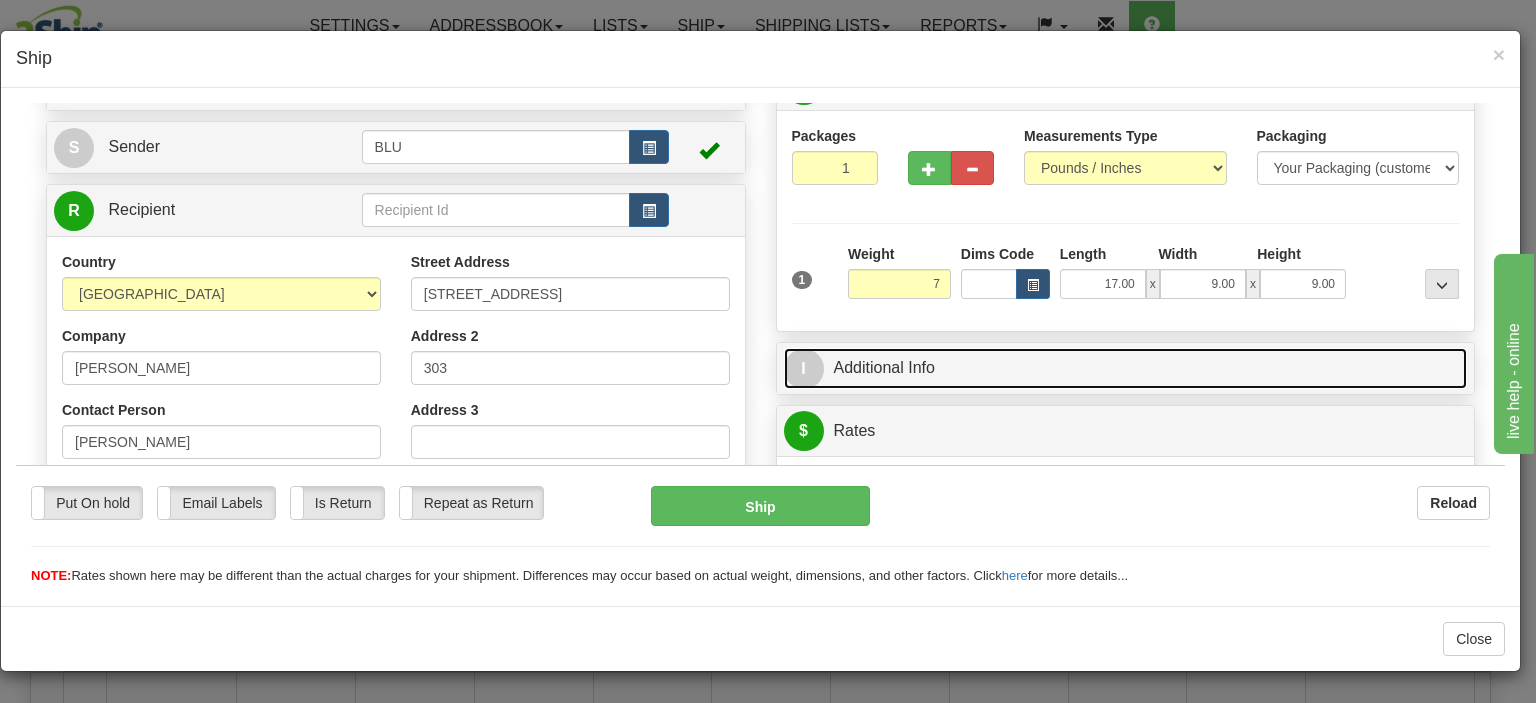 type on "7.00" 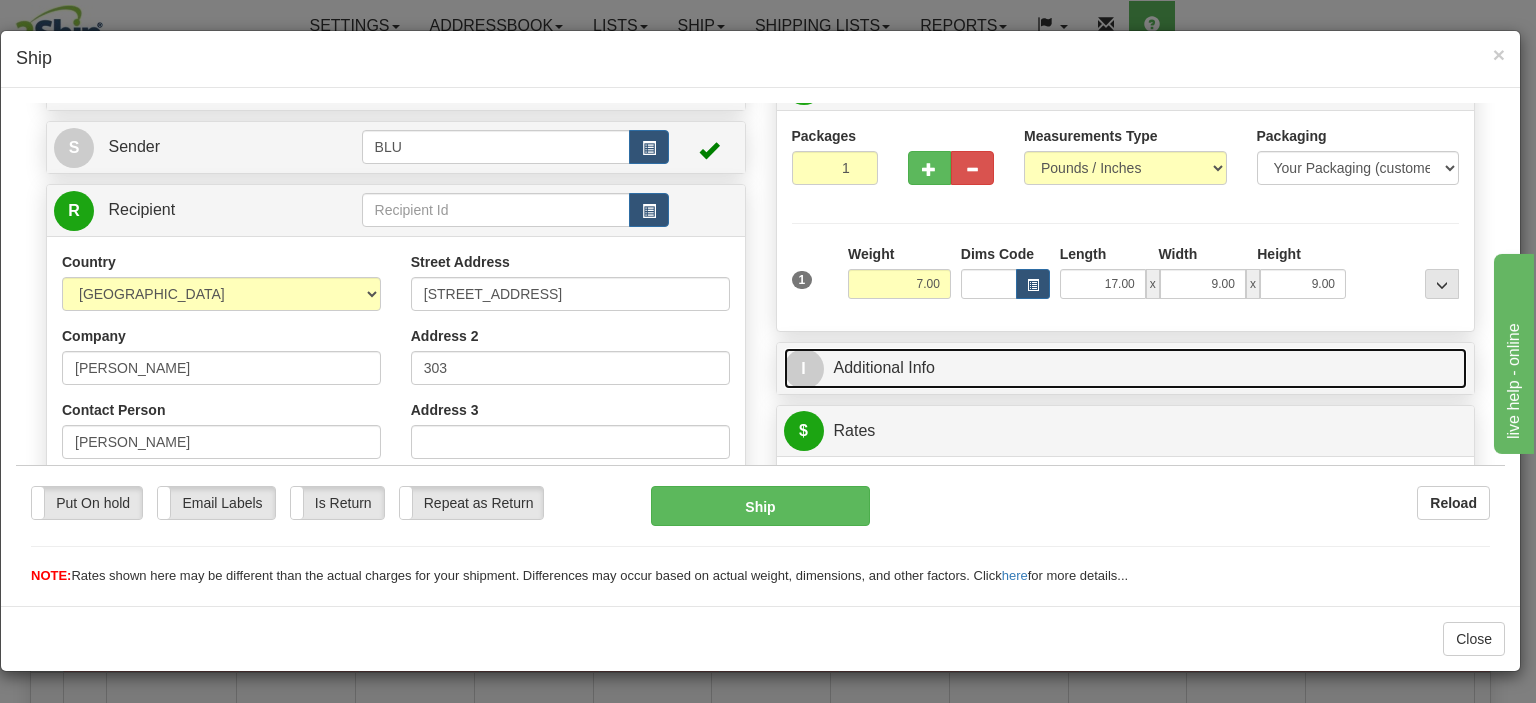 click on "I Additional Info" at bounding box center (1126, 367) 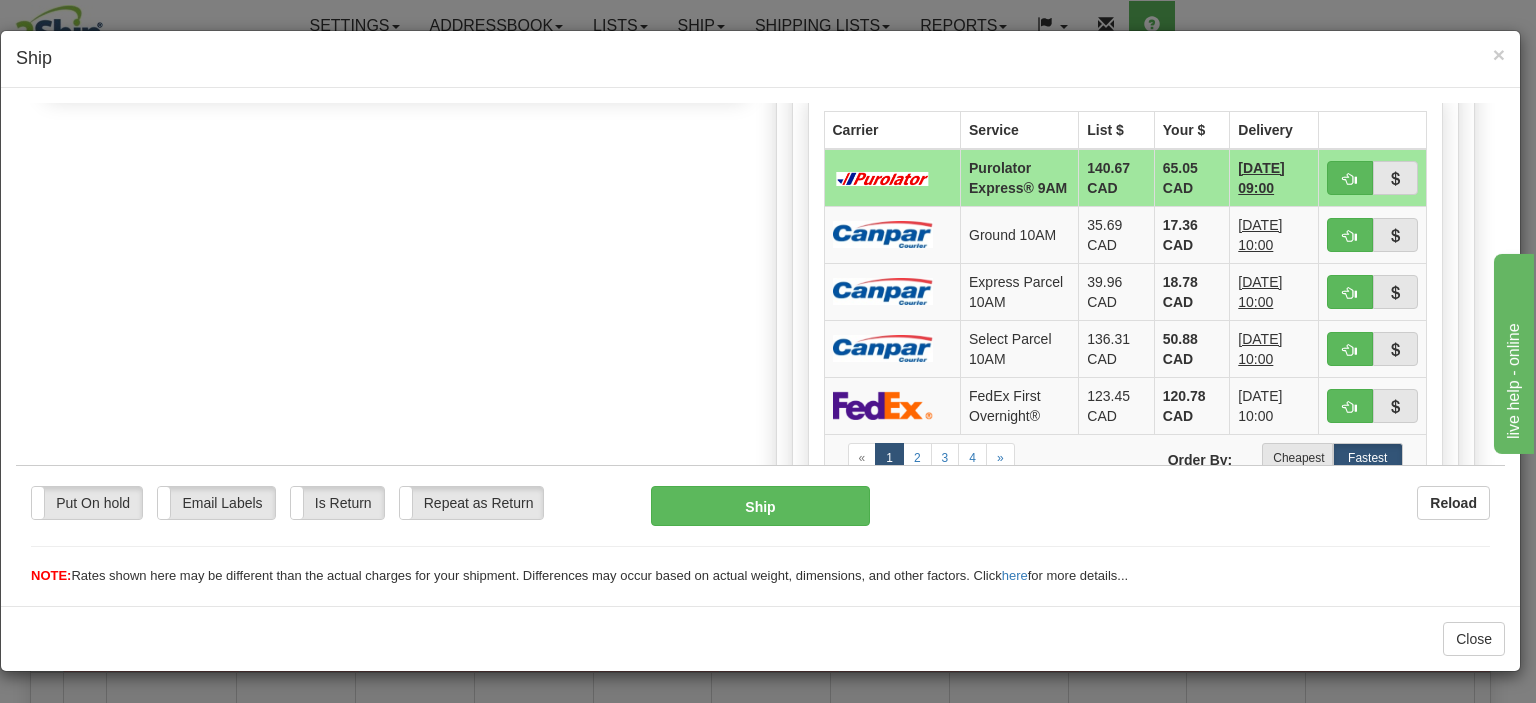 scroll, scrollTop: 1100, scrollLeft: 0, axis: vertical 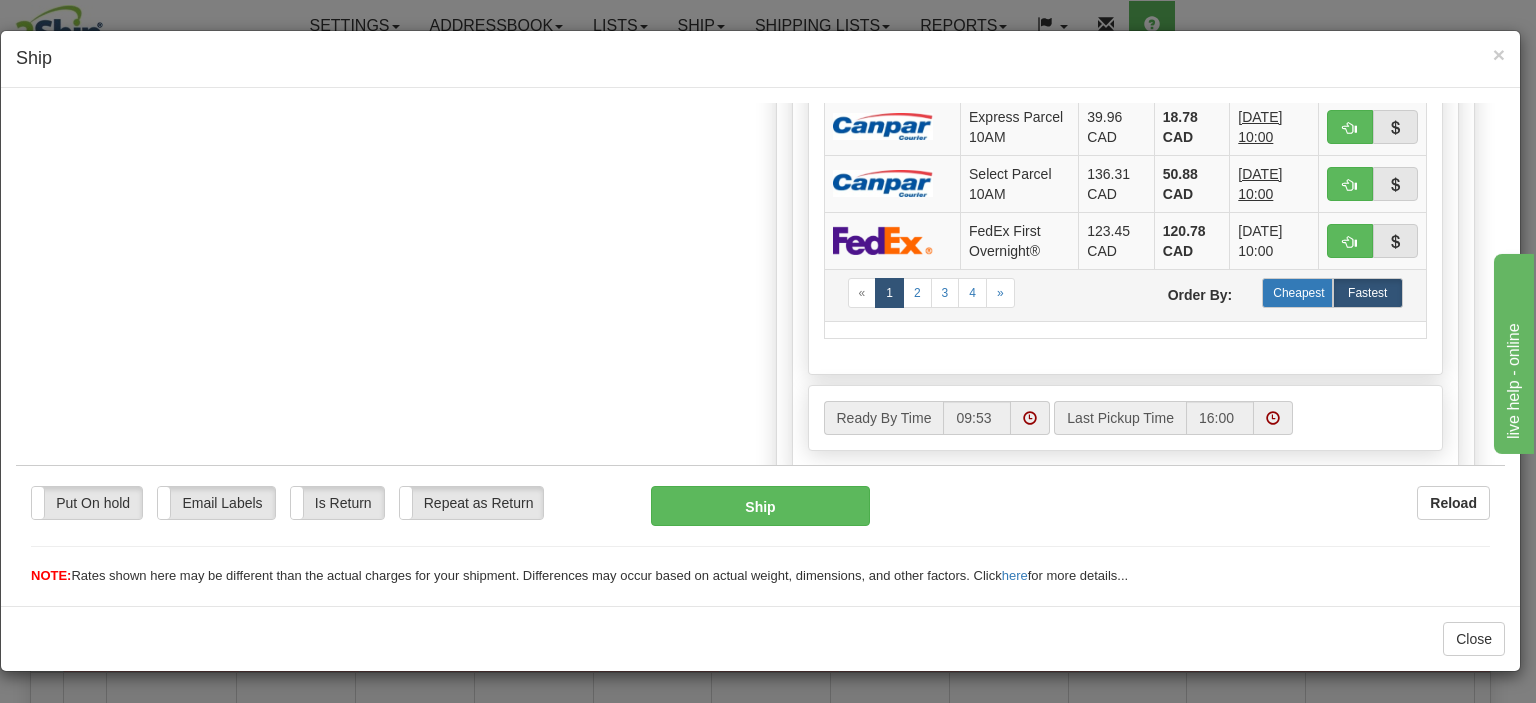 click on "Cheapest" at bounding box center [1297, 292] 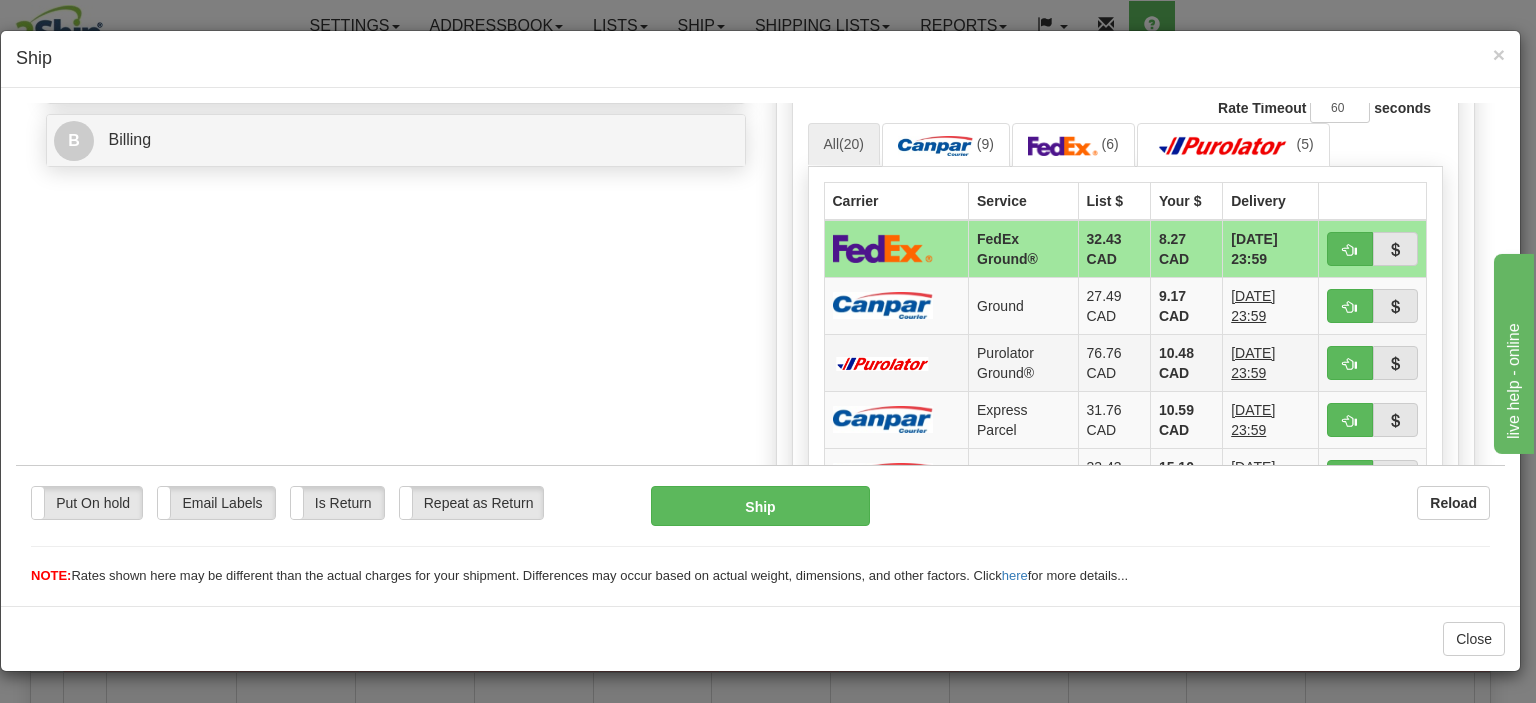 scroll, scrollTop: 900, scrollLeft: 0, axis: vertical 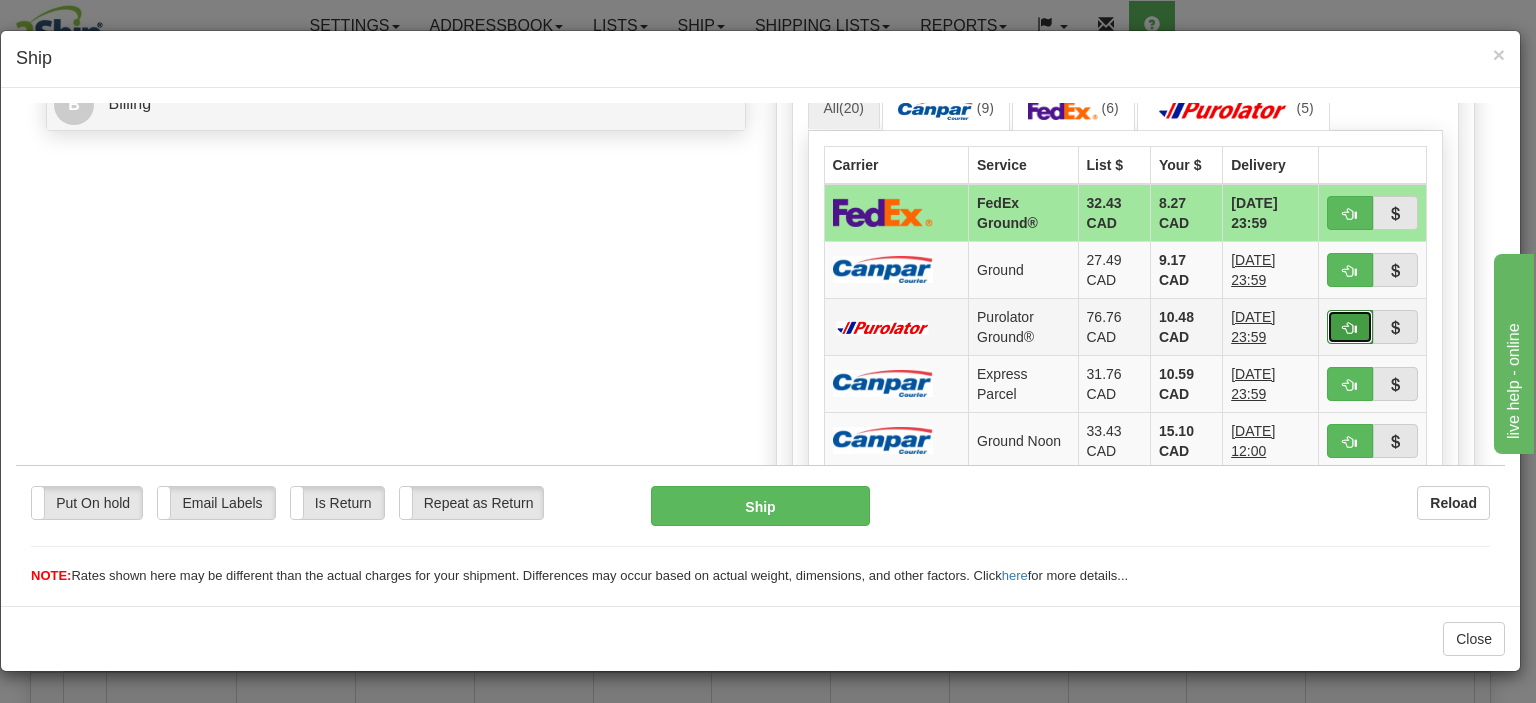 click at bounding box center (1350, 327) 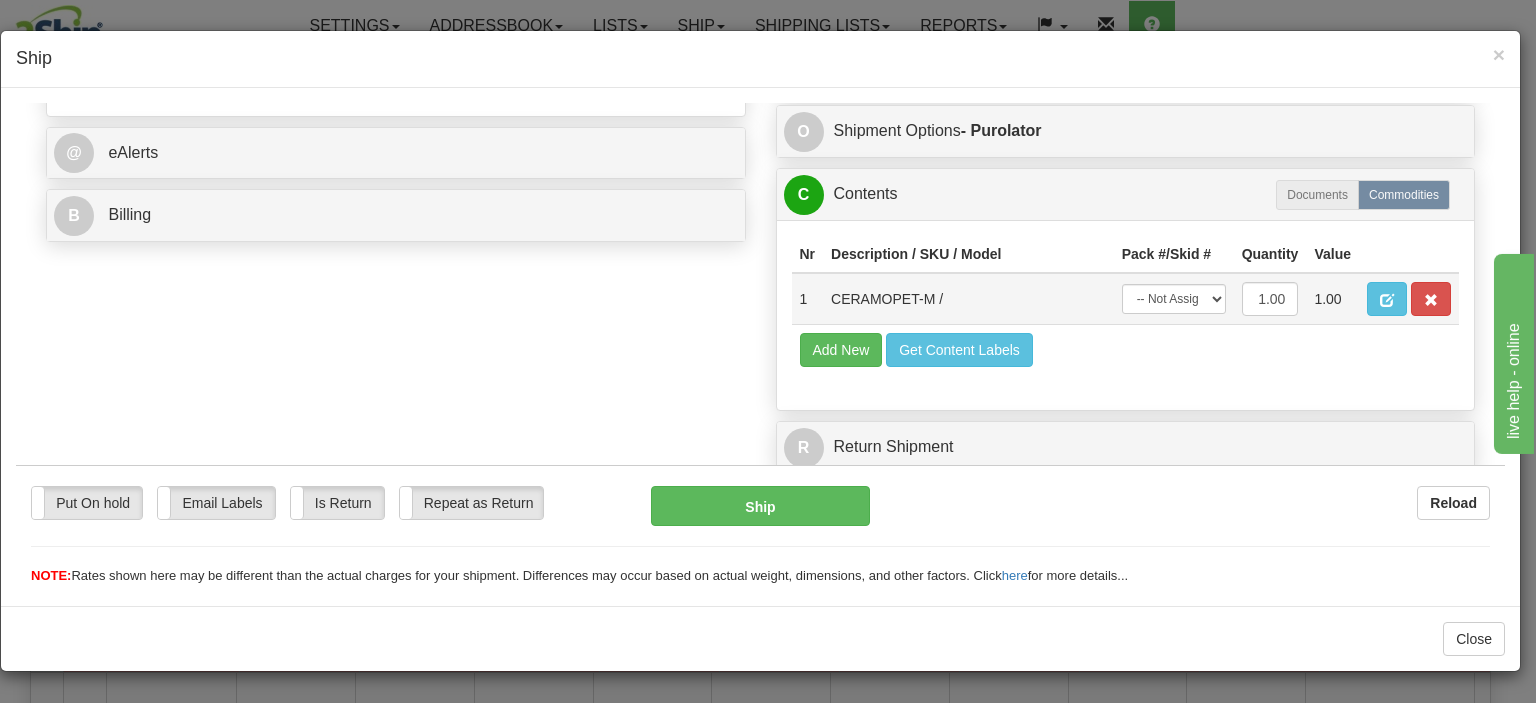 scroll, scrollTop: 828, scrollLeft: 0, axis: vertical 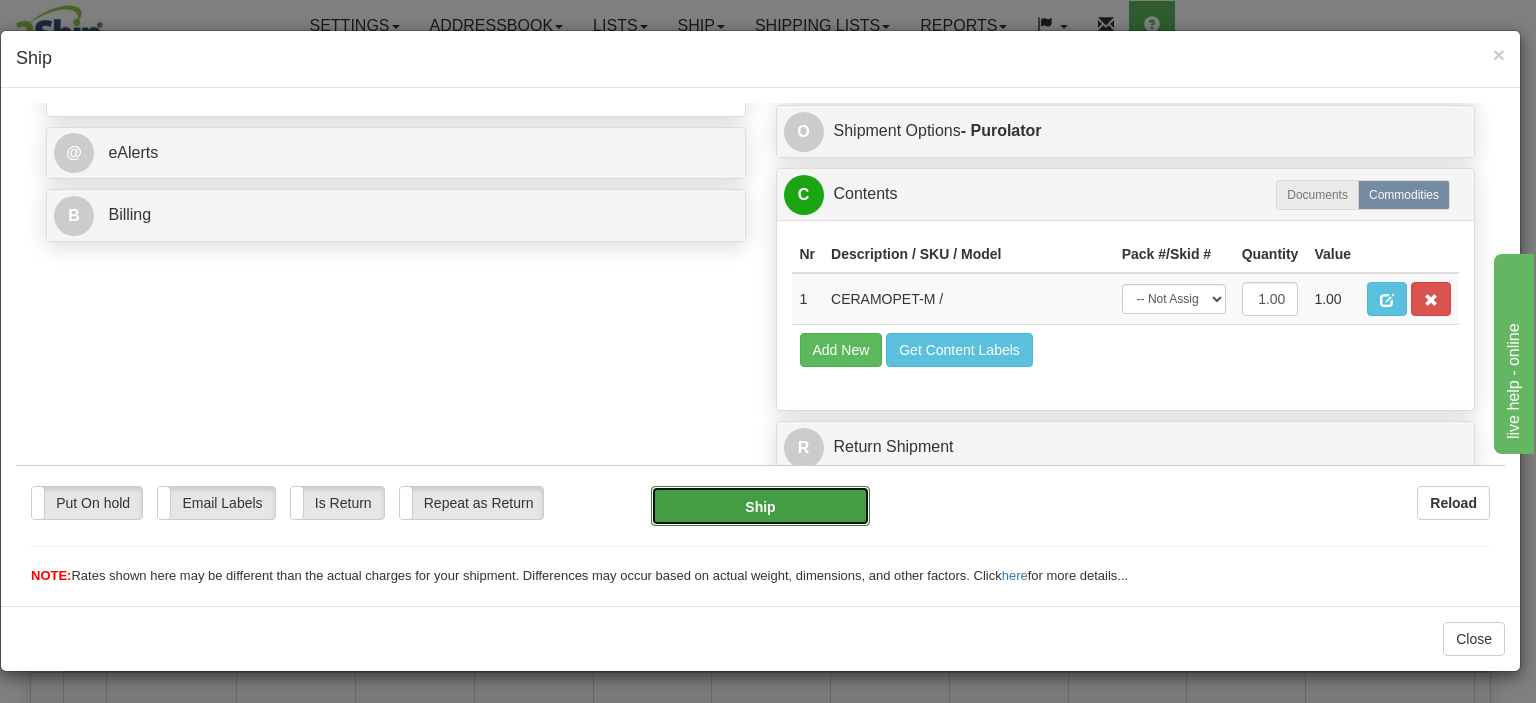 click on "Ship" at bounding box center [760, 505] 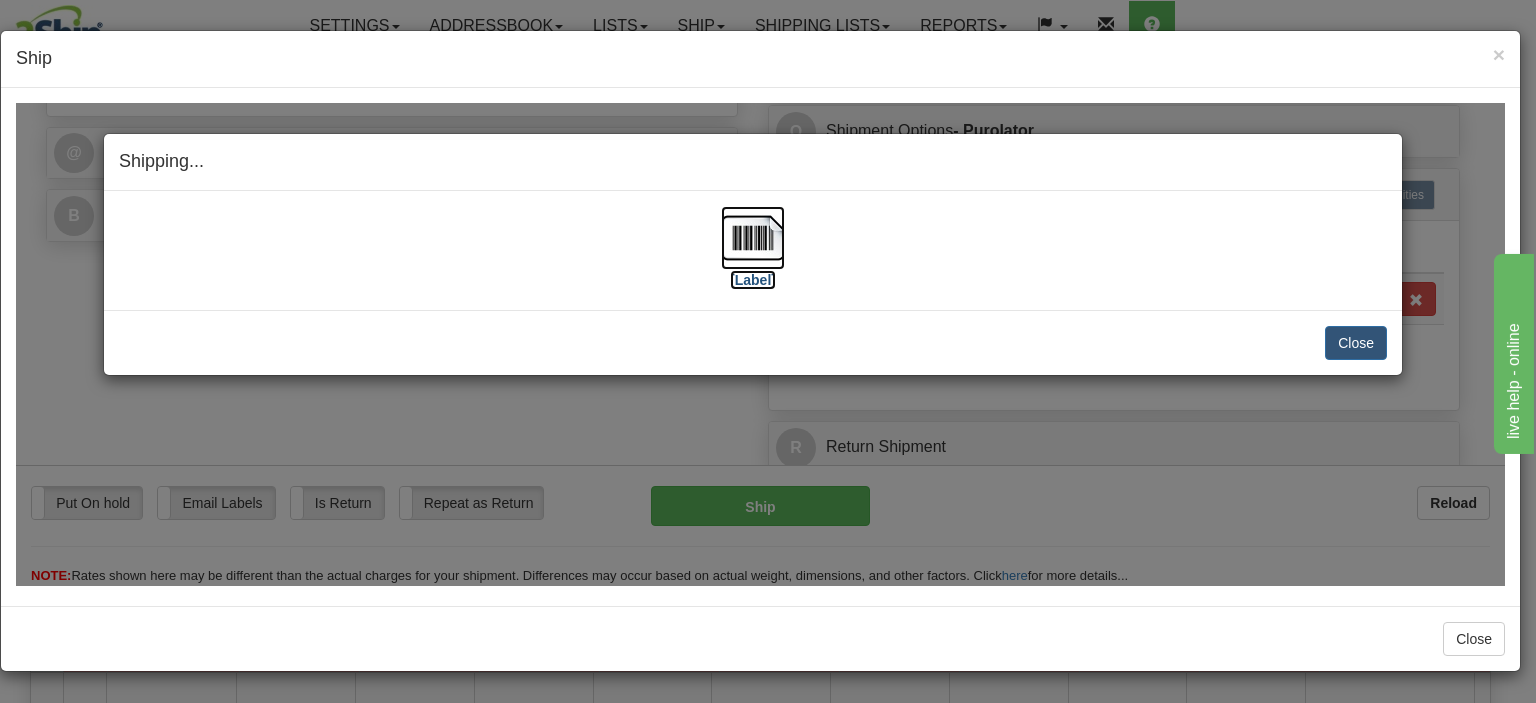 click at bounding box center [753, 237] 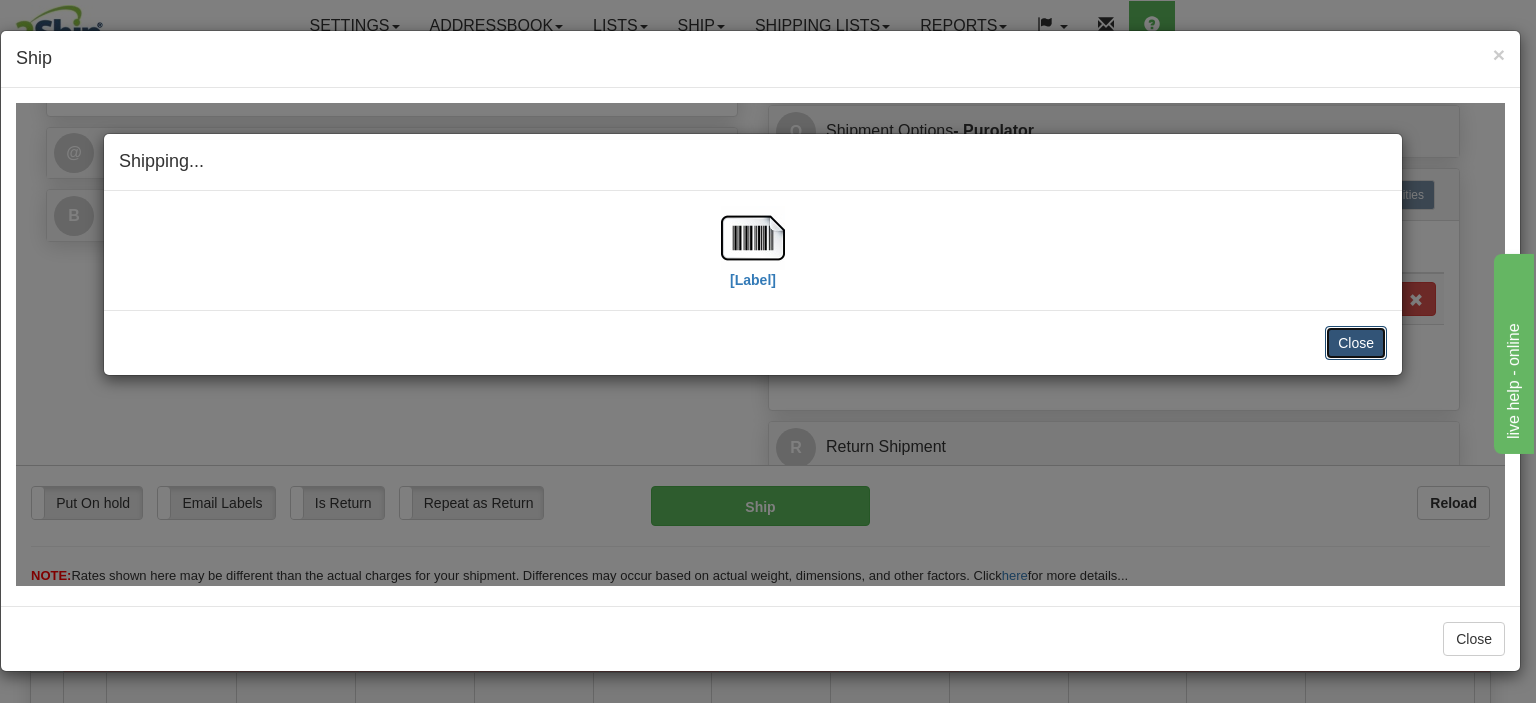 click on "Close" at bounding box center [1356, 342] 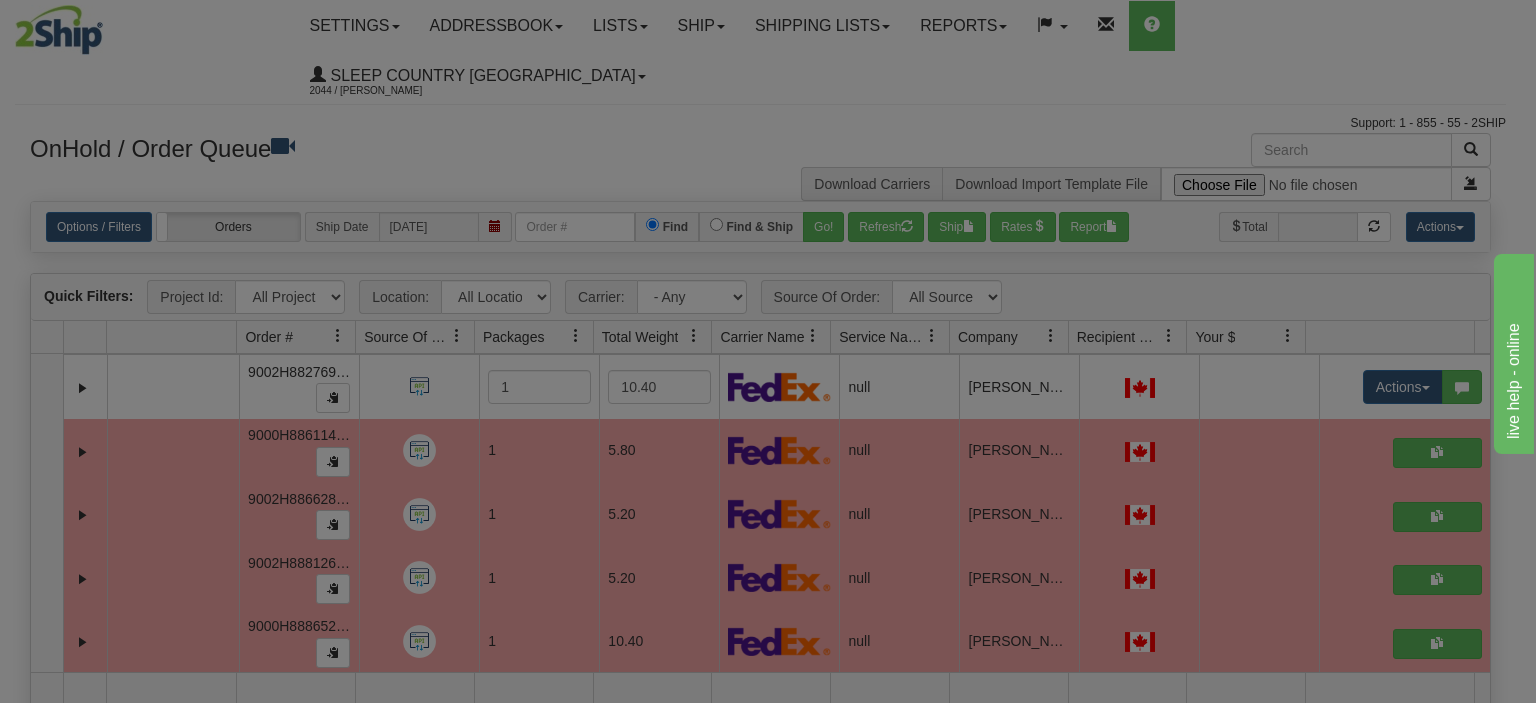 scroll, scrollTop: 0, scrollLeft: 0, axis: both 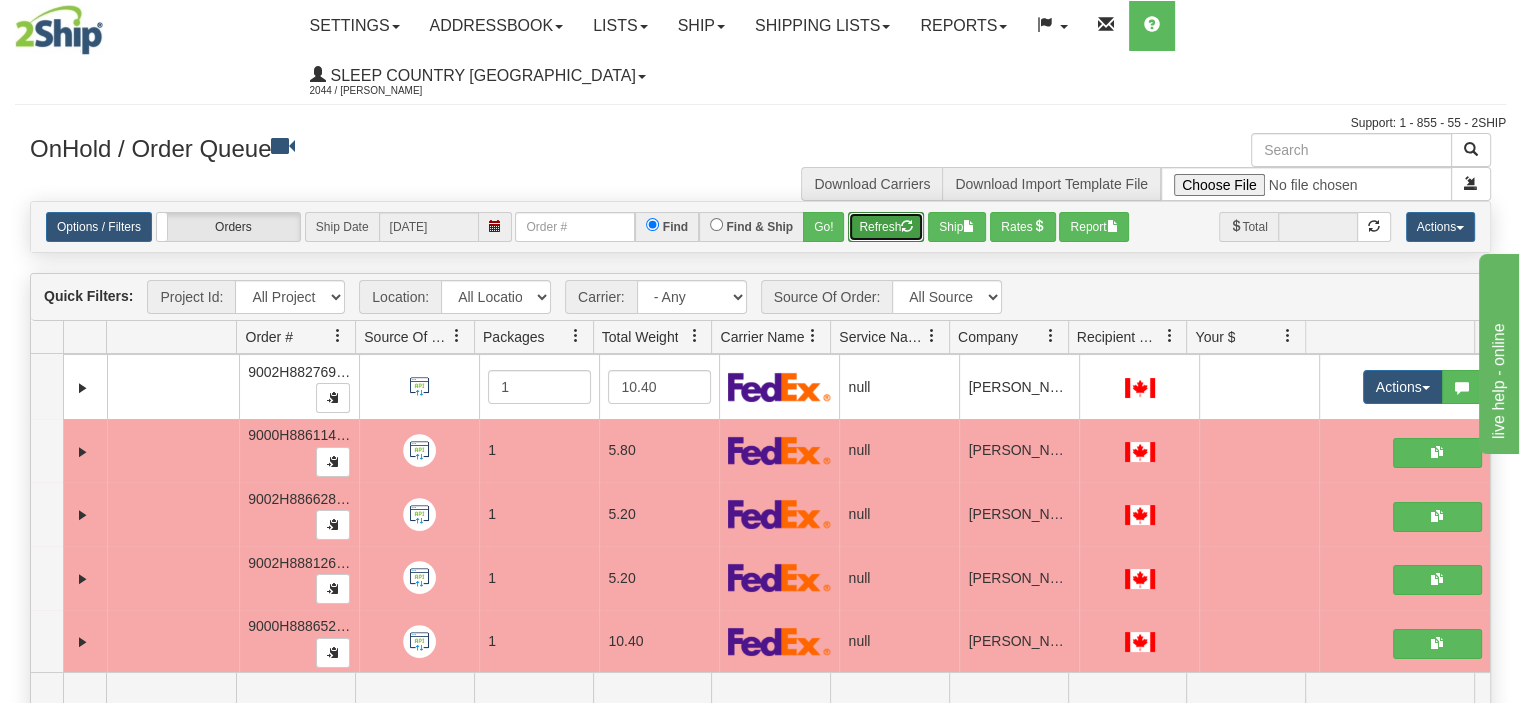 click on "Refresh" at bounding box center (886, 227) 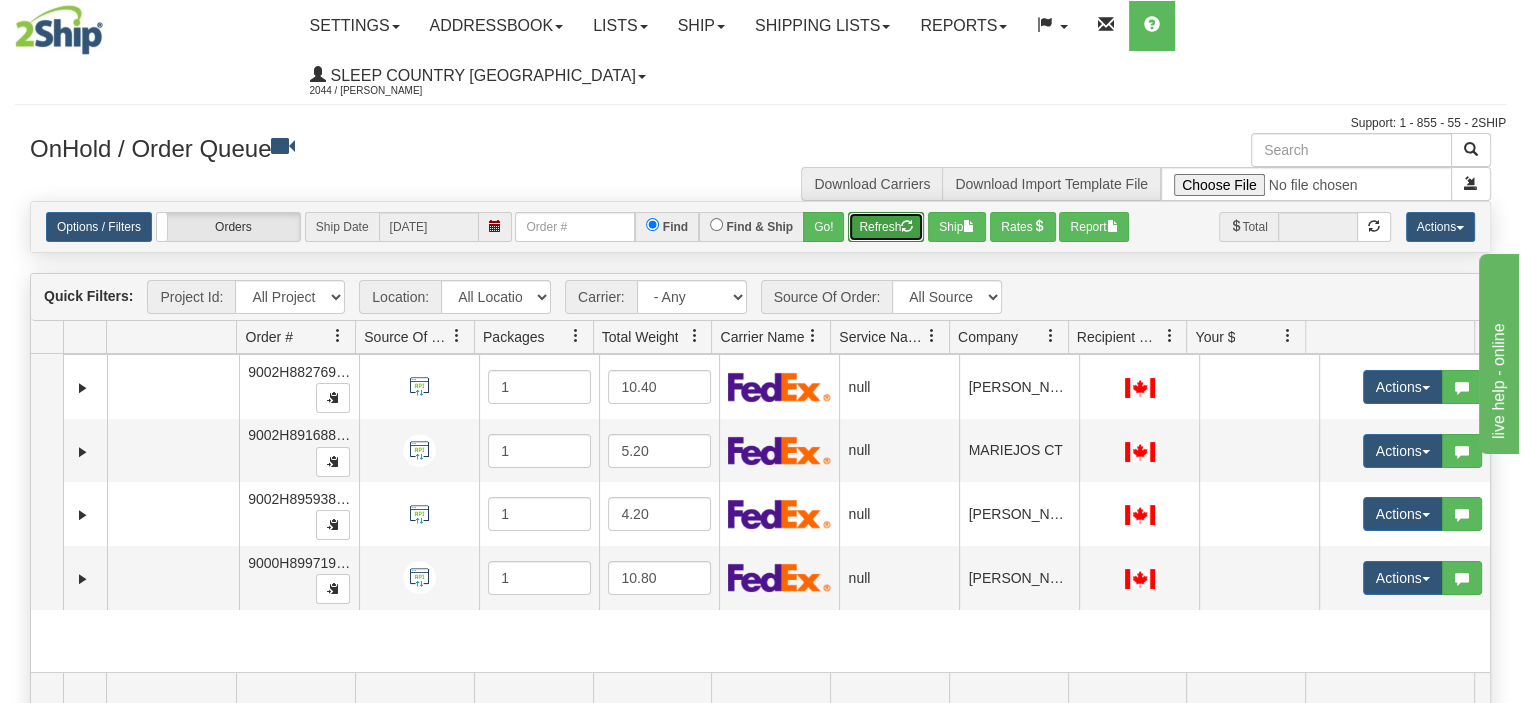 click on "Refresh" at bounding box center (886, 227) 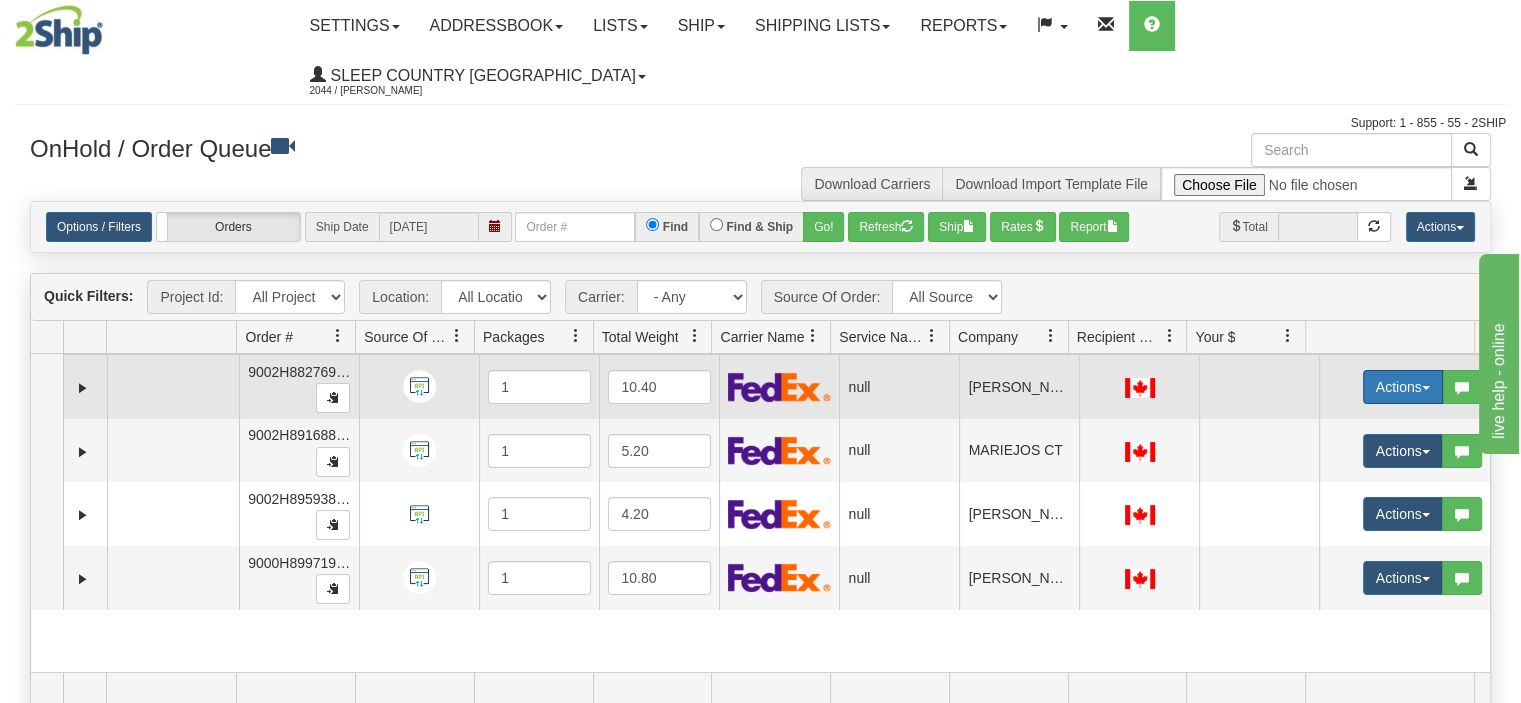 click on "Actions" at bounding box center (1403, 387) 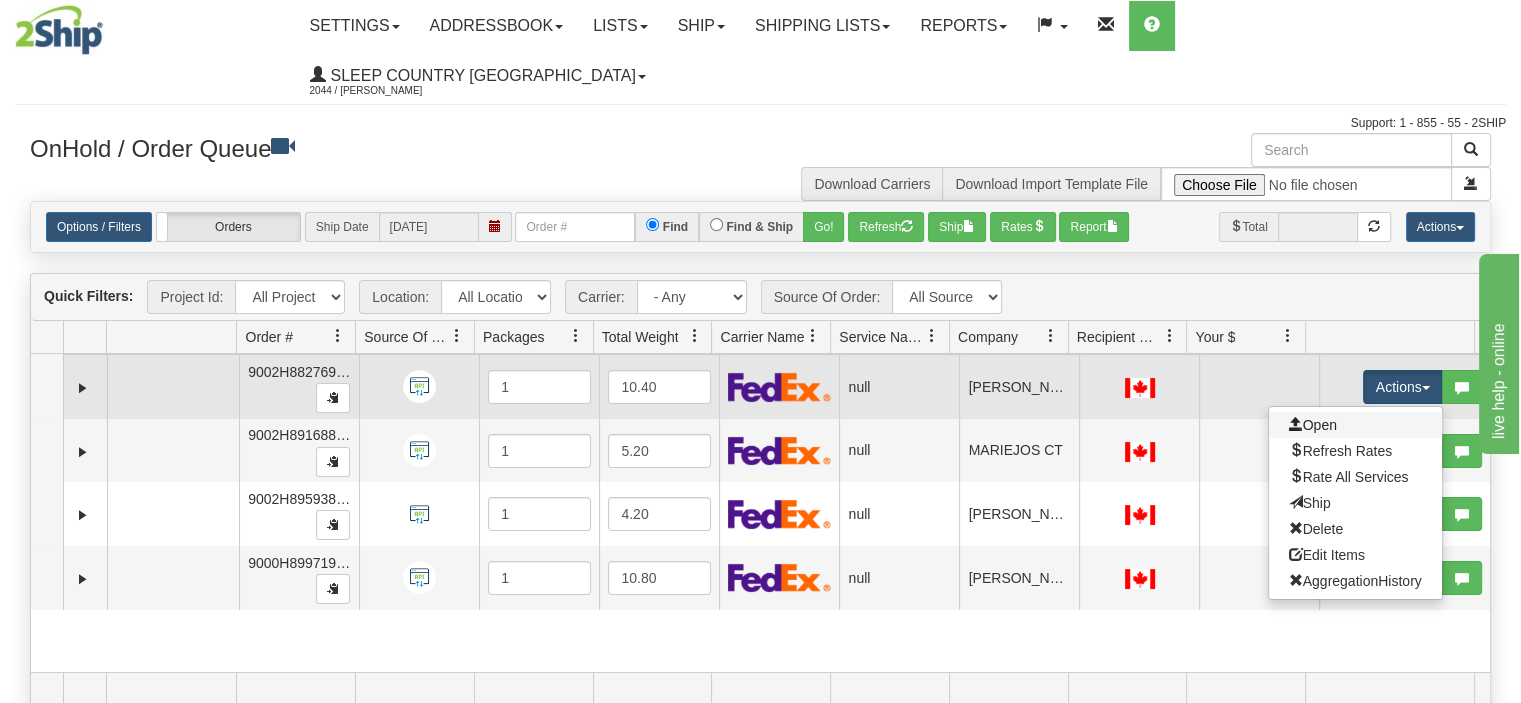 click on "Open" at bounding box center (1355, 425) 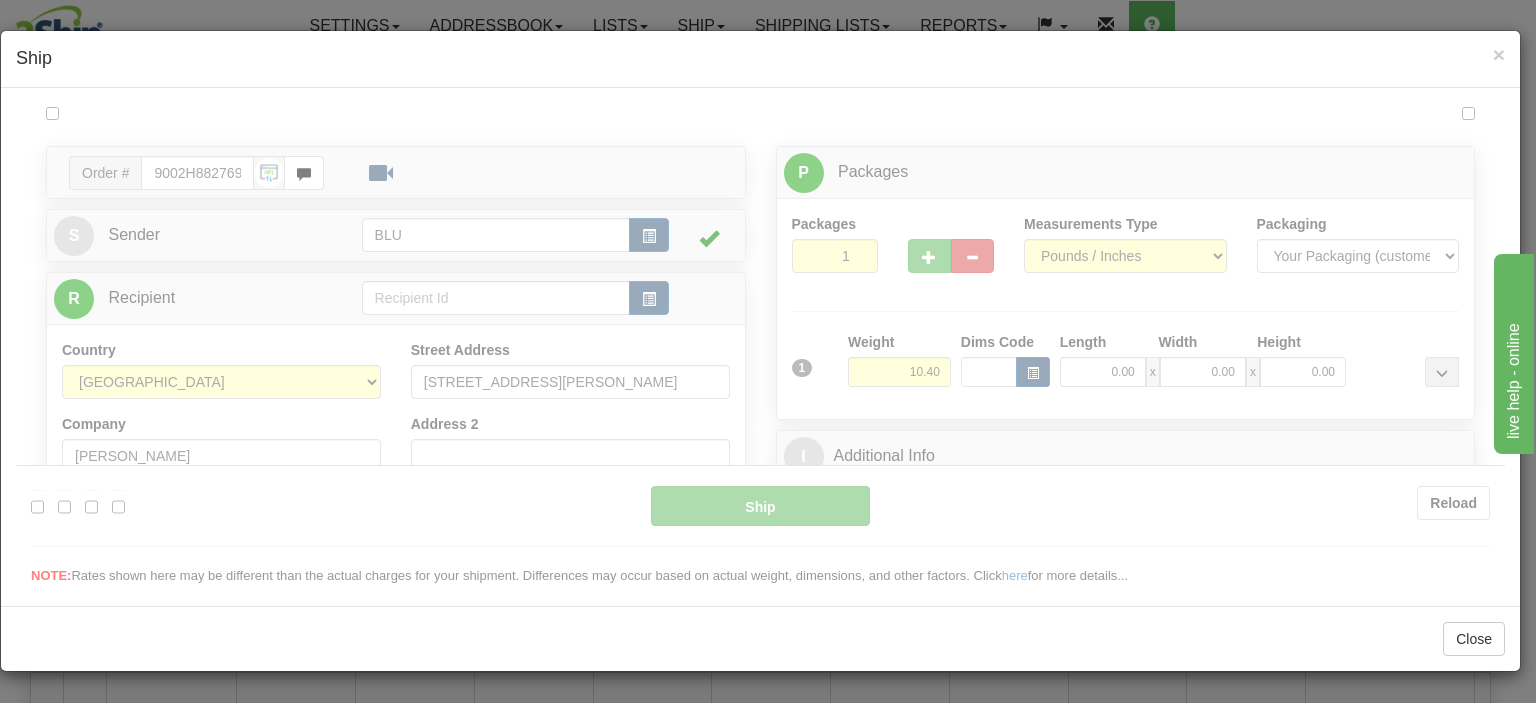 scroll, scrollTop: 0, scrollLeft: 0, axis: both 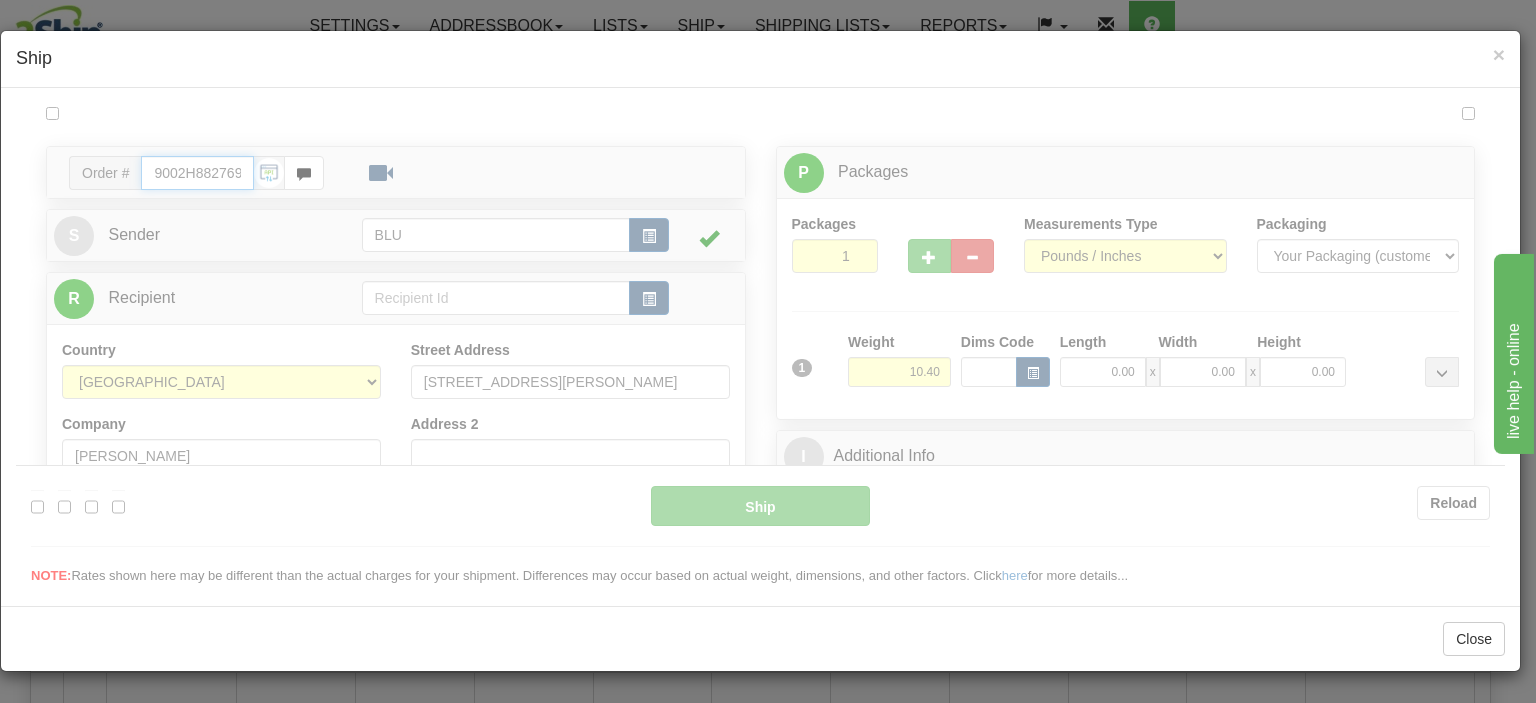 type on "09:59" 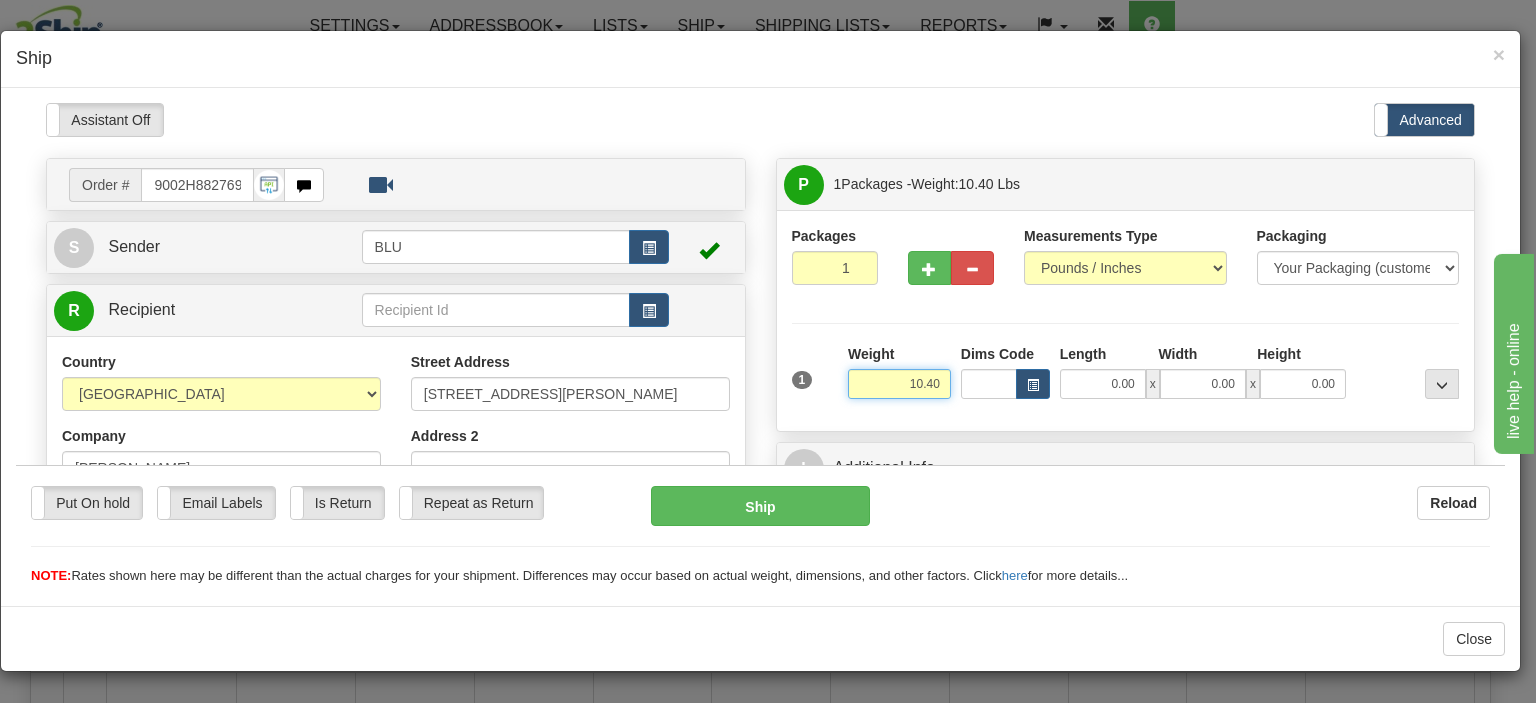 drag, startPoint x: 891, startPoint y: 383, endPoint x: 1003, endPoint y: 363, distance: 113.7717 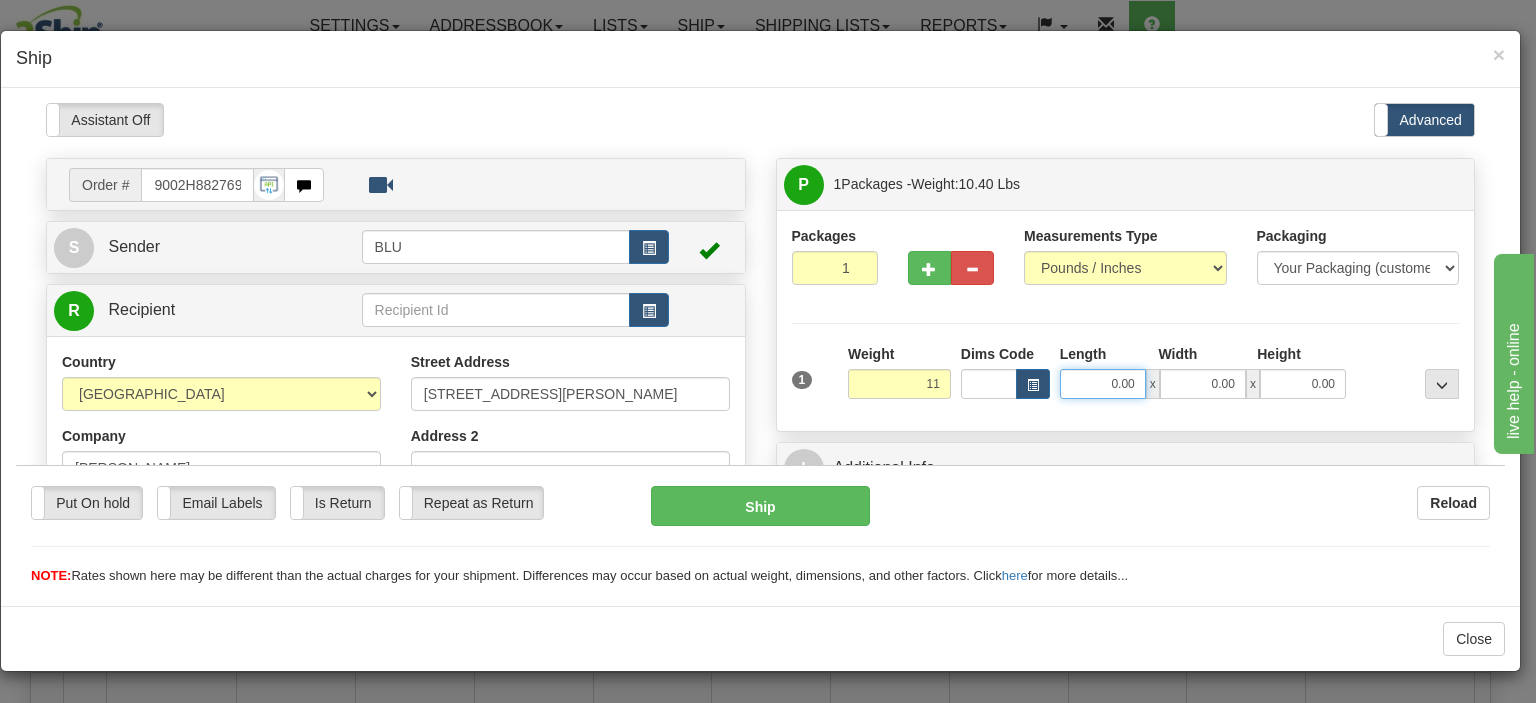 type on "11.00" 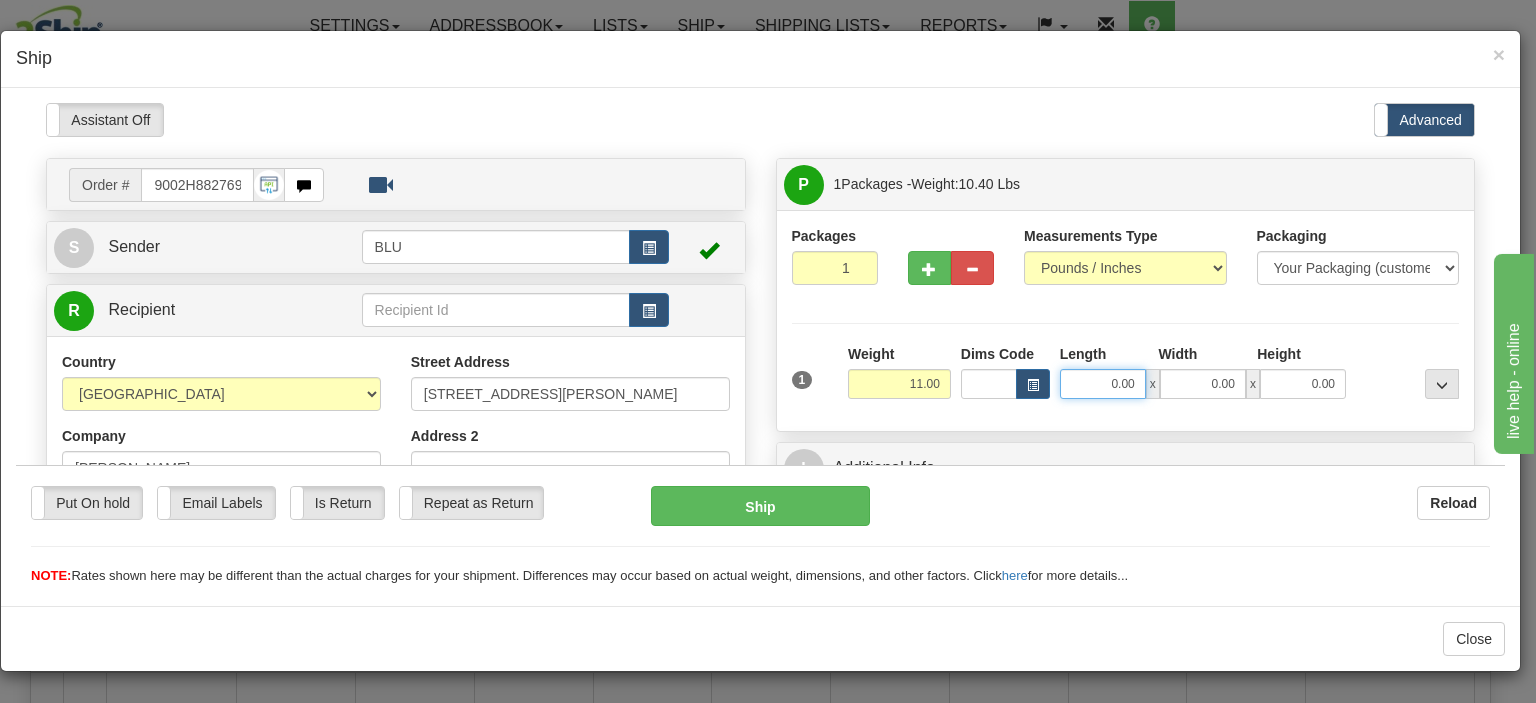 click on "0.00" at bounding box center [1103, 383] 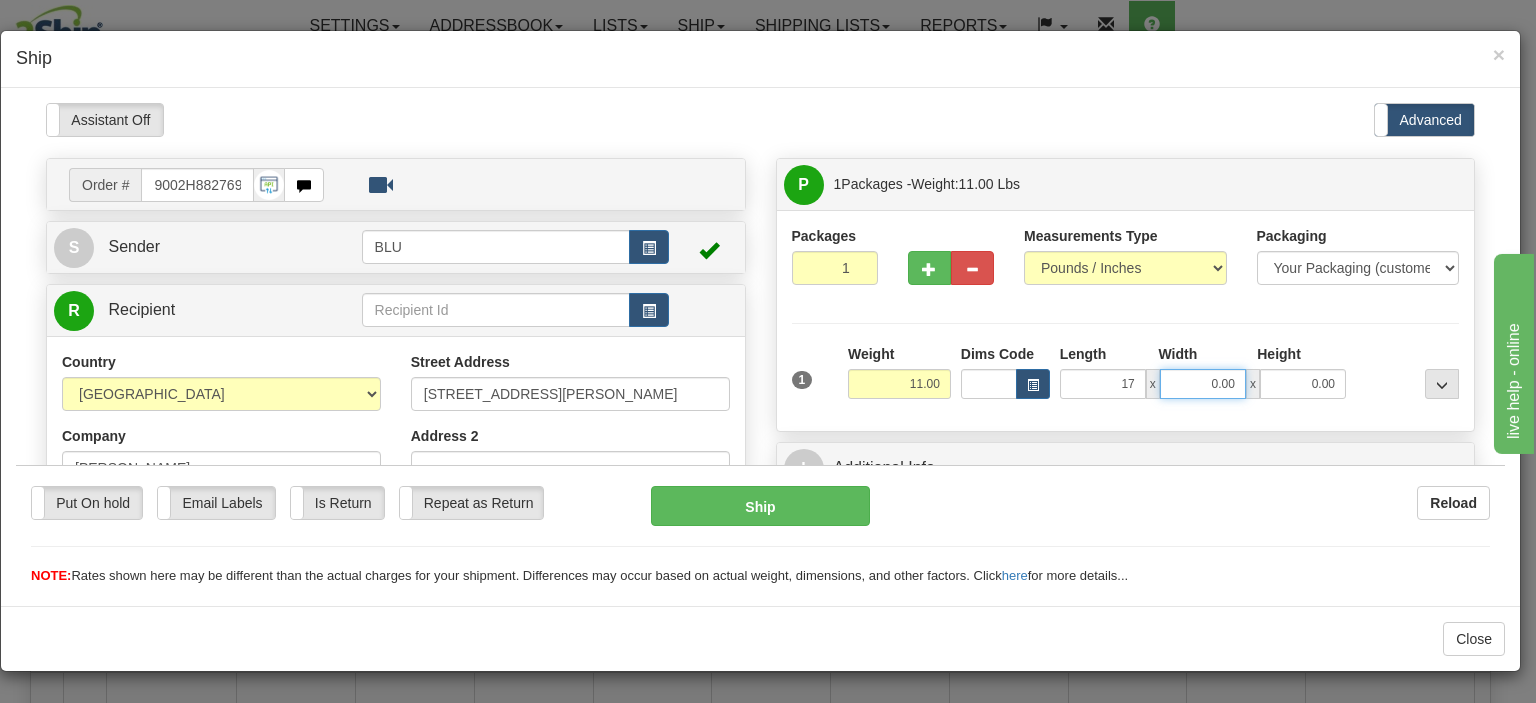 type on "17.00" 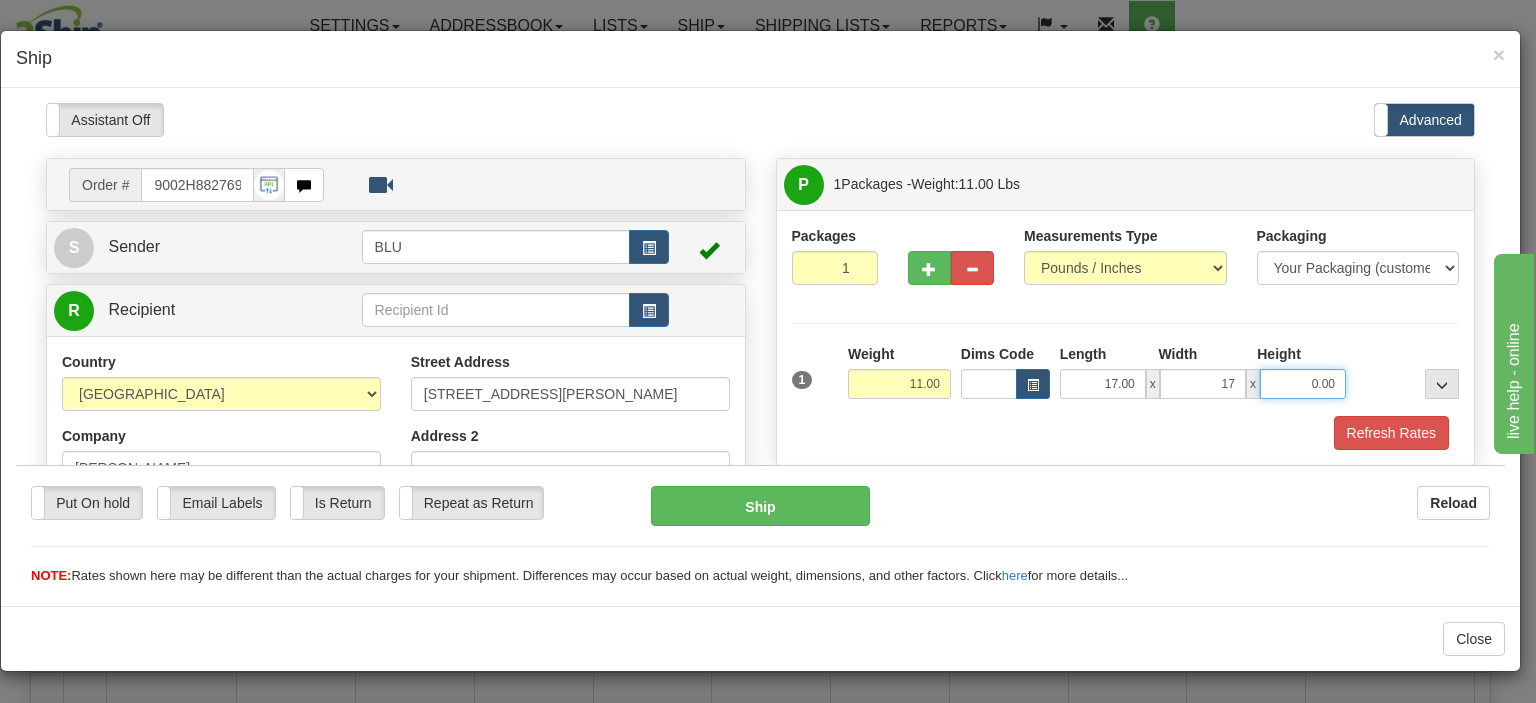 type on "17.00" 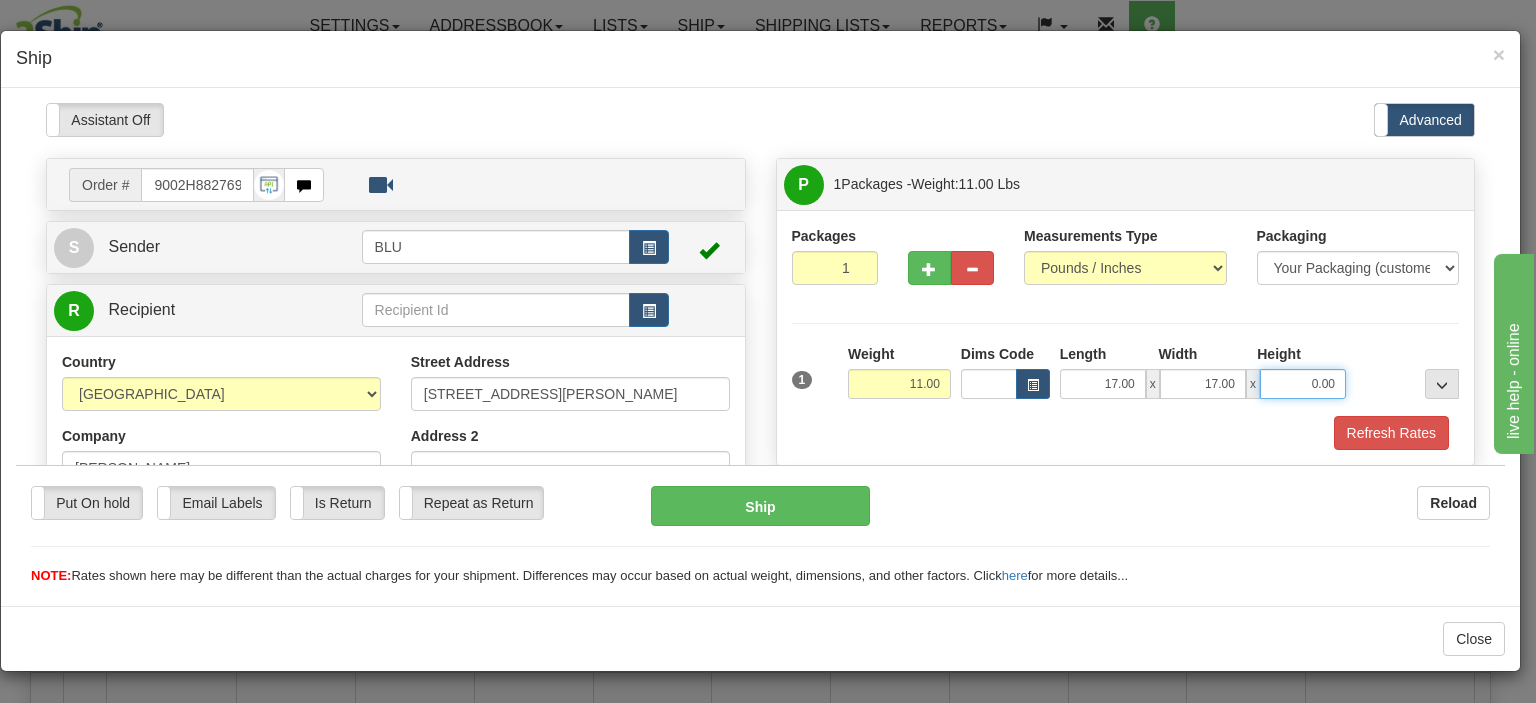 drag, startPoint x: 1282, startPoint y: 382, endPoint x: 1360, endPoint y: 378, distance: 78.10249 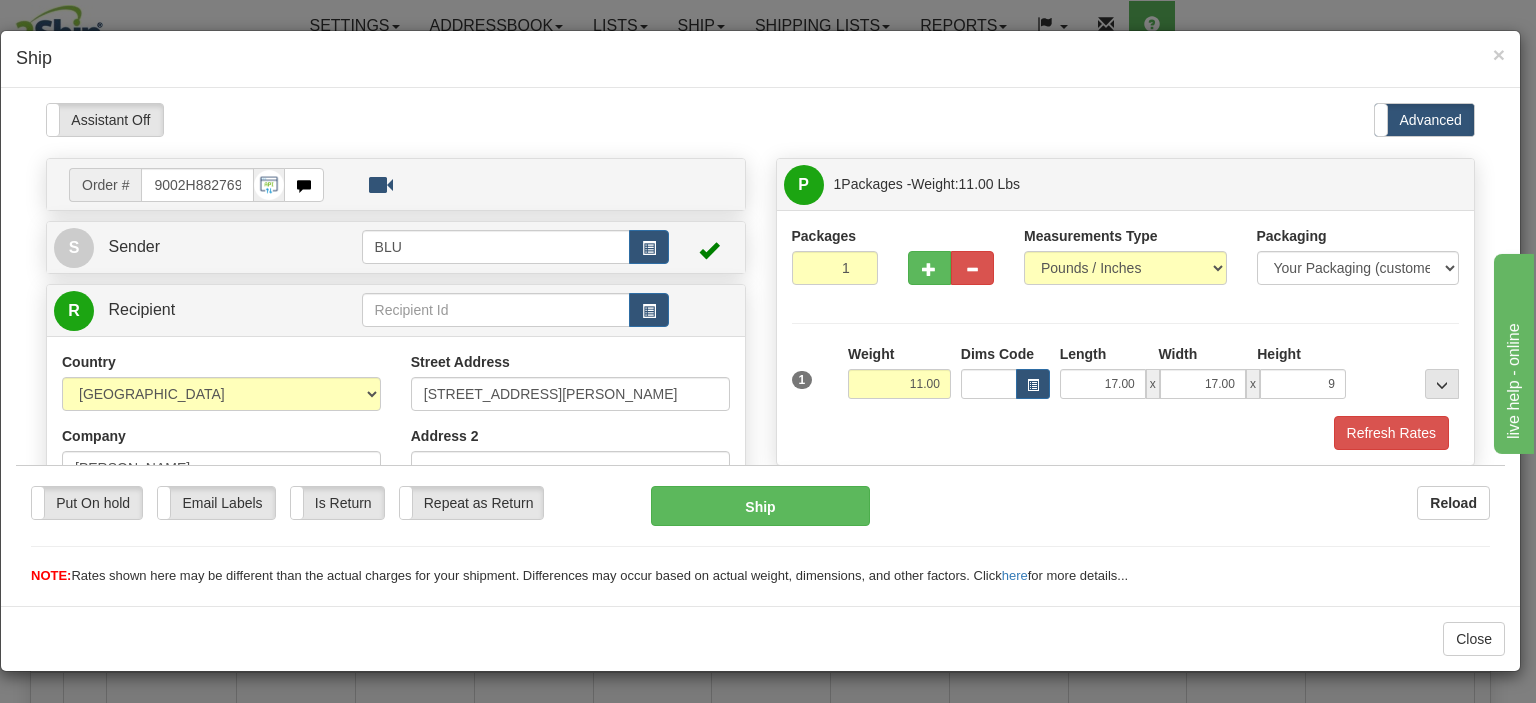 type on "9.00" 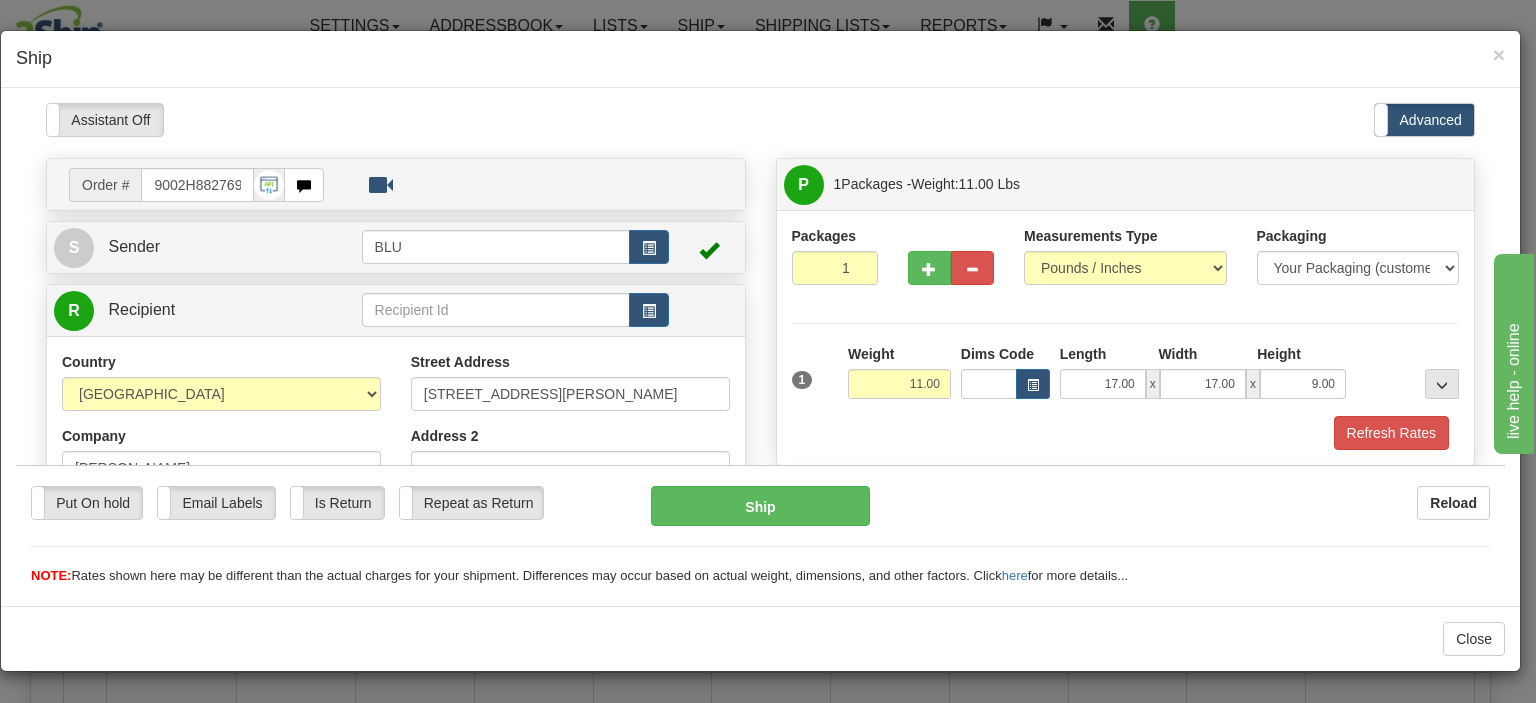 click on "Packages                                              1
1
Measurements Type" at bounding box center [1126, 337] 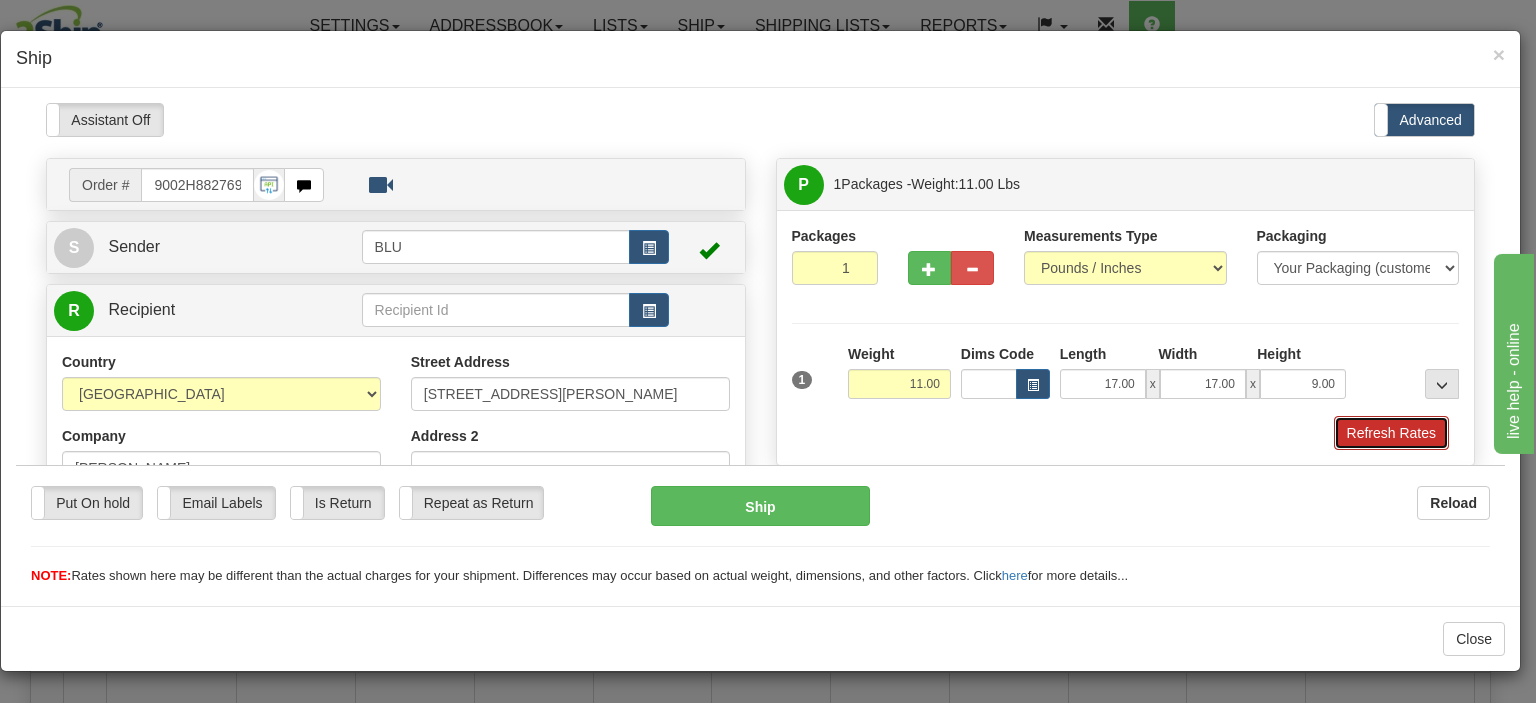 click on "Refresh Rates" at bounding box center [1391, 432] 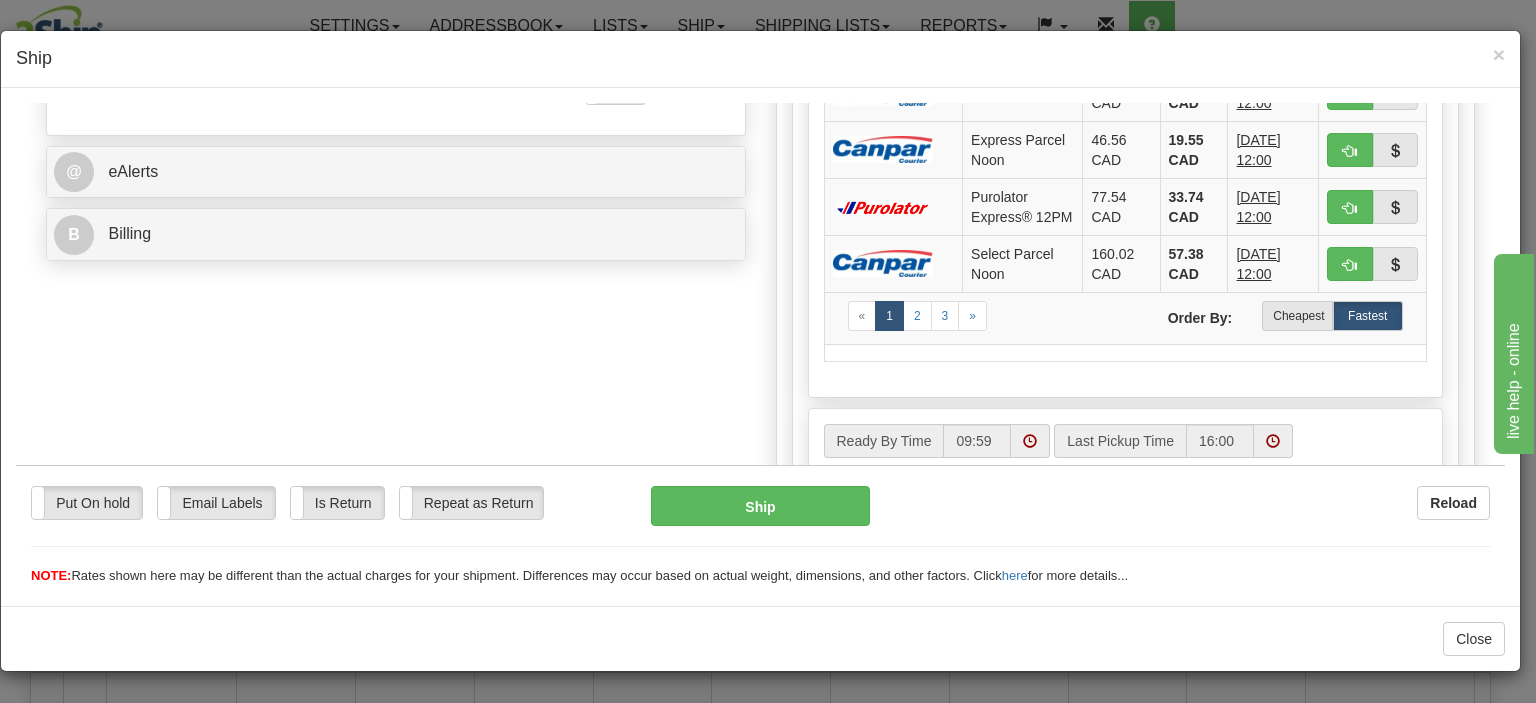 scroll, scrollTop: 900, scrollLeft: 0, axis: vertical 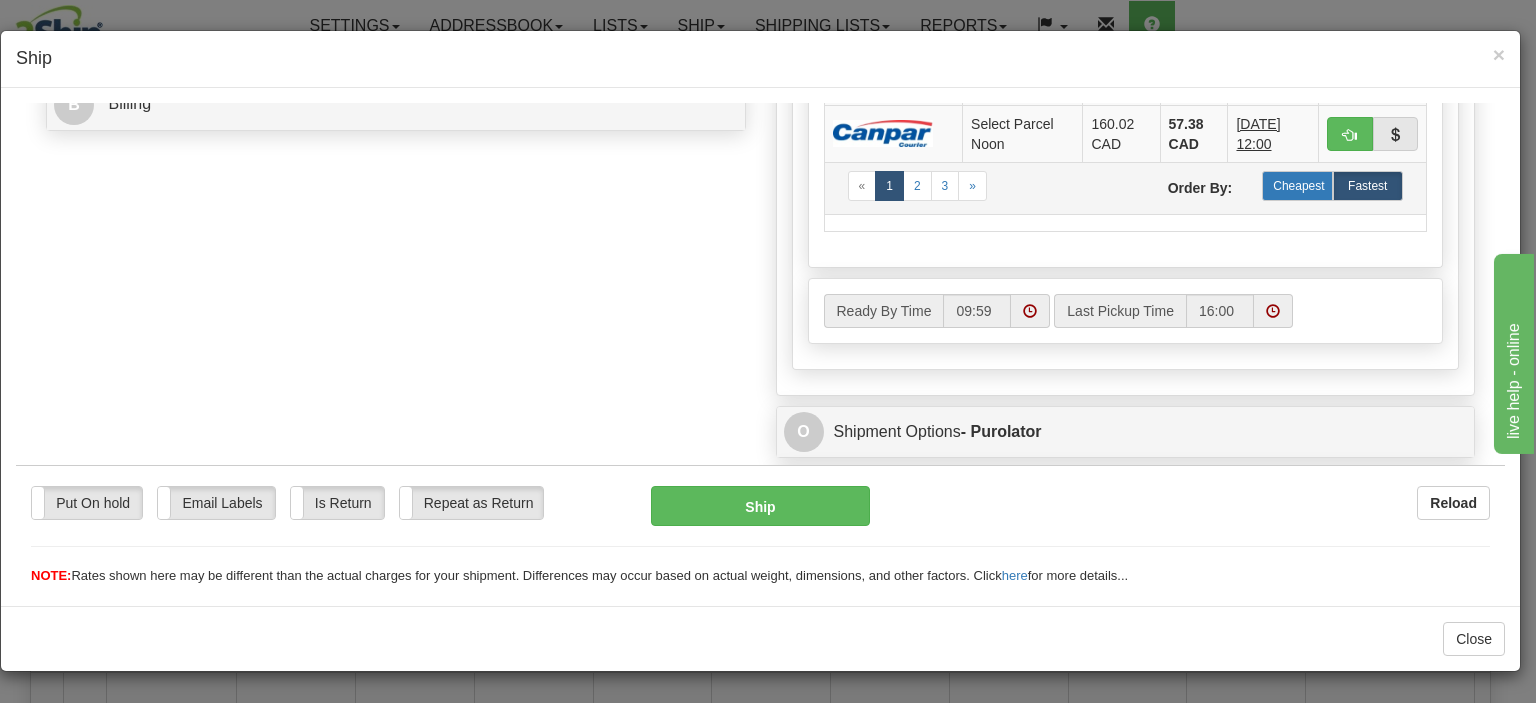 click on "Cheapest" at bounding box center [1297, 185] 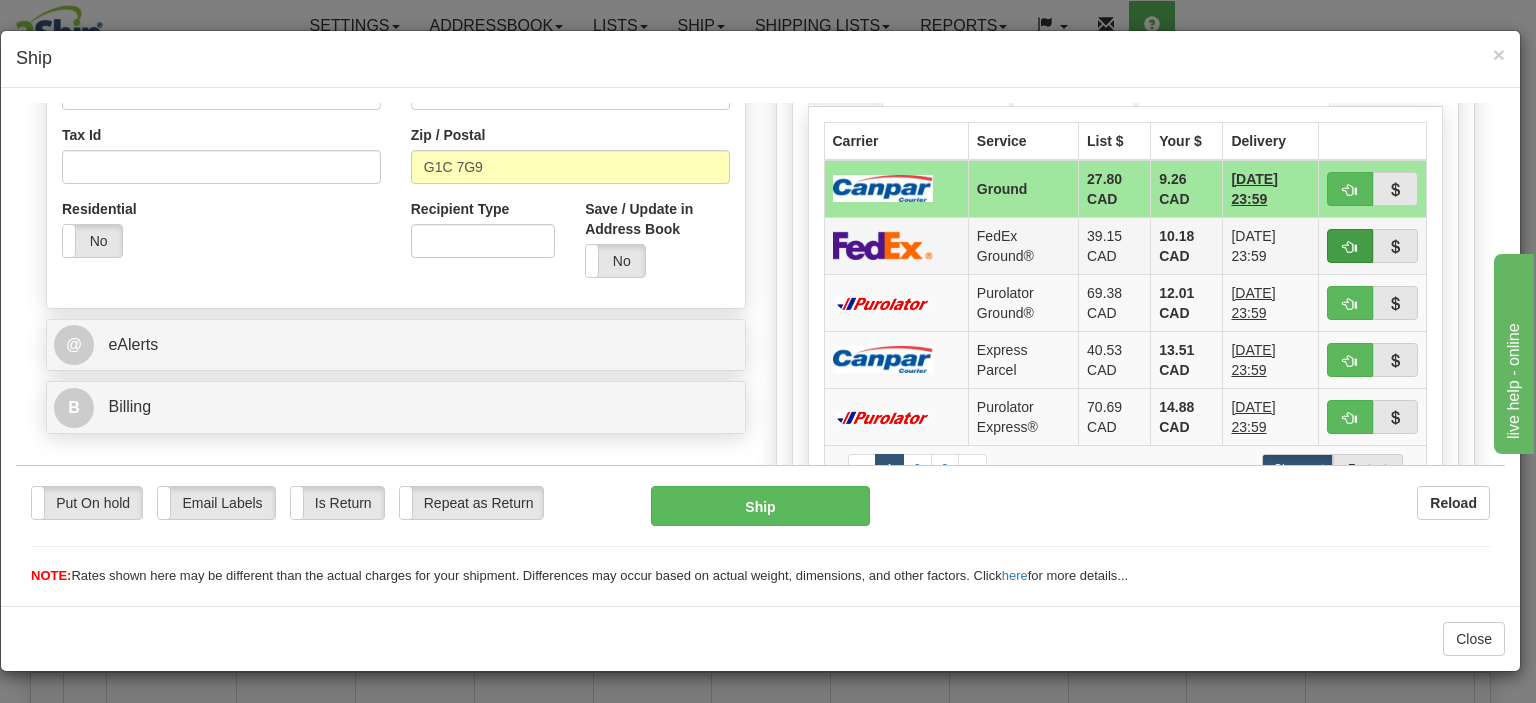 scroll, scrollTop: 600, scrollLeft: 0, axis: vertical 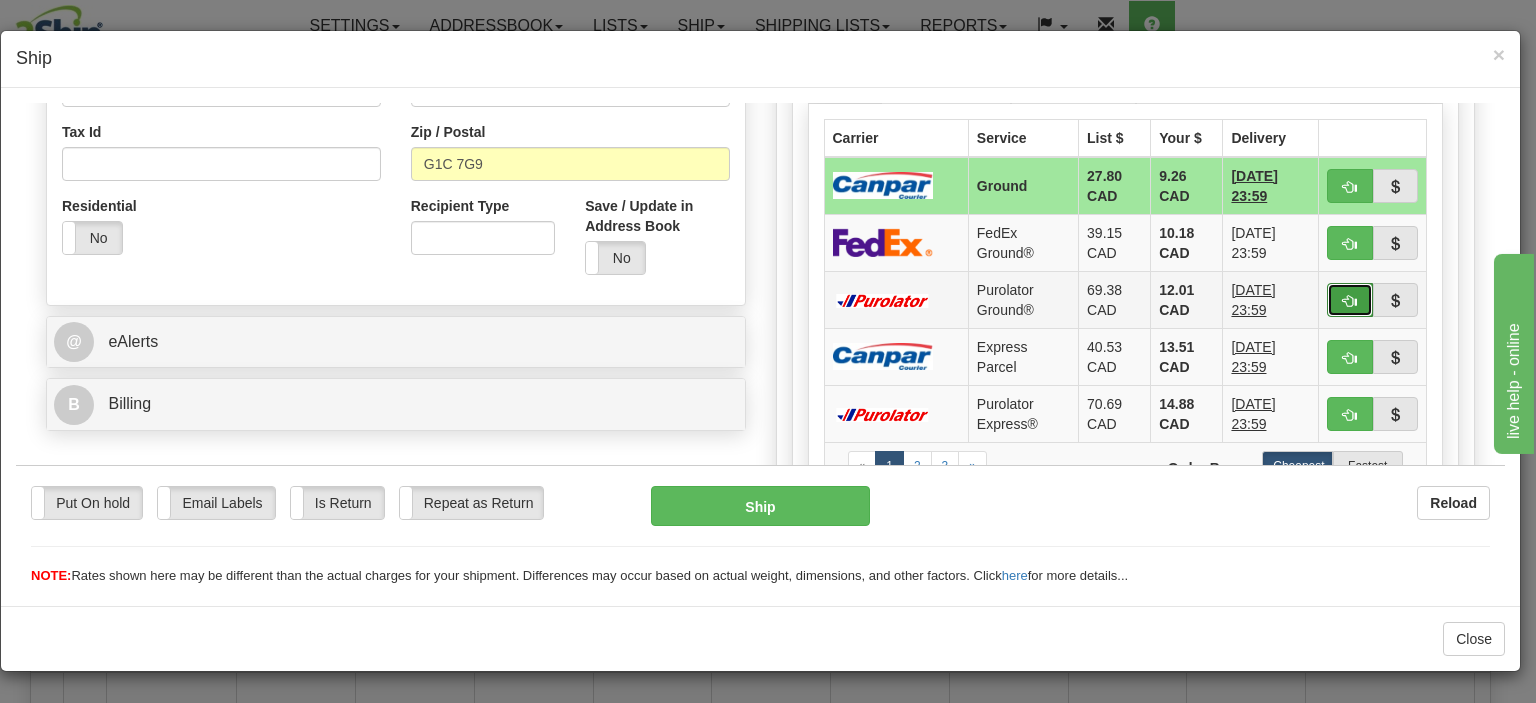 click at bounding box center (1350, 300) 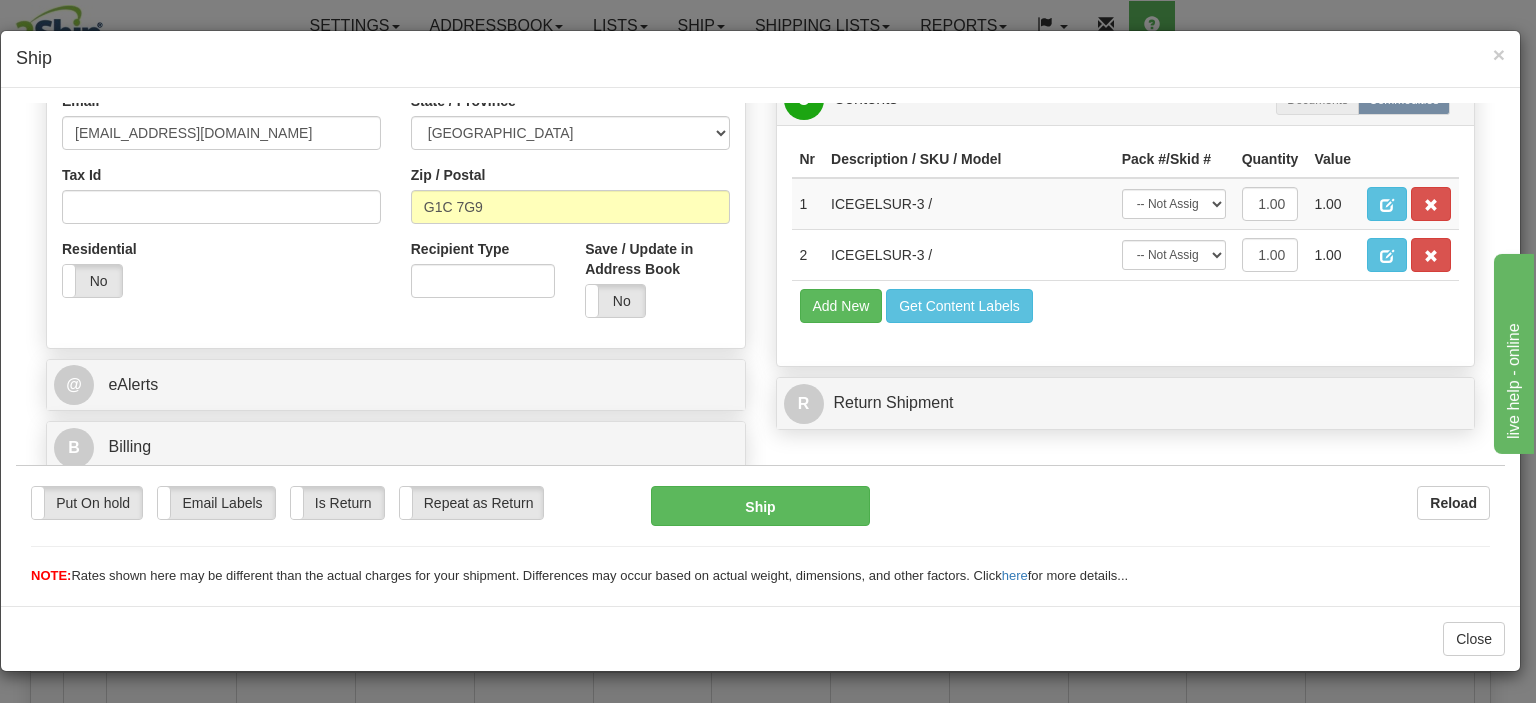 scroll, scrollTop: 557, scrollLeft: 0, axis: vertical 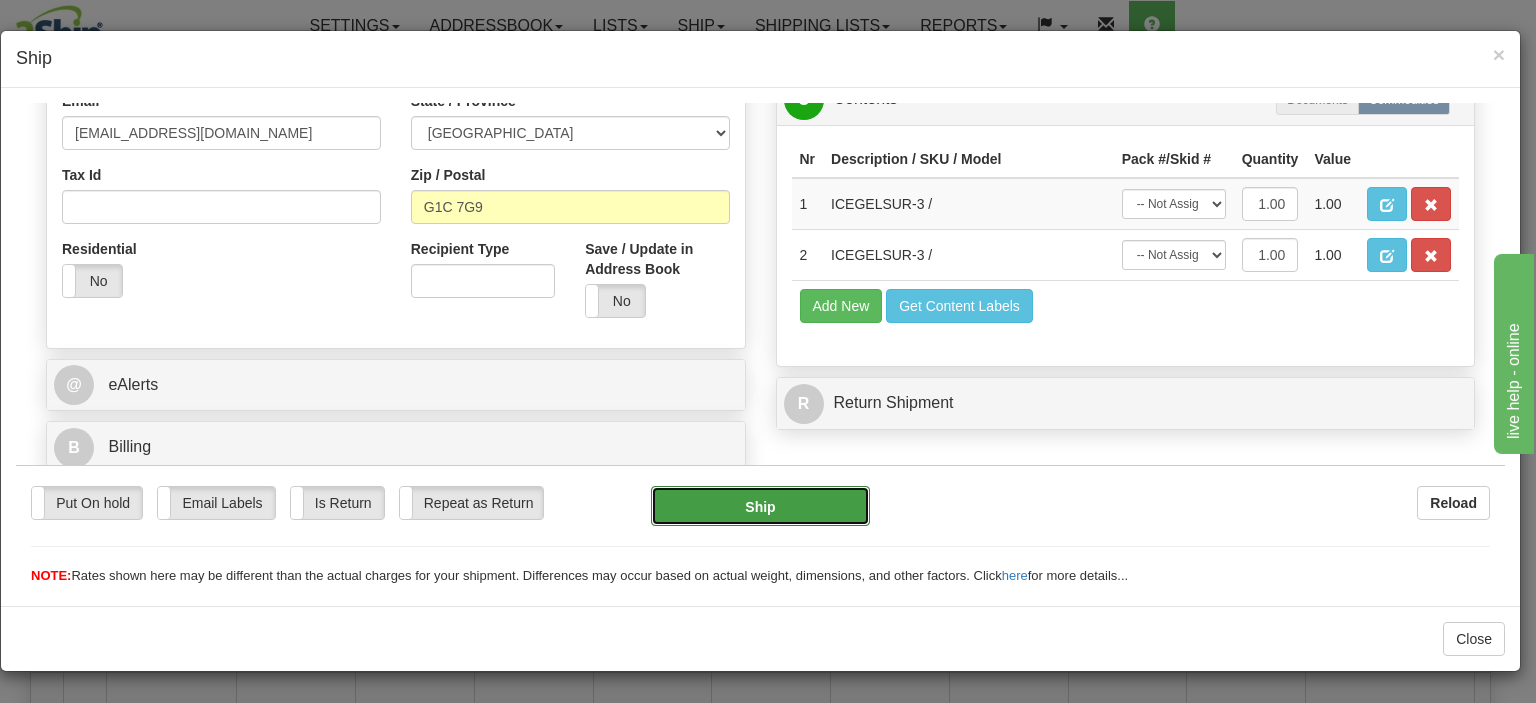 click on "Ship" at bounding box center (760, 505) 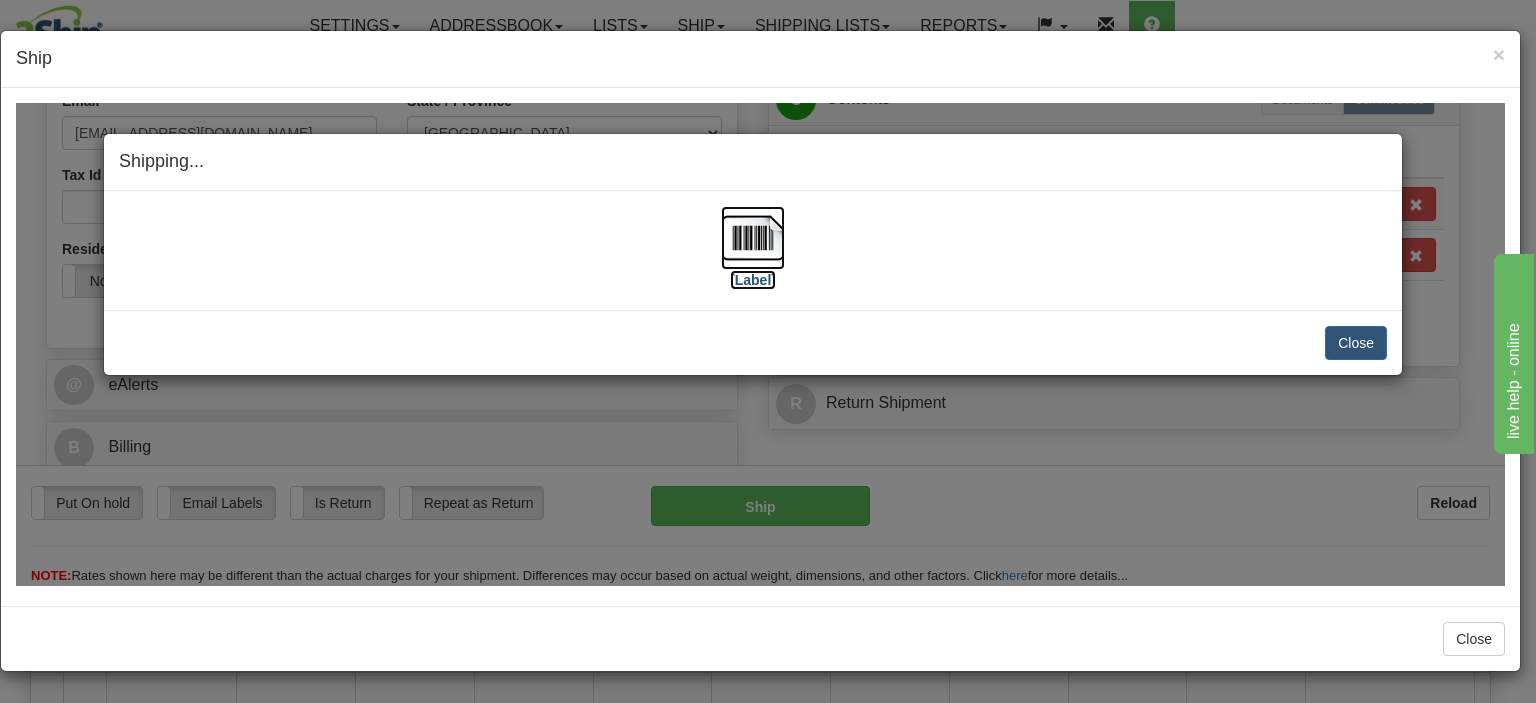 click at bounding box center [753, 237] 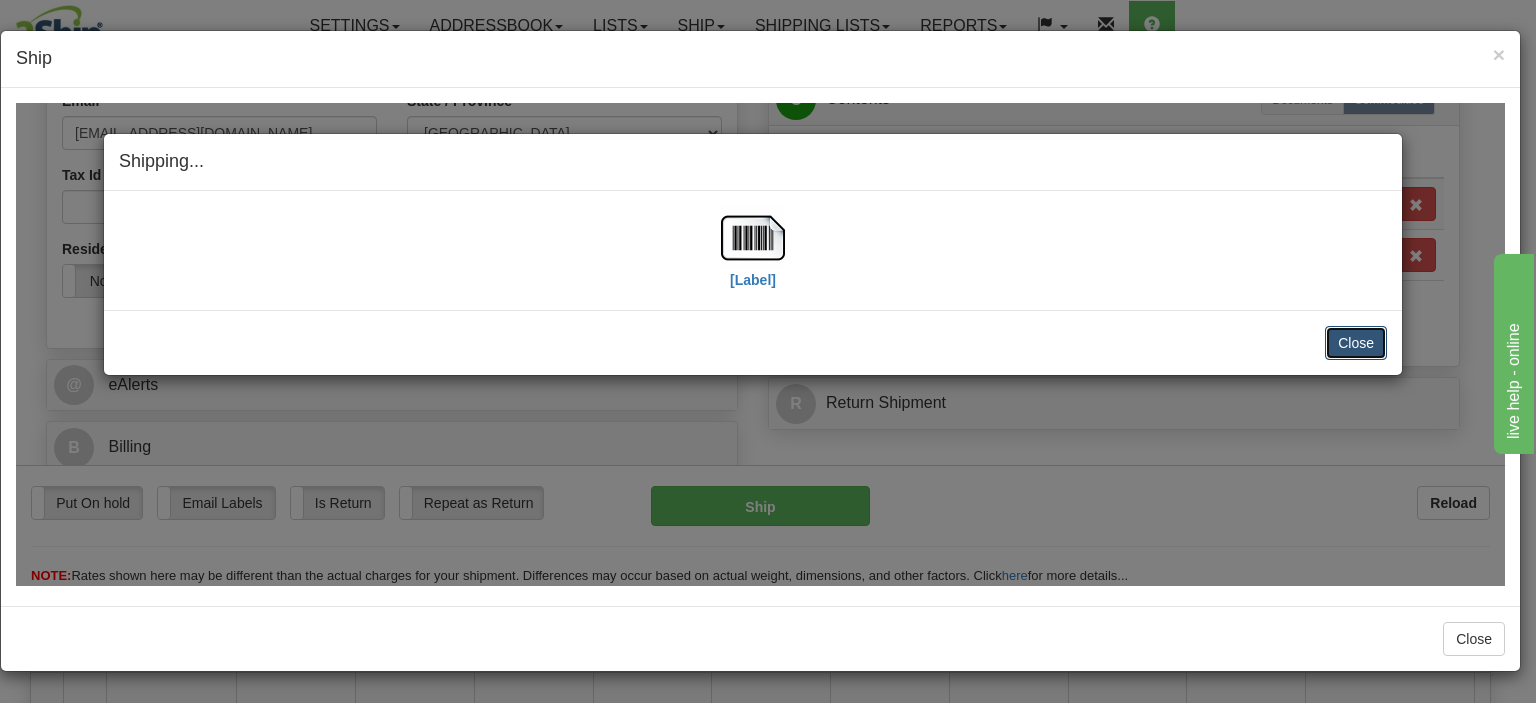 click on "Close" at bounding box center [1356, 342] 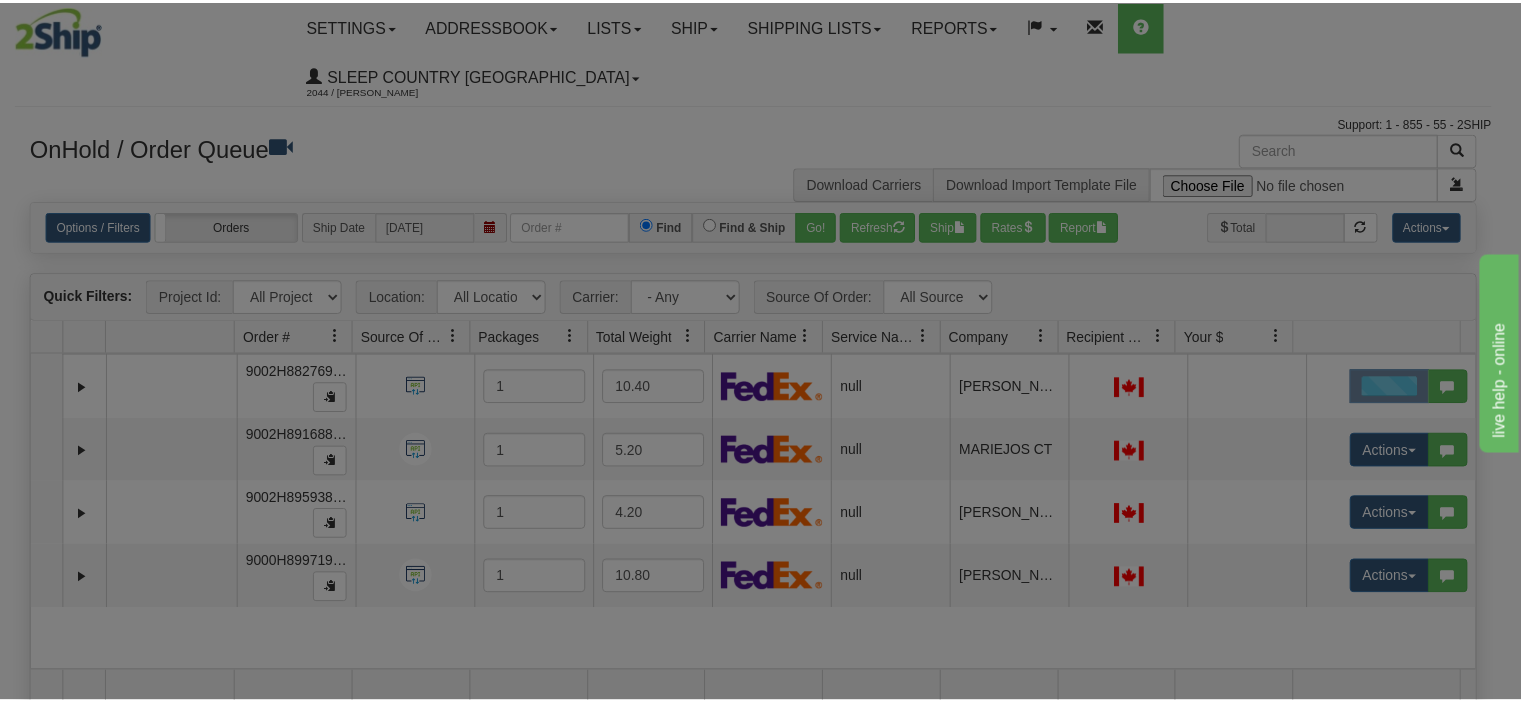 scroll, scrollTop: 0, scrollLeft: 0, axis: both 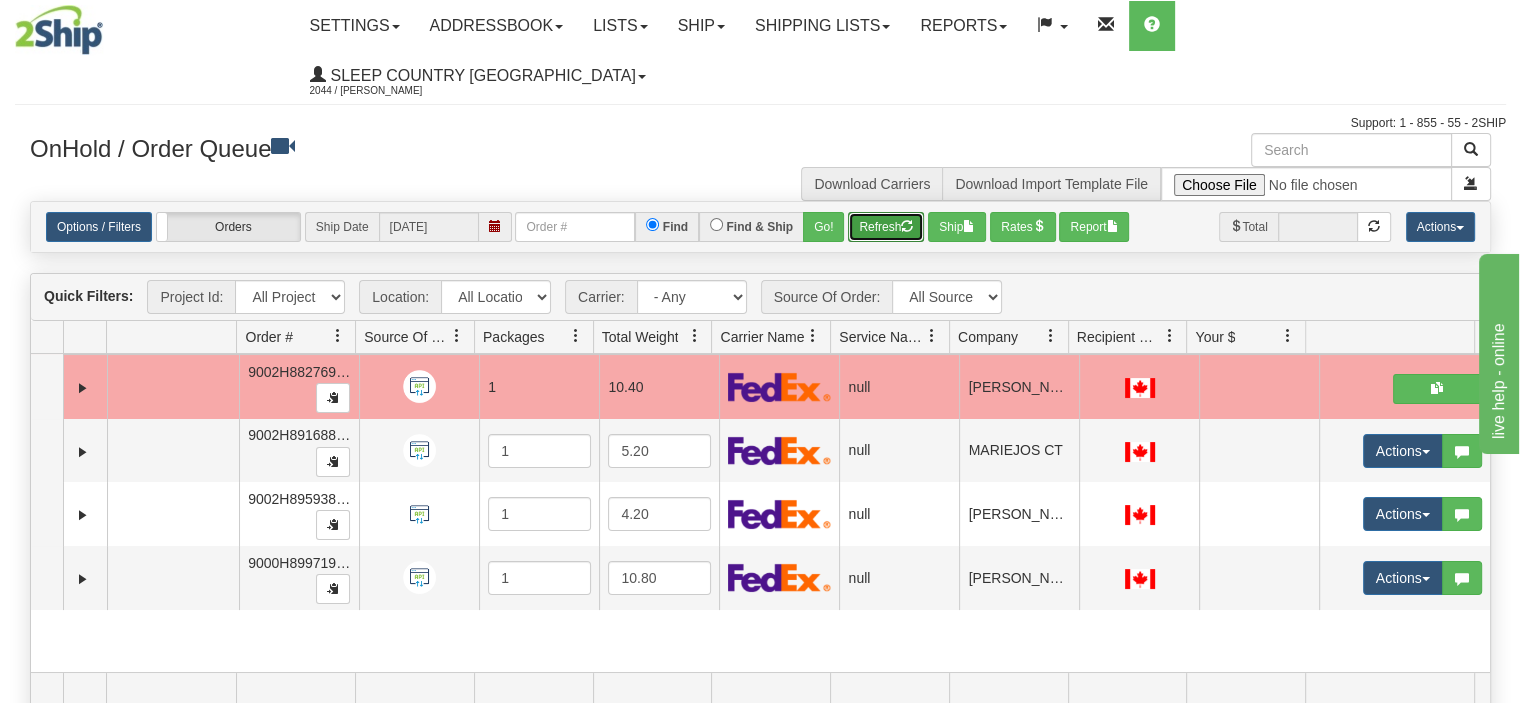 click on "Refresh" at bounding box center (886, 227) 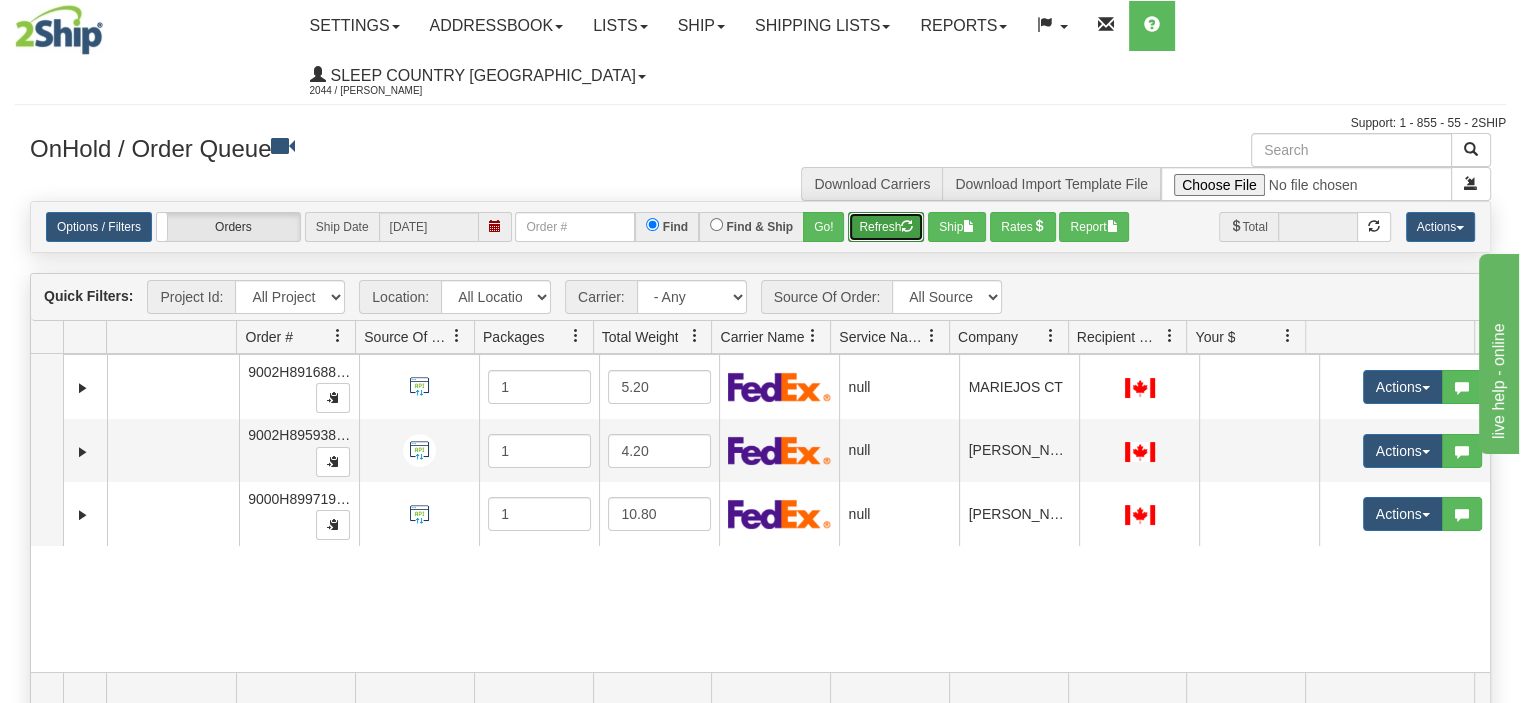click on "Refresh" at bounding box center (886, 227) 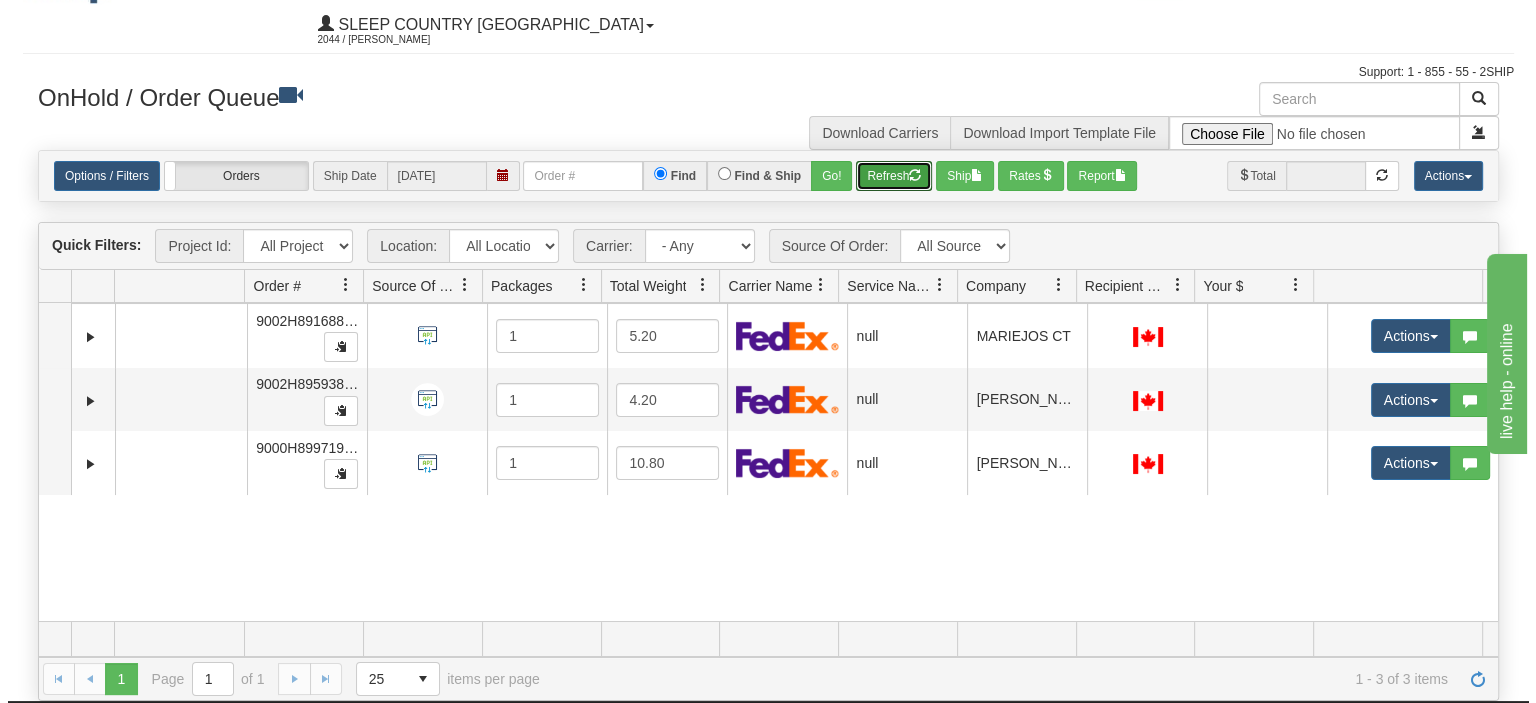 scroll, scrollTop: 100, scrollLeft: 0, axis: vertical 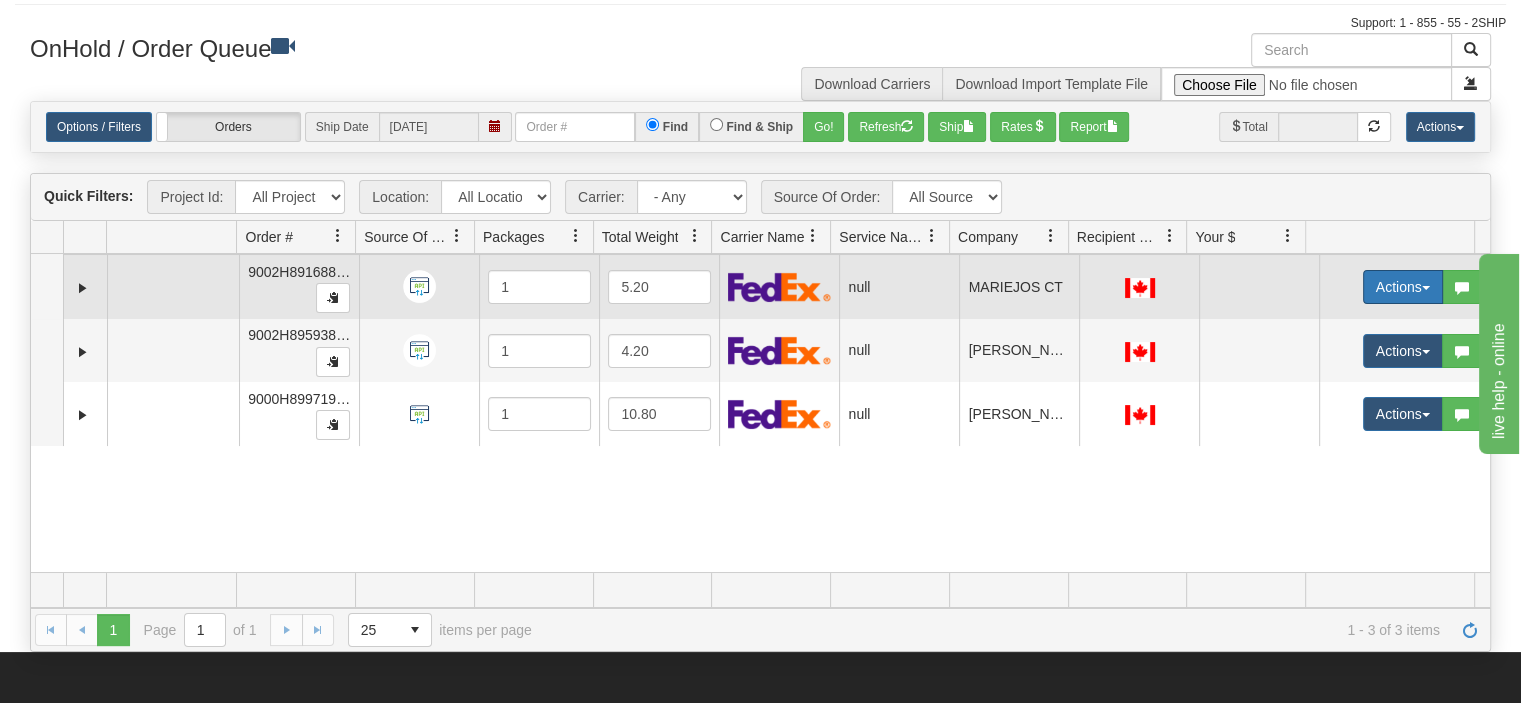 click on "Actions" at bounding box center [1403, 287] 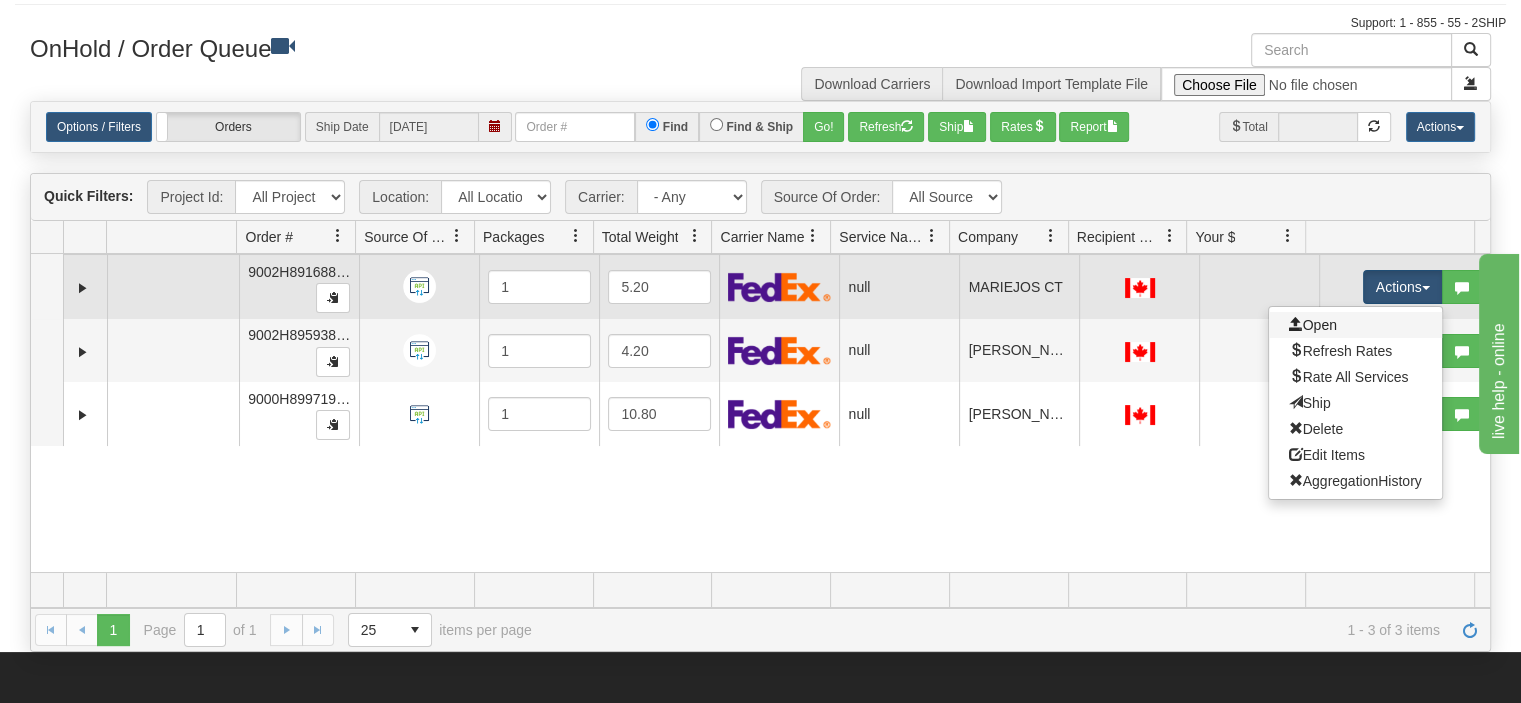 click on "Open" at bounding box center [1355, 325] 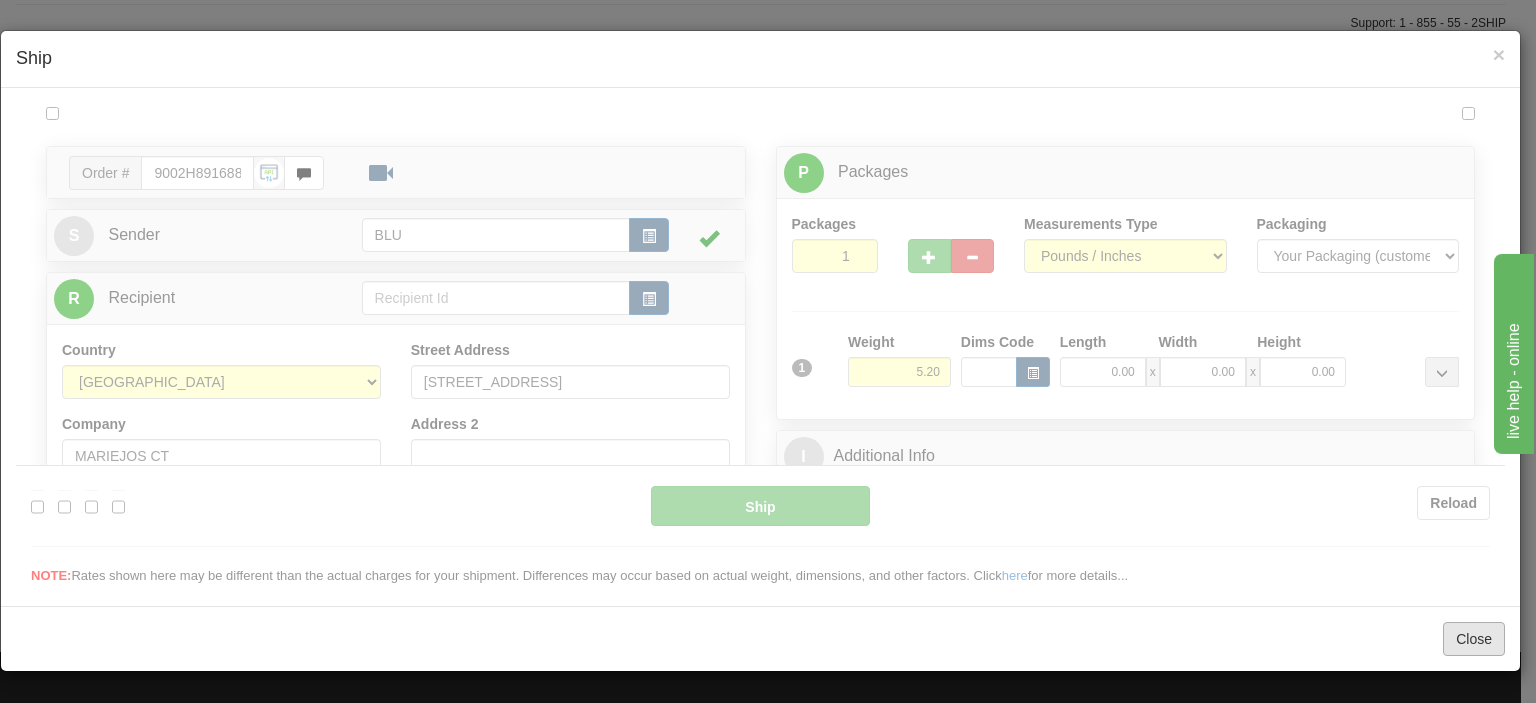 scroll, scrollTop: 0, scrollLeft: 0, axis: both 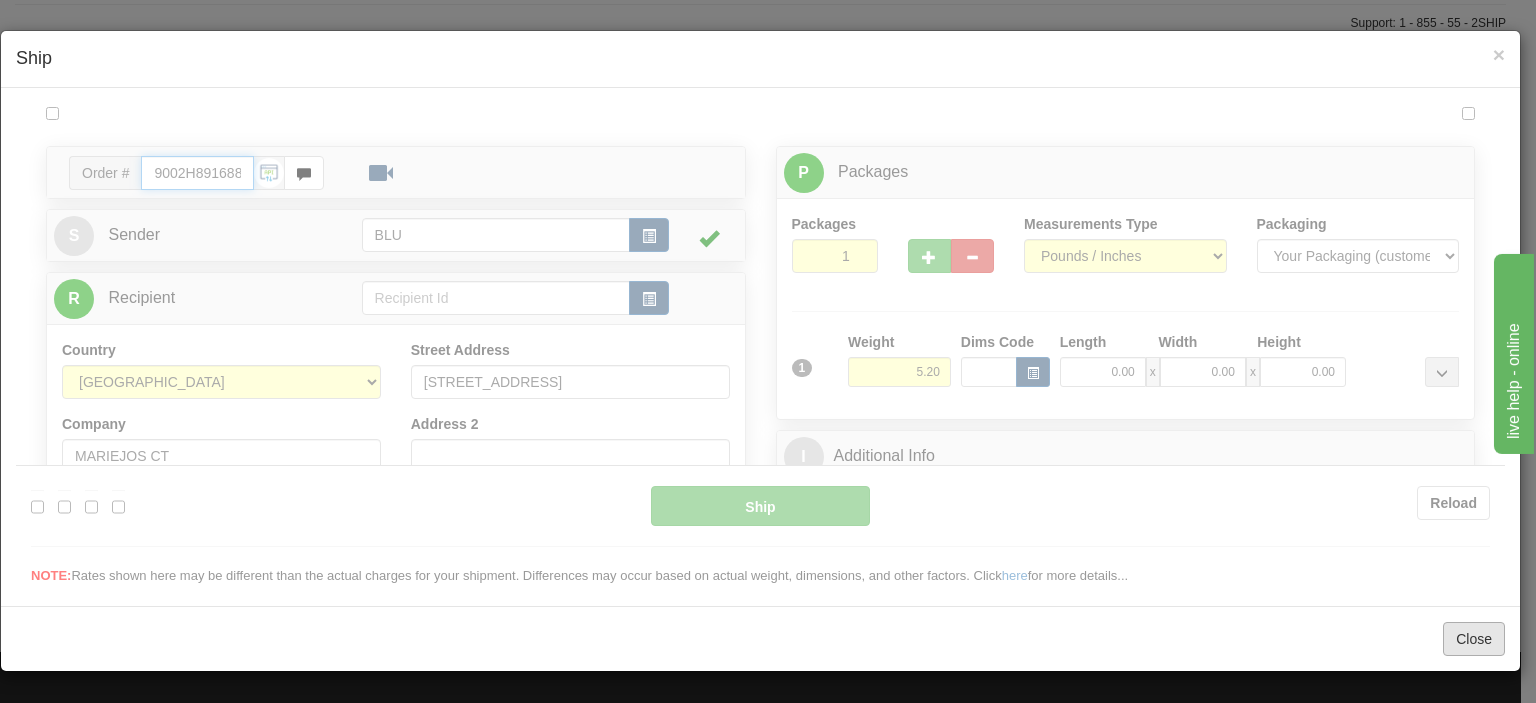 type on "10:05" 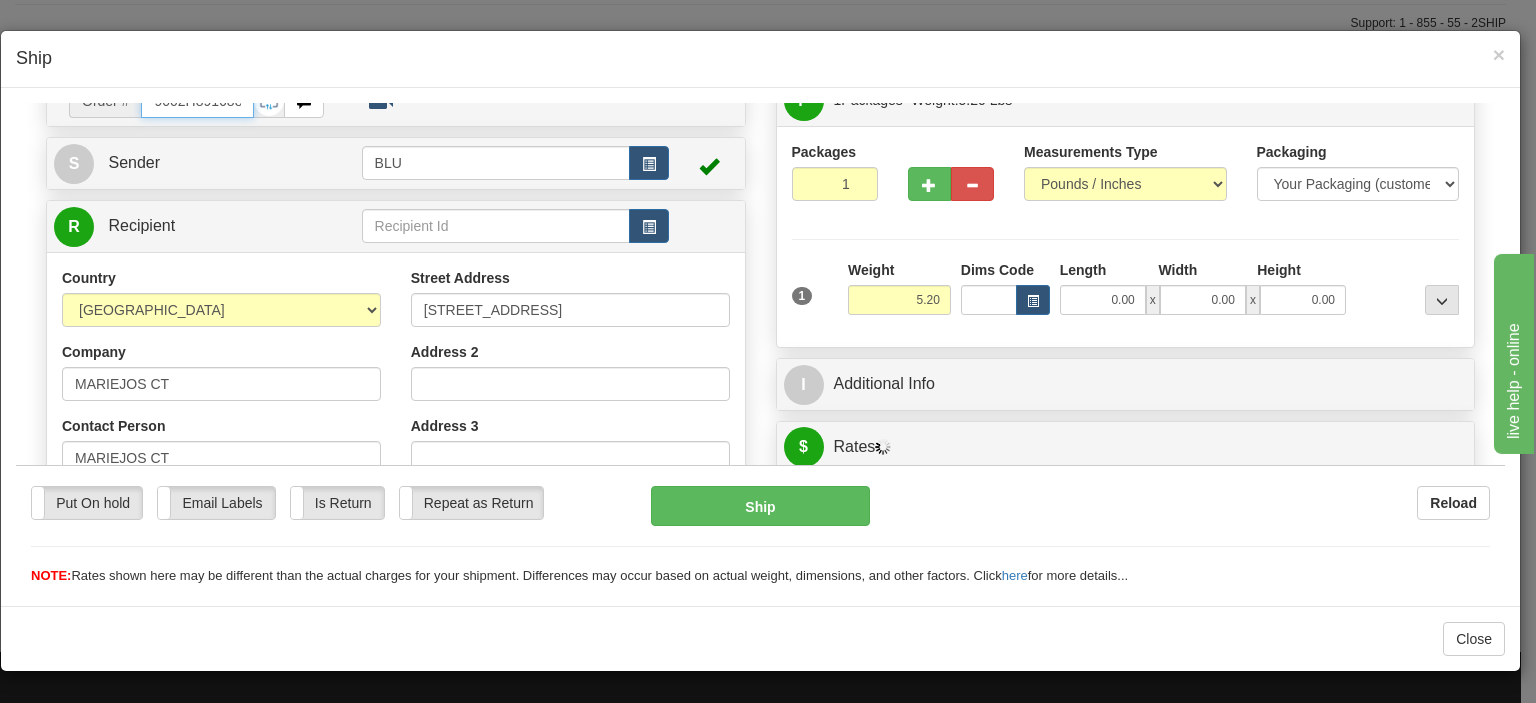 scroll, scrollTop: 200, scrollLeft: 0, axis: vertical 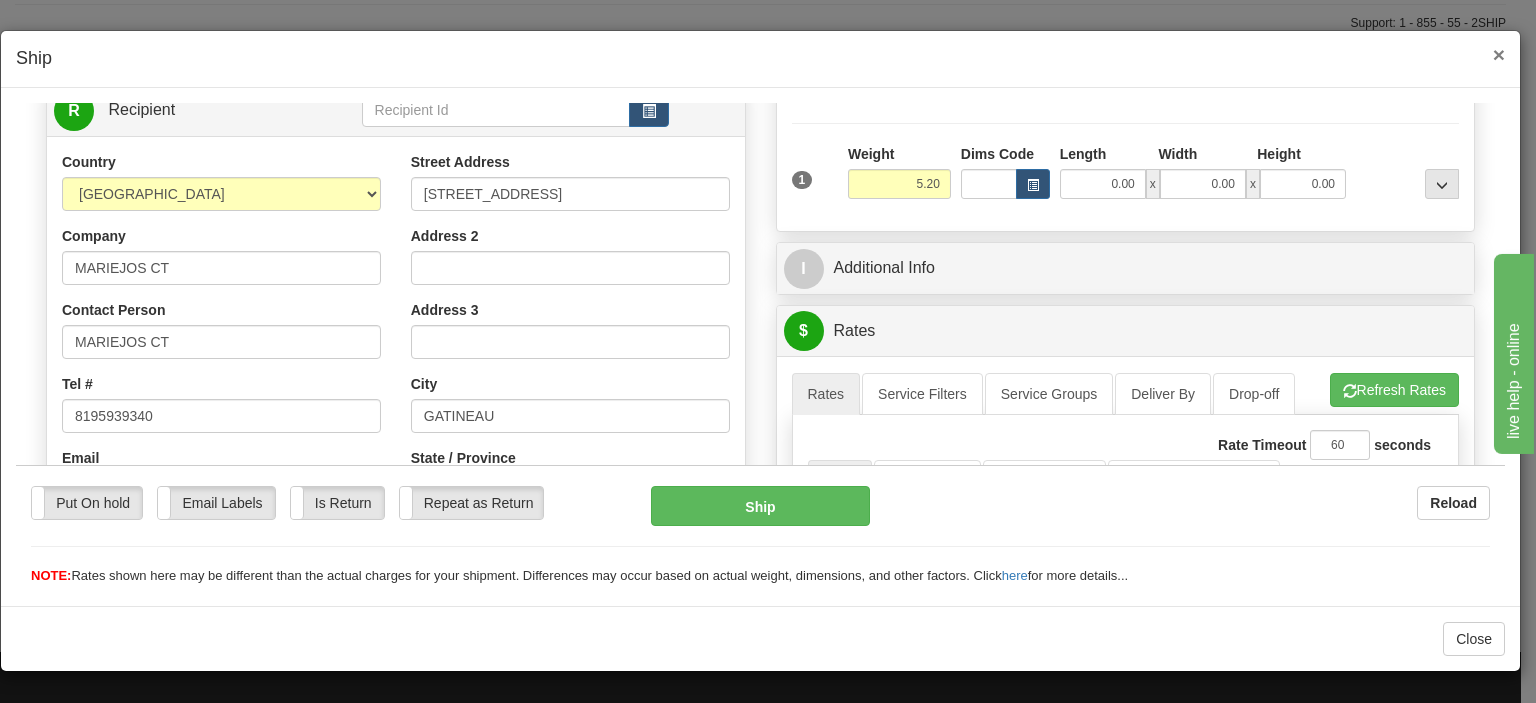 click on "×" at bounding box center (1499, 54) 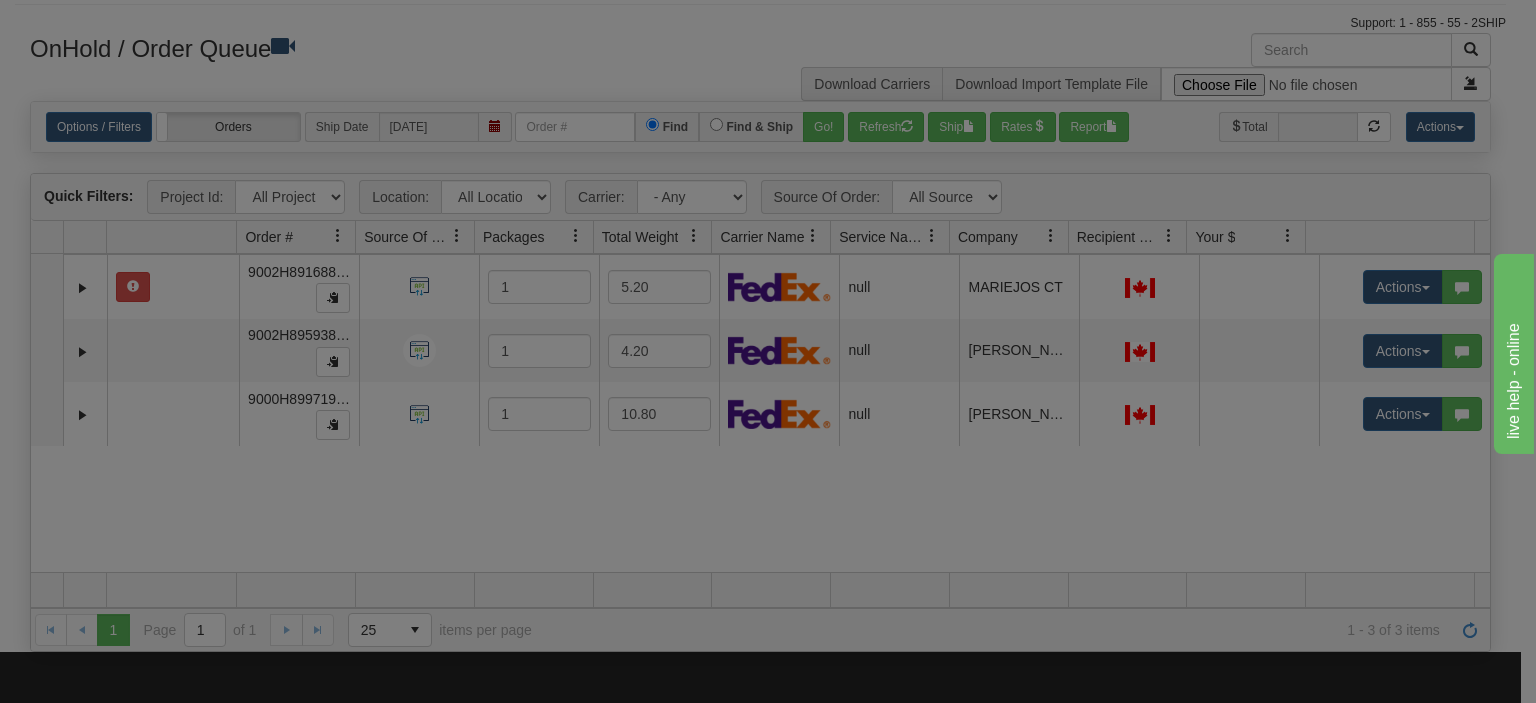 scroll, scrollTop: 0, scrollLeft: 0, axis: both 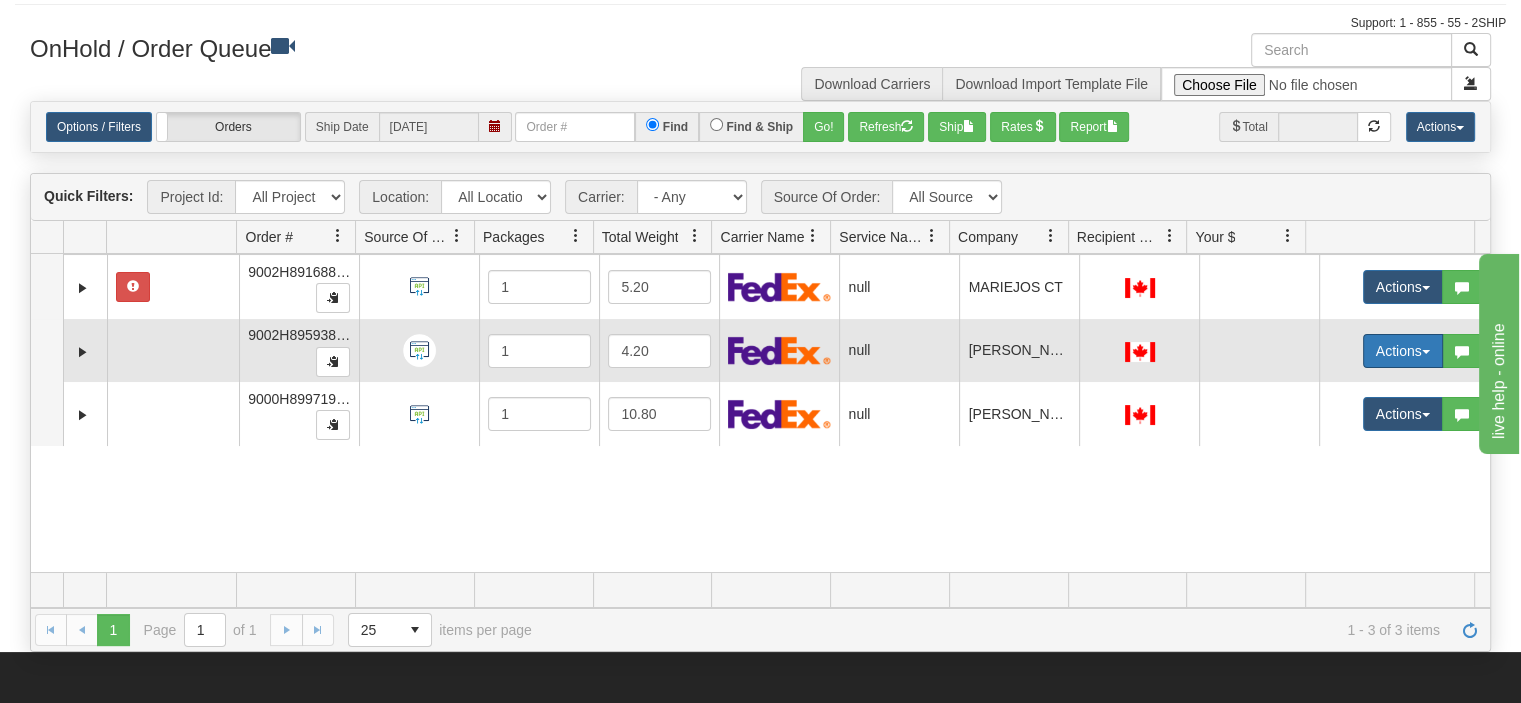 click on "Actions" at bounding box center [1403, 351] 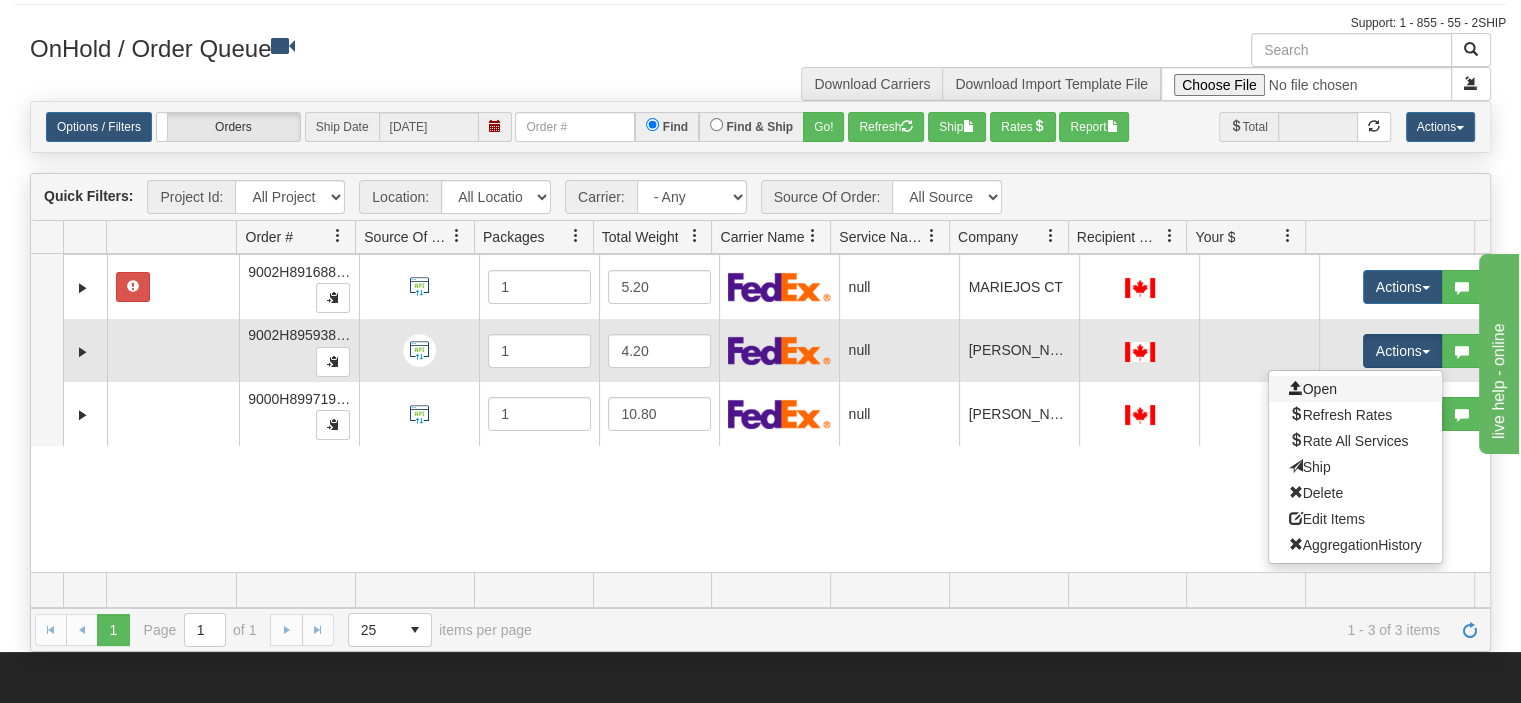 click on "Open" at bounding box center [1355, 389] 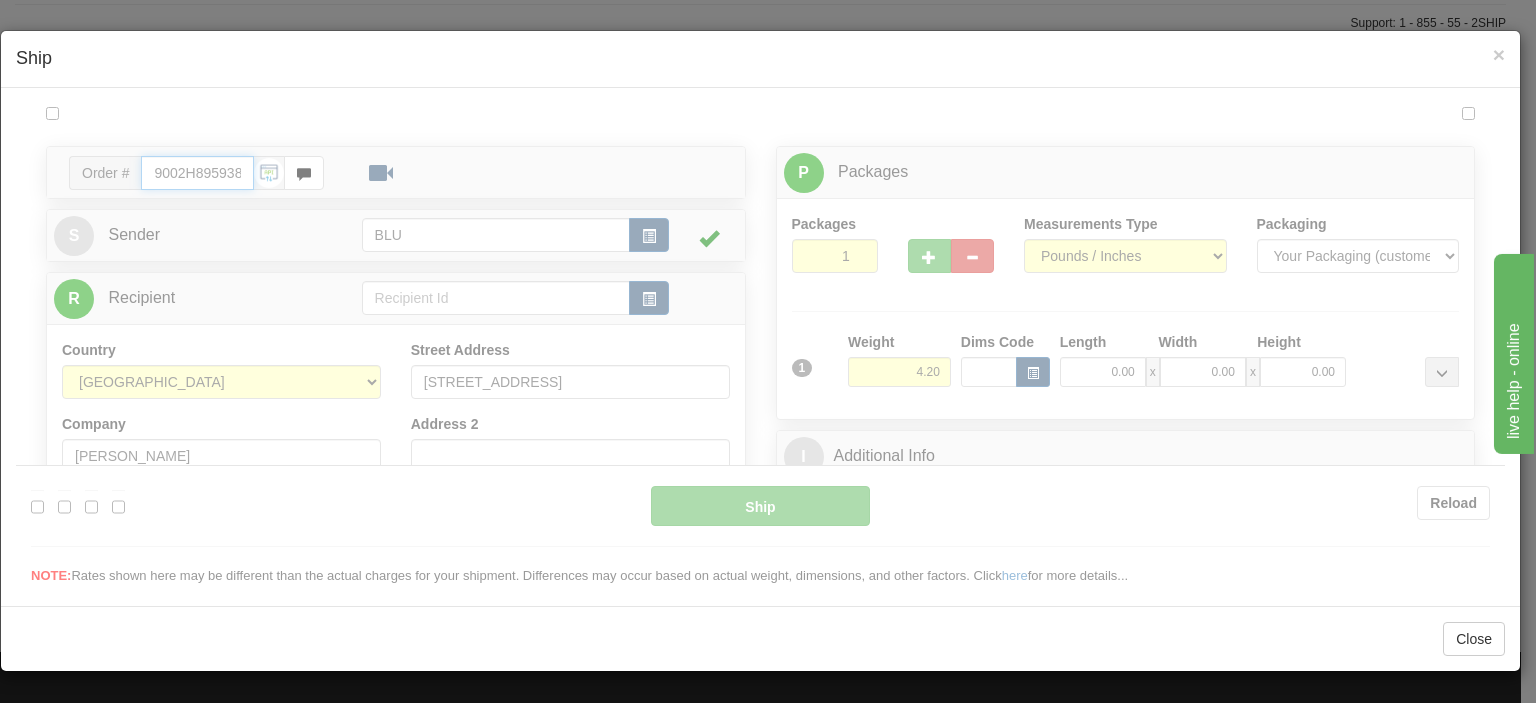 scroll, scrollTop: 0, scrollLeft: 0, axis: both 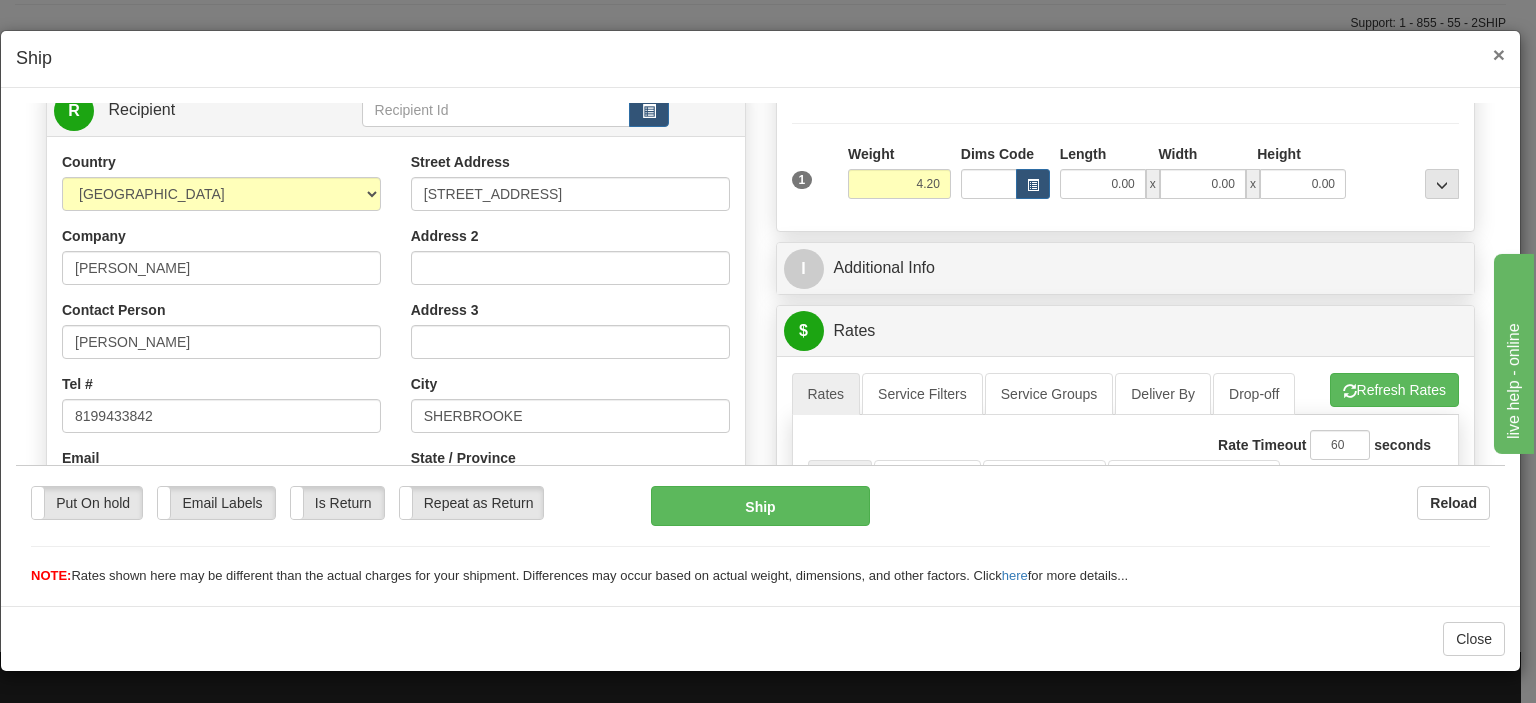 click on "×" at bounding box center (1499, 54) 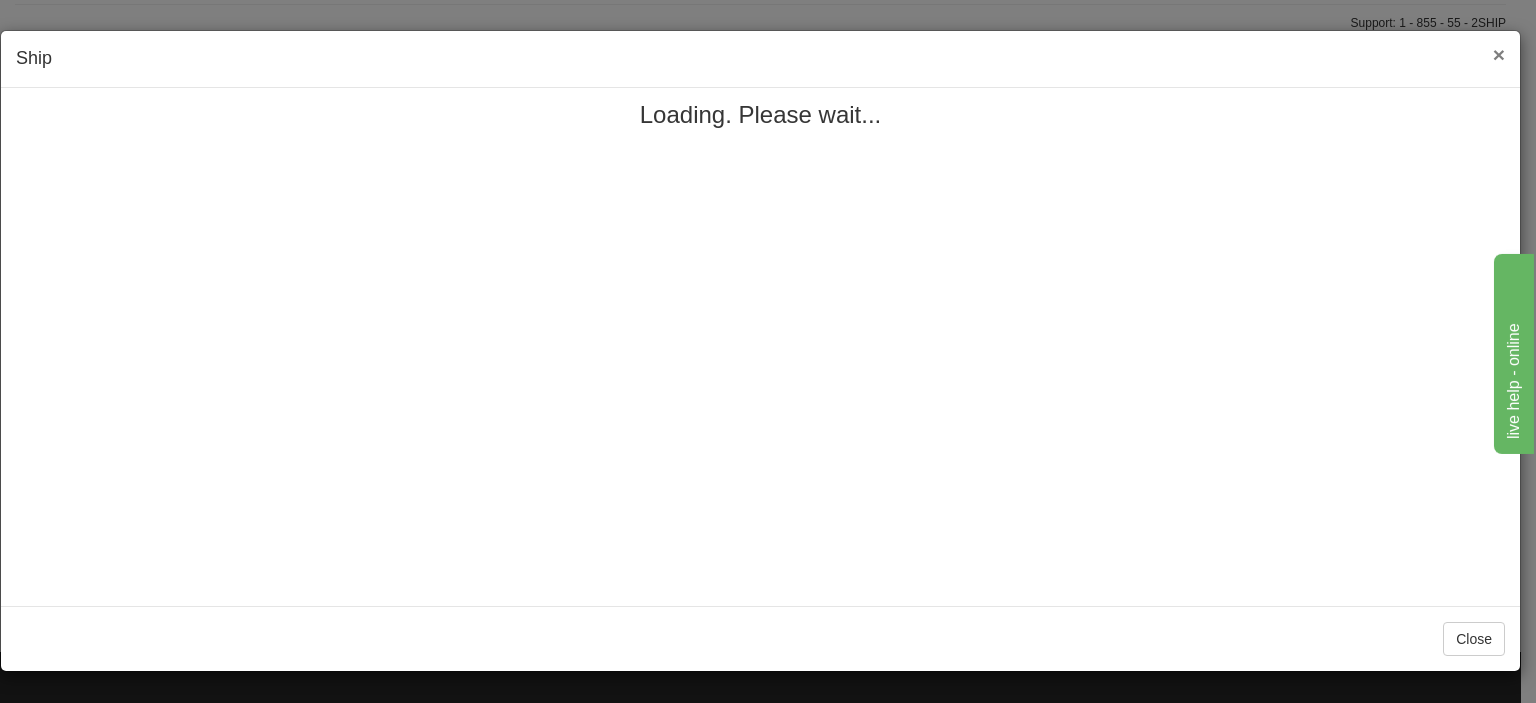 scroll, scrollTop: 0, scrollLeft: 0, axis: both 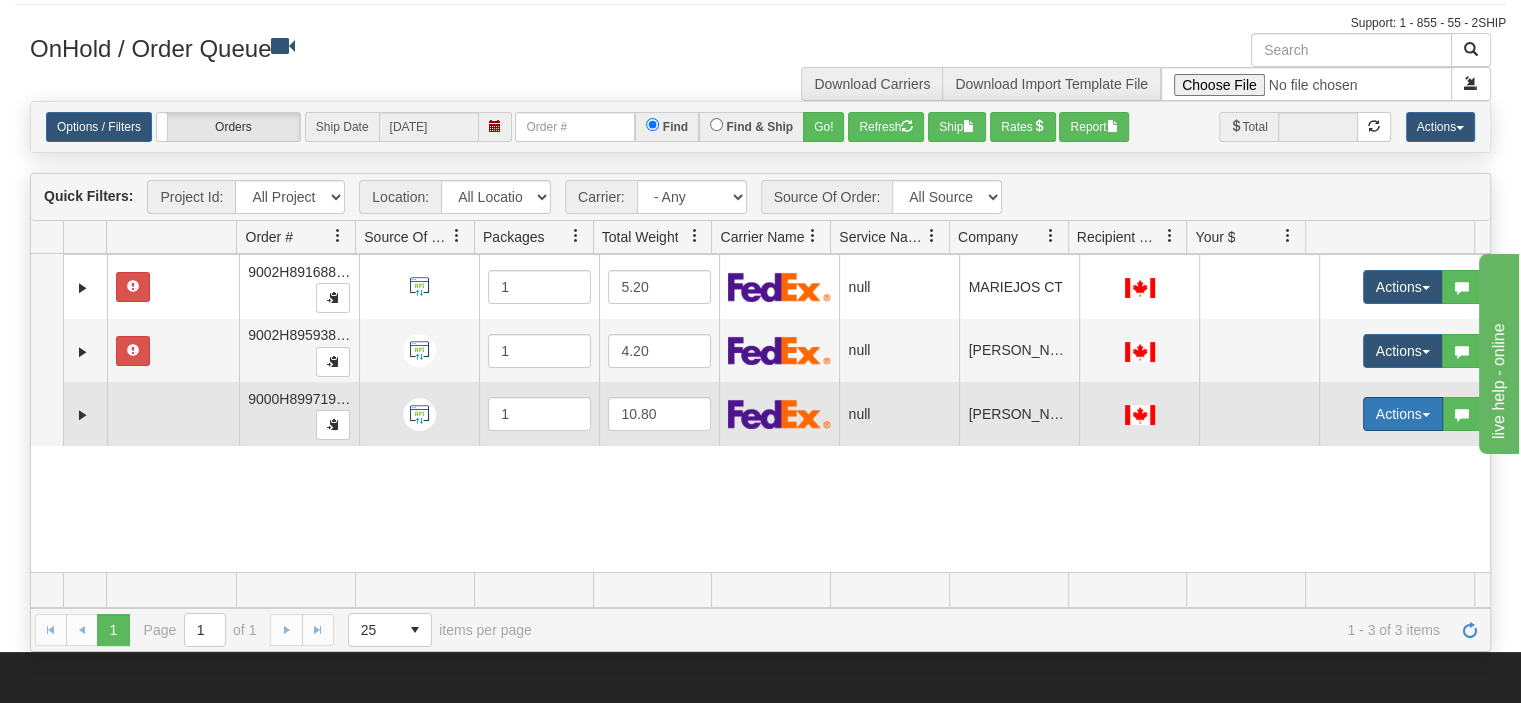 click on "Actions" at bounding box center (1403, 414) 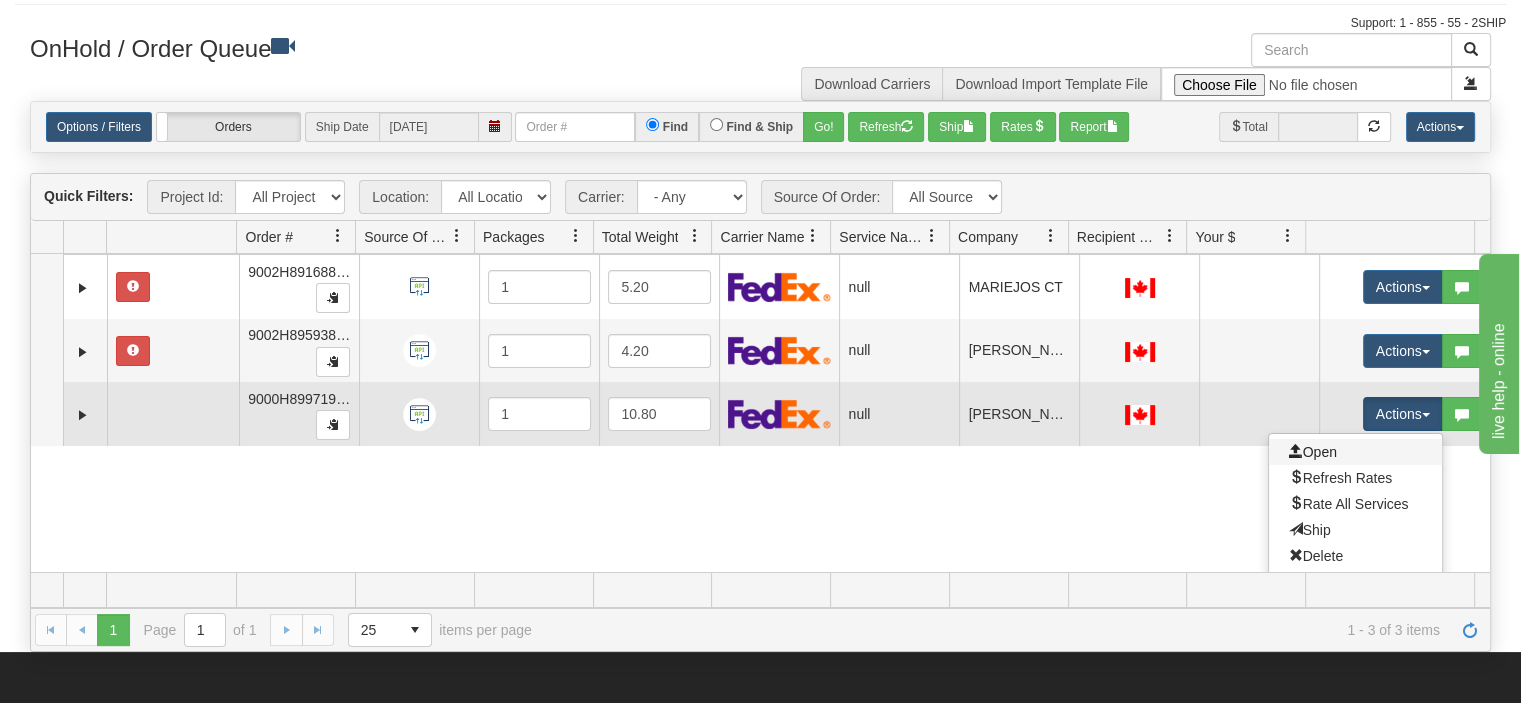 click on "Open" at bounding box center [1355, 452] 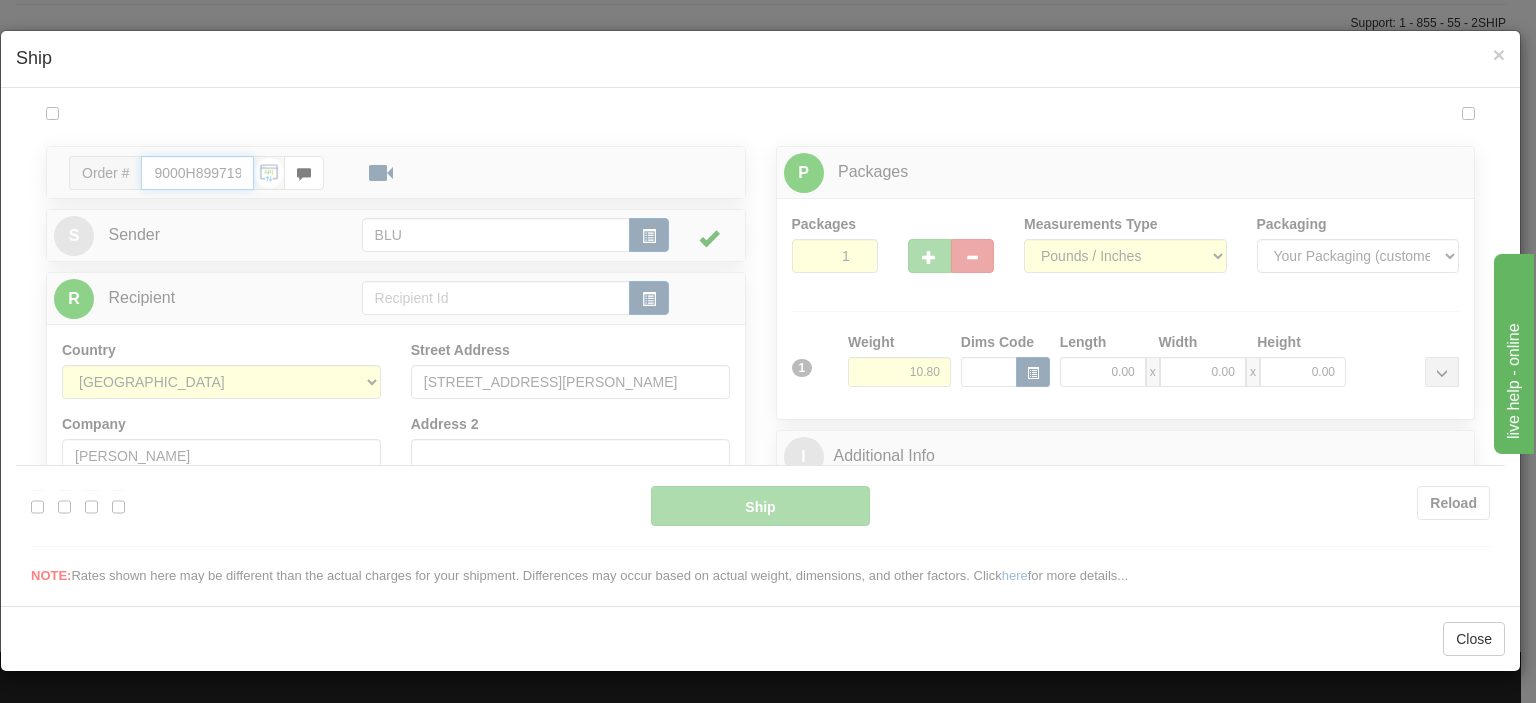 type on "10:05" 